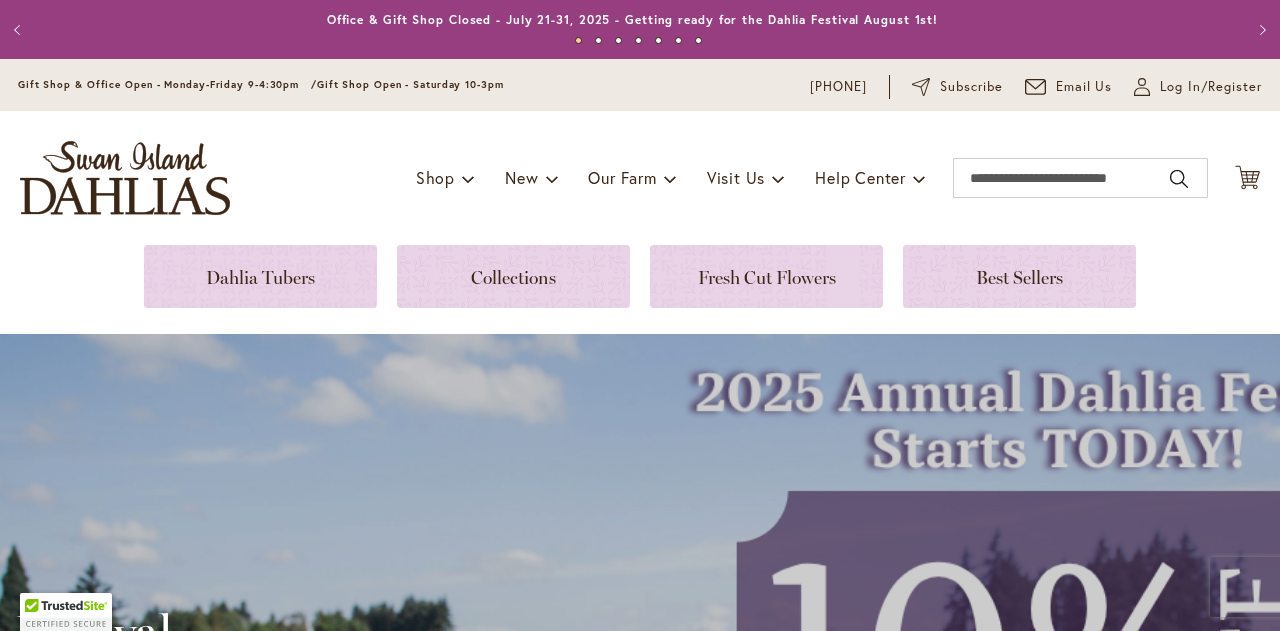 scroll, scrollTop: 0, scrollLeft: 0, axis: both 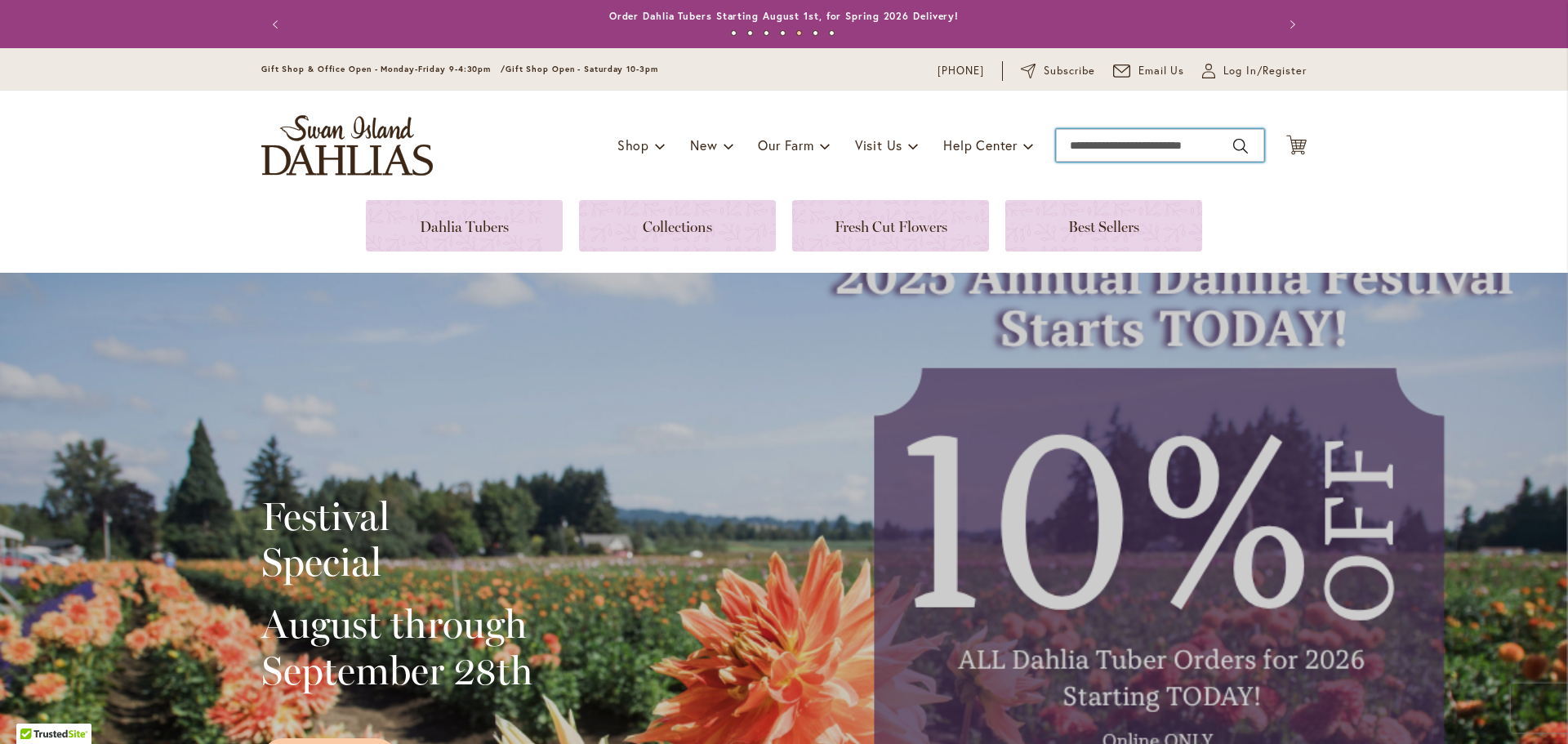 click on "Search" at bounding box center (1160, 145) 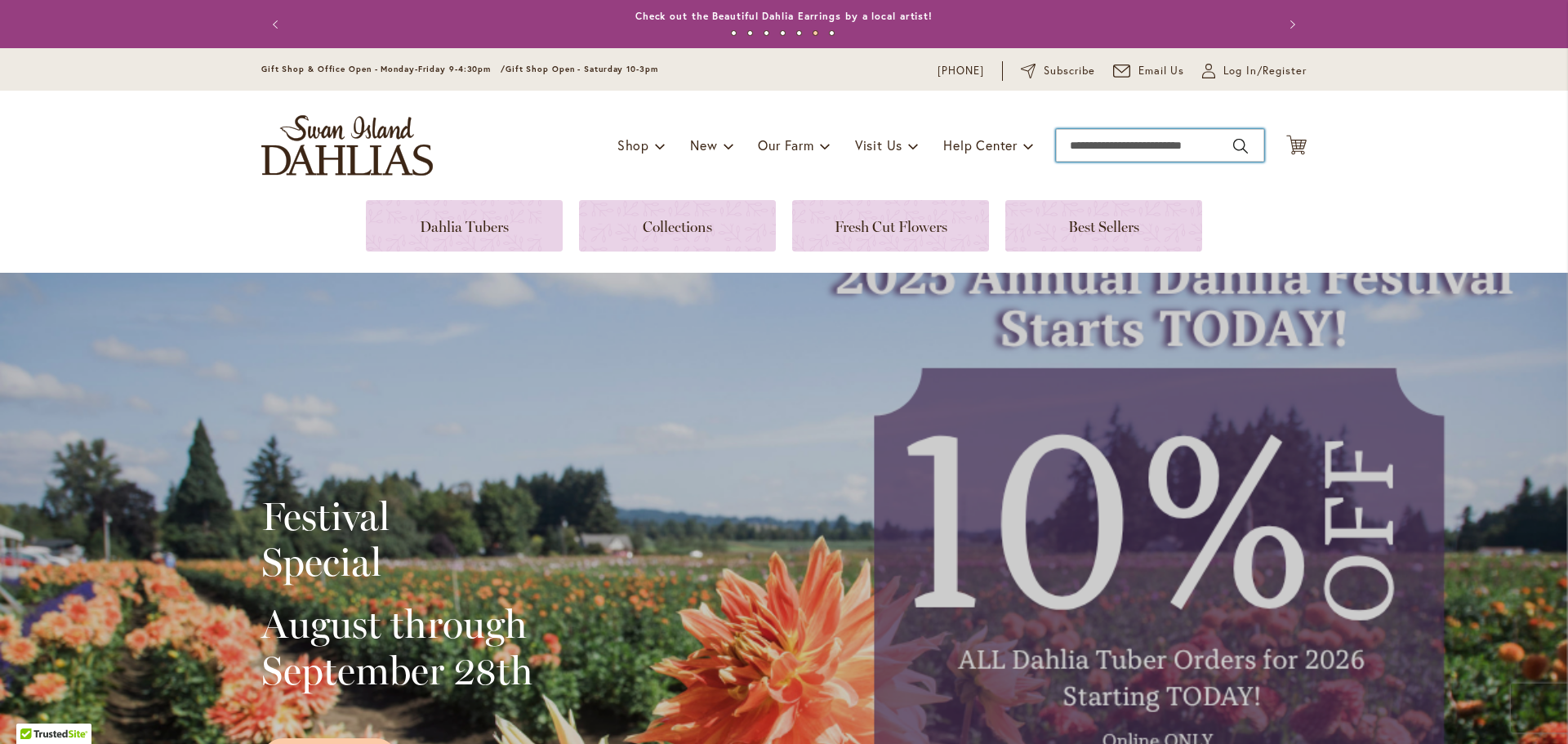 click on "Search" at bounding box center (1160, 145) 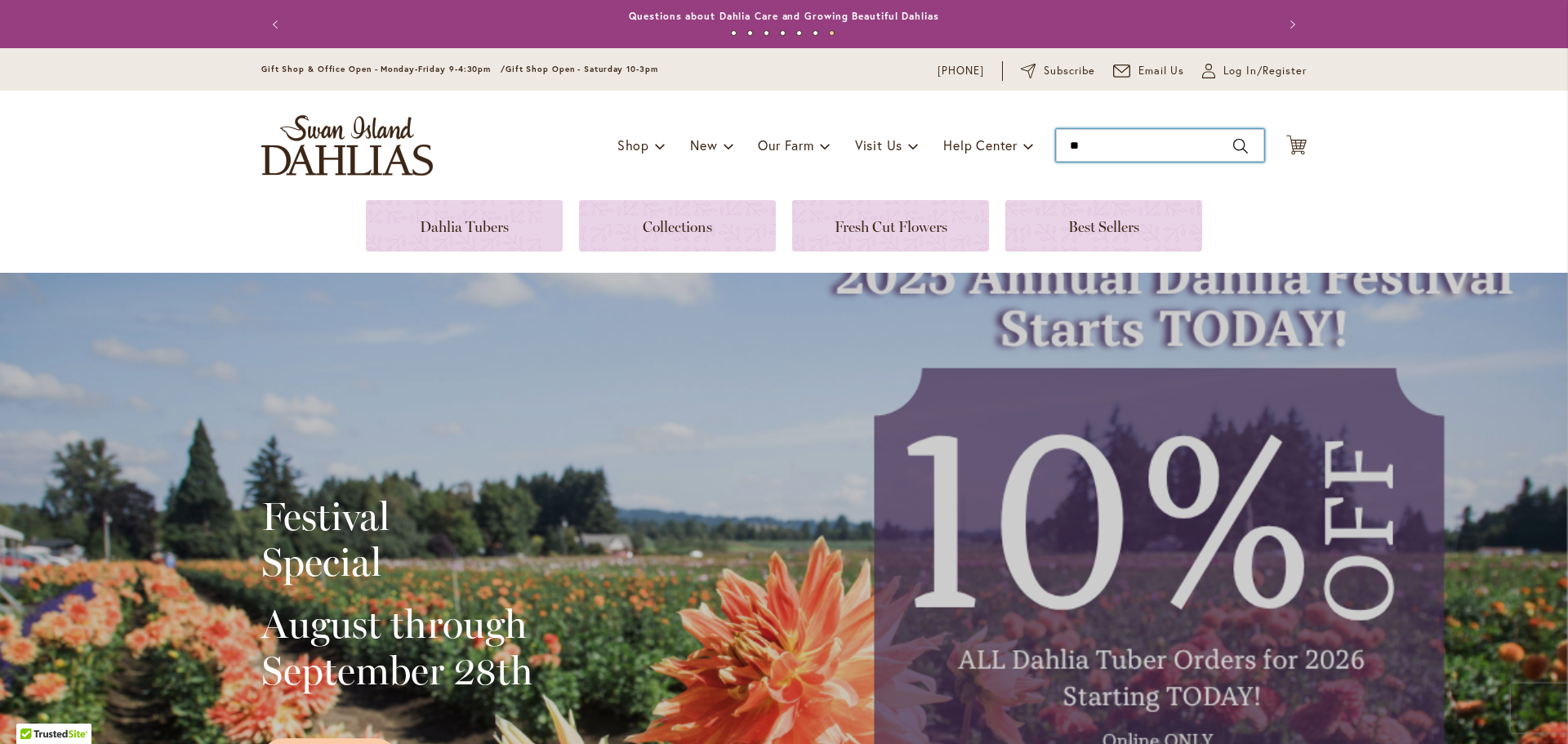 type on "***" 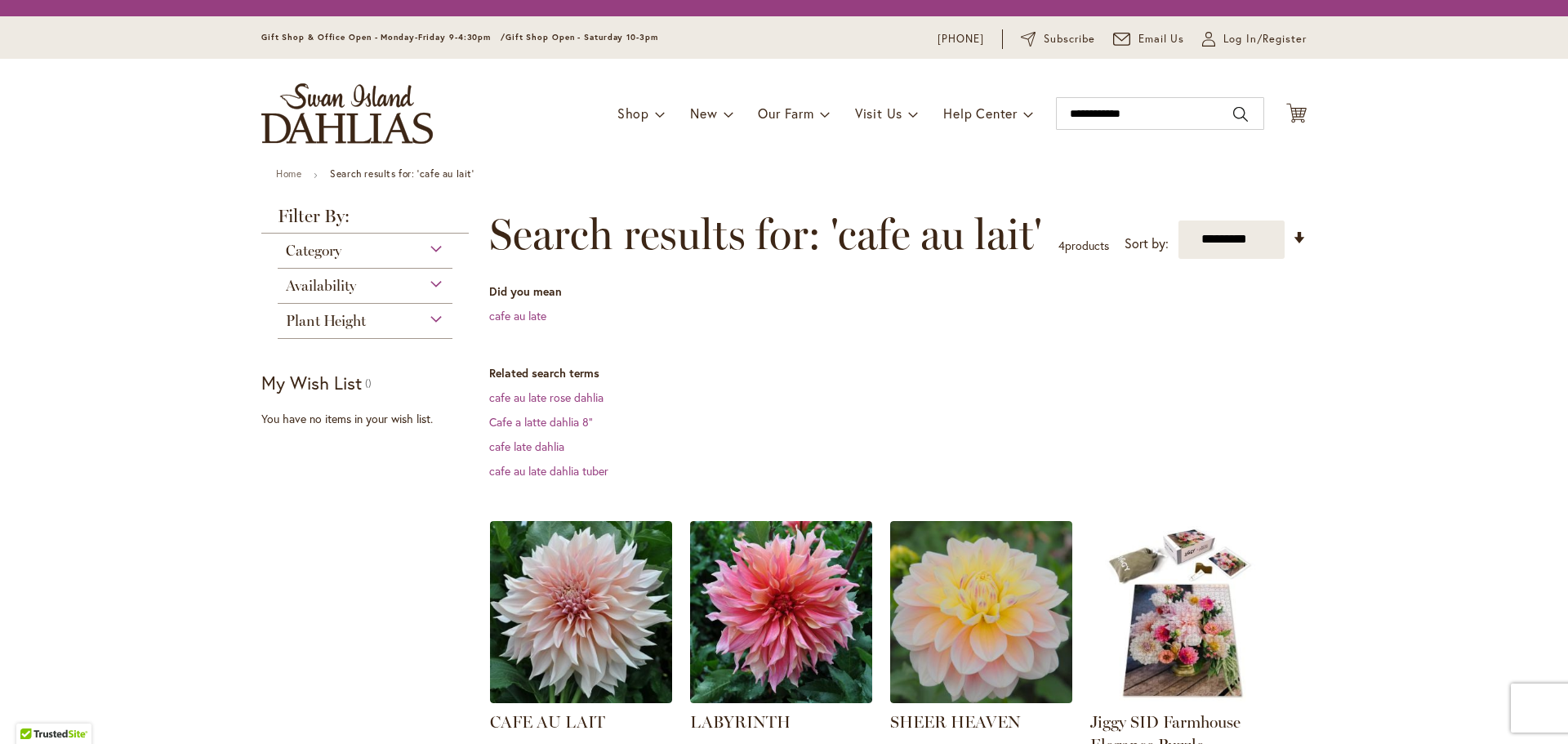 scroll, scrollTop: 0, scrollLeft: 0, axis: both 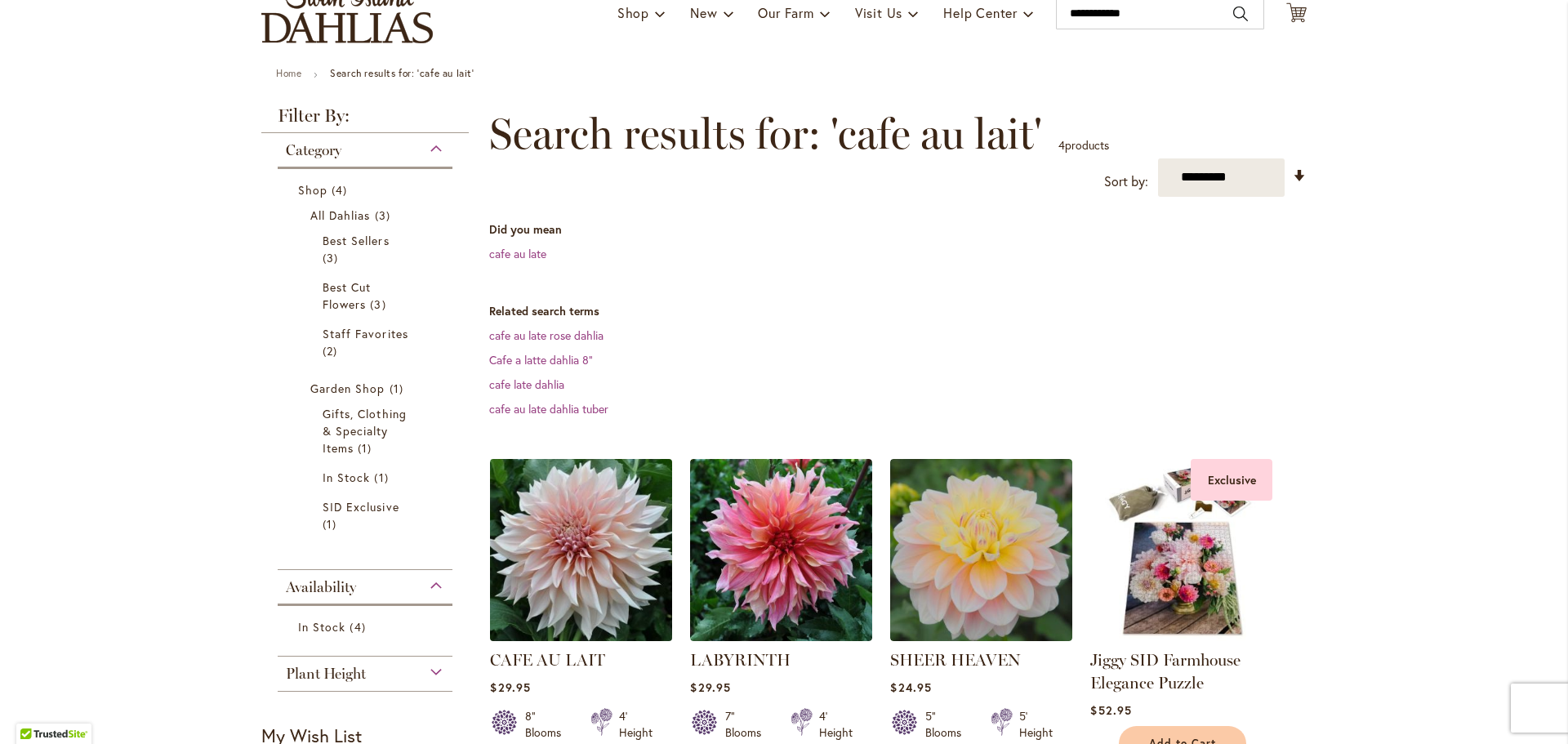 click at bounding box center (581, 550) 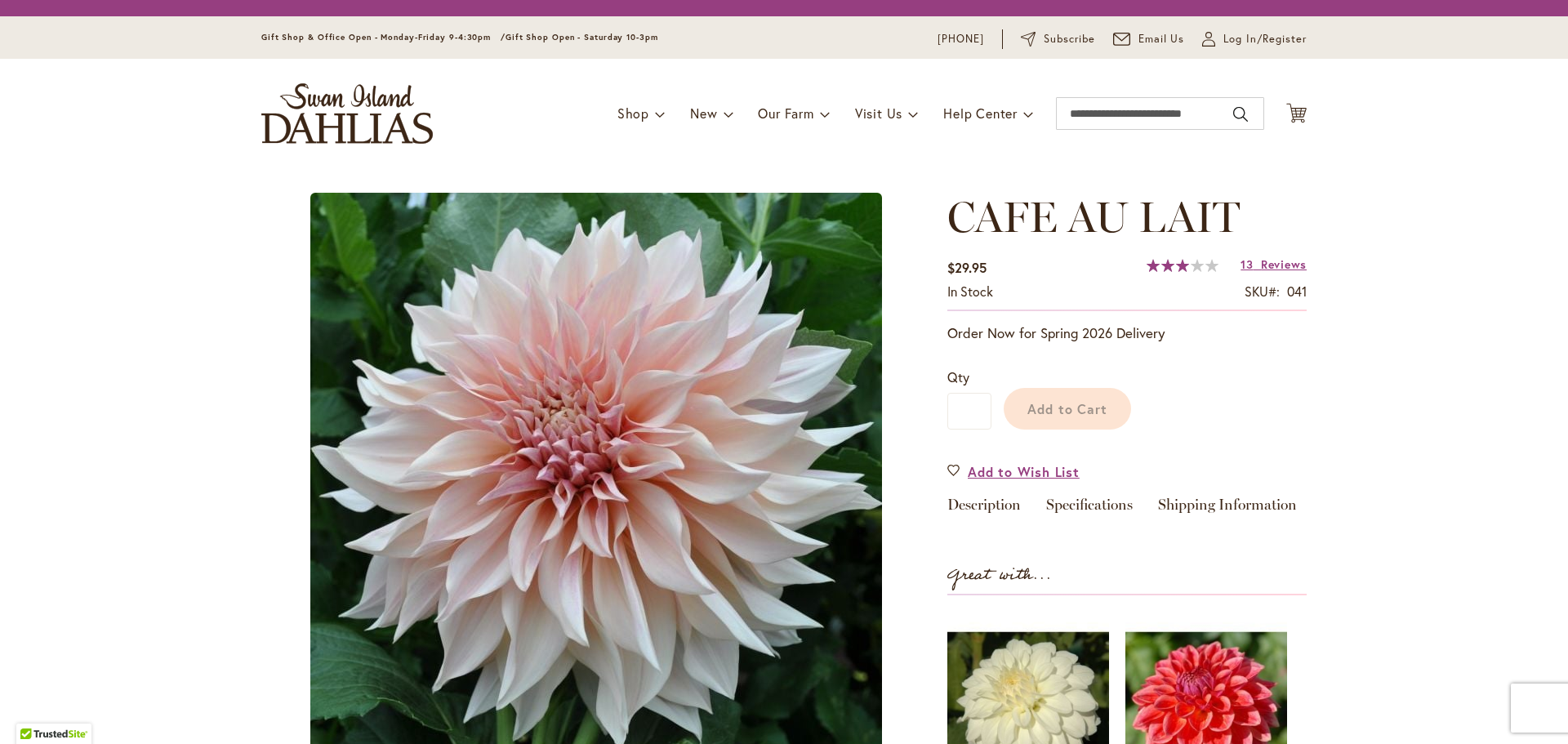 scroll, scrollTop: 0, scrollLeft: 0, axis: both 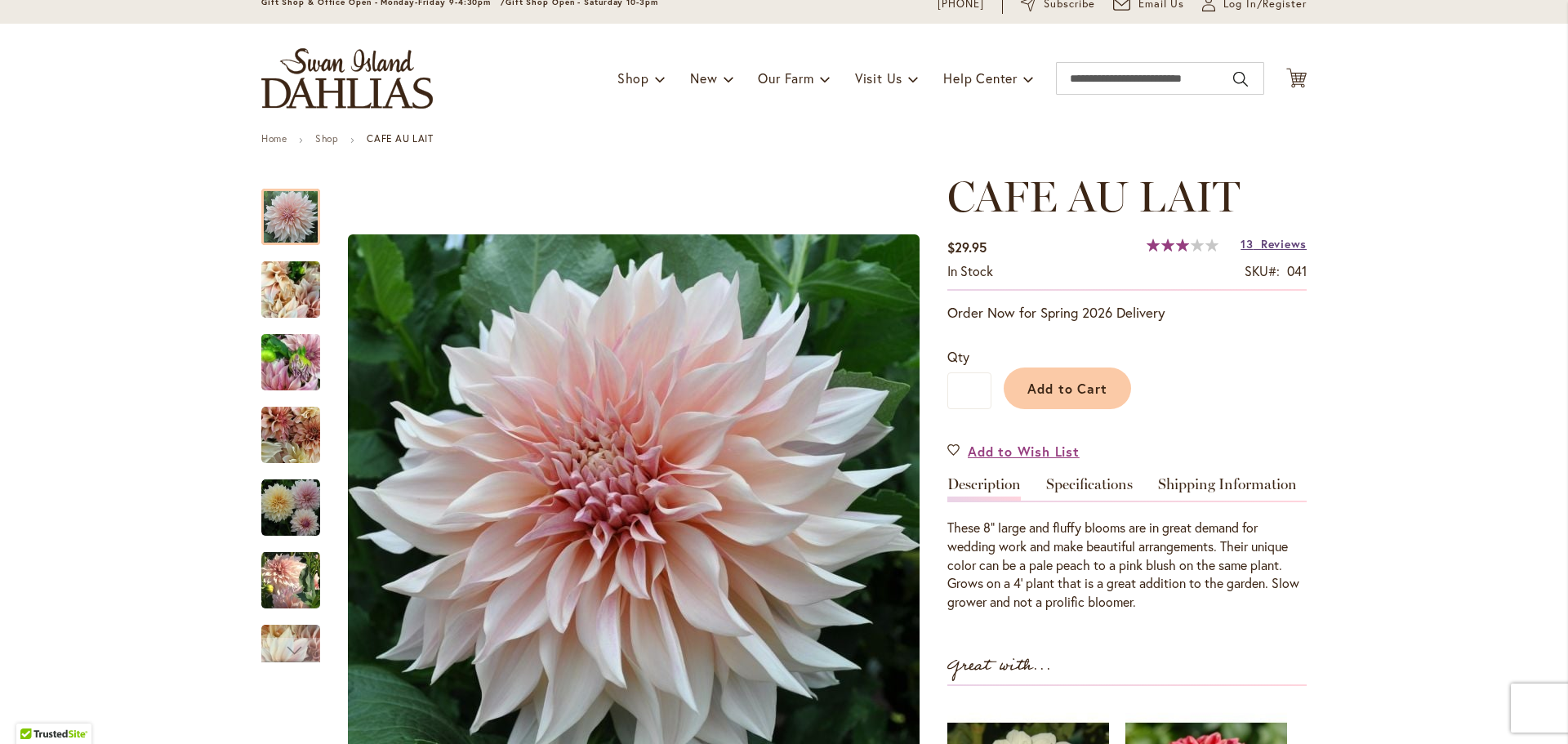 click on "13
Reviews" at bounding box center [1273, 243] 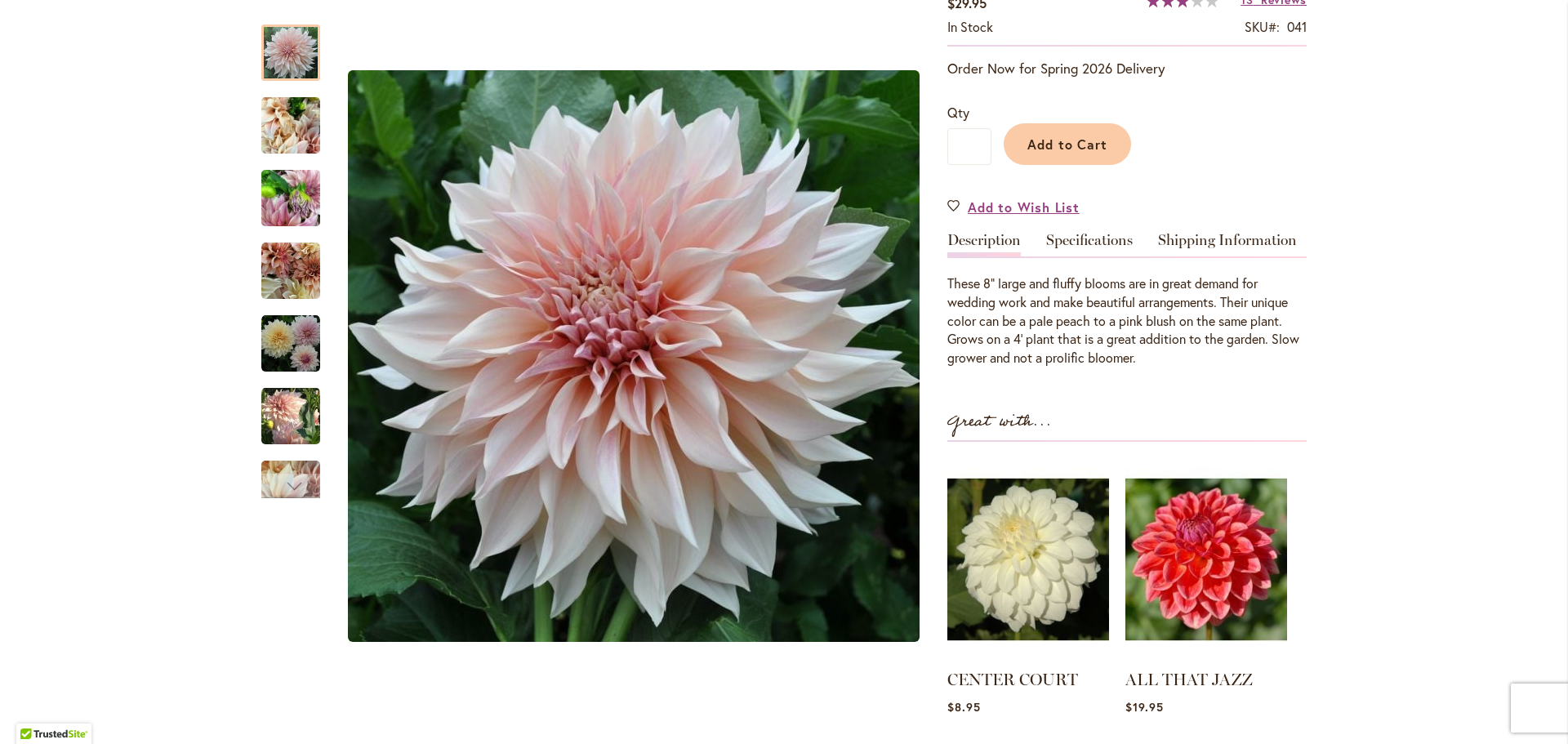 scroll, scrollTop: 308, scrollLeft: 0, axis: vertical 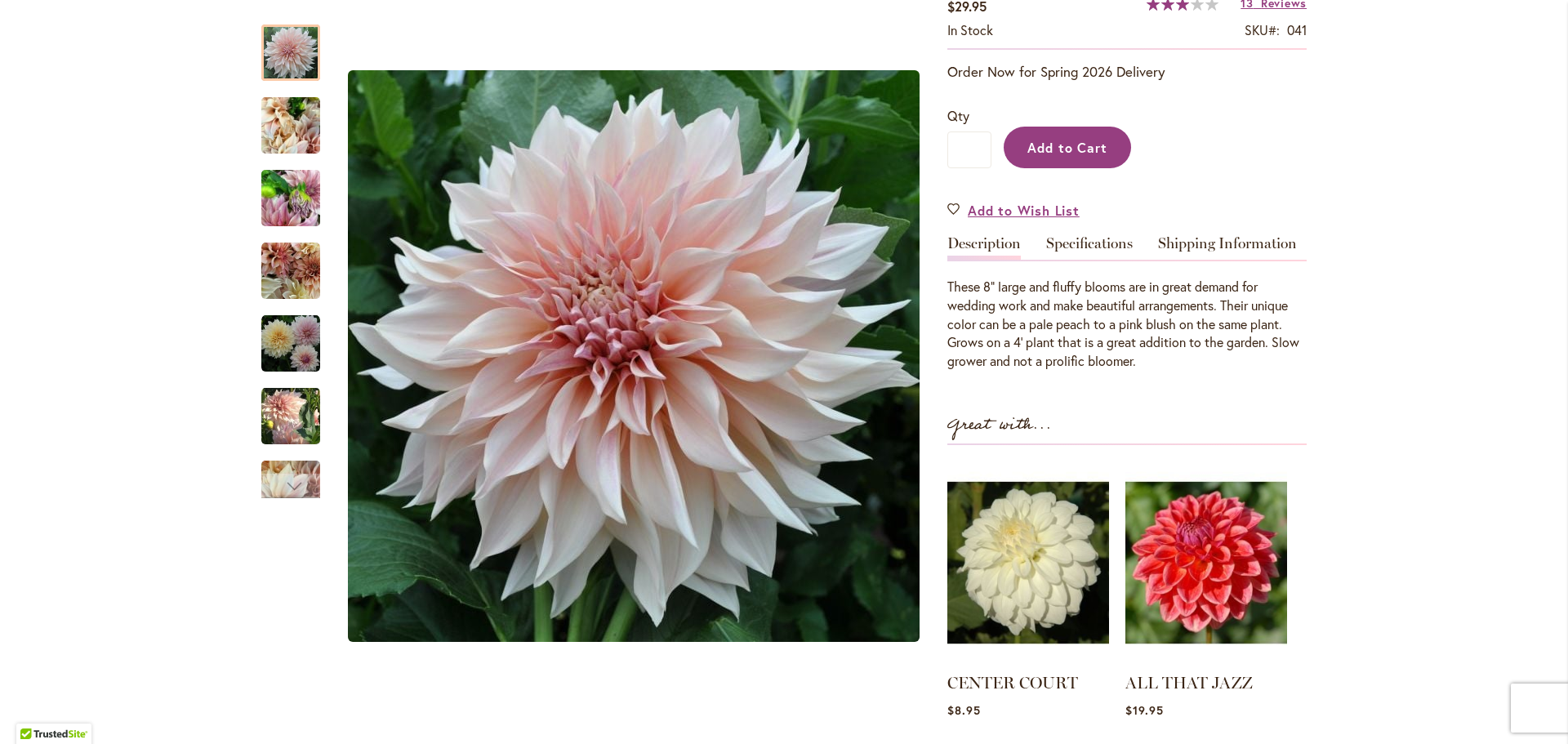 click on "Add to Cart" at bounding box center [1067, 147] 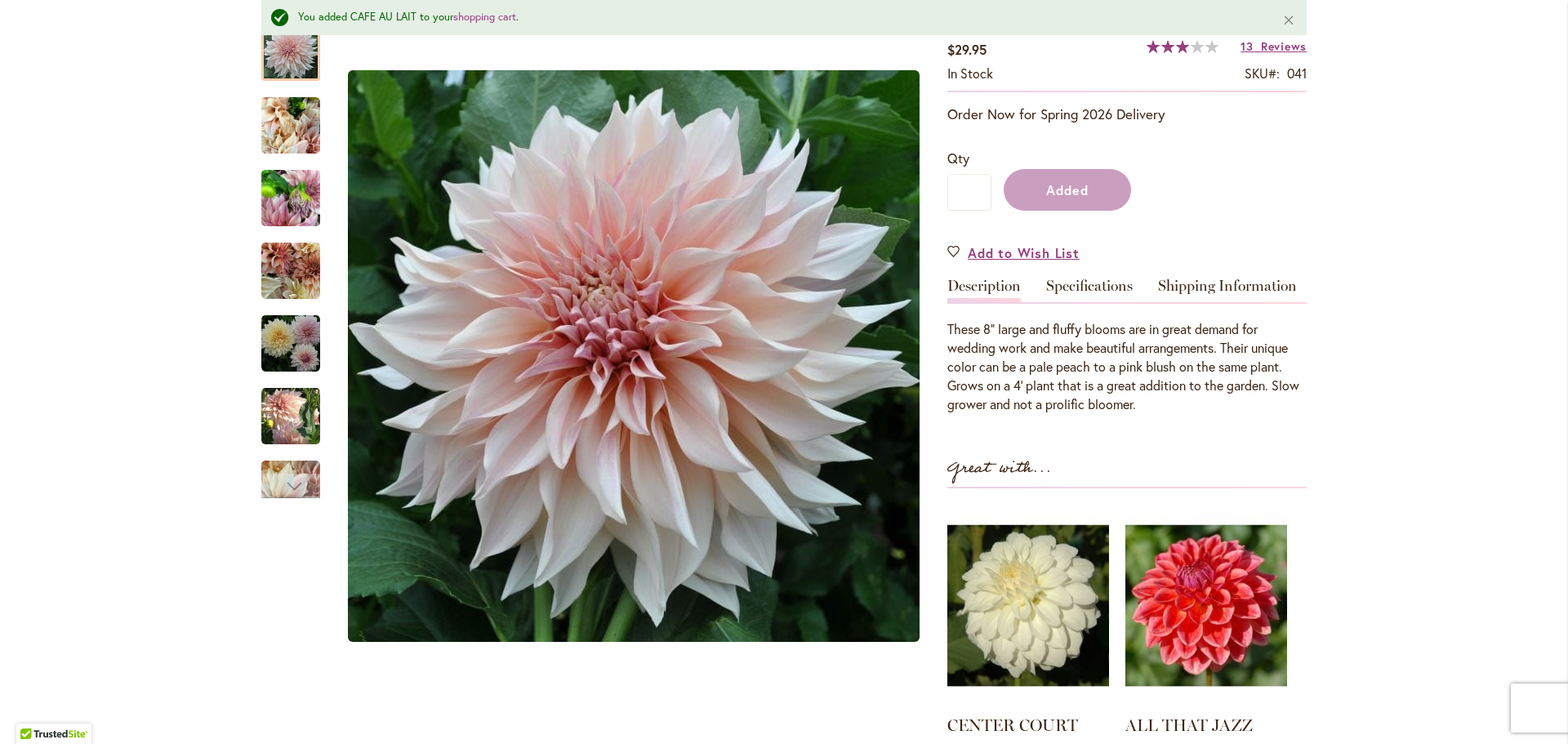 scroll, scrollTop: 351, scrollLeft: 0, axis: vertical 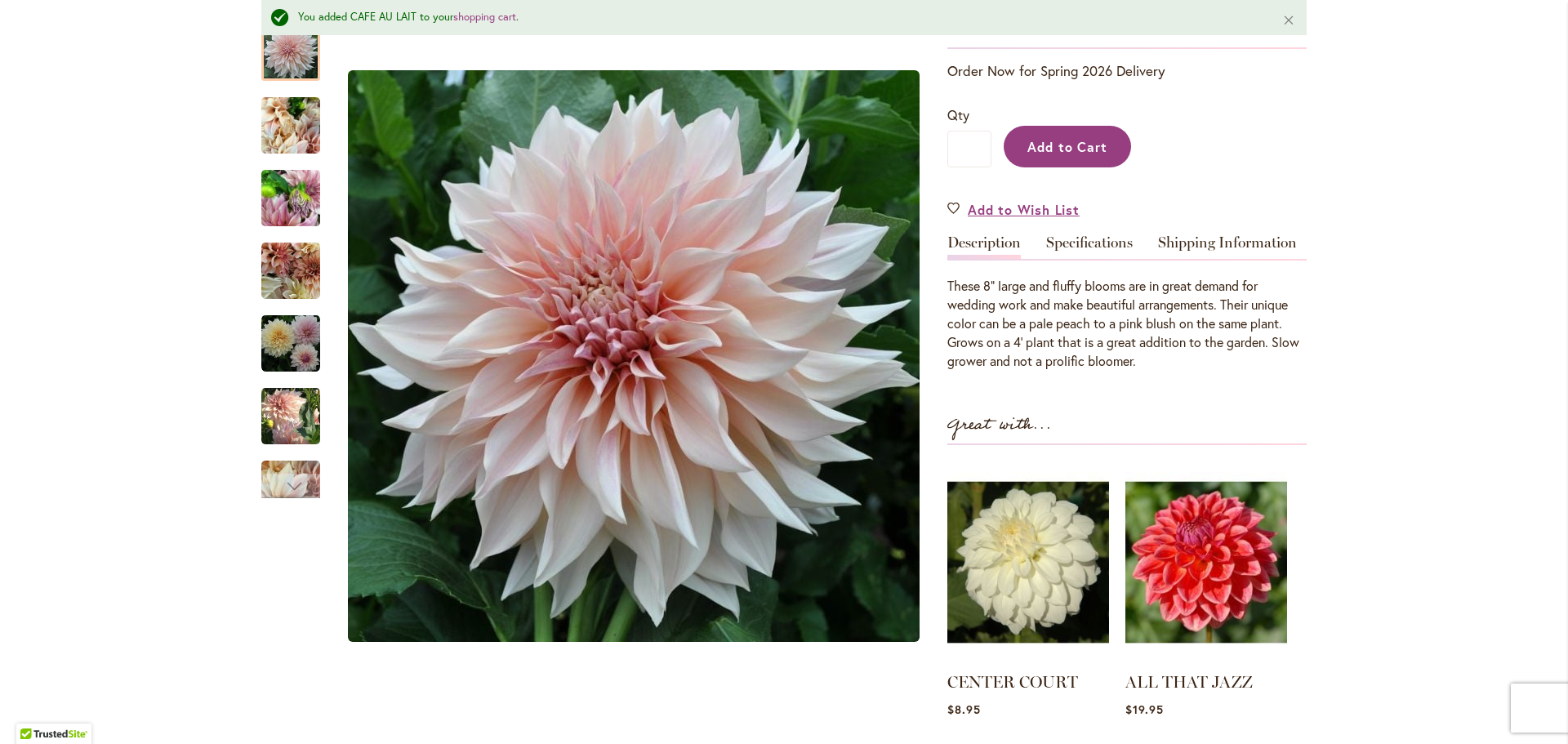 click on "Add to Cart" at bounding box center (1067, 146) 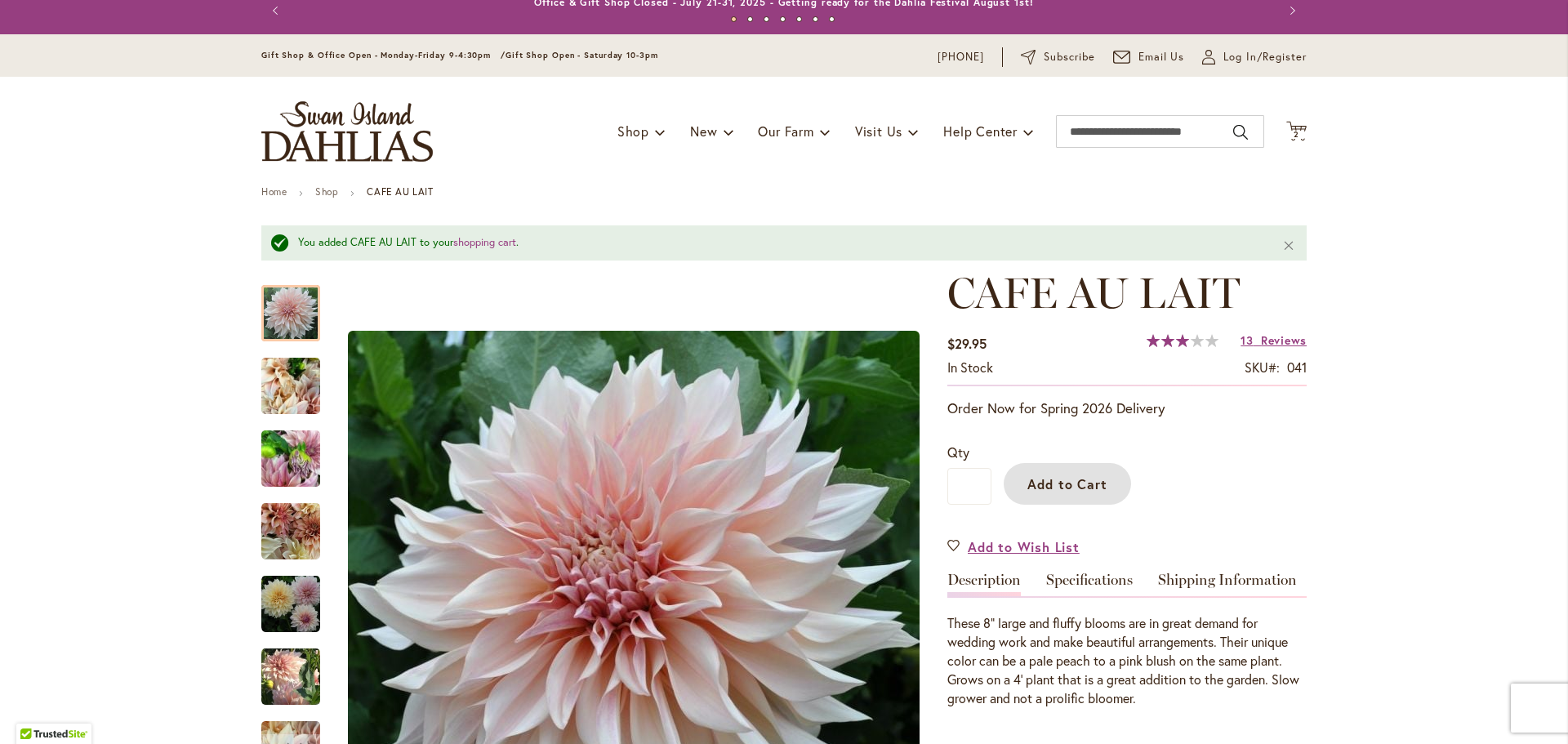 scroll, scrollTop: 0, scrollLeft: 0, axis: both 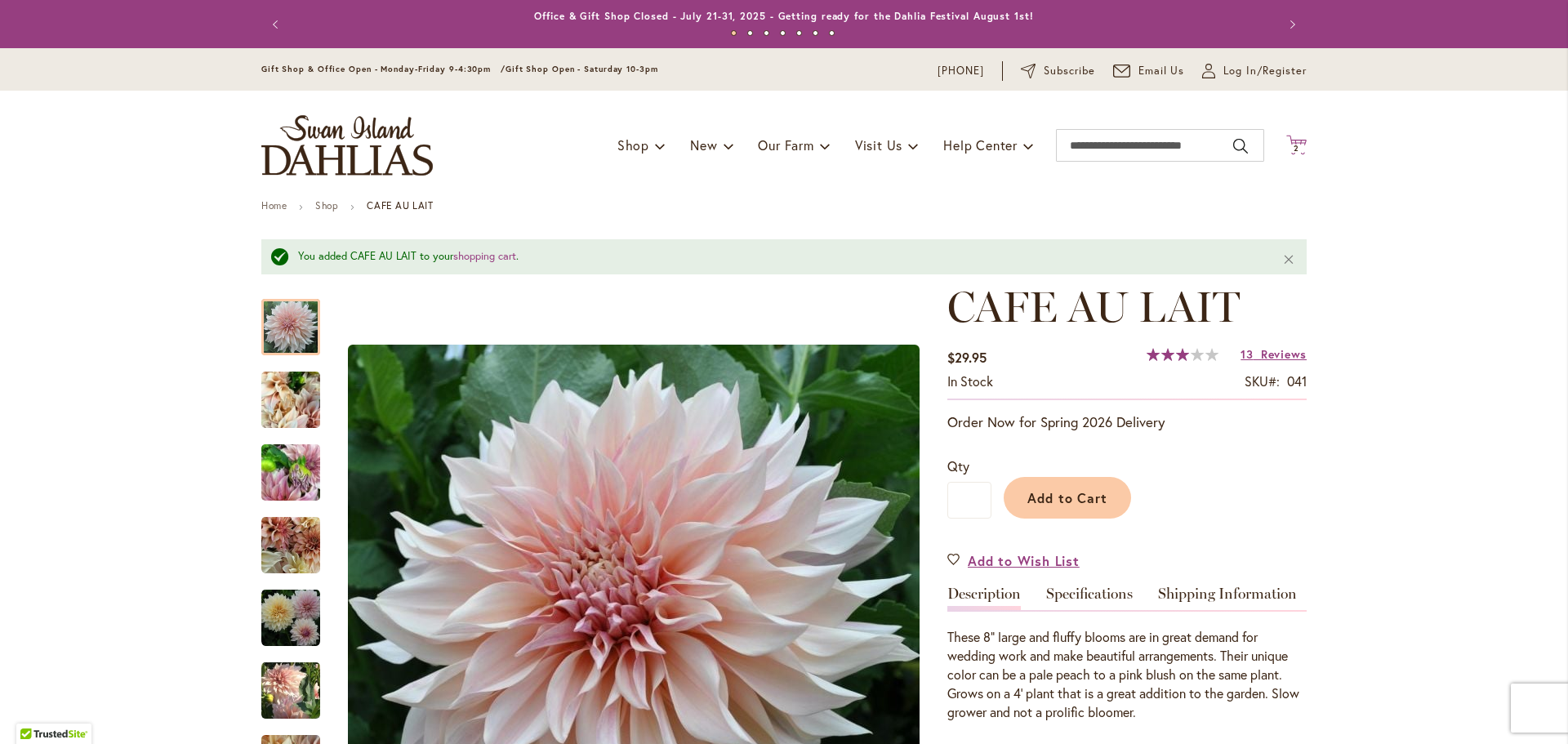 click 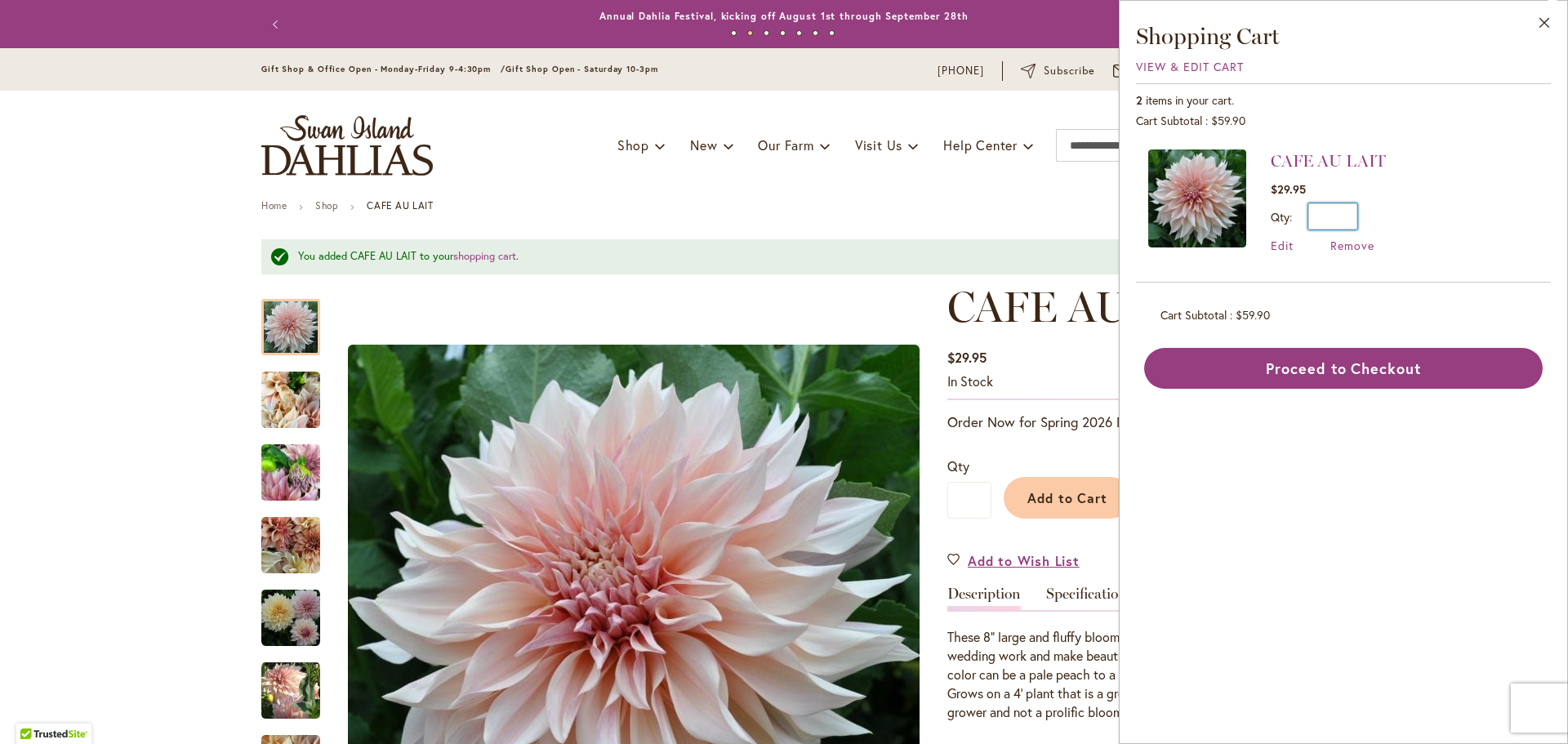 click on "*" at bounding box center (1333, 216) 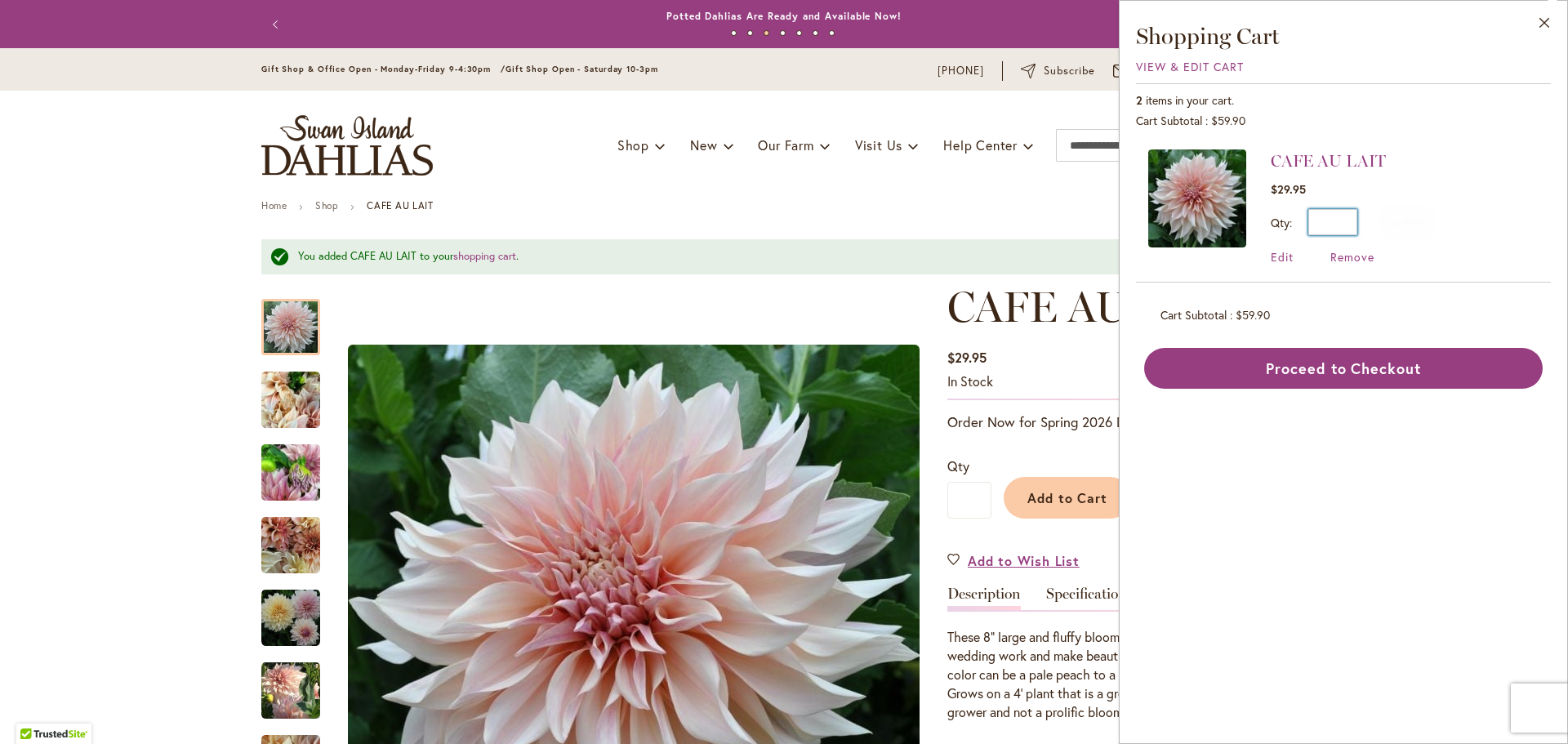 type on "*" 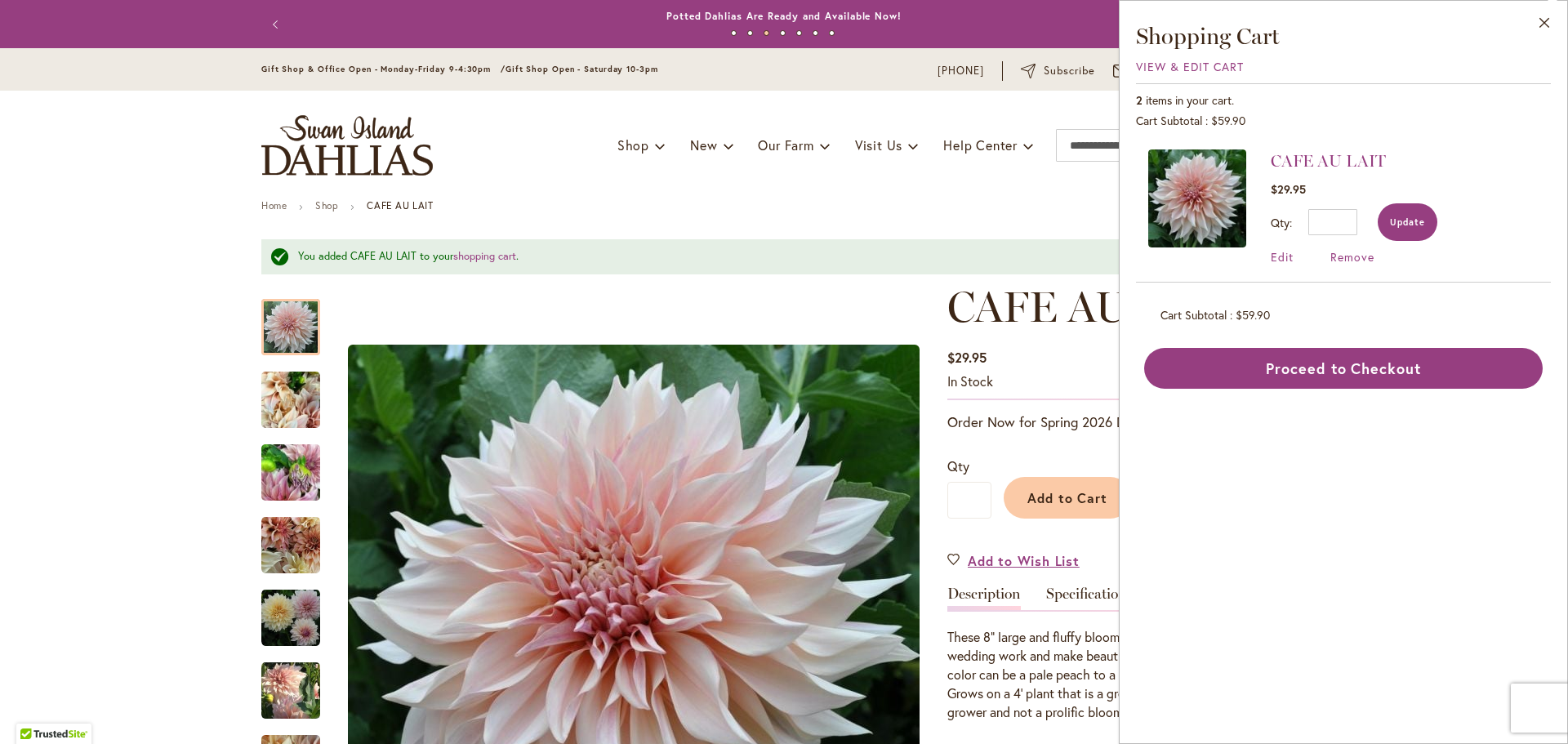 click on "Update" at bounding box center (1407, 222) 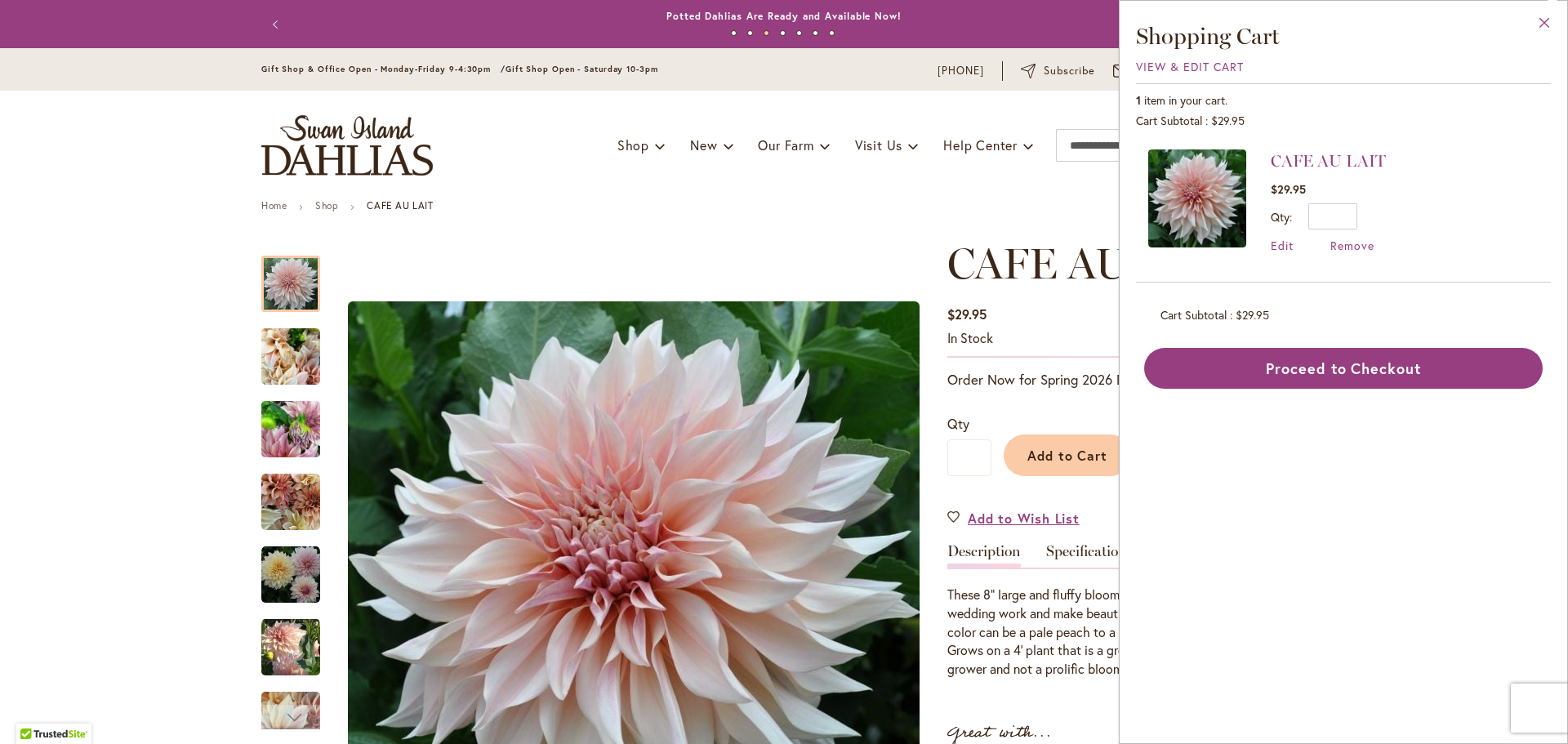 click on "Close" at bounding box center [1544, 26] 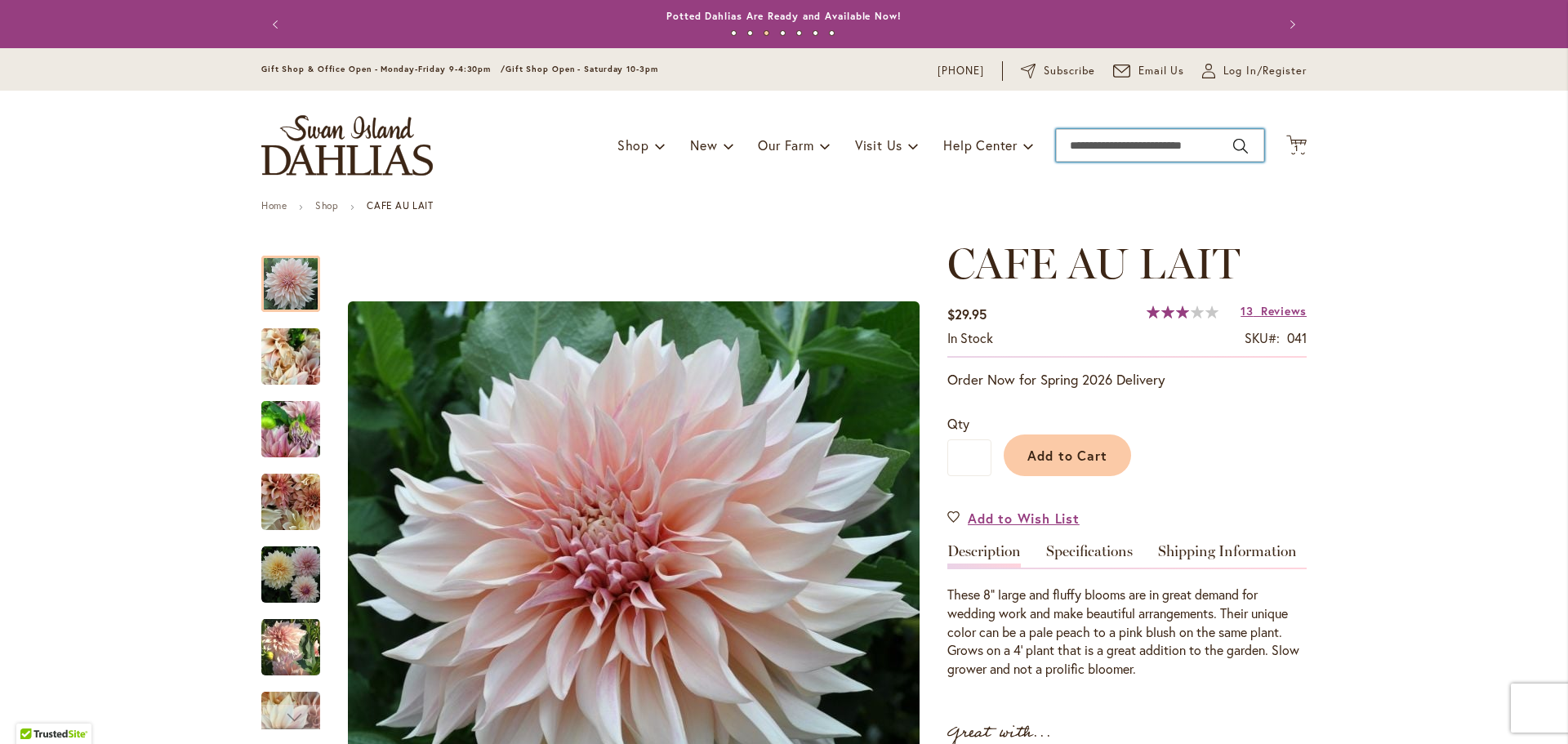 click on "Search" at bounding box center (1160, 145) 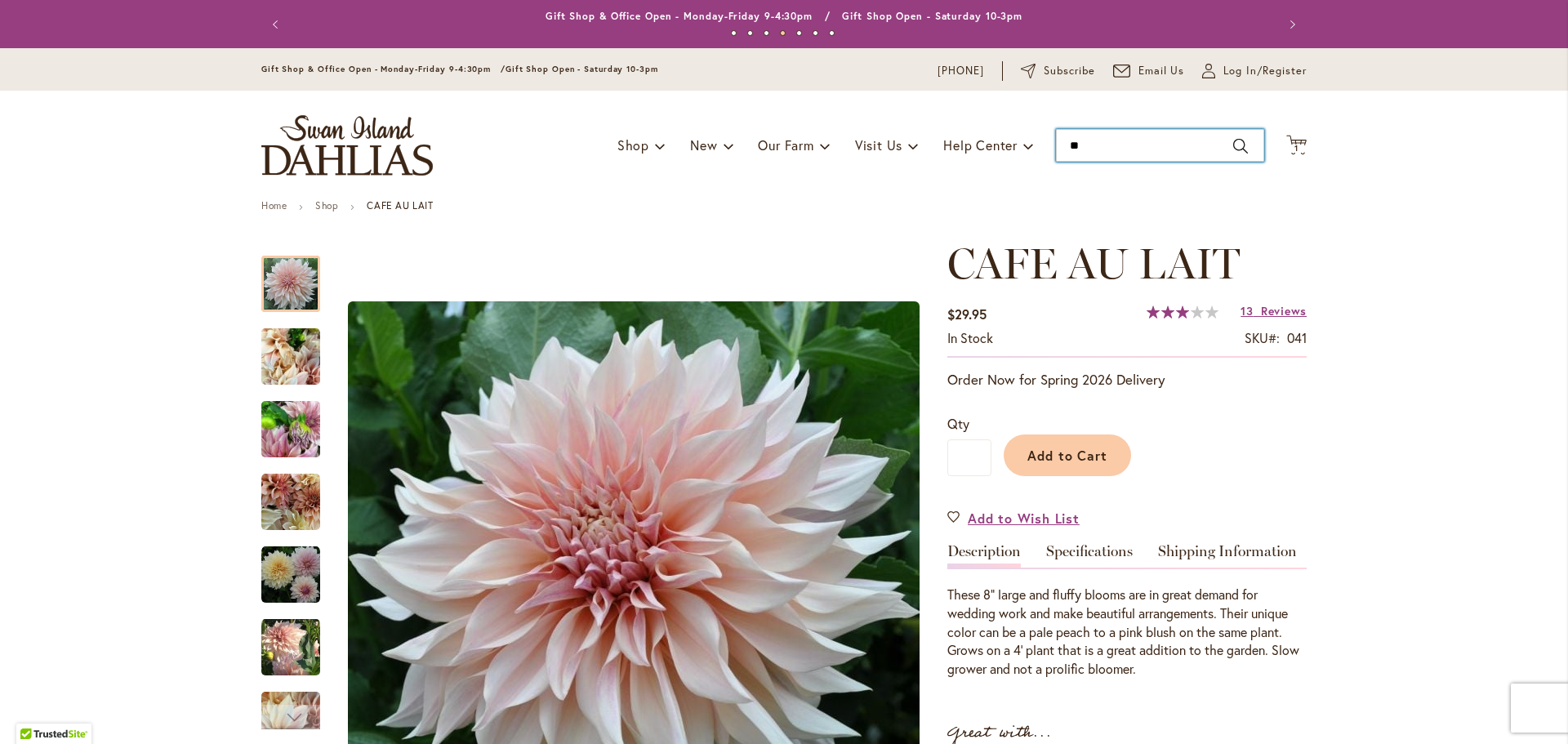 type on "***" 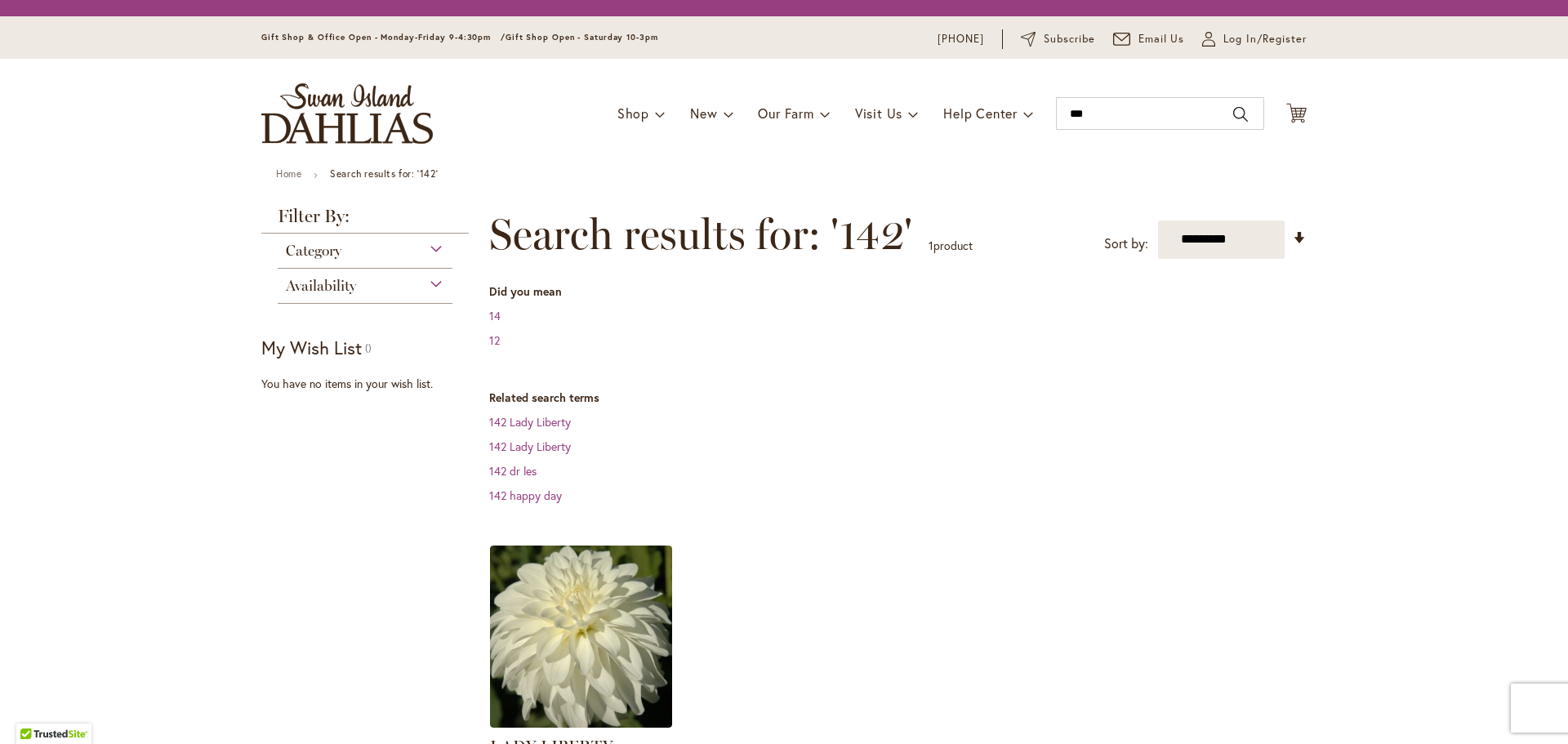 scroll, scrollTop: 0, scrollLeft: 0, axis: both 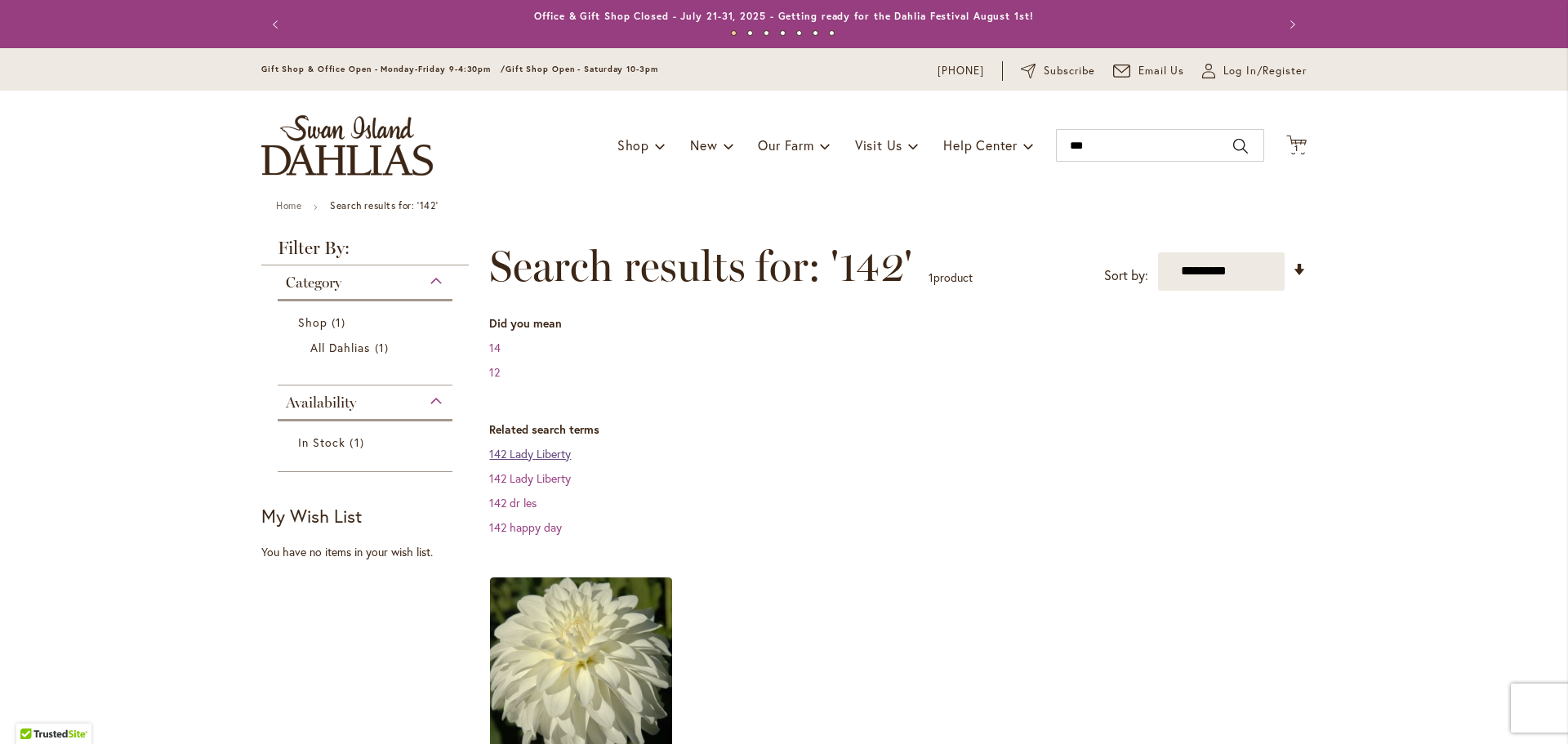 click on "142 Lady Liberty" at bounding box center [530, 453] 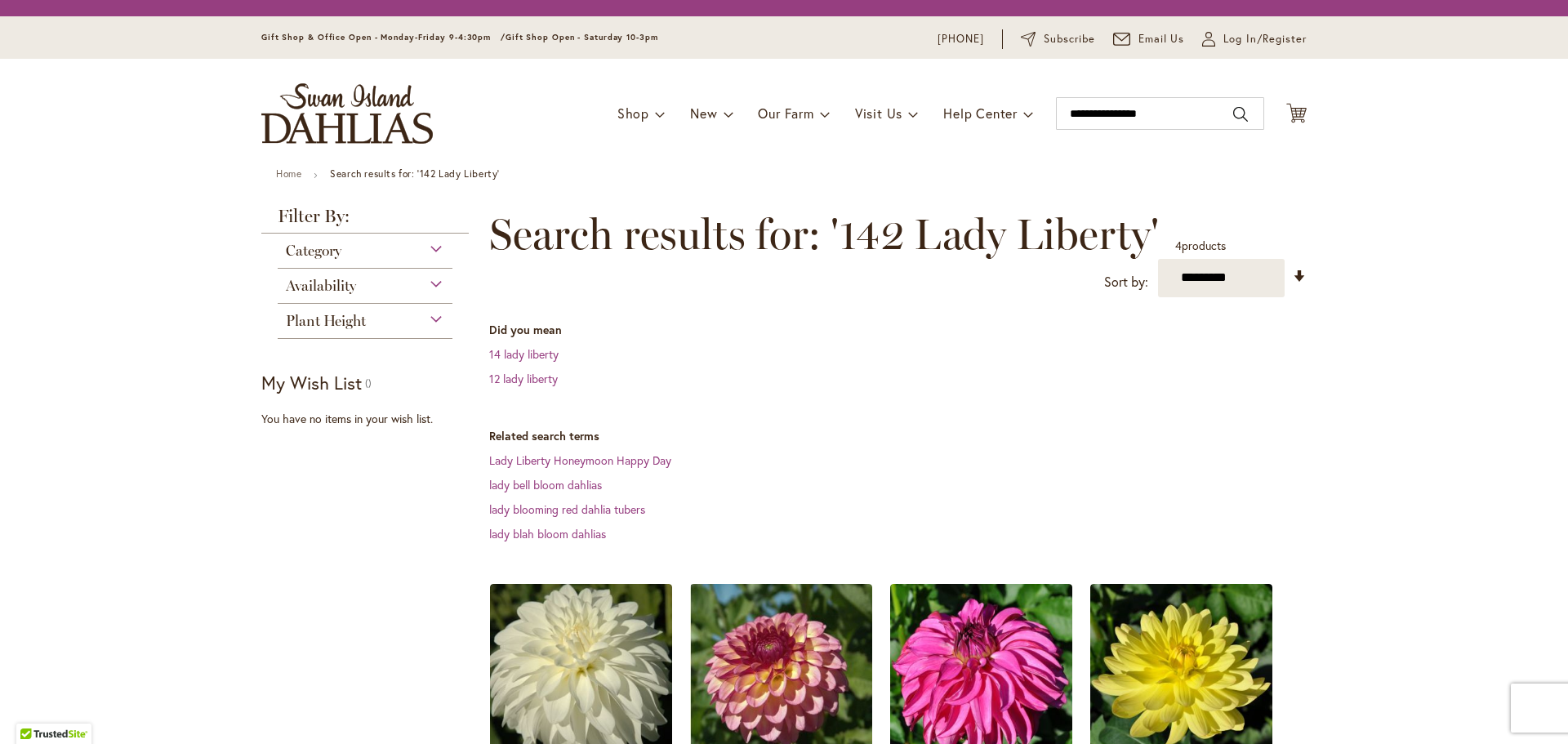 scroll, scrollTop: 0, scrollLeft: 0, axis: both 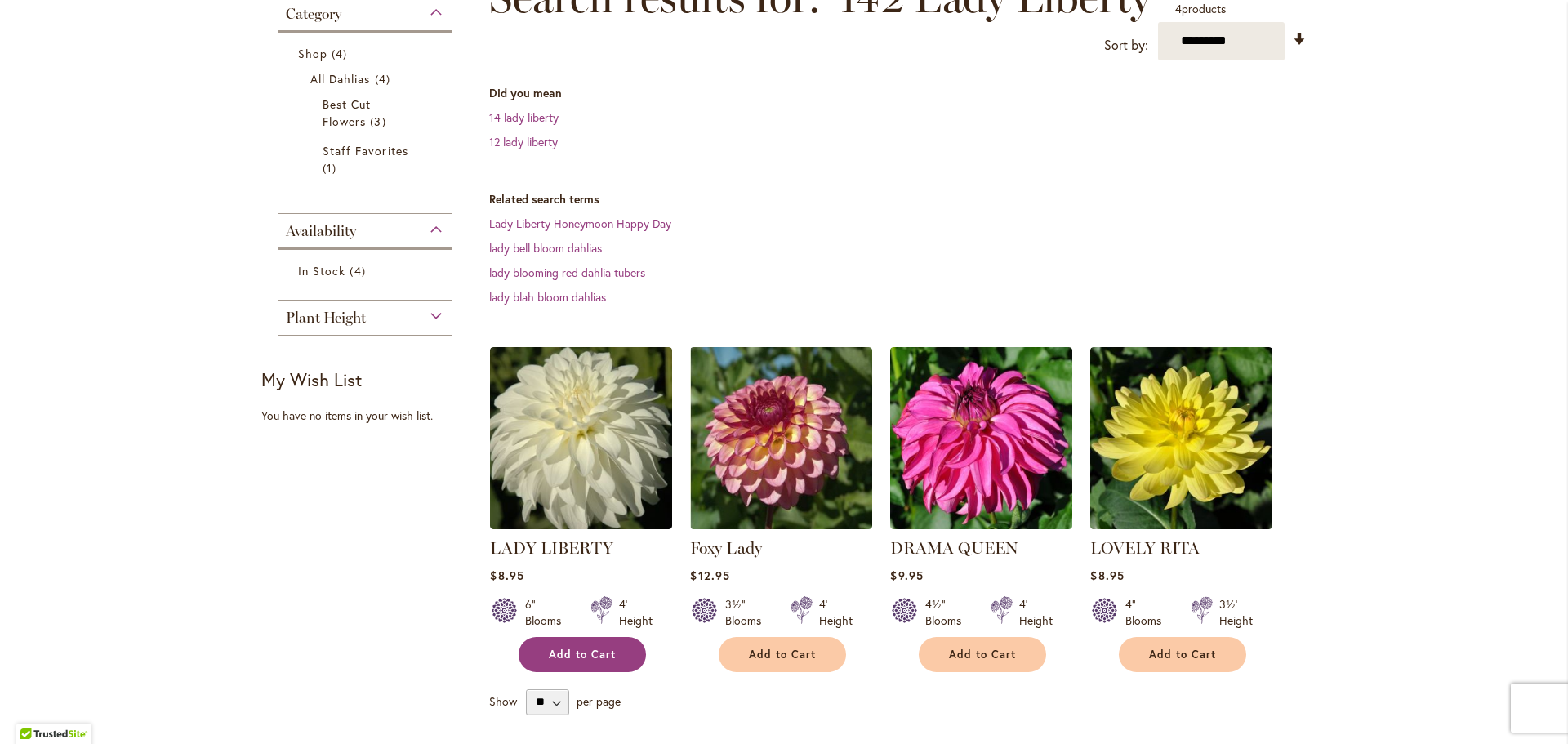 click on "Add to Cart" at bounding box center [582, 654] 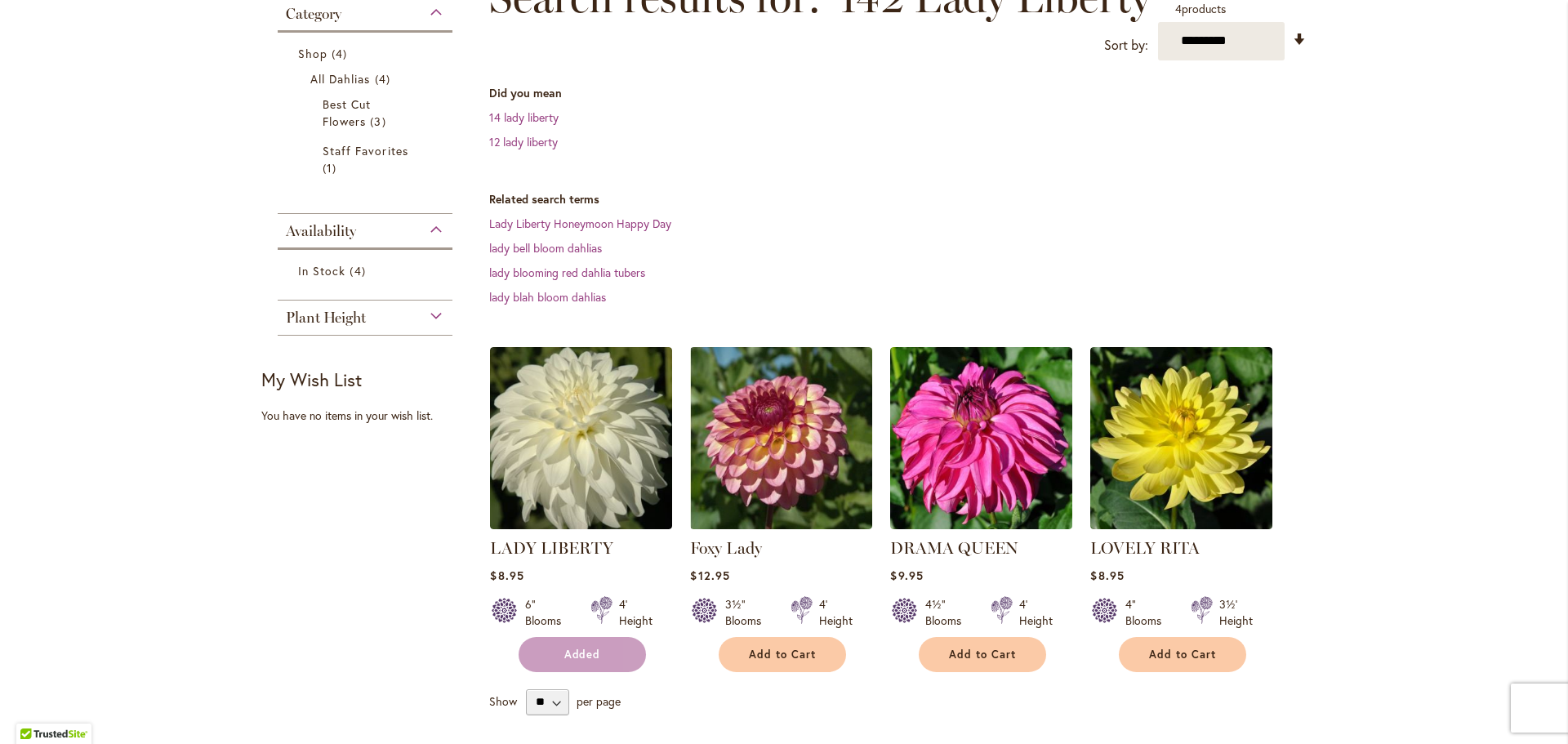 scroll, scrollTop: 312, scrollLeft: 0, axis: vertical 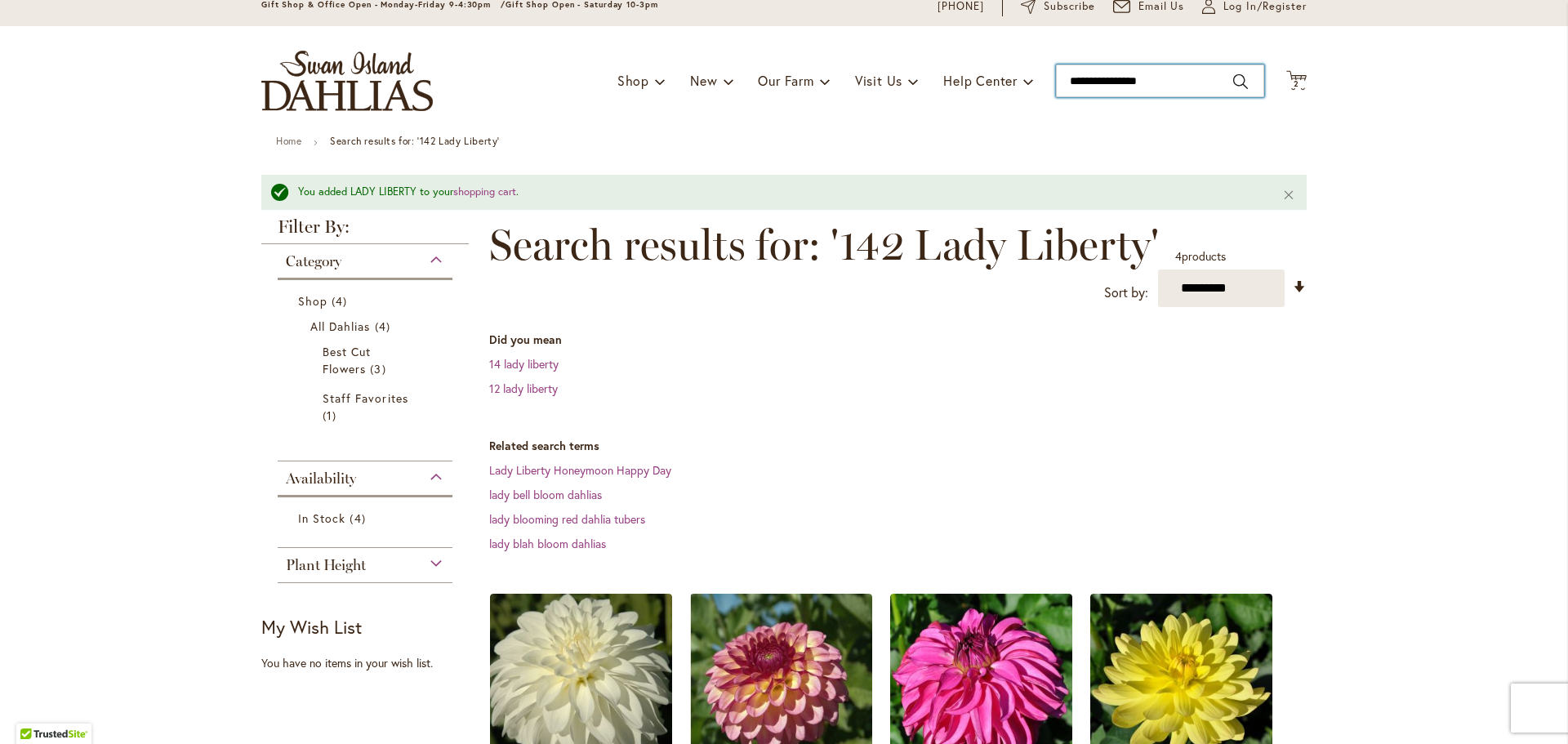 click on "**********" at bounding box center [1160, 81] 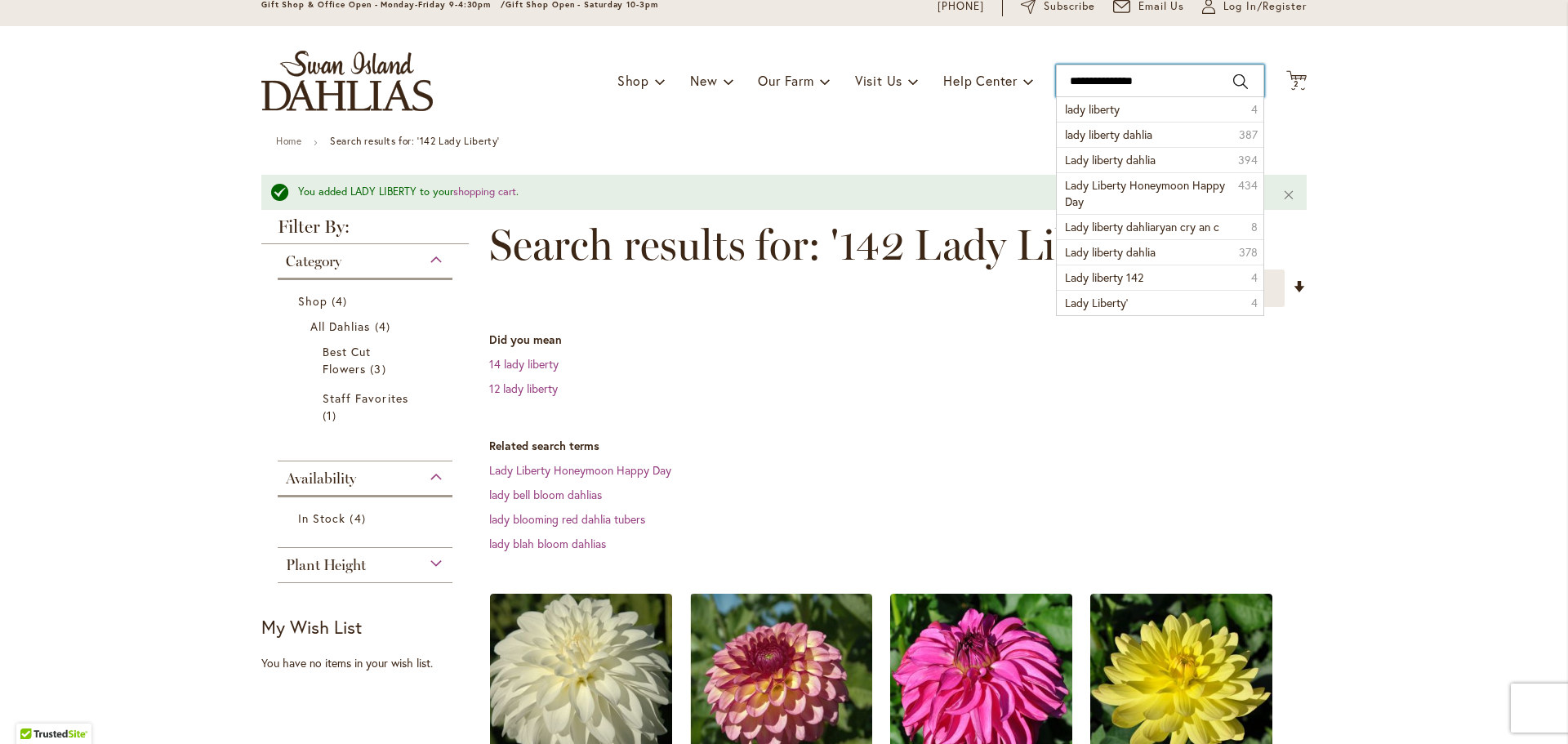 type on "**********" 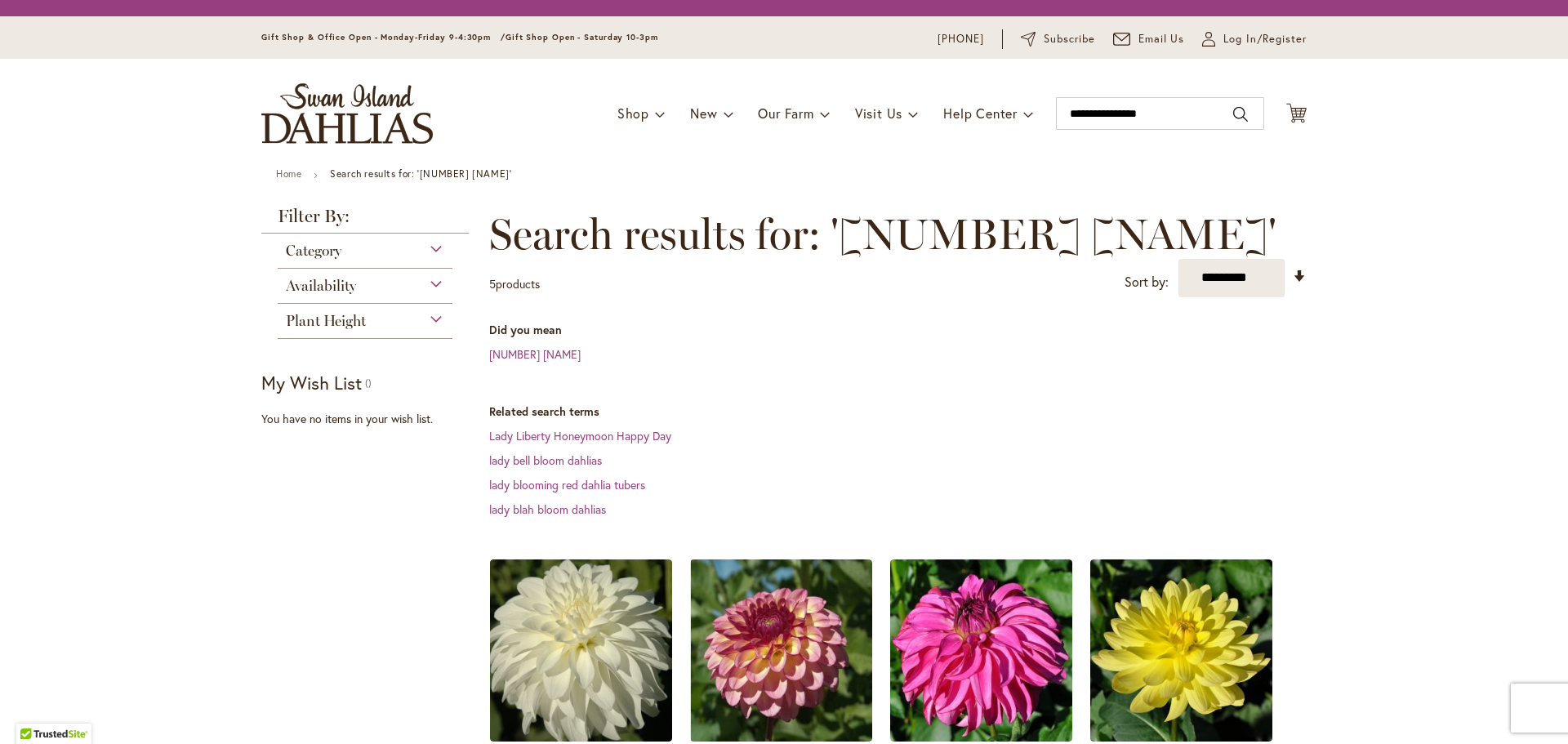scroll, scrollTop: 0, scrollLeft: 0, axis: both 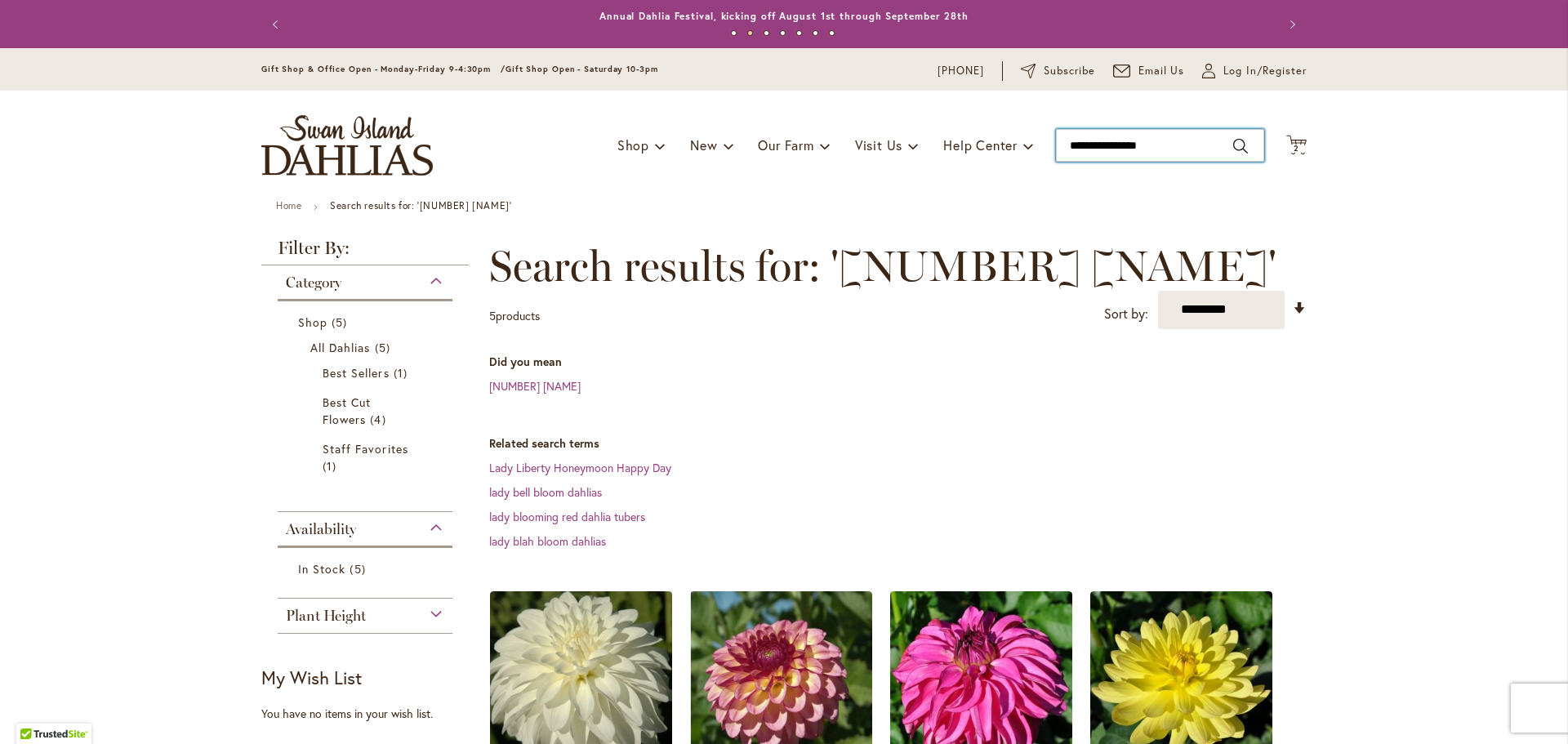 click on "**********" at bounding box center [1160, 145] 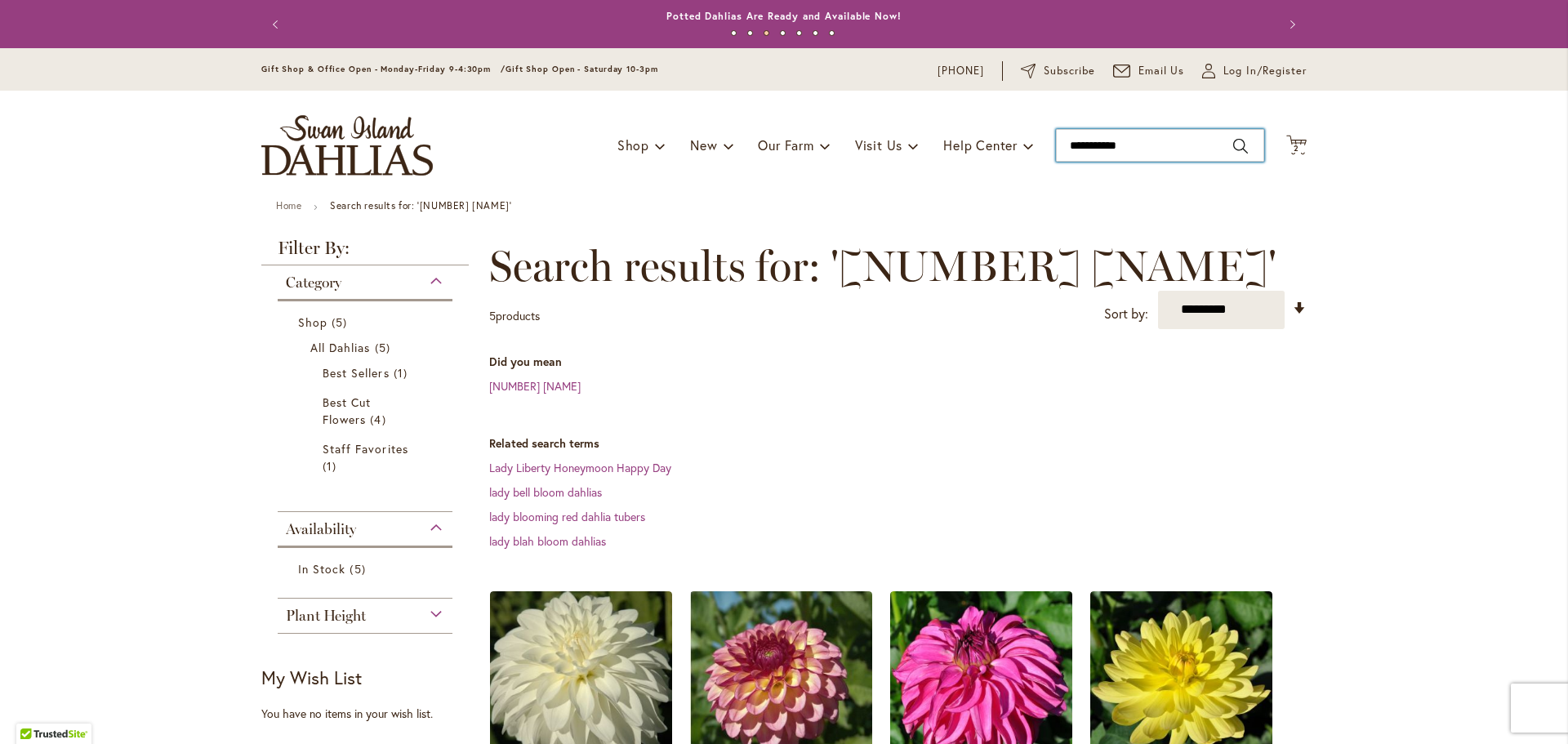 type on "**********" 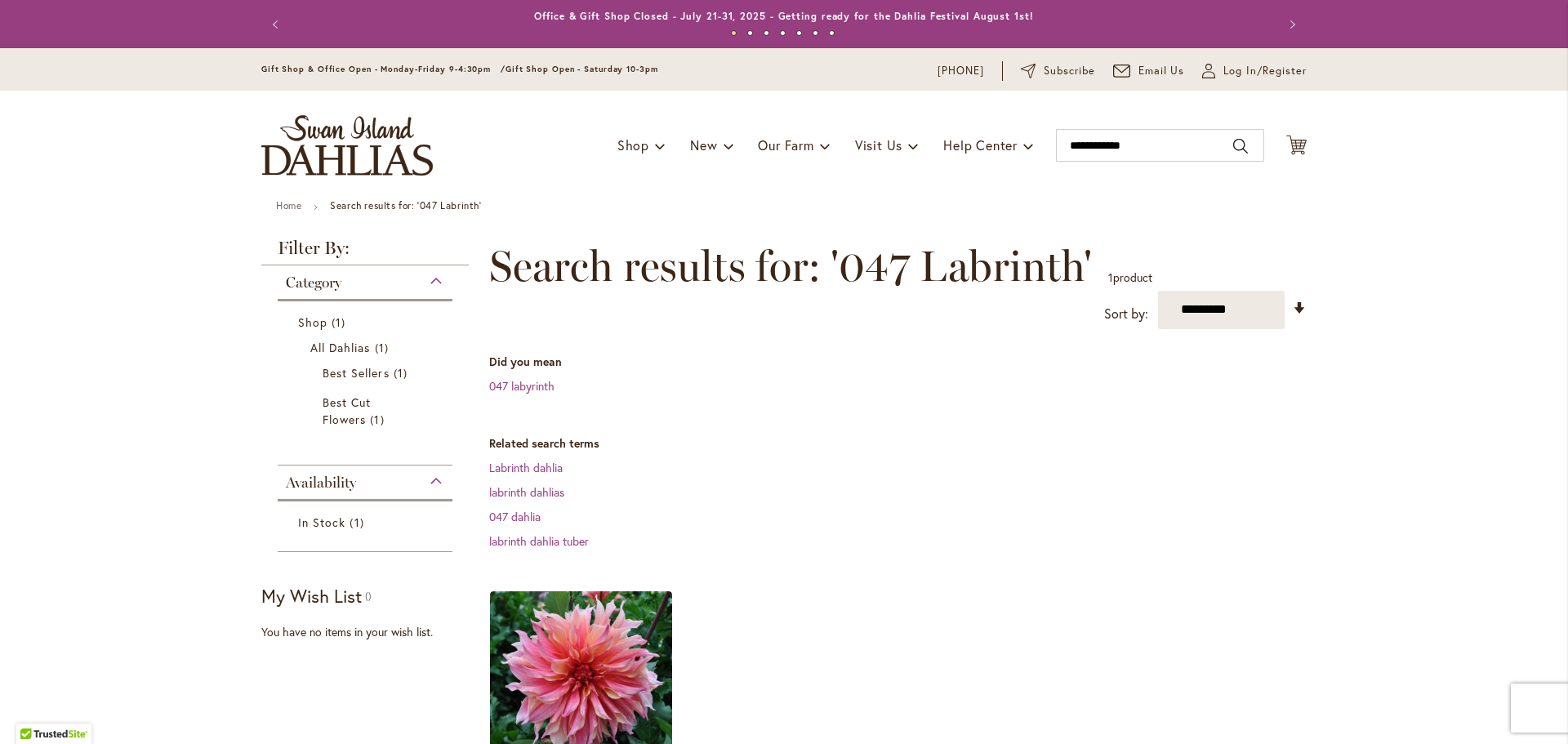 scroll, scrollTop: 0, scrollLeft: 0, axis: both 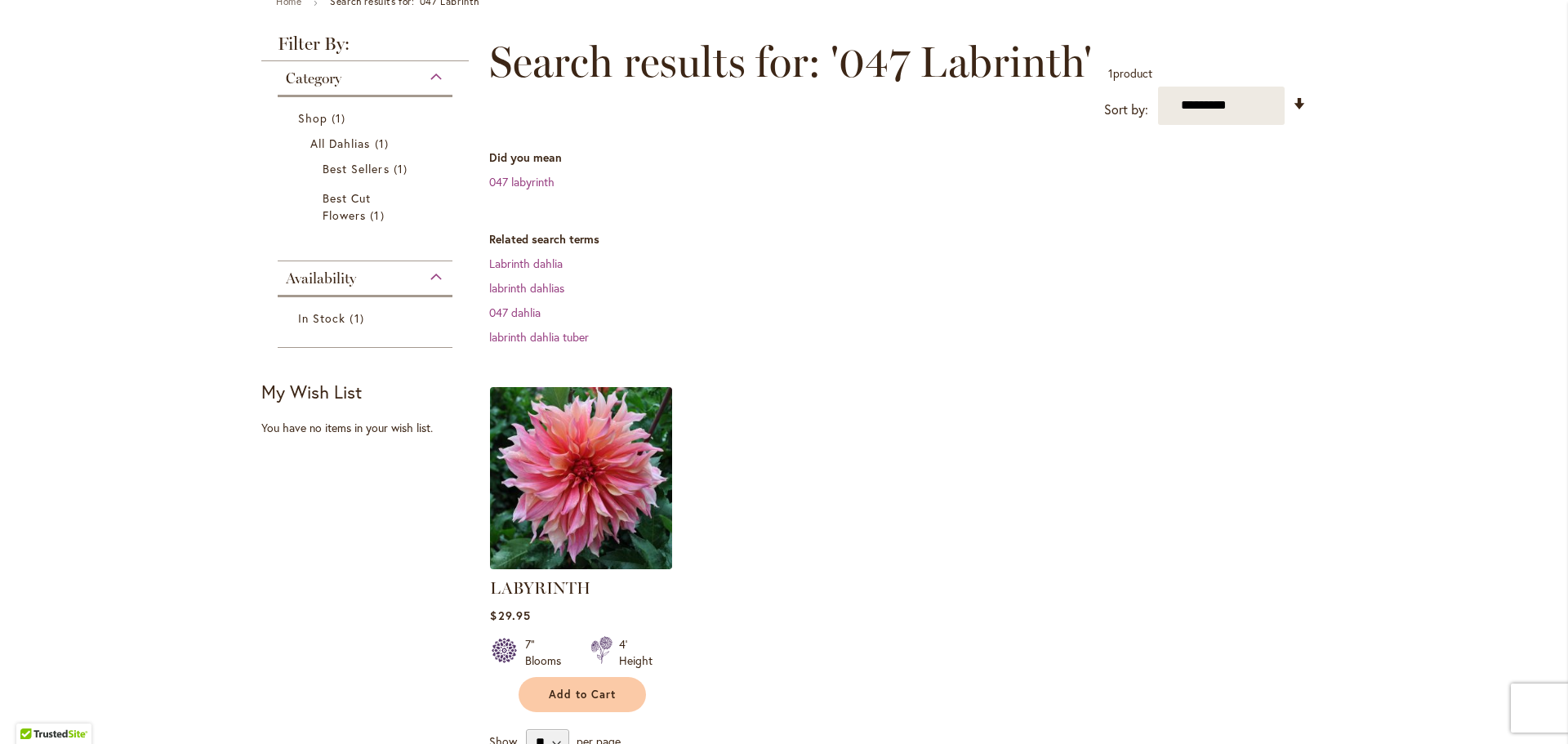 click at bounding box center (581, 478) 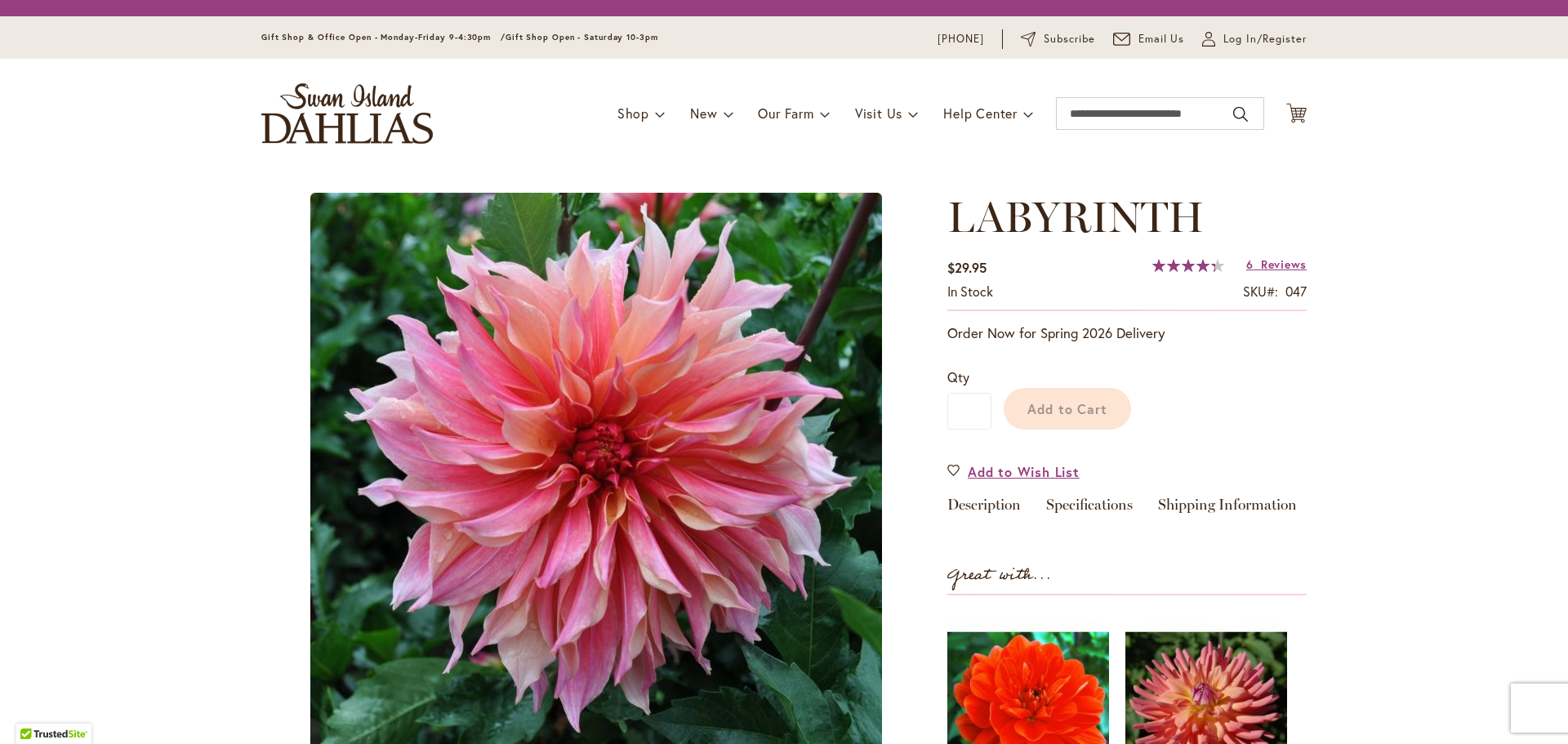 scroll, scrollTop: 0, scrollLeft: 0, axis: both 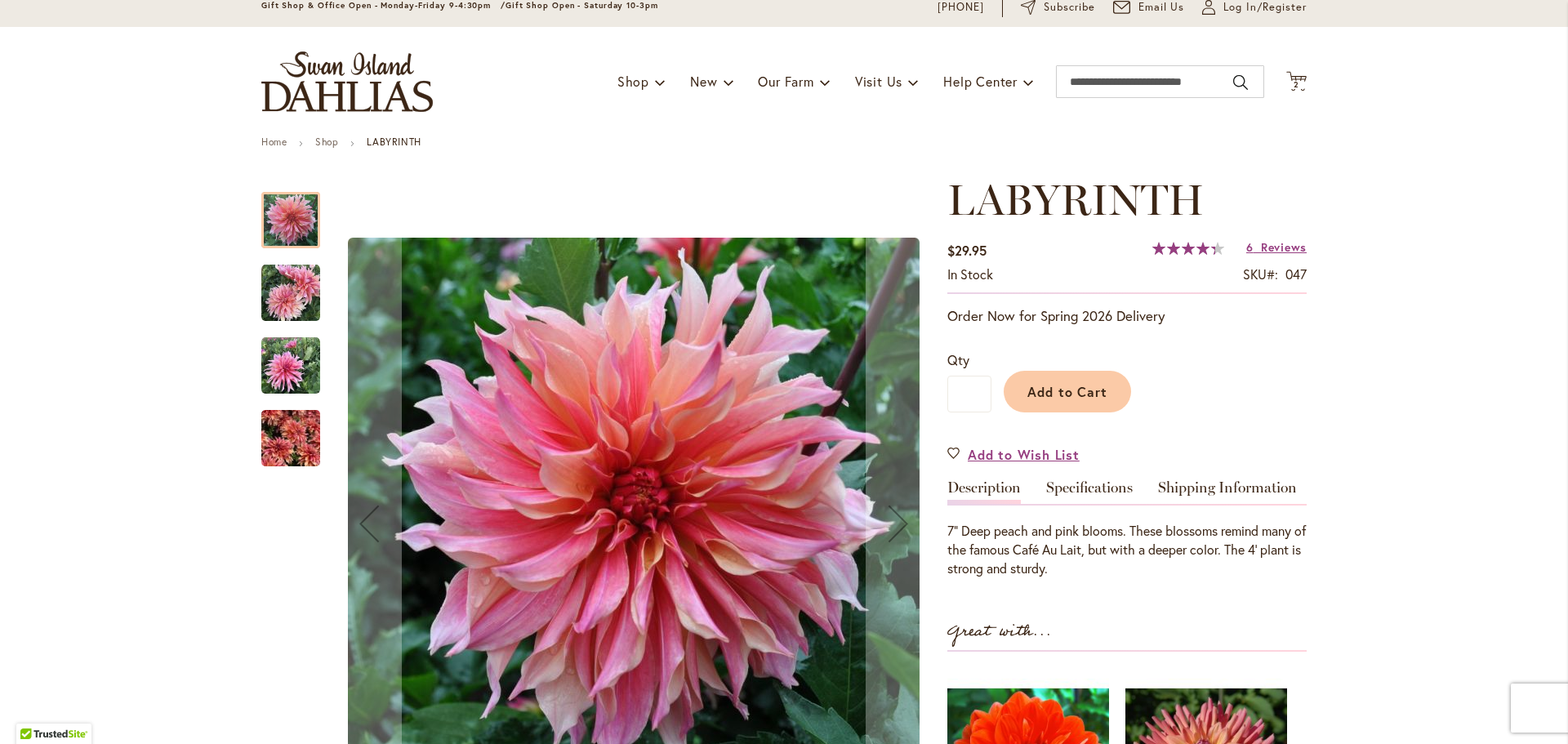 click at bounding box center [291, 439] 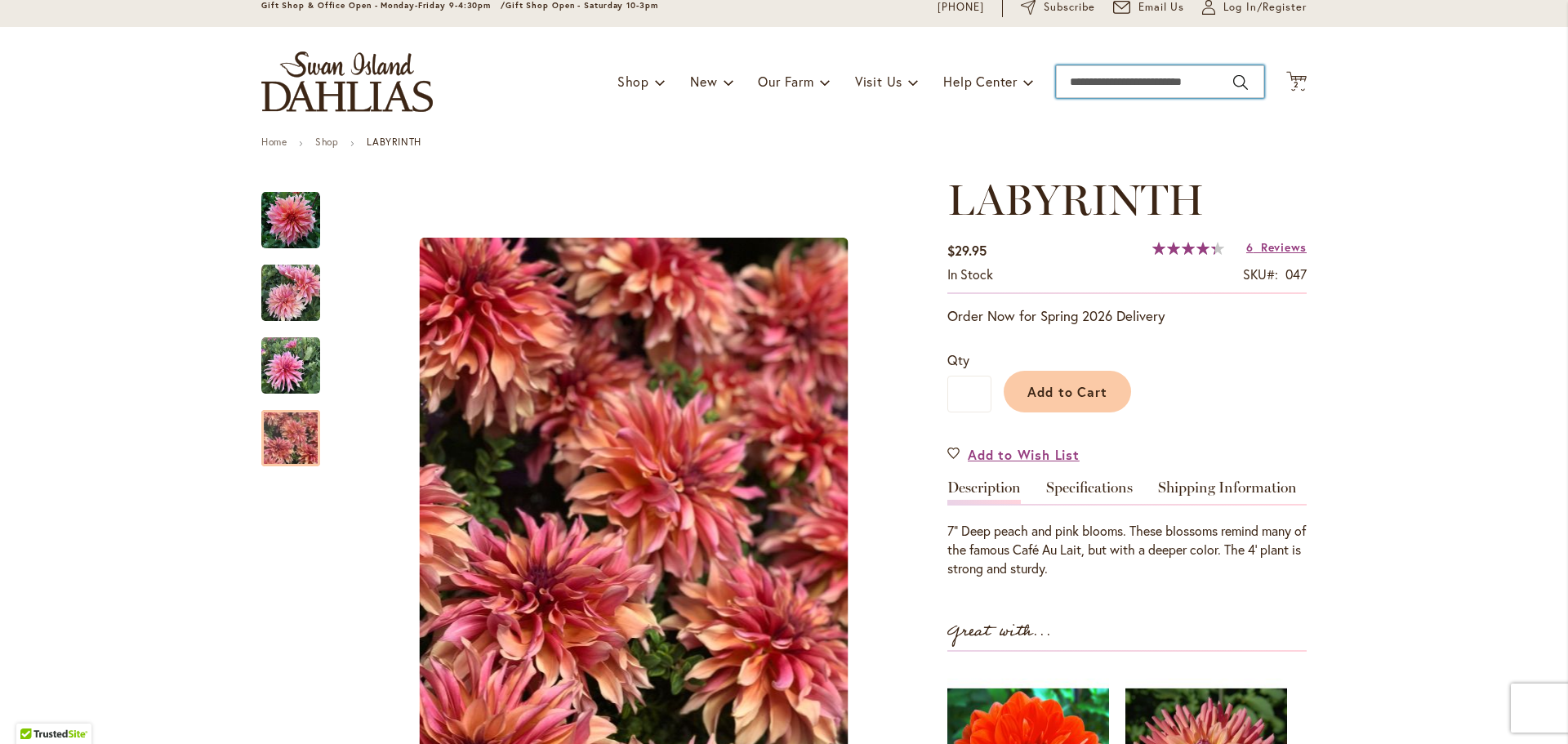 click on "Search" at bounding box center [1160, 82] 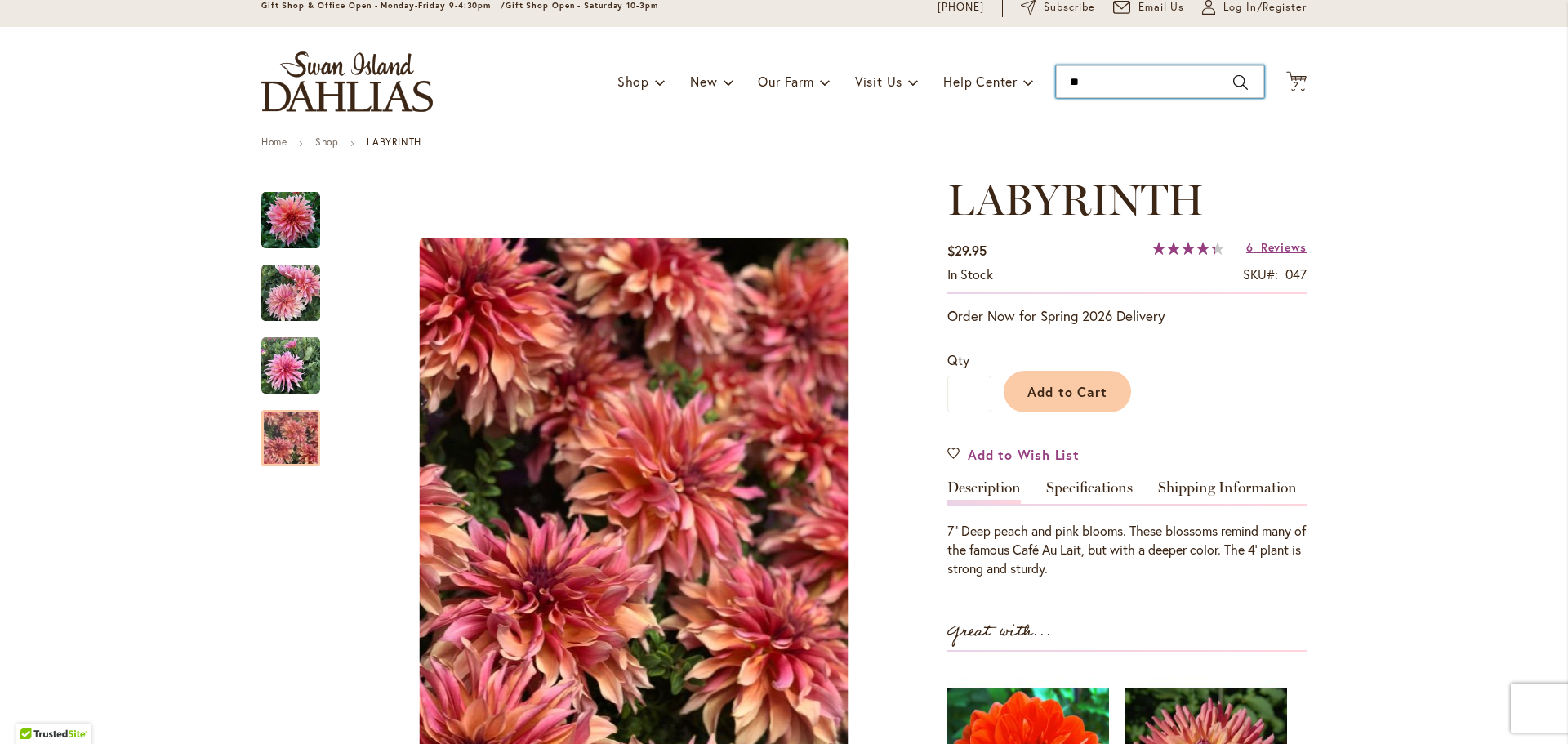 type on "***" 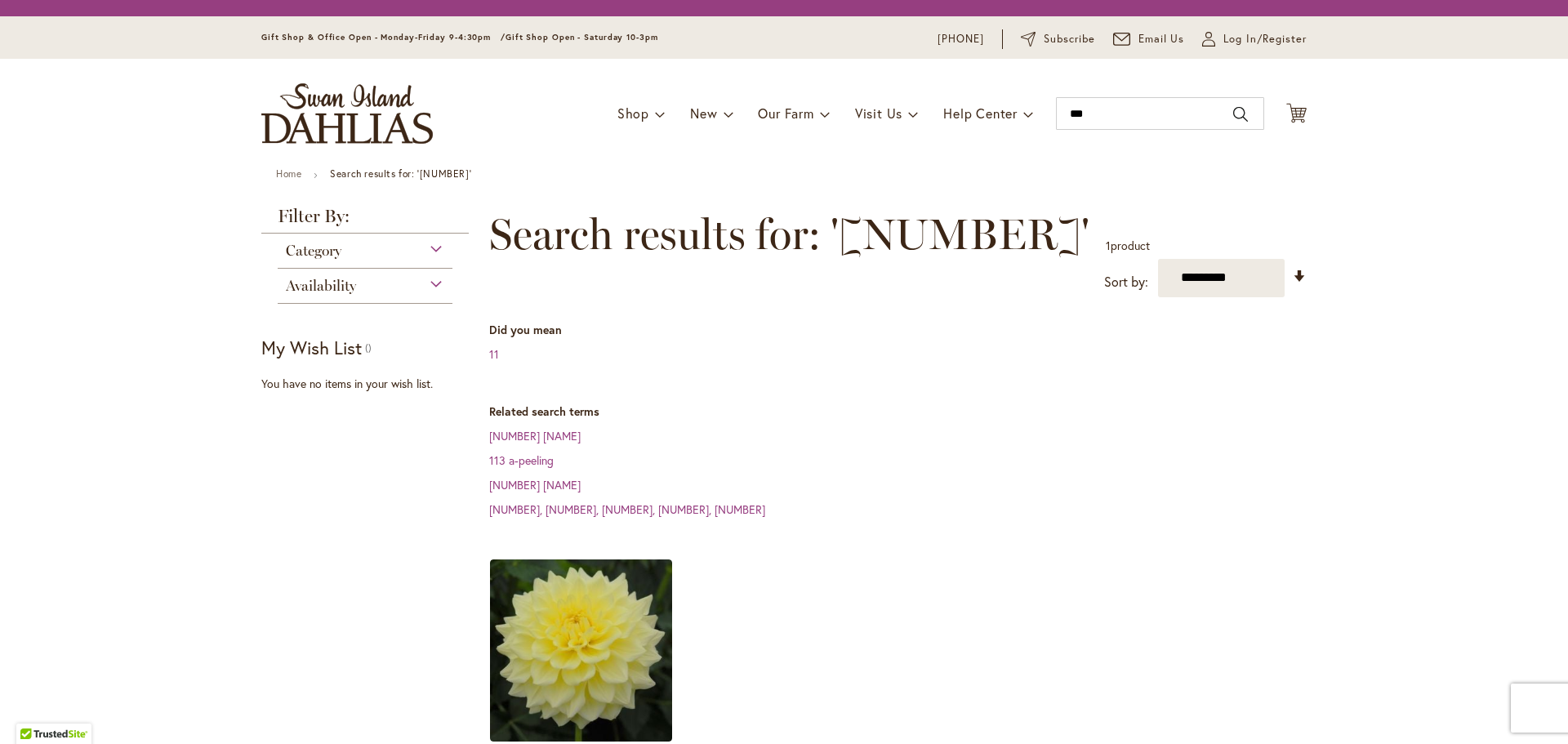 scroll, scrollTop: 0, scrollLeft: 0, axis: both 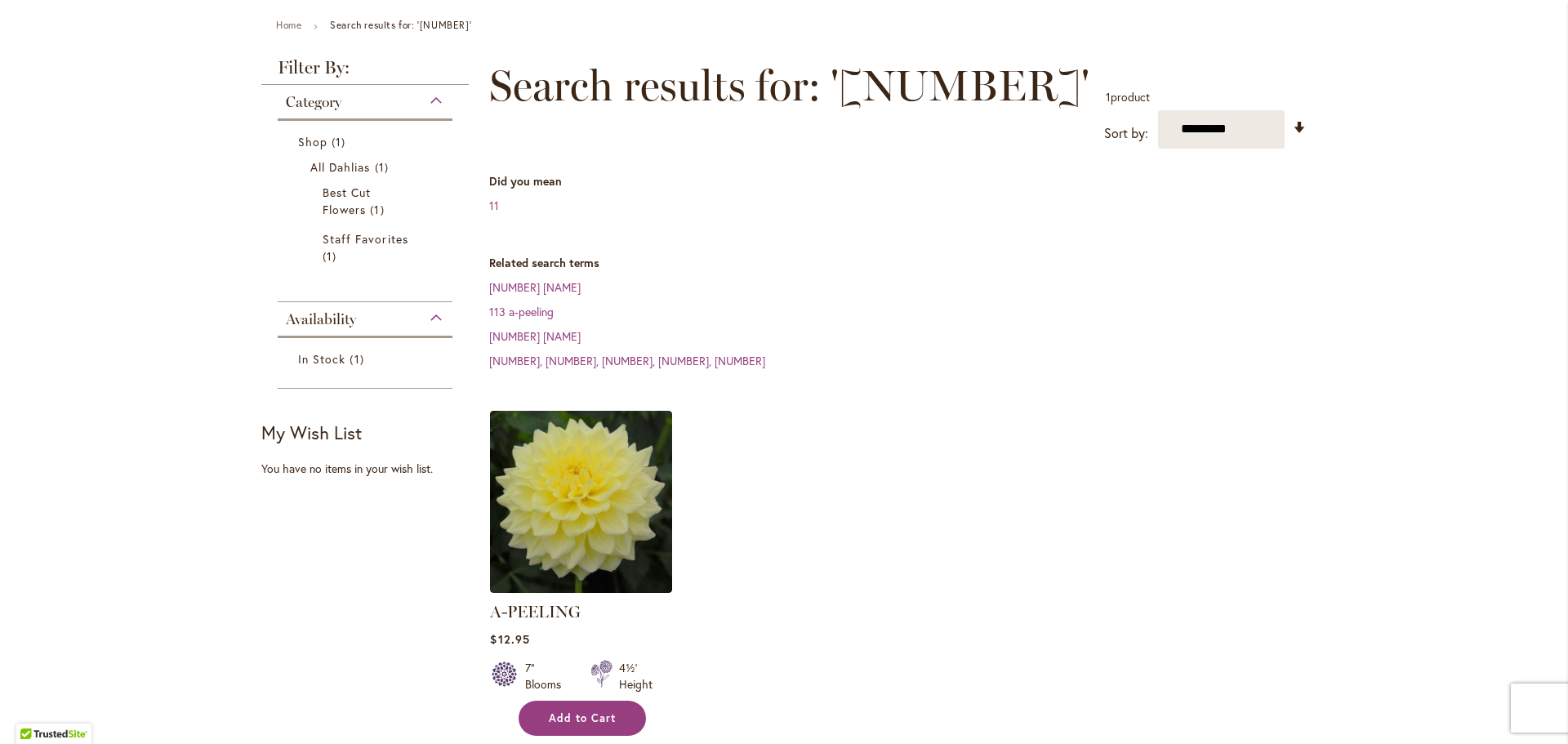 click on "Add to Cart" at bounding box center [582, 718] 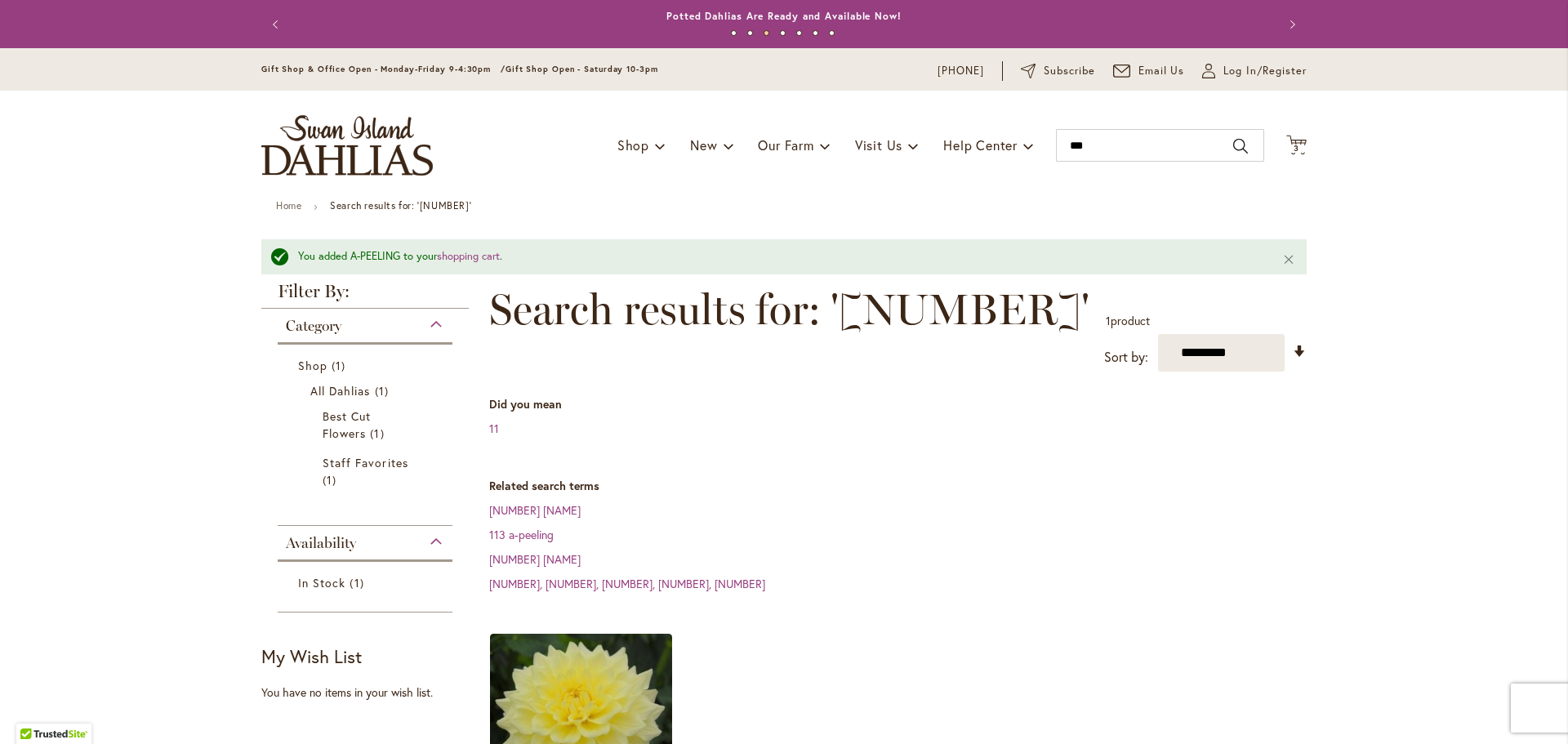 scroll, scrollTop: 1, scrollLeft: 0, axis: vertical 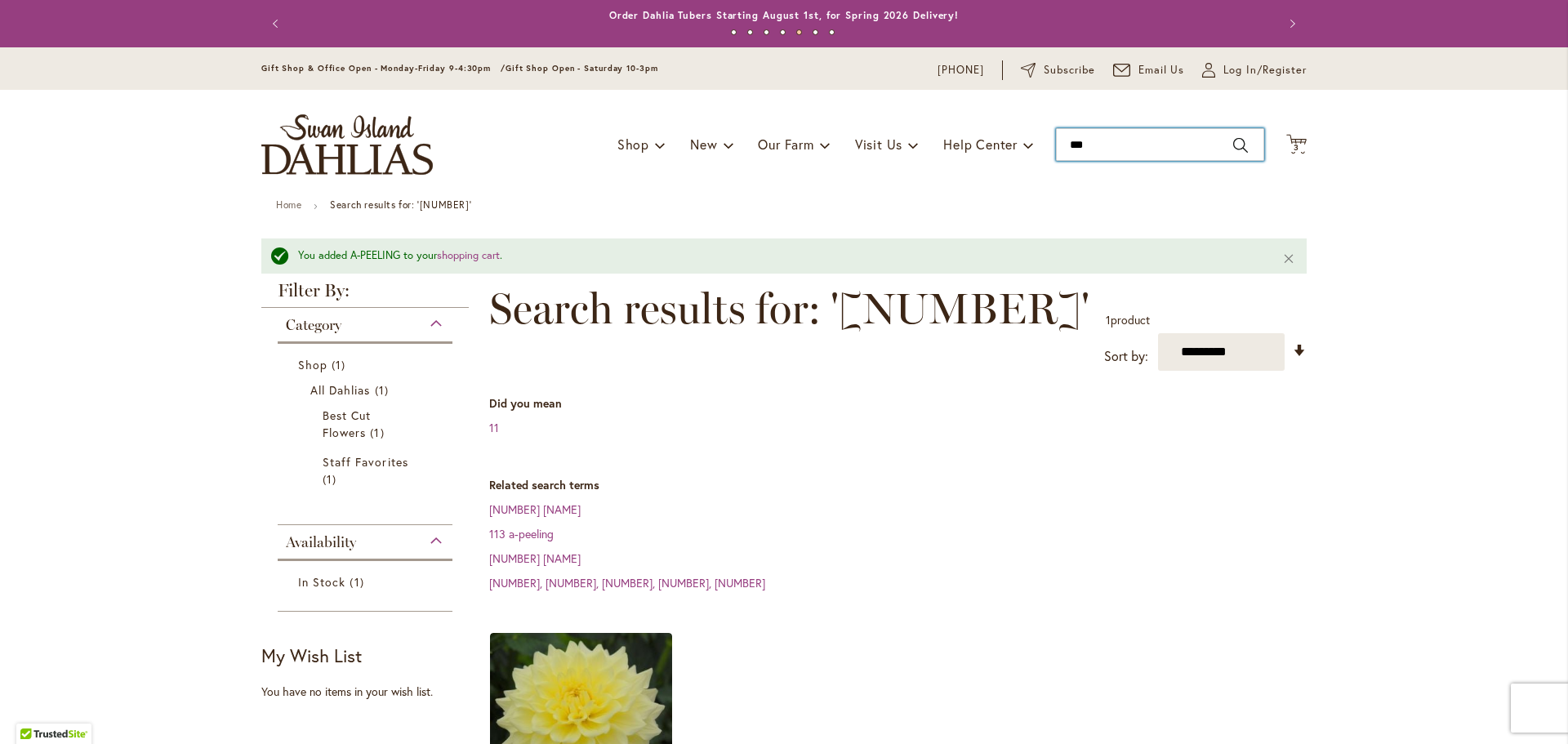 click on "***" at bounding box center (1160, 145) 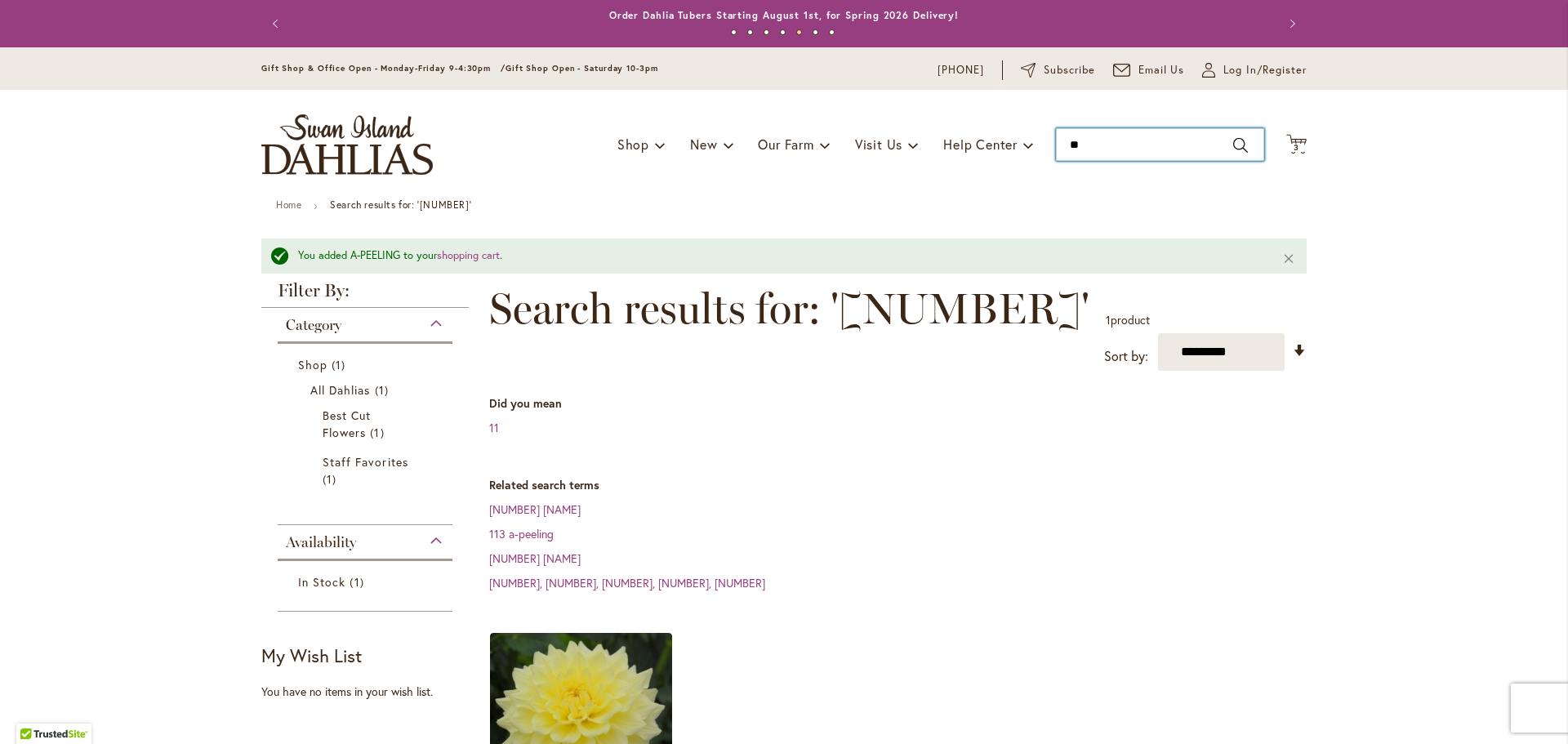 type on "***" 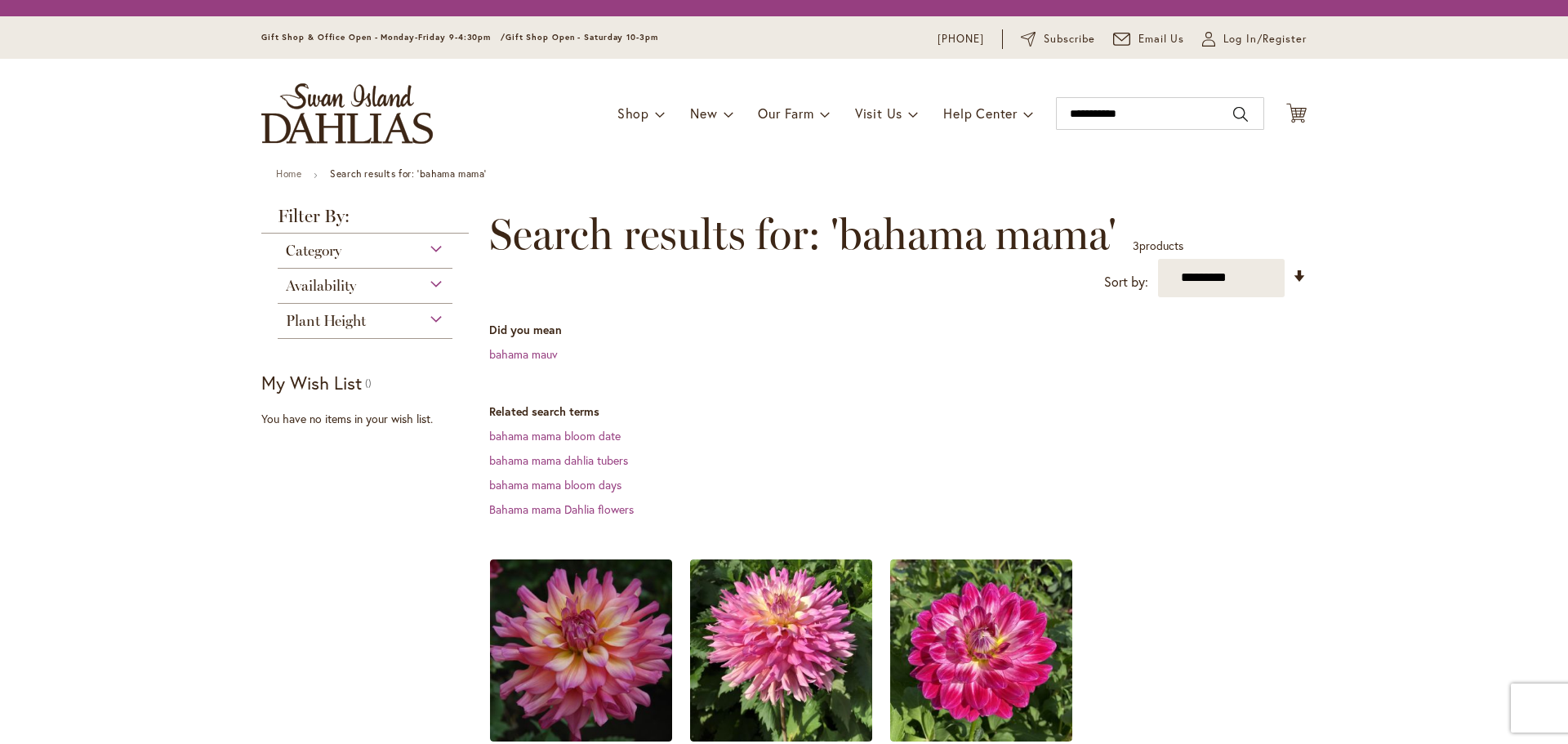 scroll, scrollTop: 0, scrollLeft: 0, axis: both 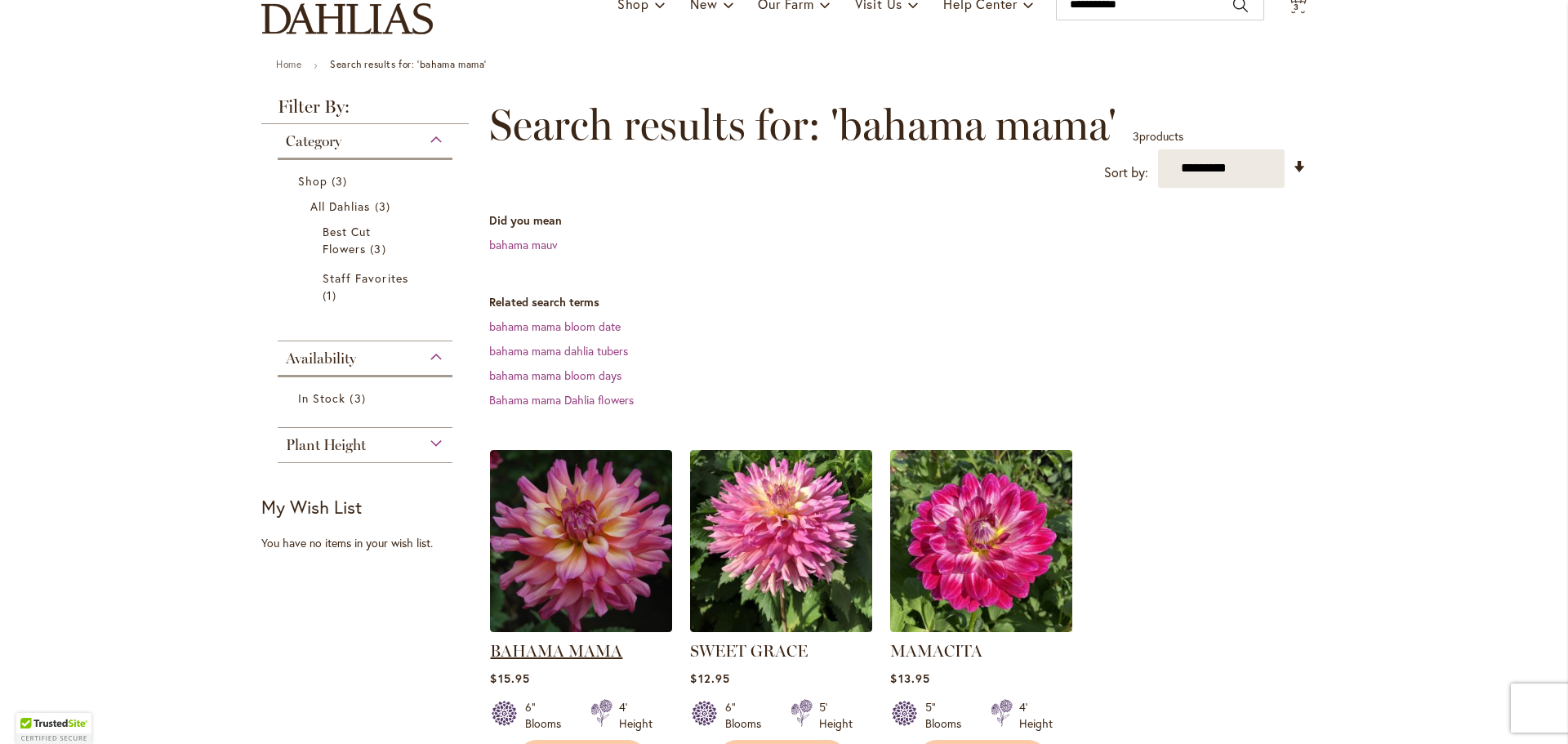 click on "BAHAMA MAMA" at bounding box center [556, 651] 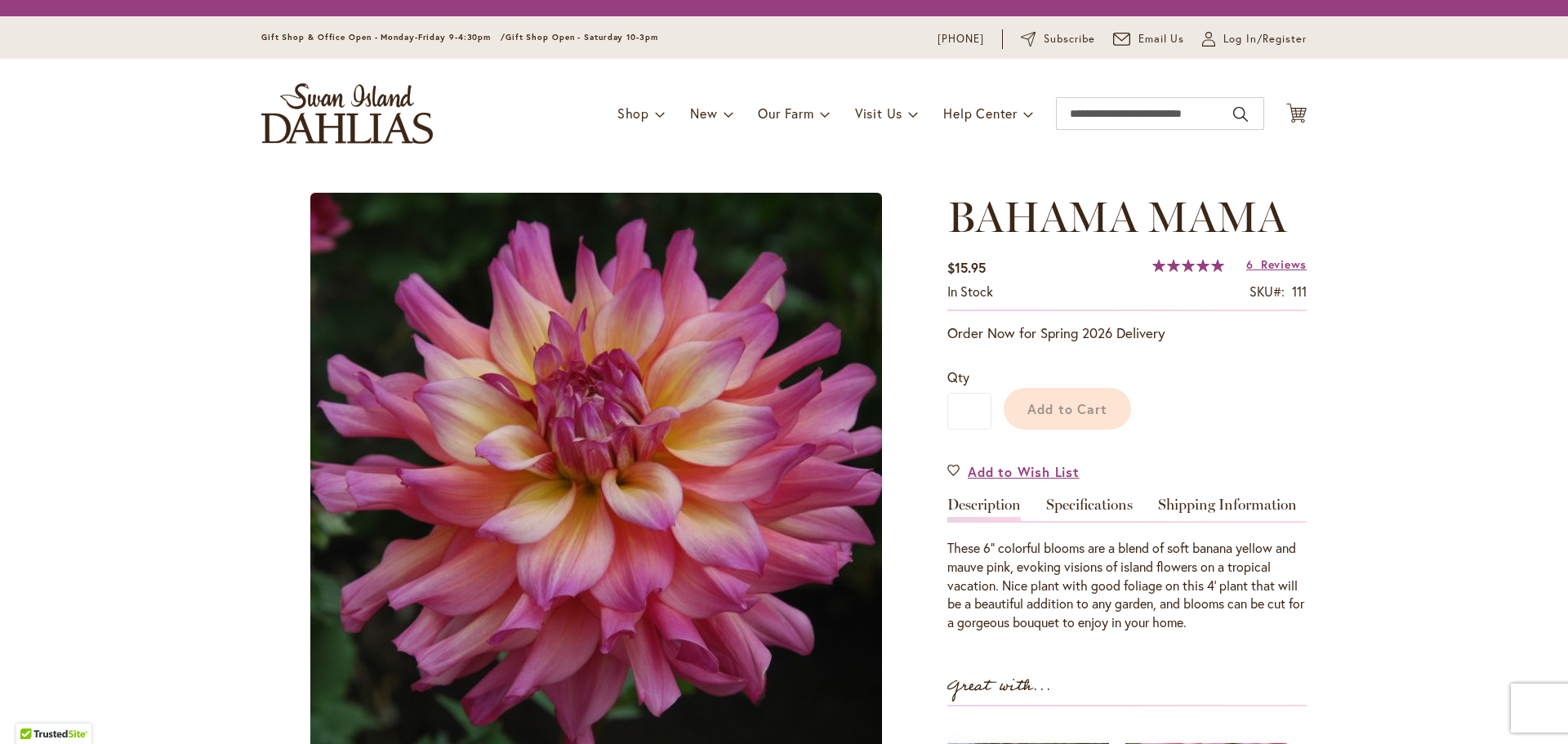 scroll, scrollTop: 0, scrollLeft: 0, axis: both 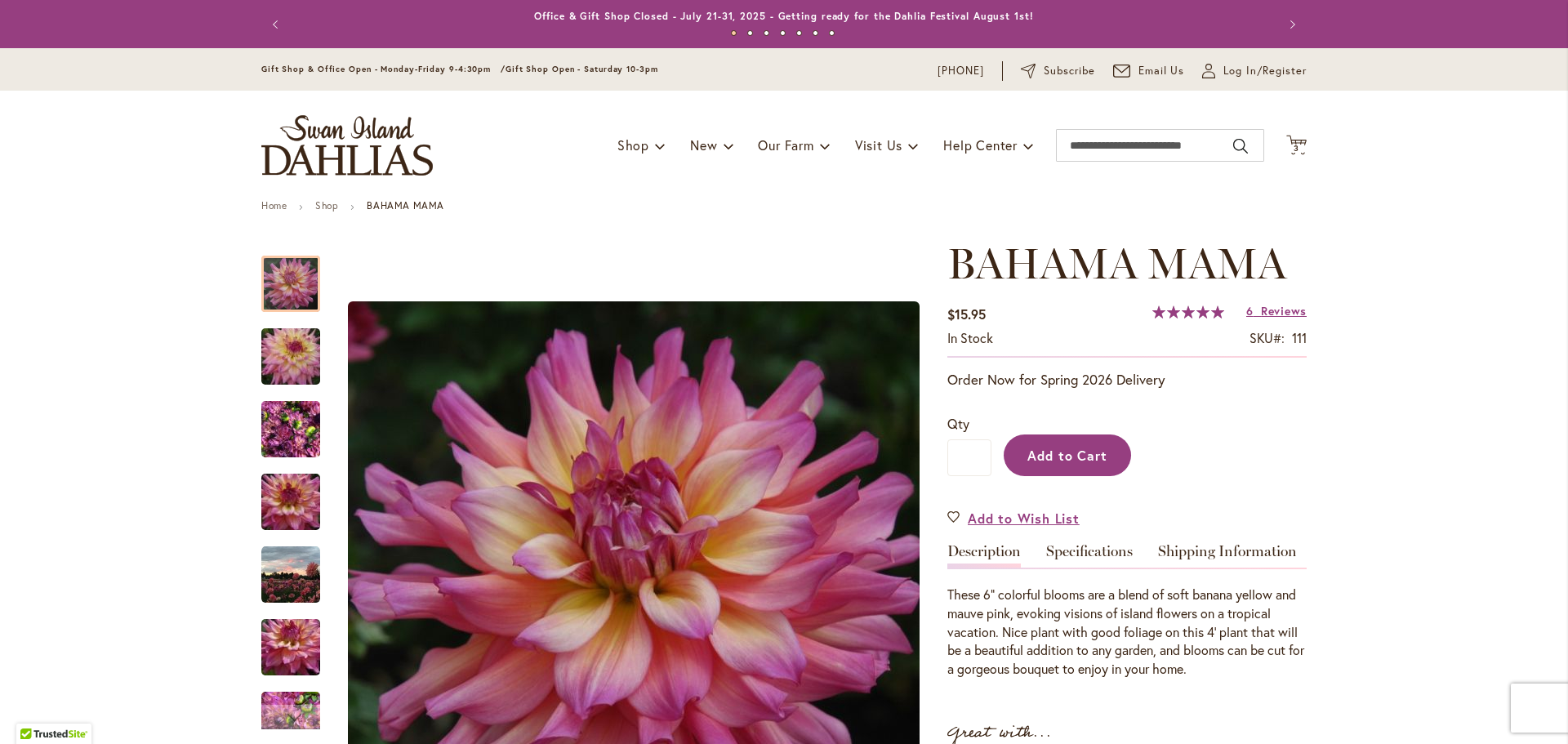 click on "Add to Cart" at bounding box center [1067, 455] 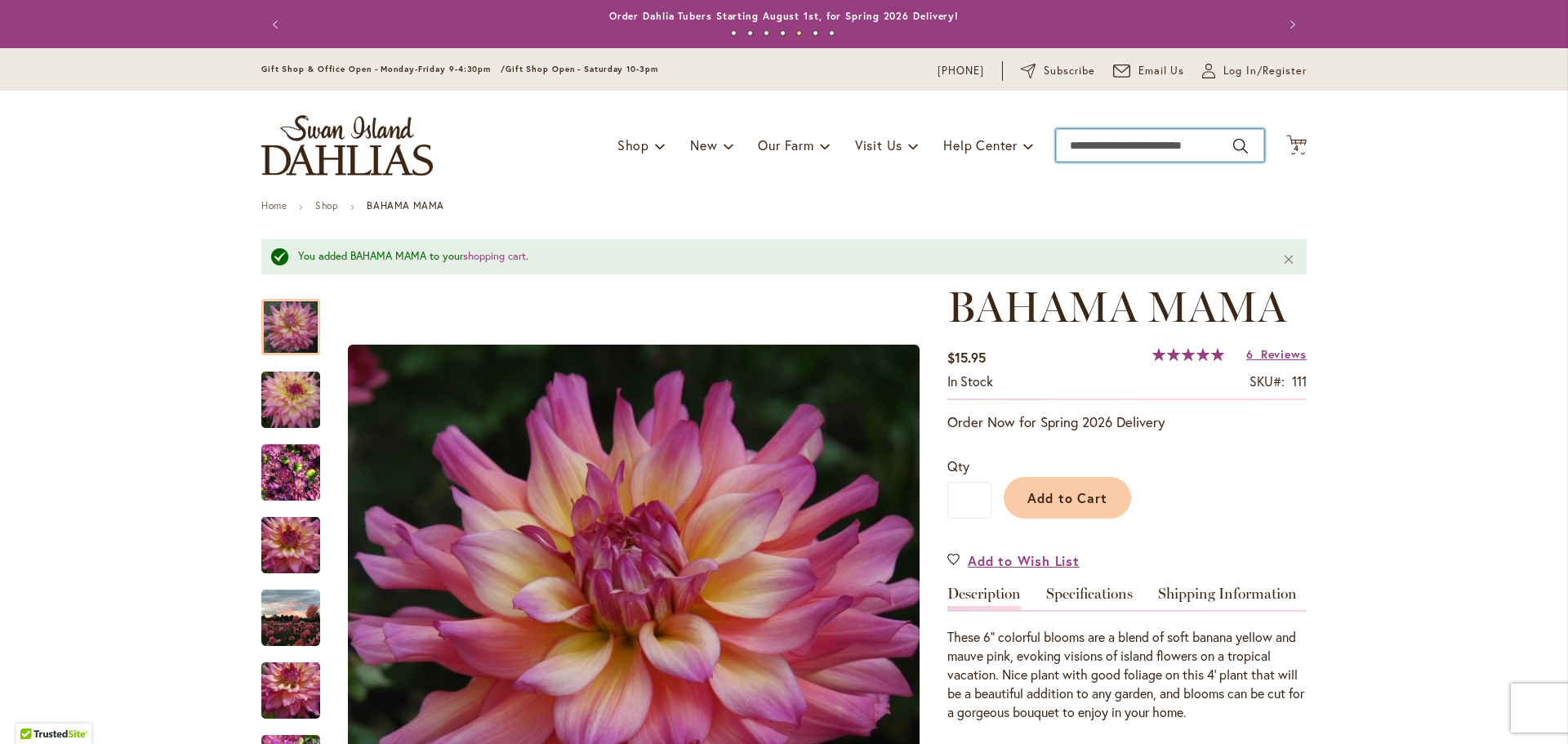 click on "Search" at bounding box center (1160, 145) 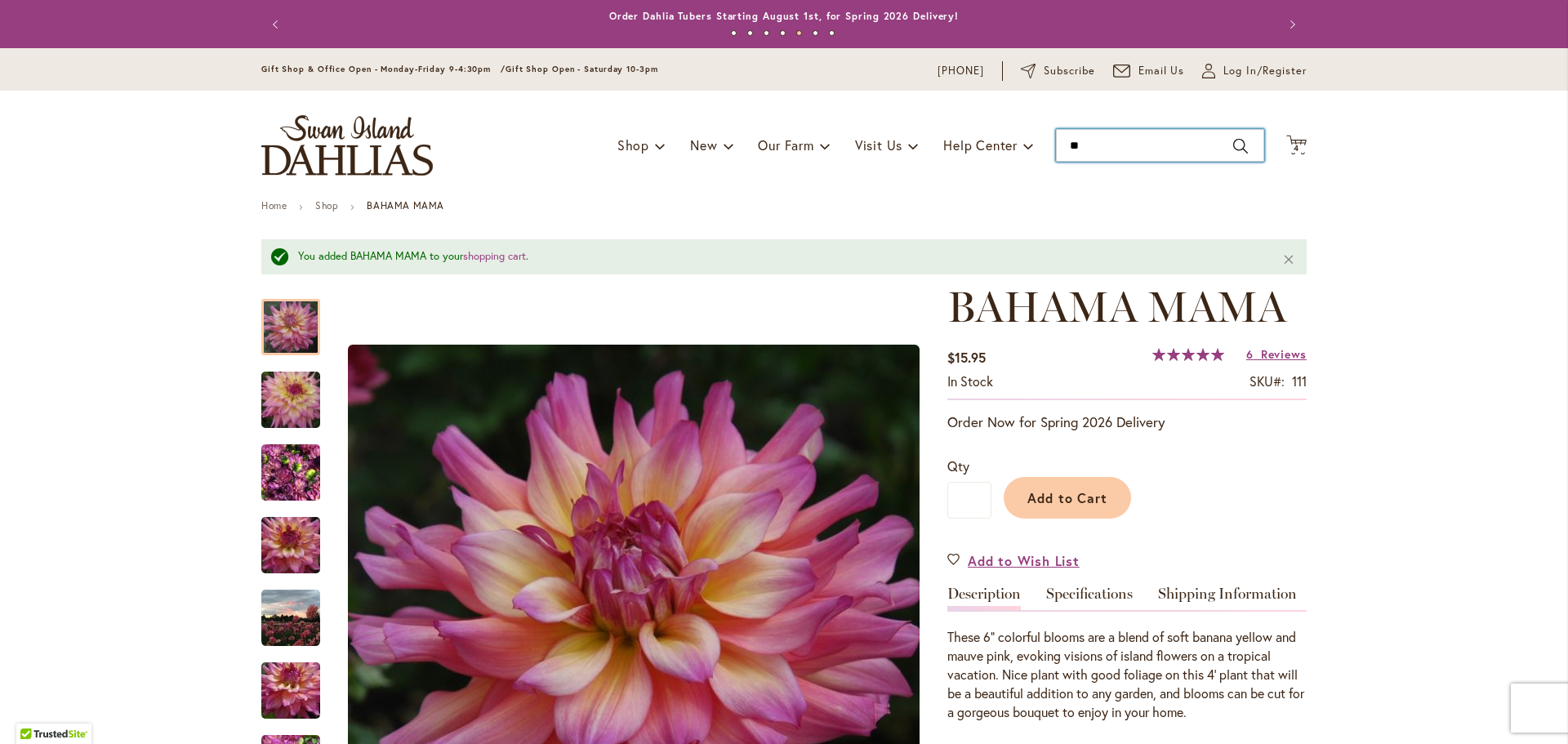 type on "***" 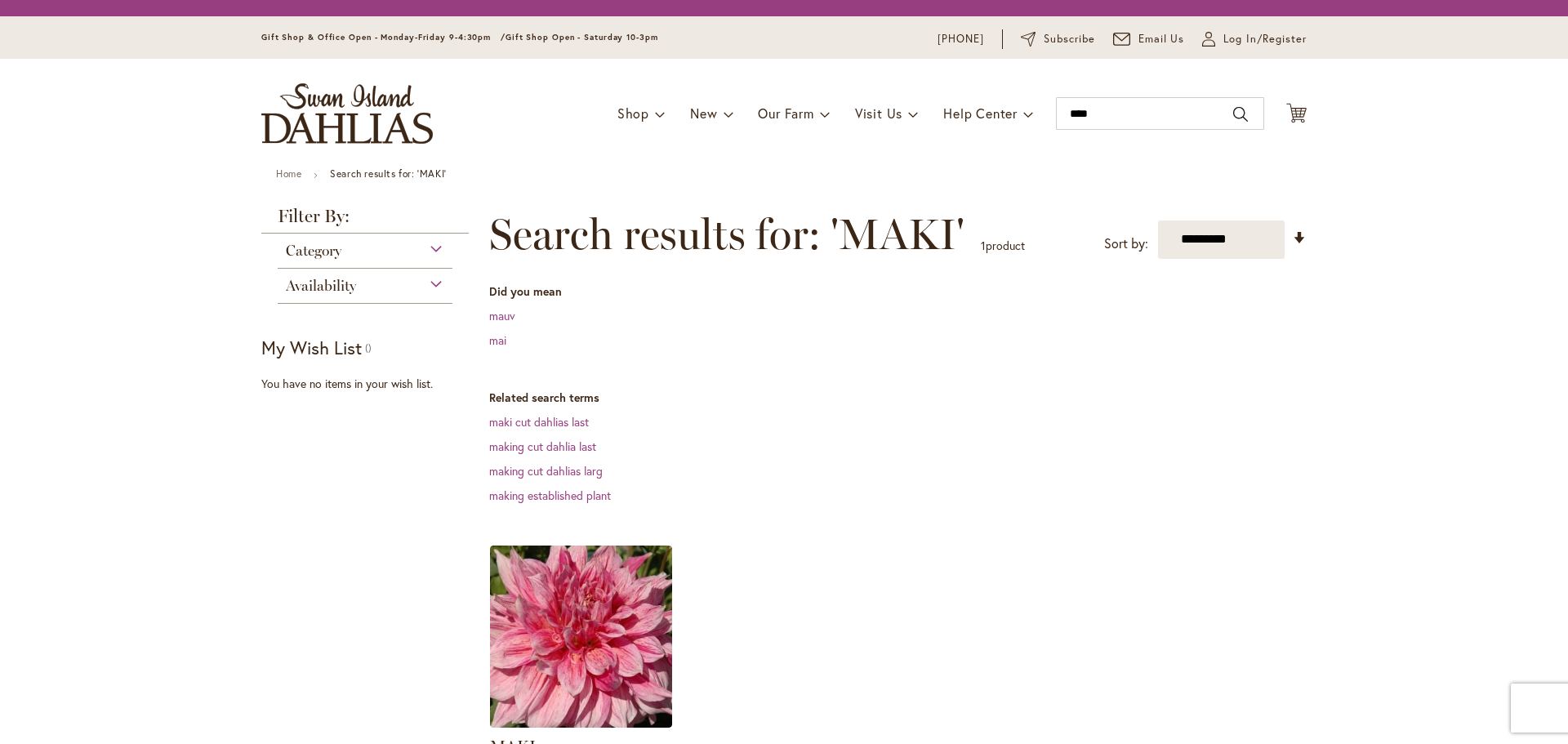 scroll, scrollTop: 0, scrollLeft: 0, axis: both 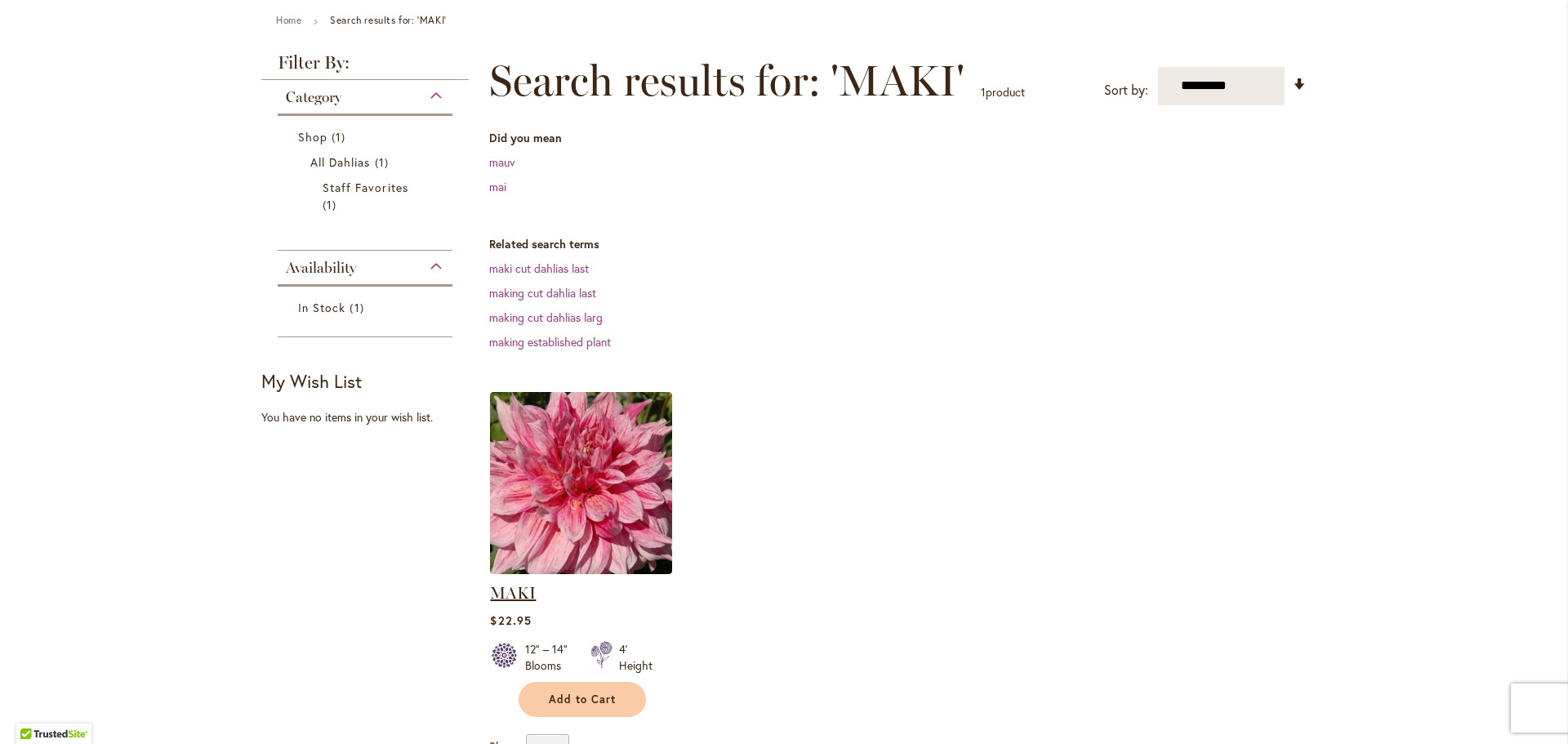 click on "MAKI" at bounding box center [513, 593] 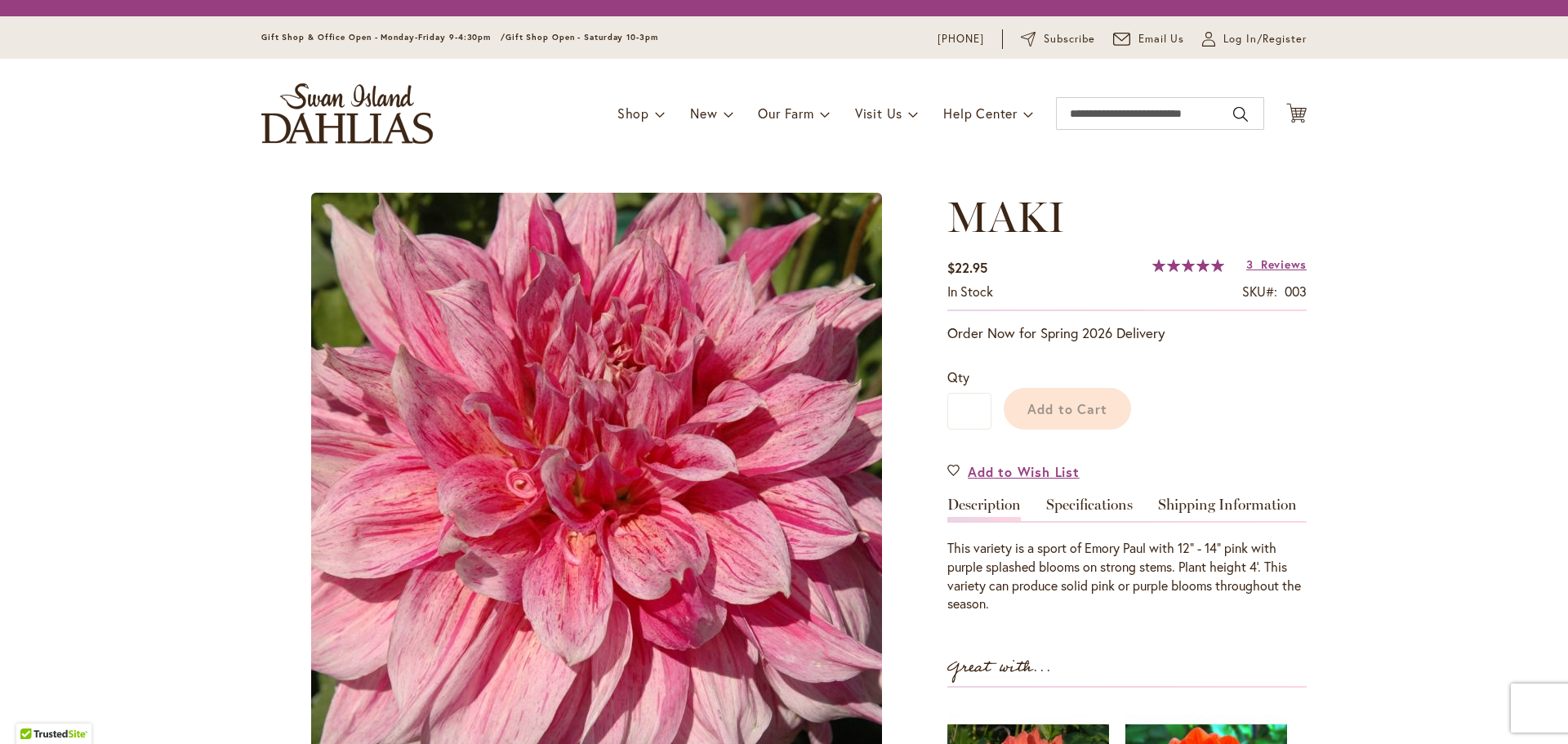 scroll, scrollTop: 0, scrollLeft: 0, axis: both 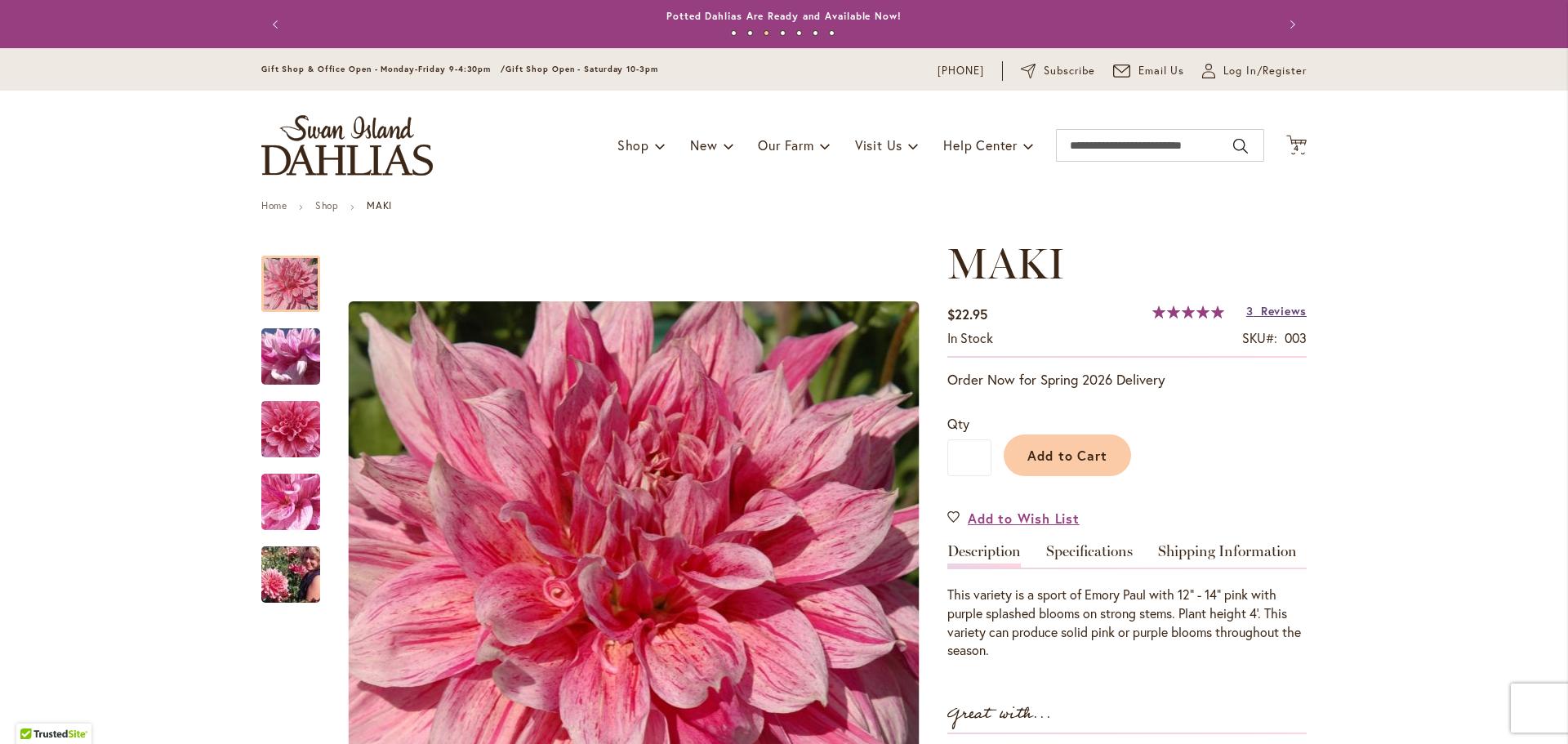 click on "3
Reviews" at bounding box center [1276, 310] 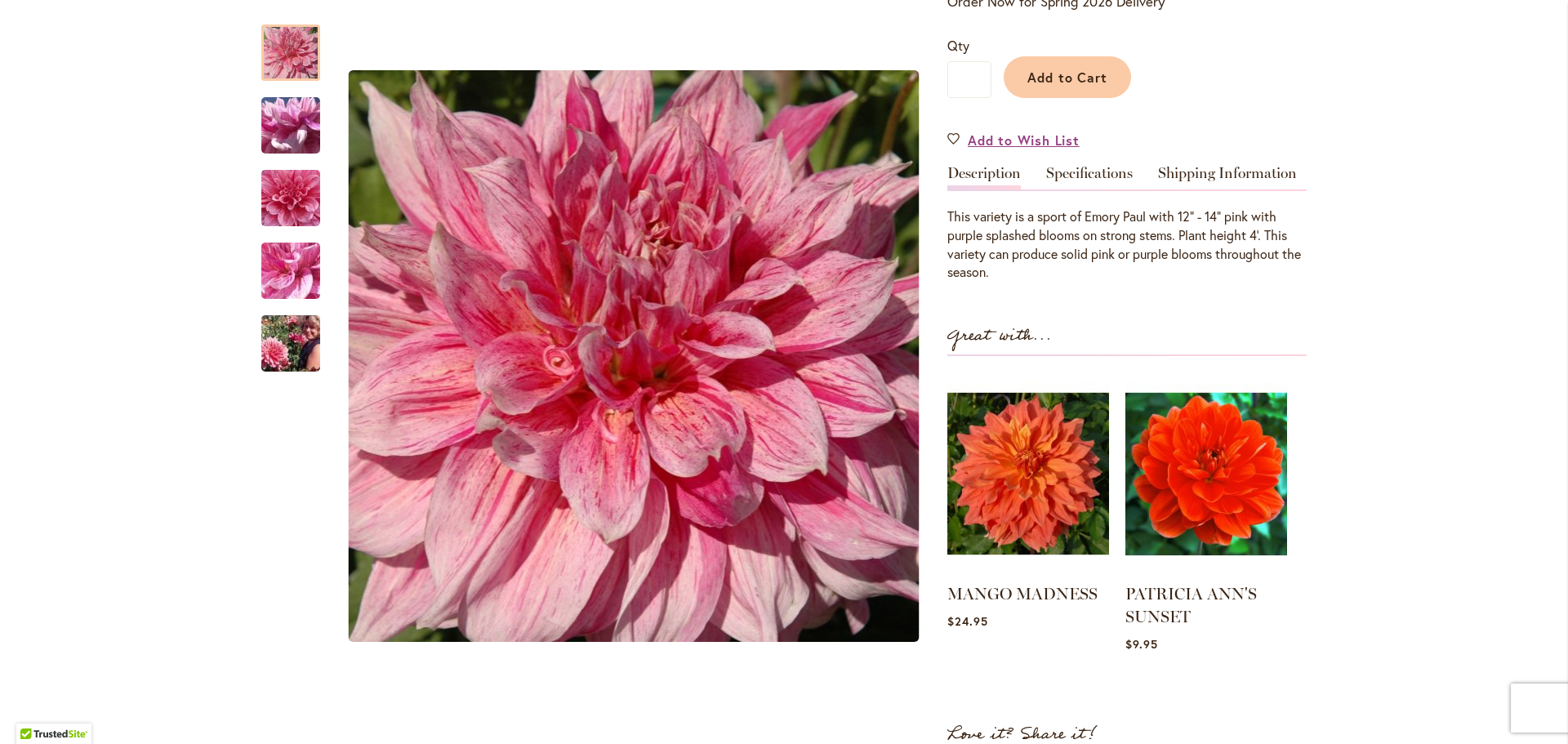 scroll, scrollTop: 376, scrollLeft: 0, axis: vertical 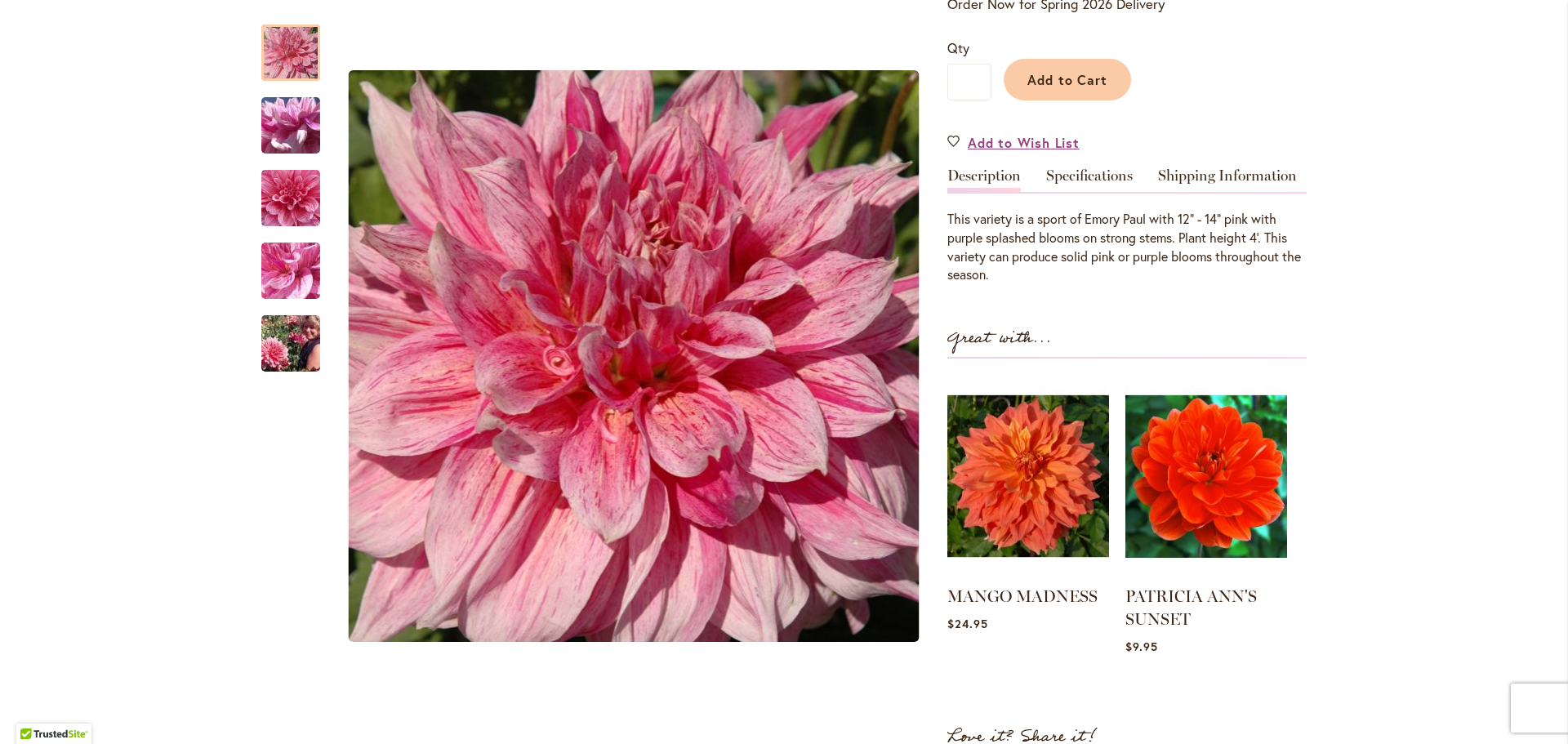 click at bounding box center [1206, 476] 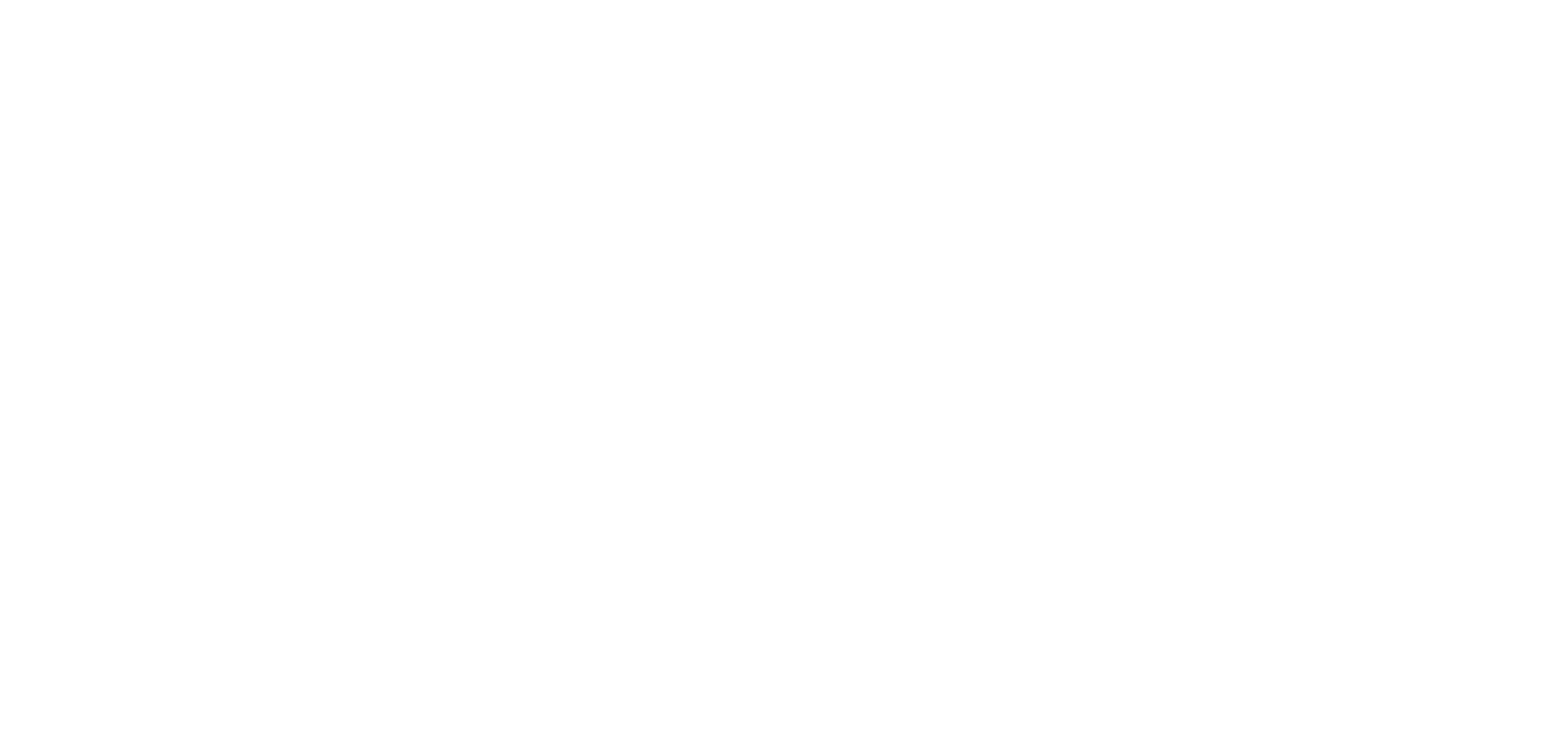 scroll, scrollTop: 0, scrollLeft: 0, axis: both 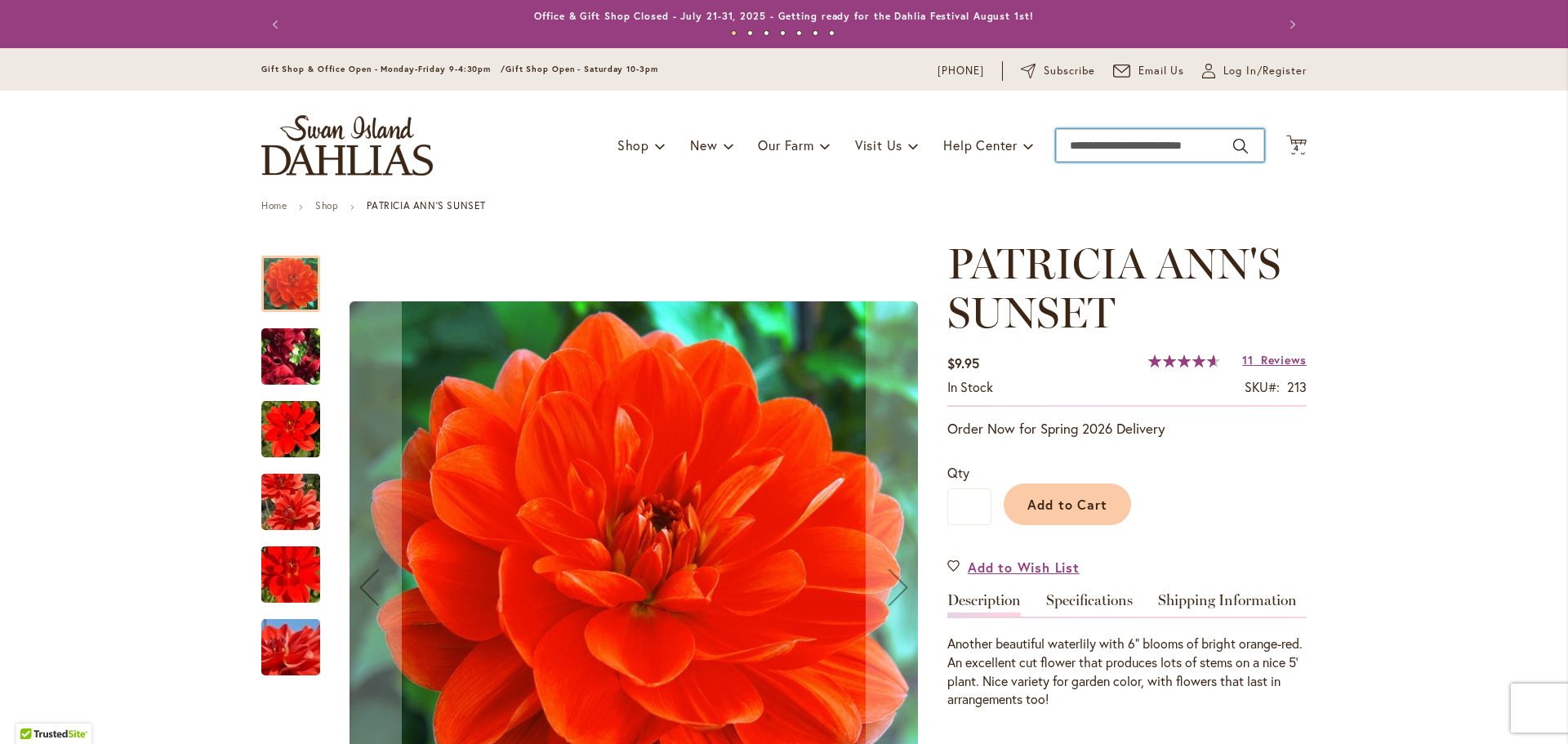 click on "Search" at bounding box center [1160, 145] 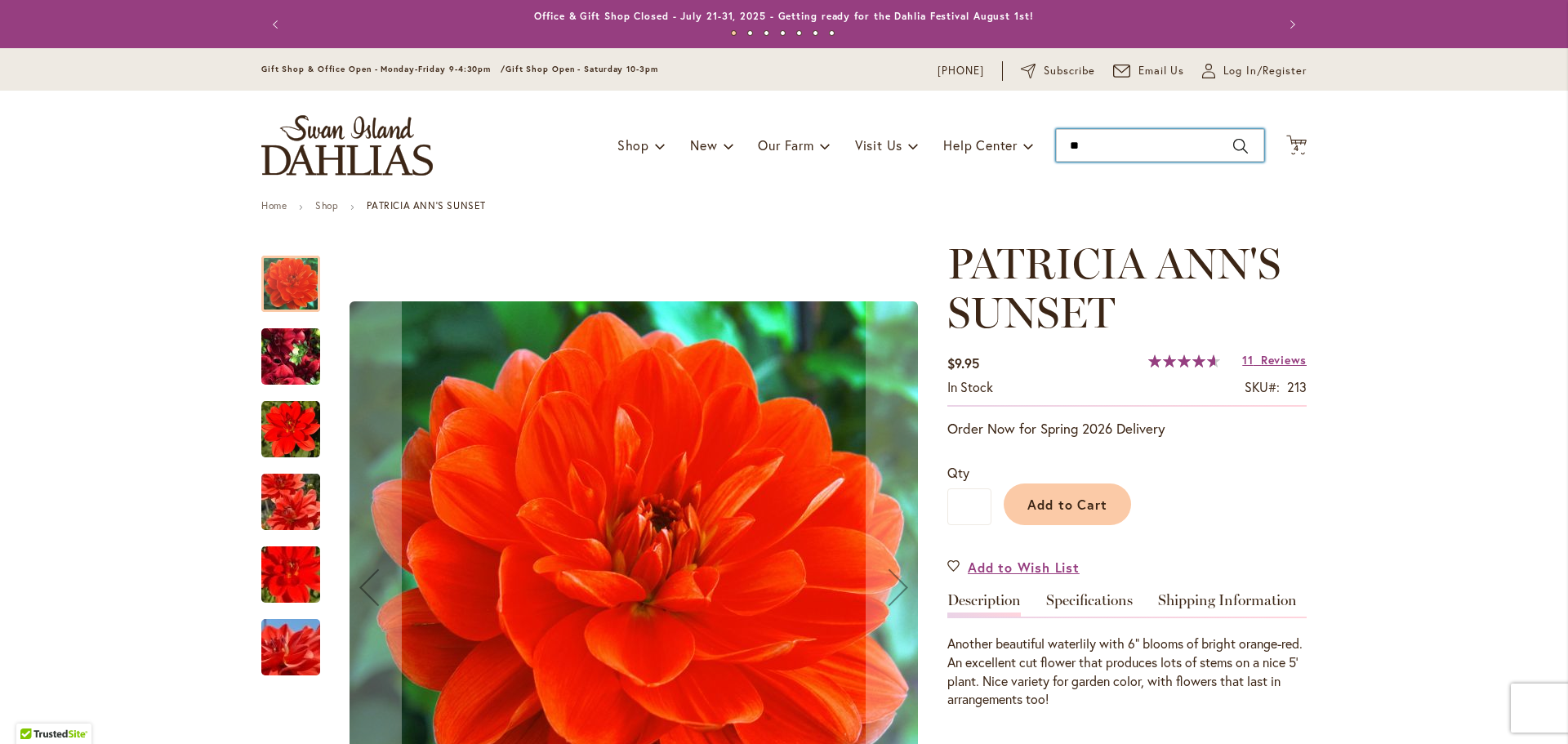 type on "***" 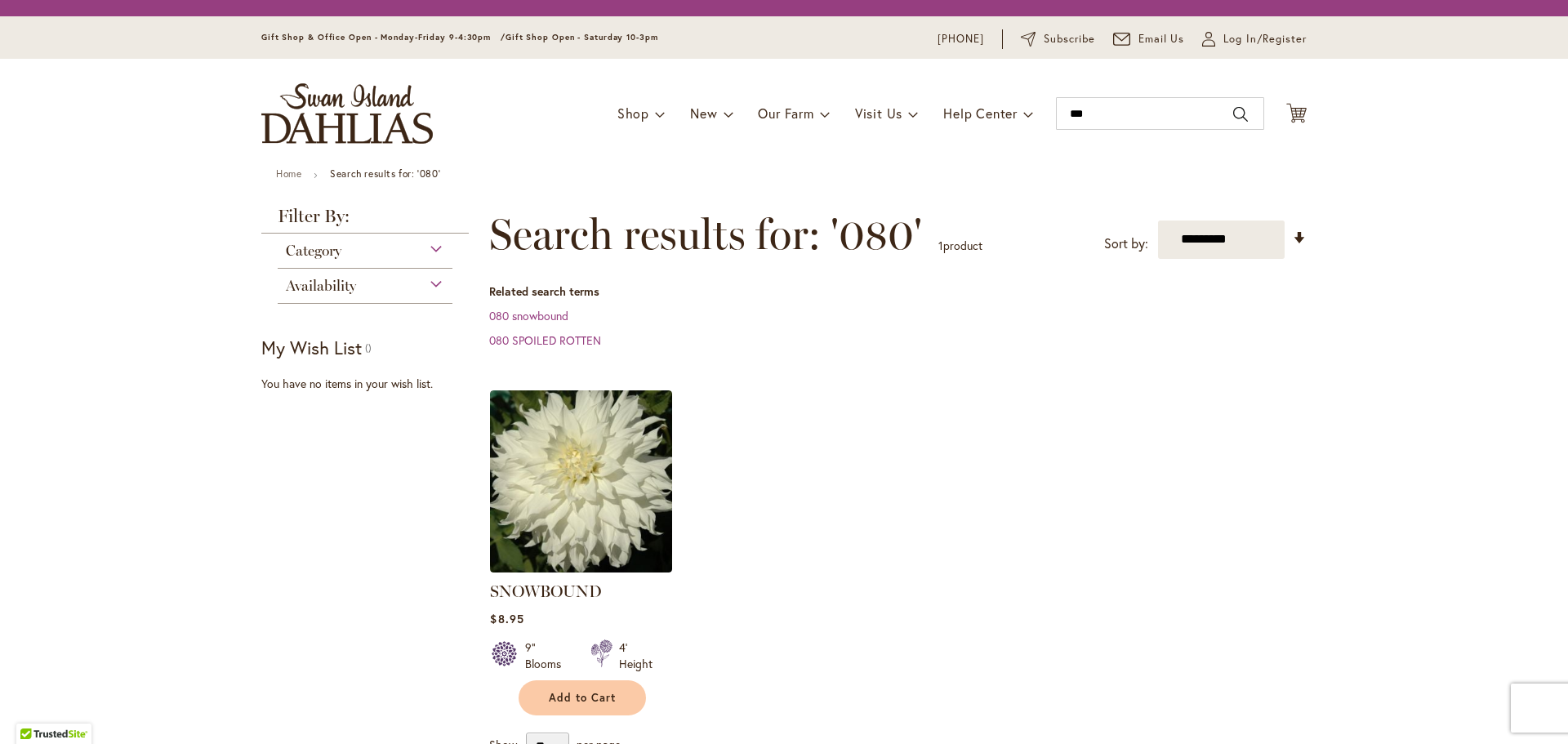 scroll, scrollTop: 0, scrollLeft: 0, axis: both 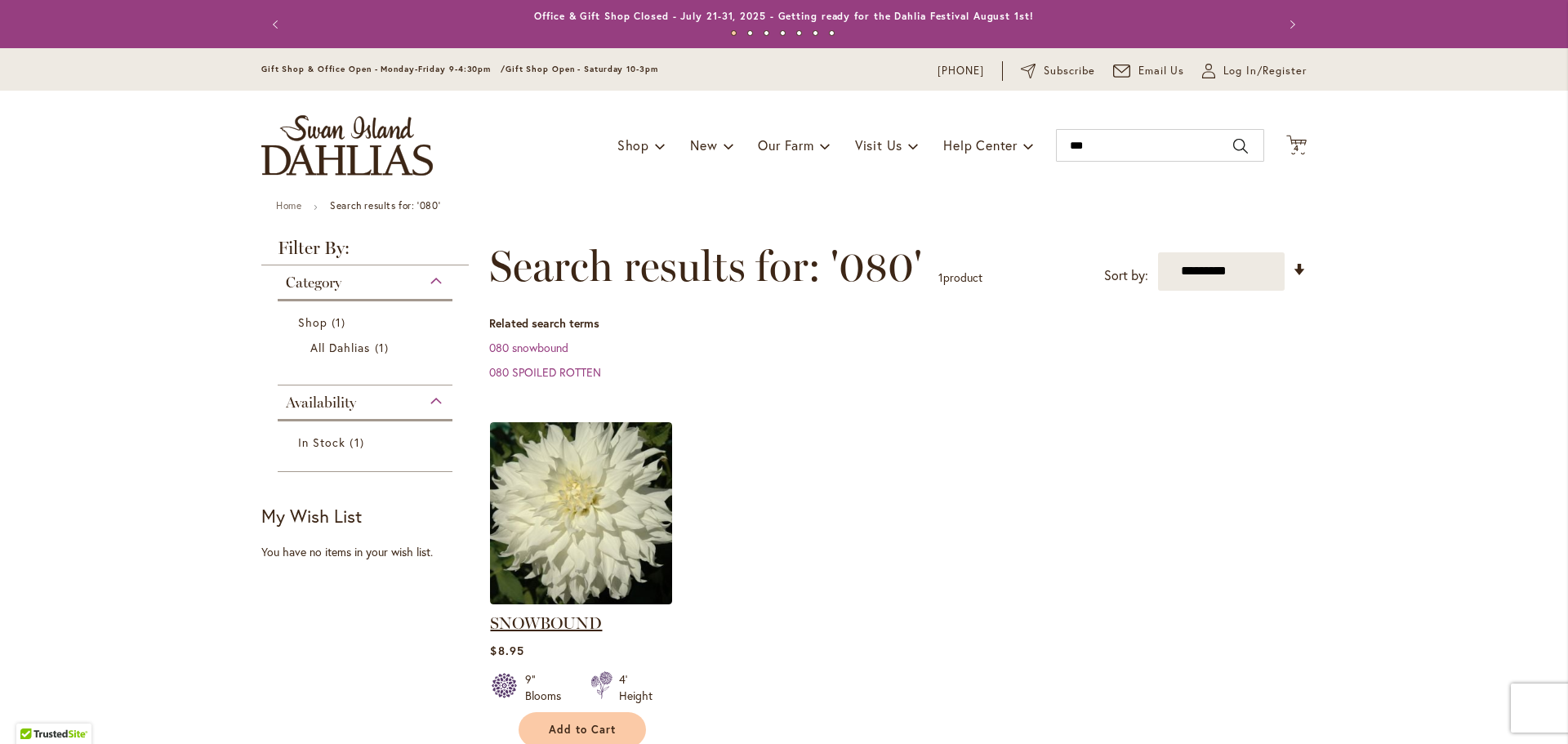 drag, startPoint x: 590, startPoint y: 525, endPoint x: 535, endPoint y: 624, distance: 113.25193 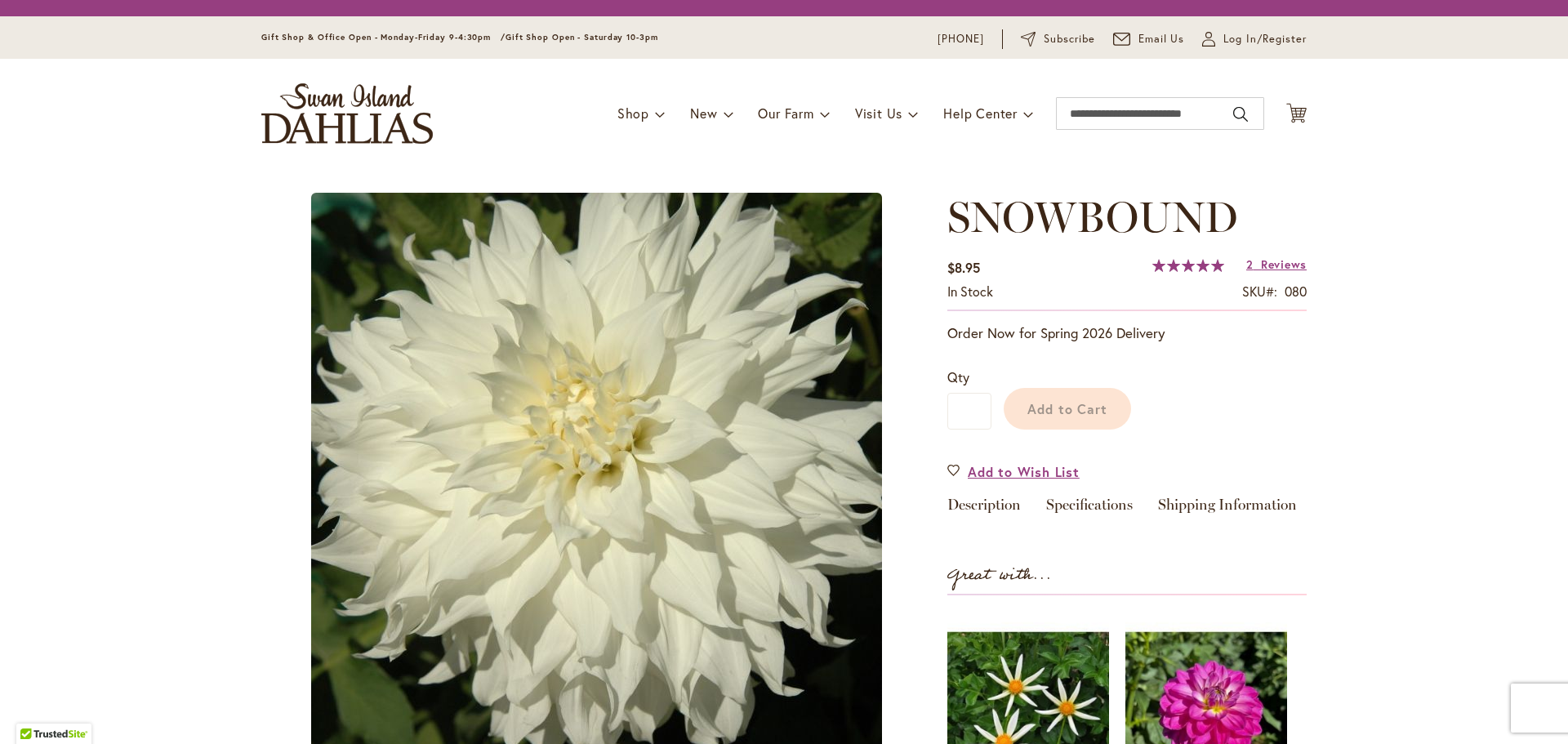 scroll, scrollTop: 0, scrollLeft: 0, axis: both 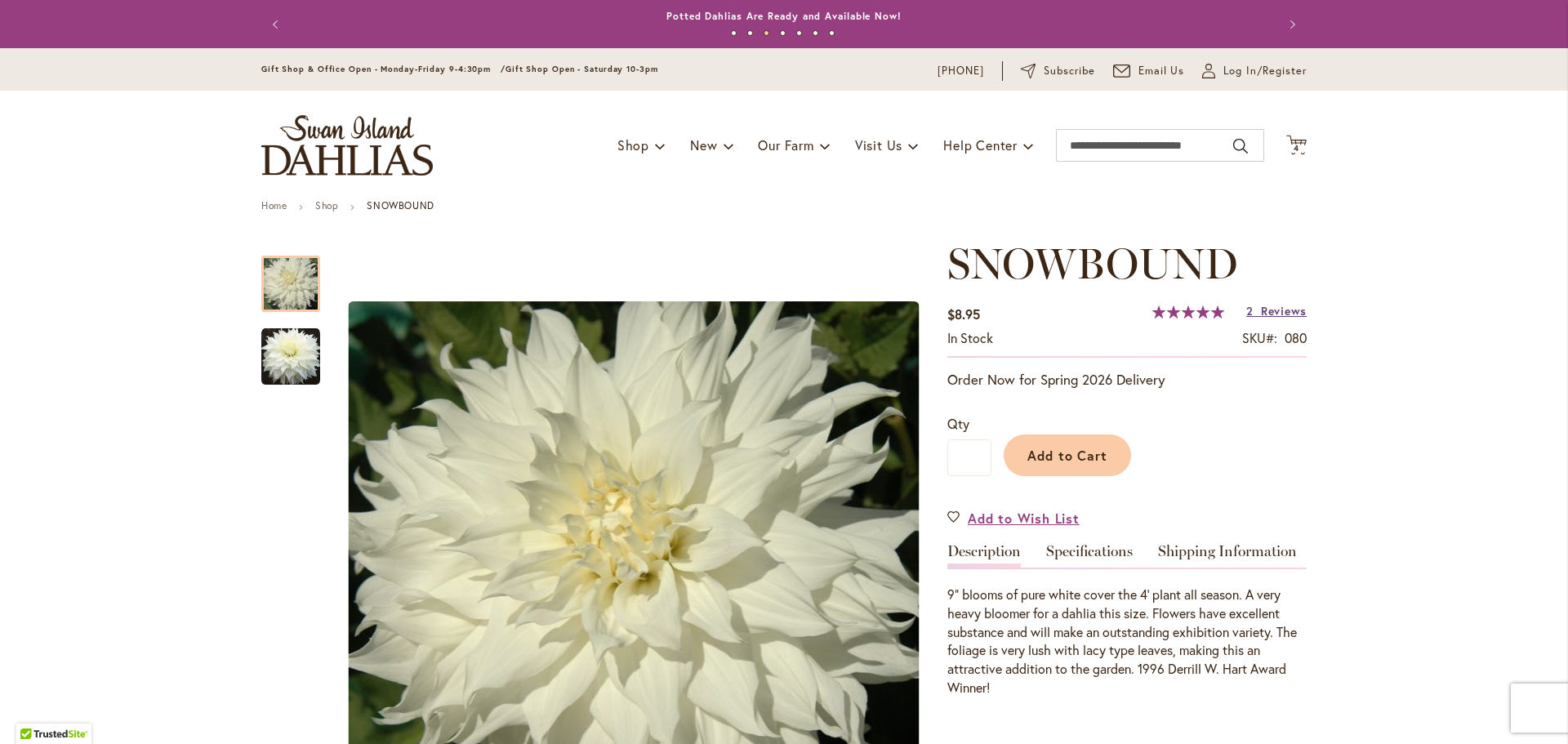 click on "Reviews" at bounding box center [1284, 310] 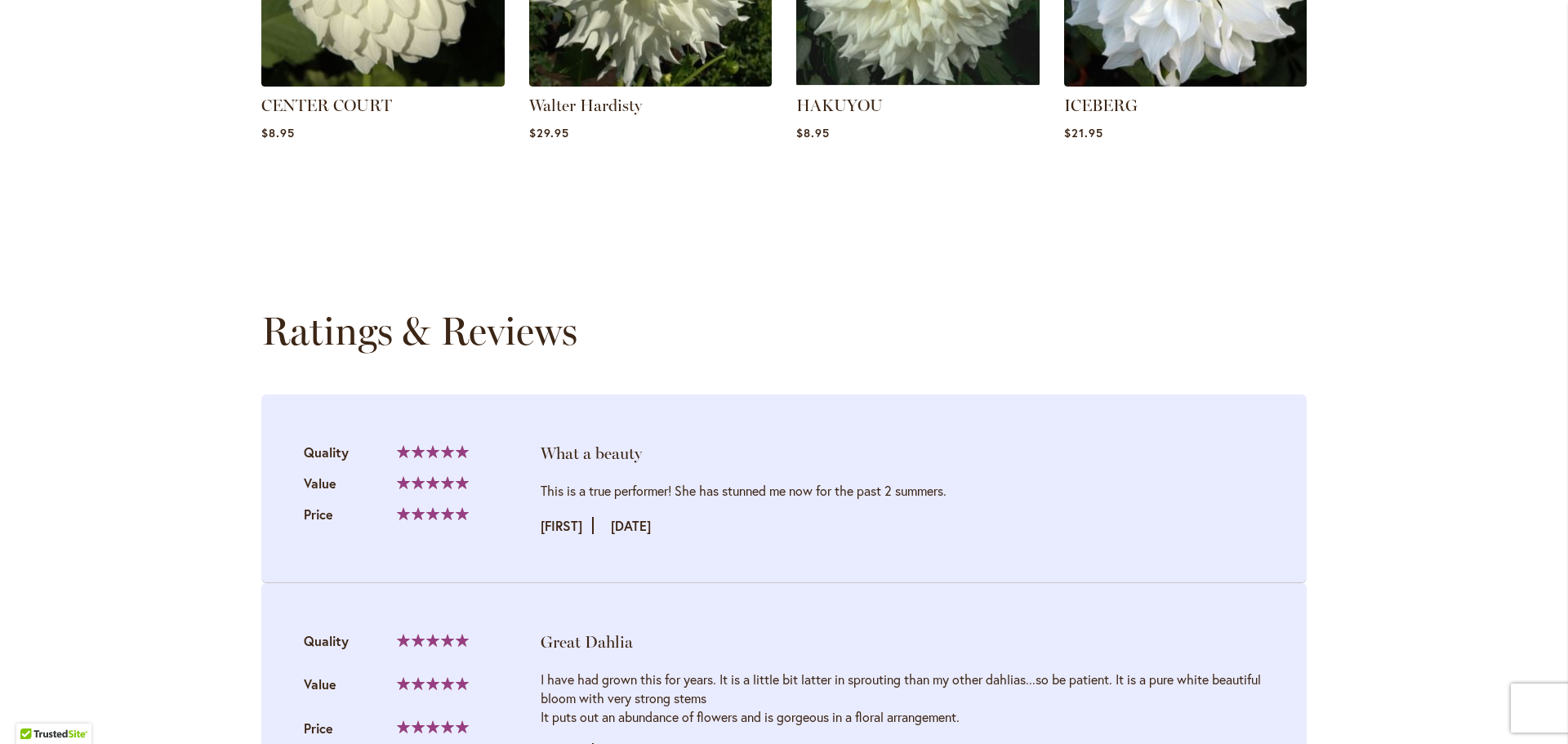 scroll, scrollTop: 1691, scrollLeft: 0, axis: vertical 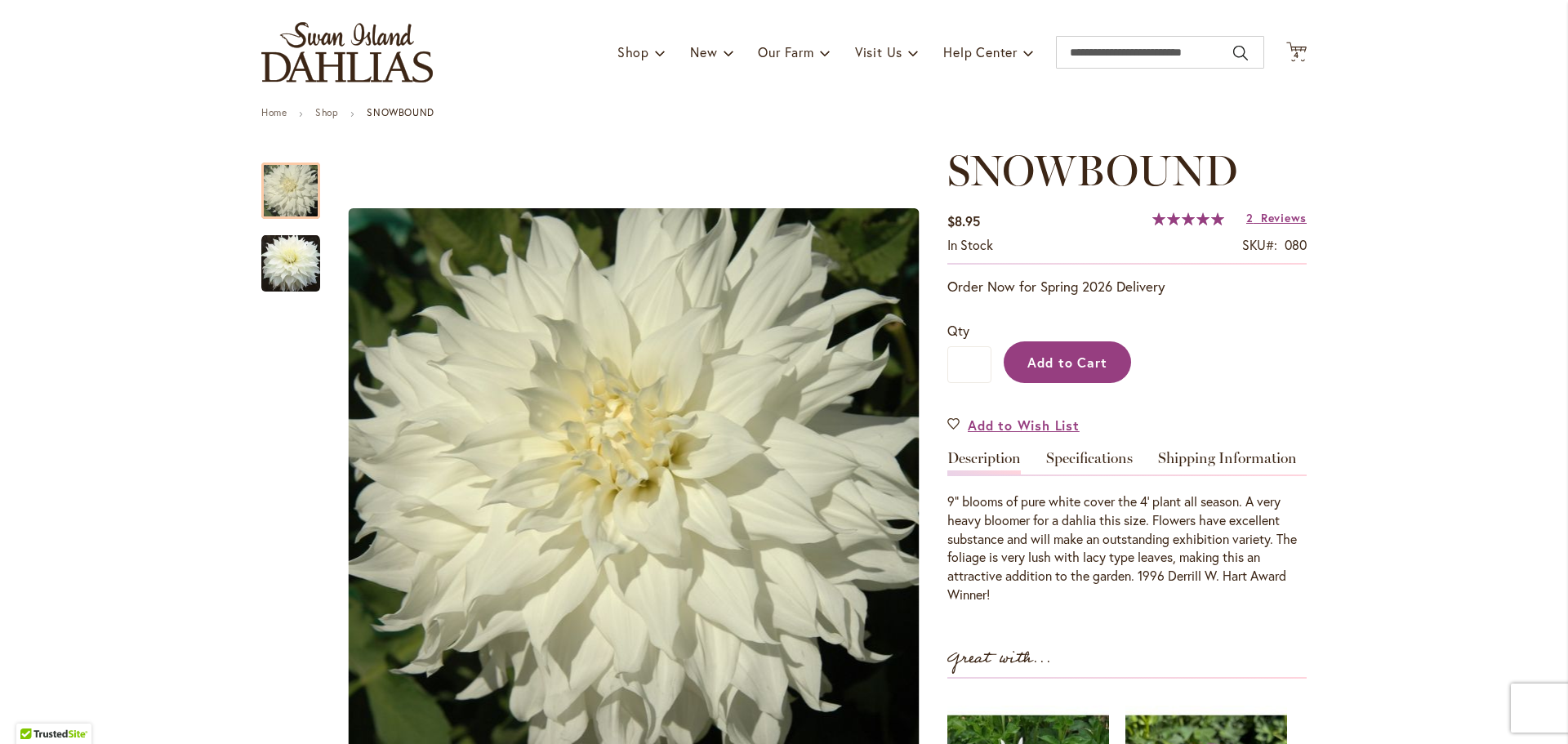 click on "Add to Cart" at bounding box center (1067, 362) 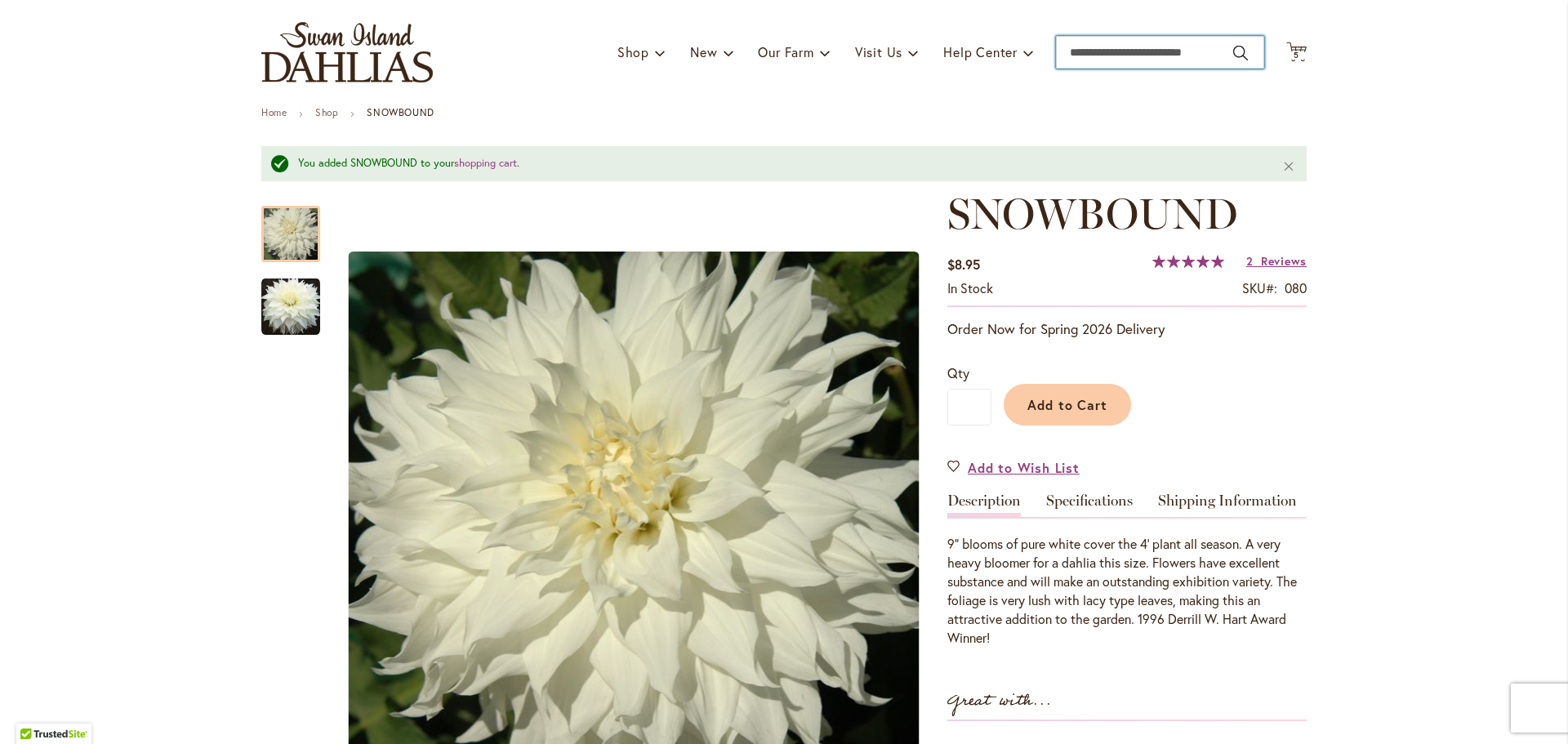 click on "Search" at bounding box center (1160, 52) 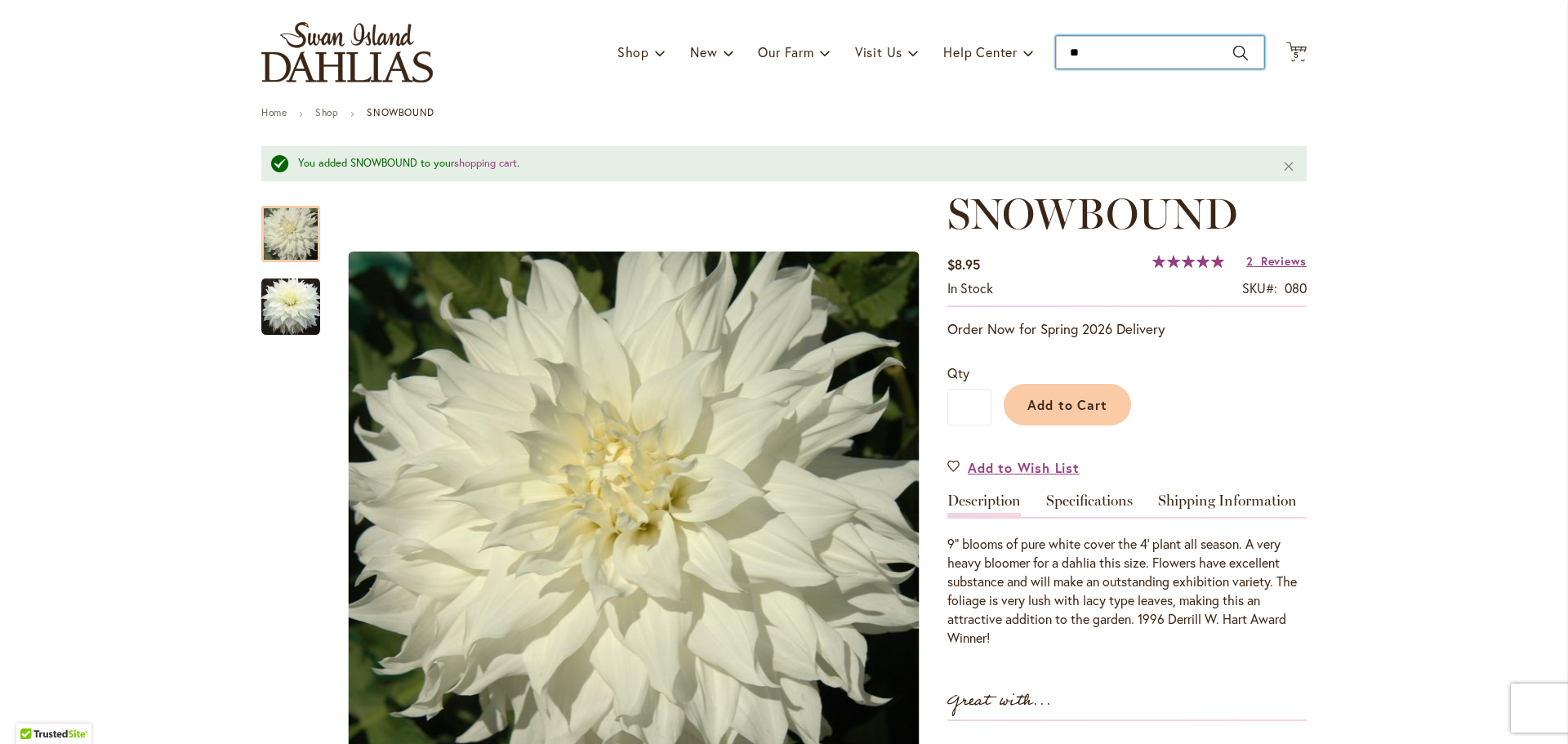 type on "***" 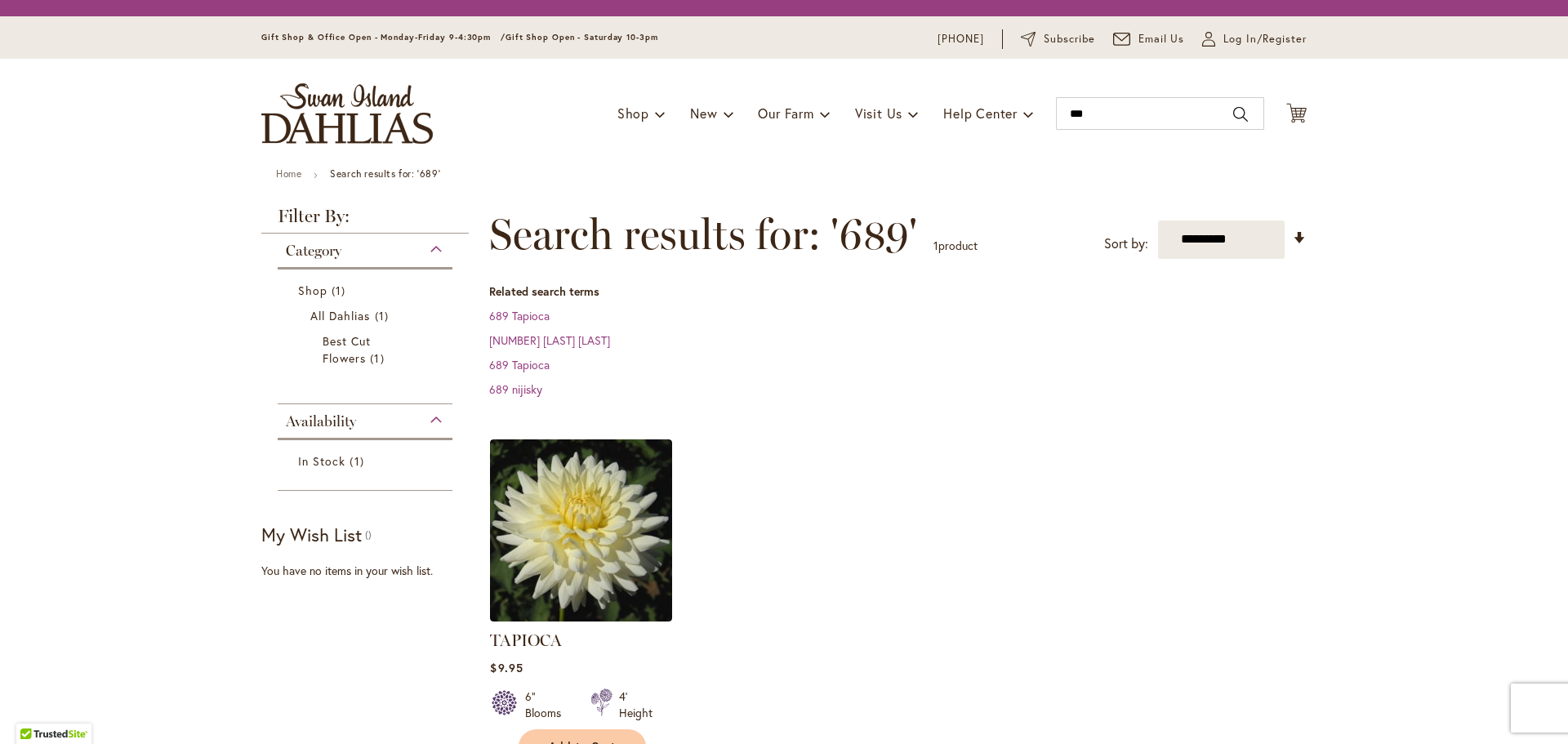 scroll, scrollTop: 0, scrollLeft: 0, axis: both 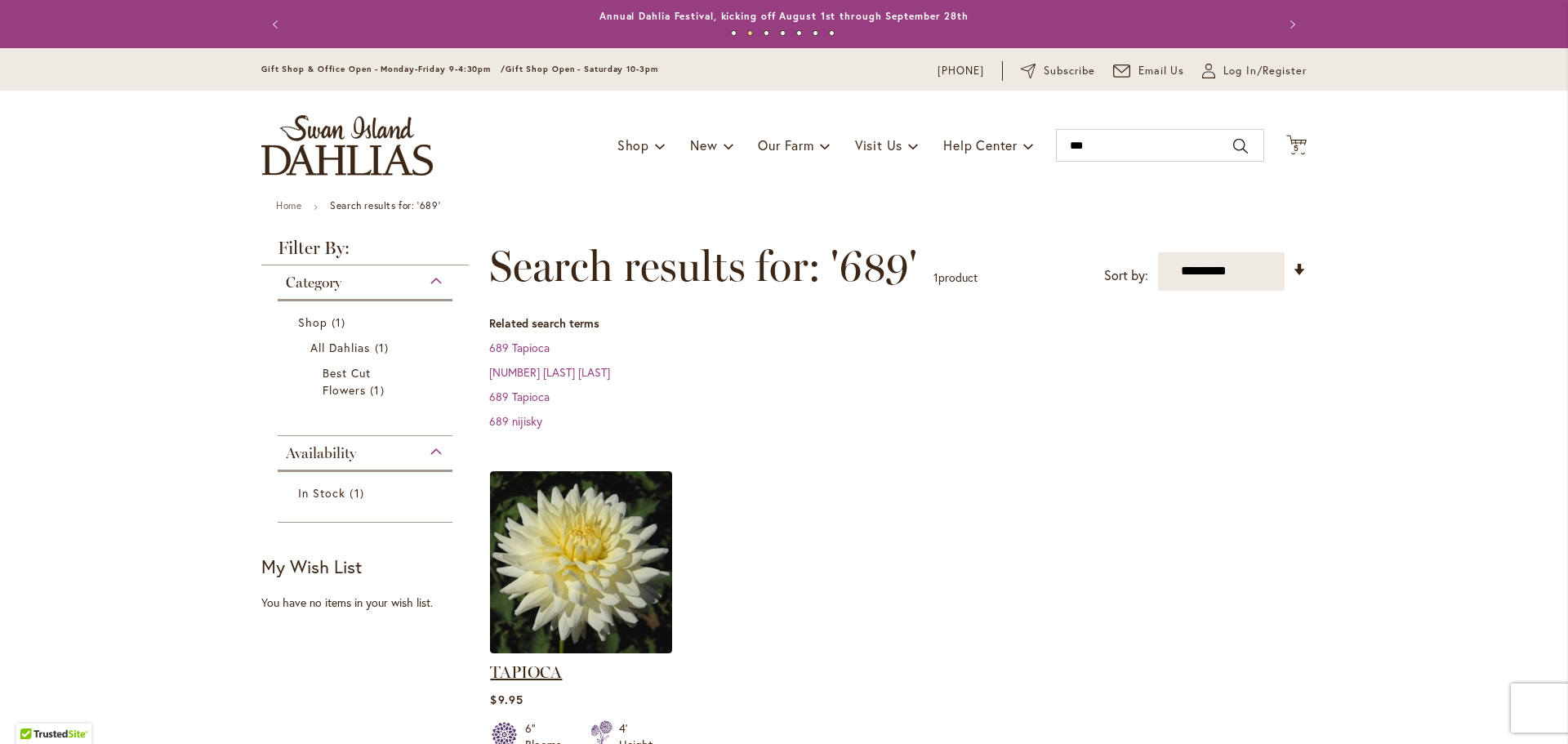 click on "TAPIOCA" at bounding box center [526, 672] 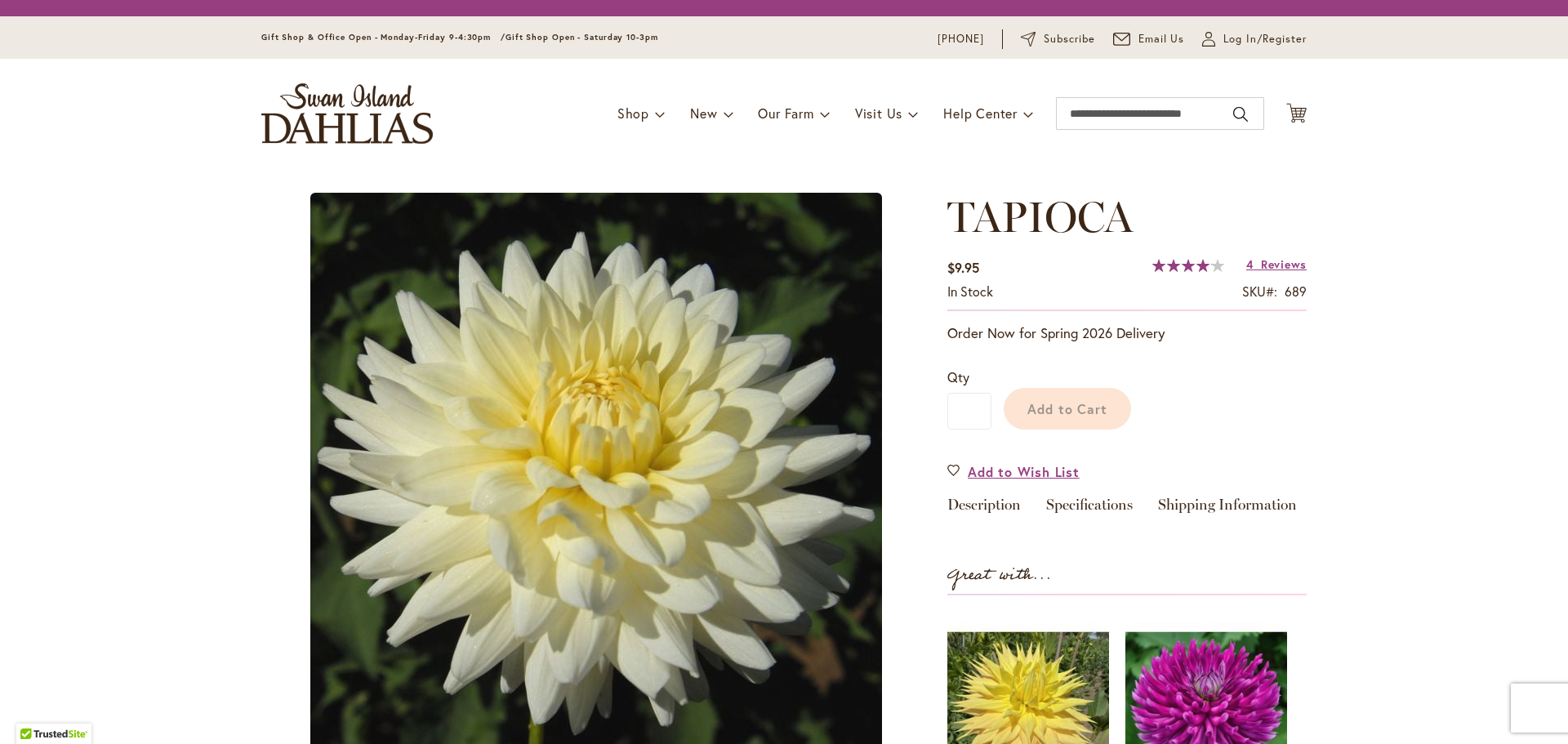scroll, scrollTop: 0, scrollLeft: 0, axis: both 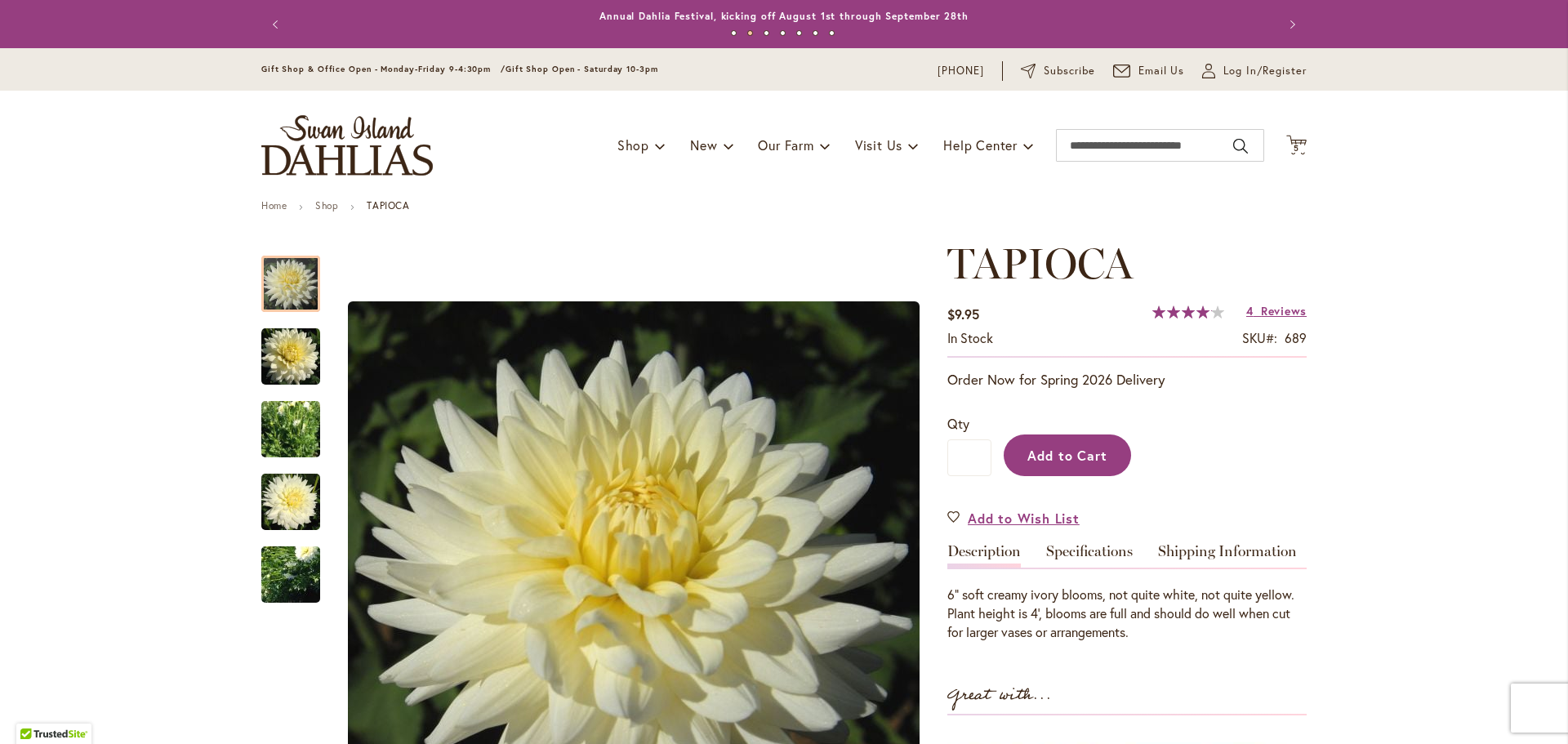 click on "Add to Cart" at bounding box center (1067, 455) 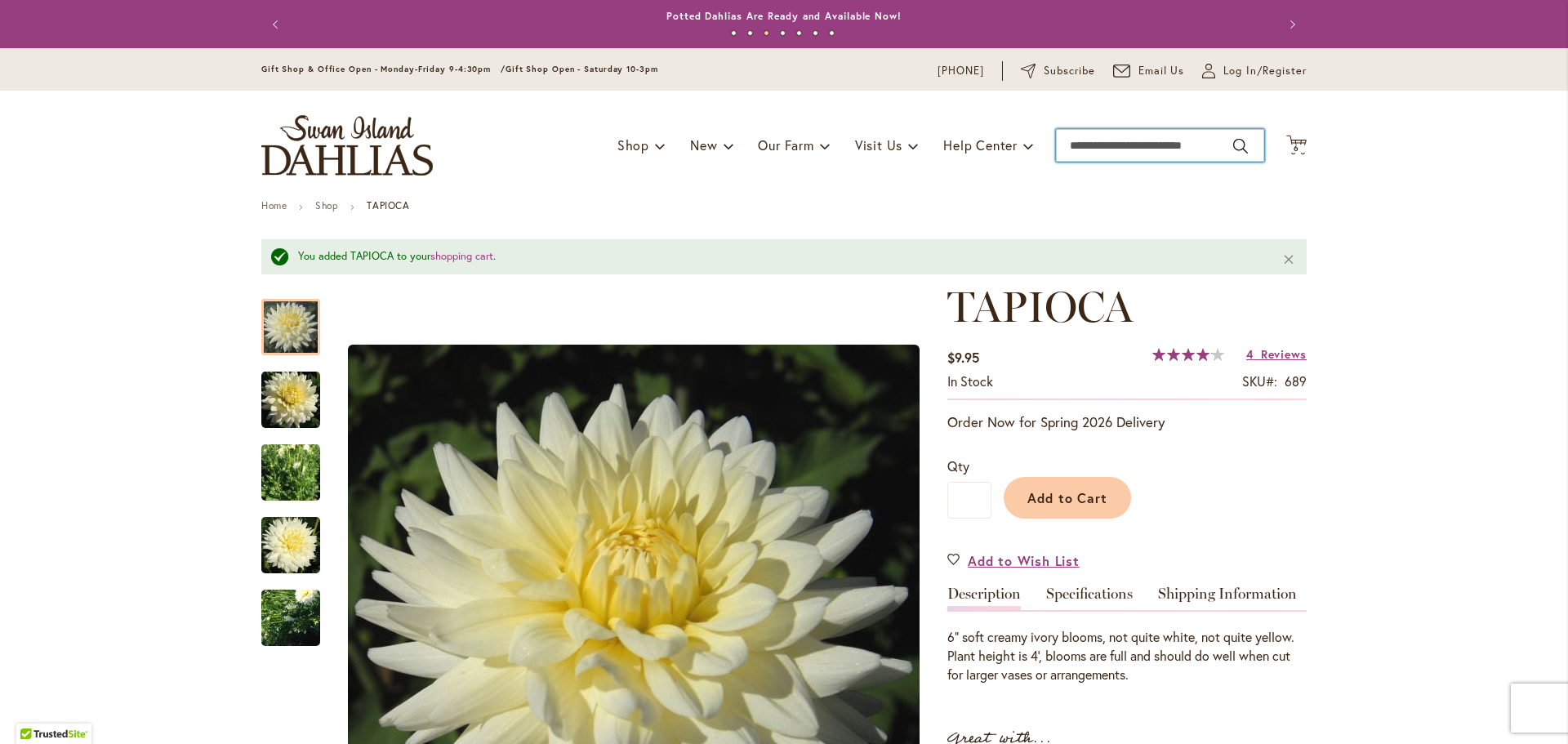 click on "Search" at bounding box center [1160, 145] 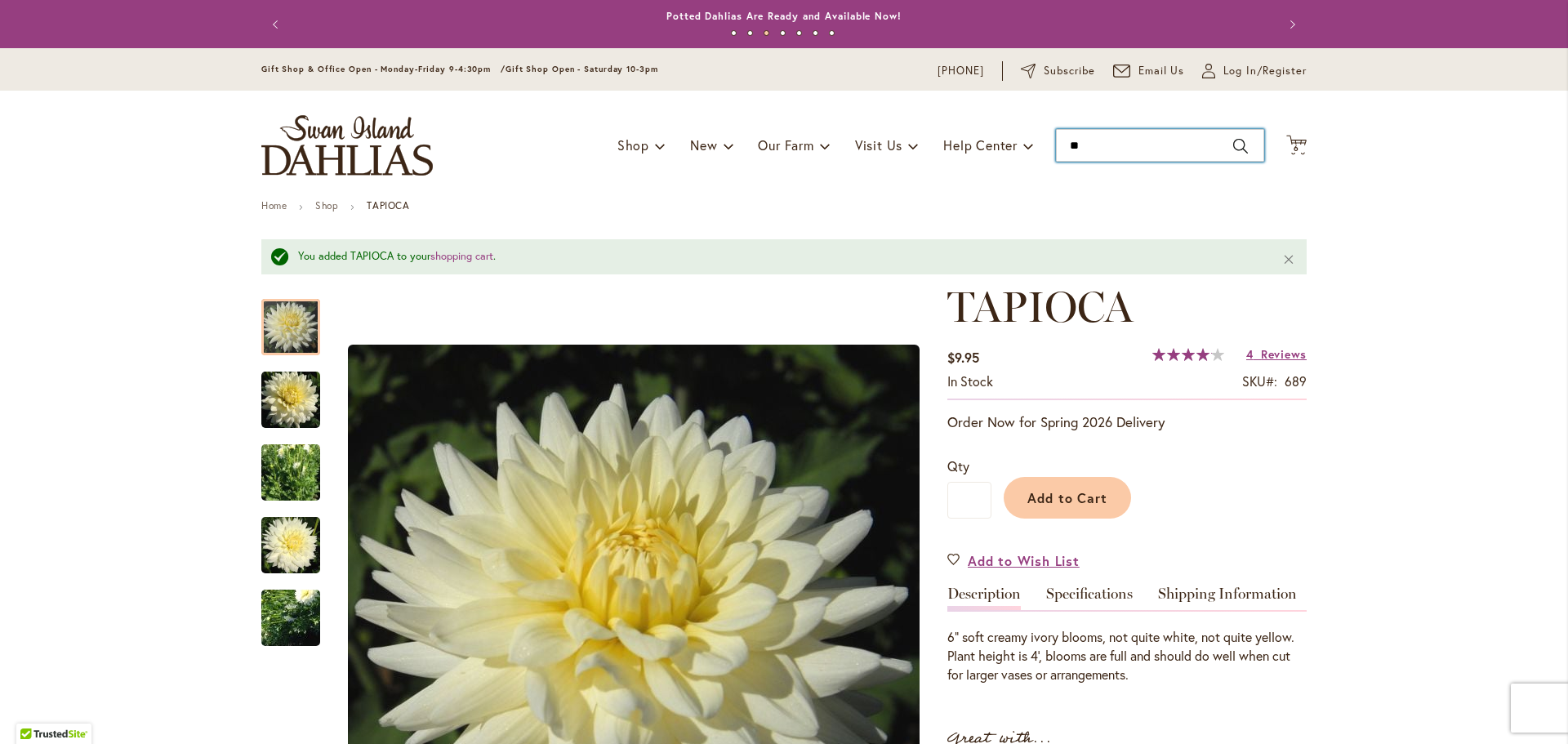 type on "***" 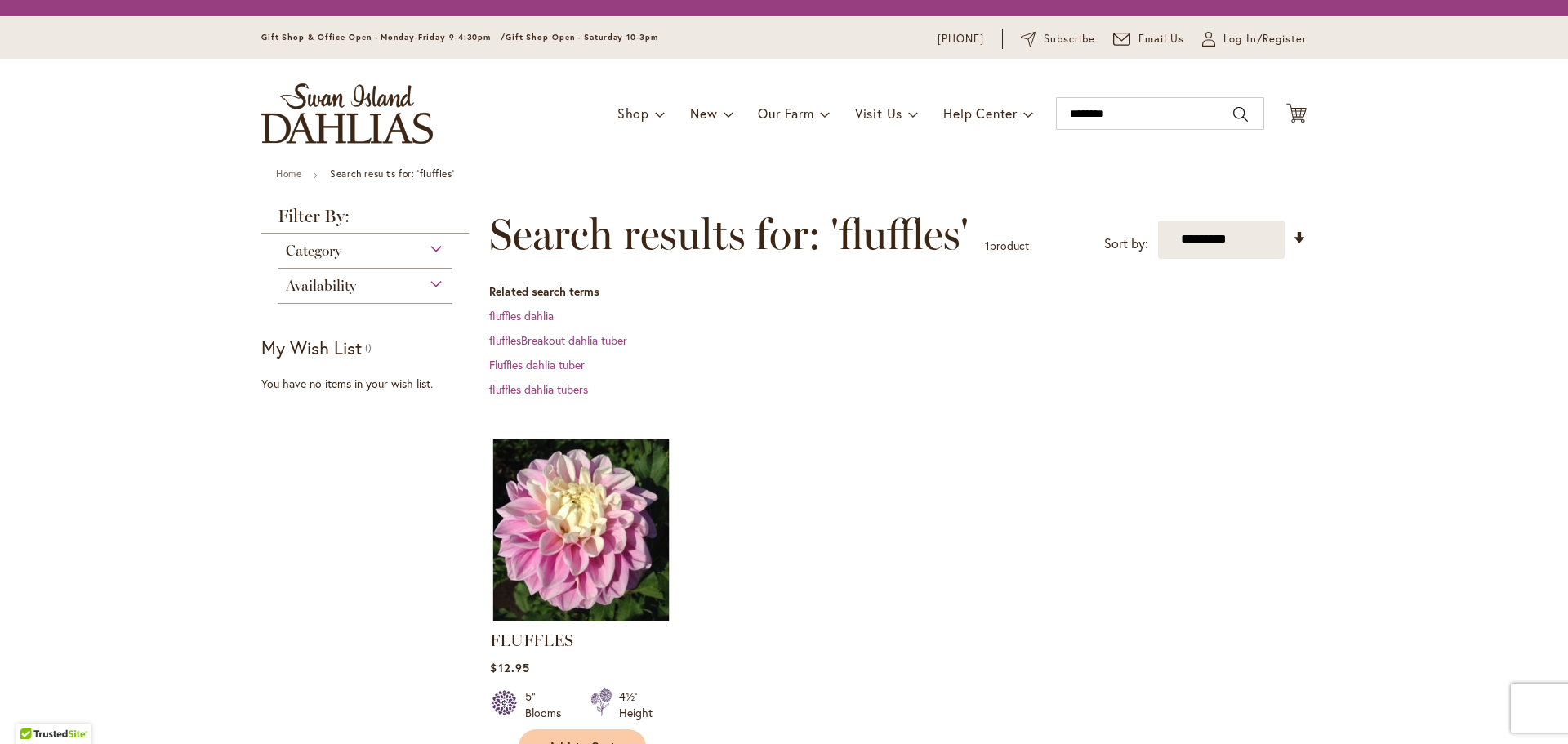scroll, scrollTop: 0, scrollLeft: 0, axis: both 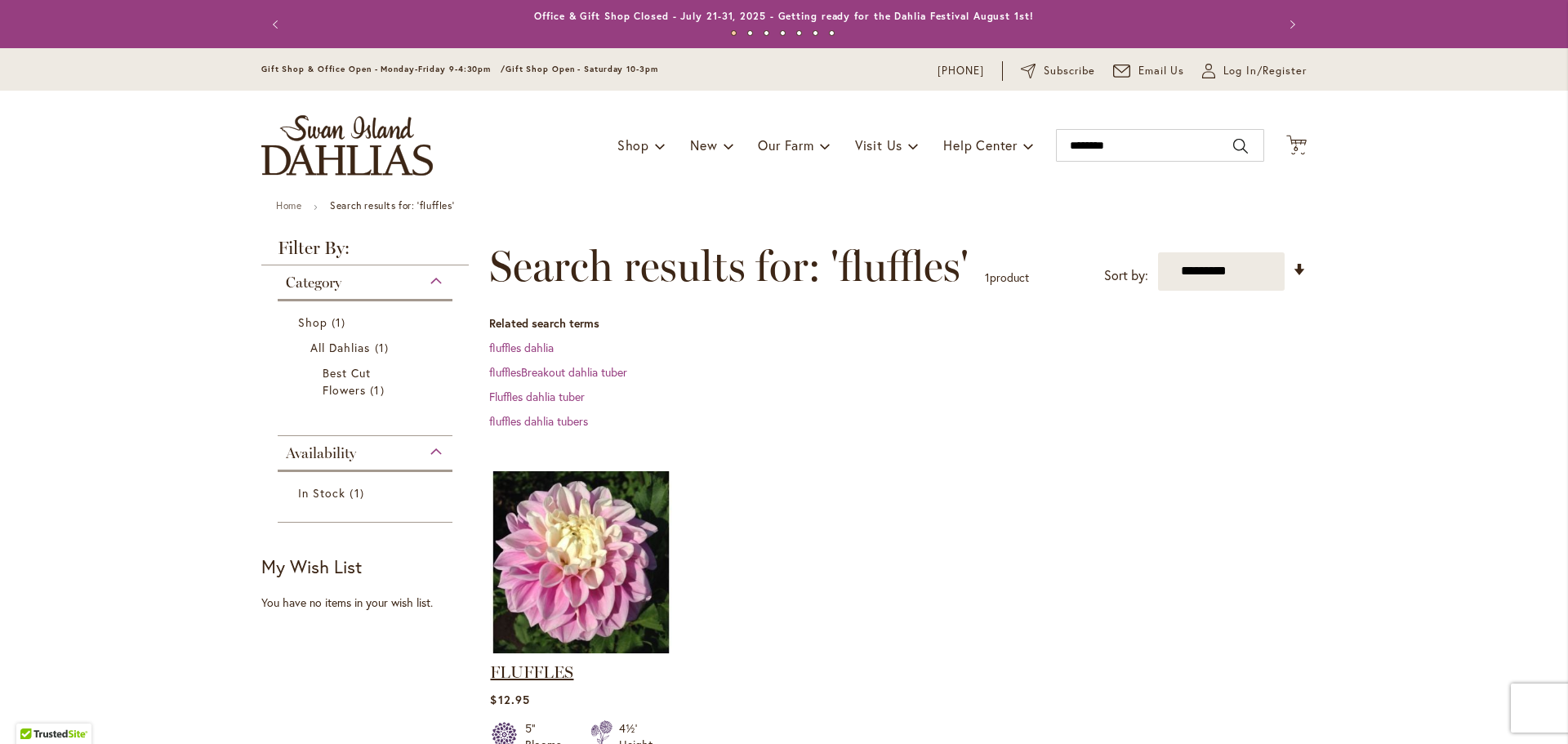 click on "FLUFFLES" at bounding box center [532, 672] 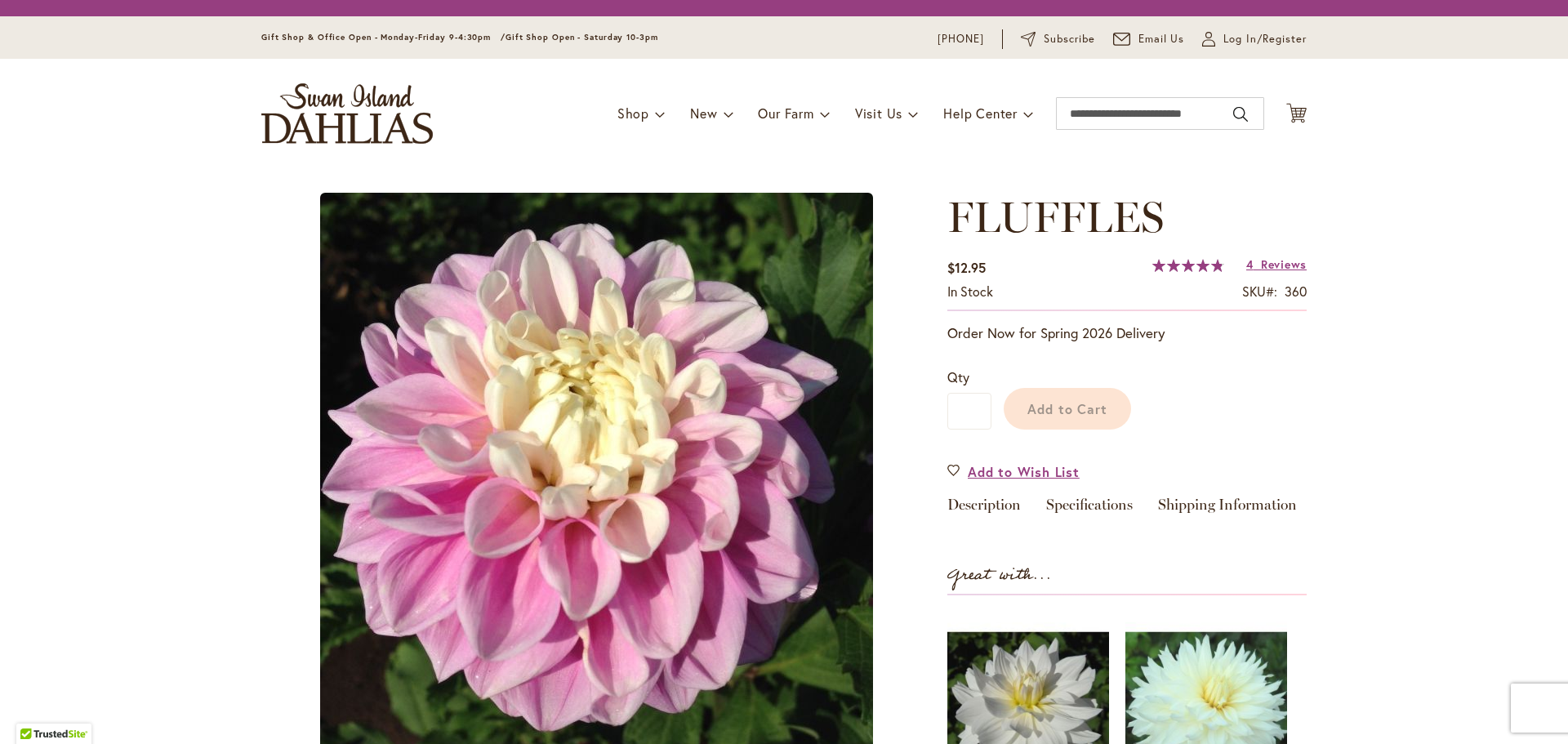scroll, scrollTop: 0, scrollLeft: 0, axis: both 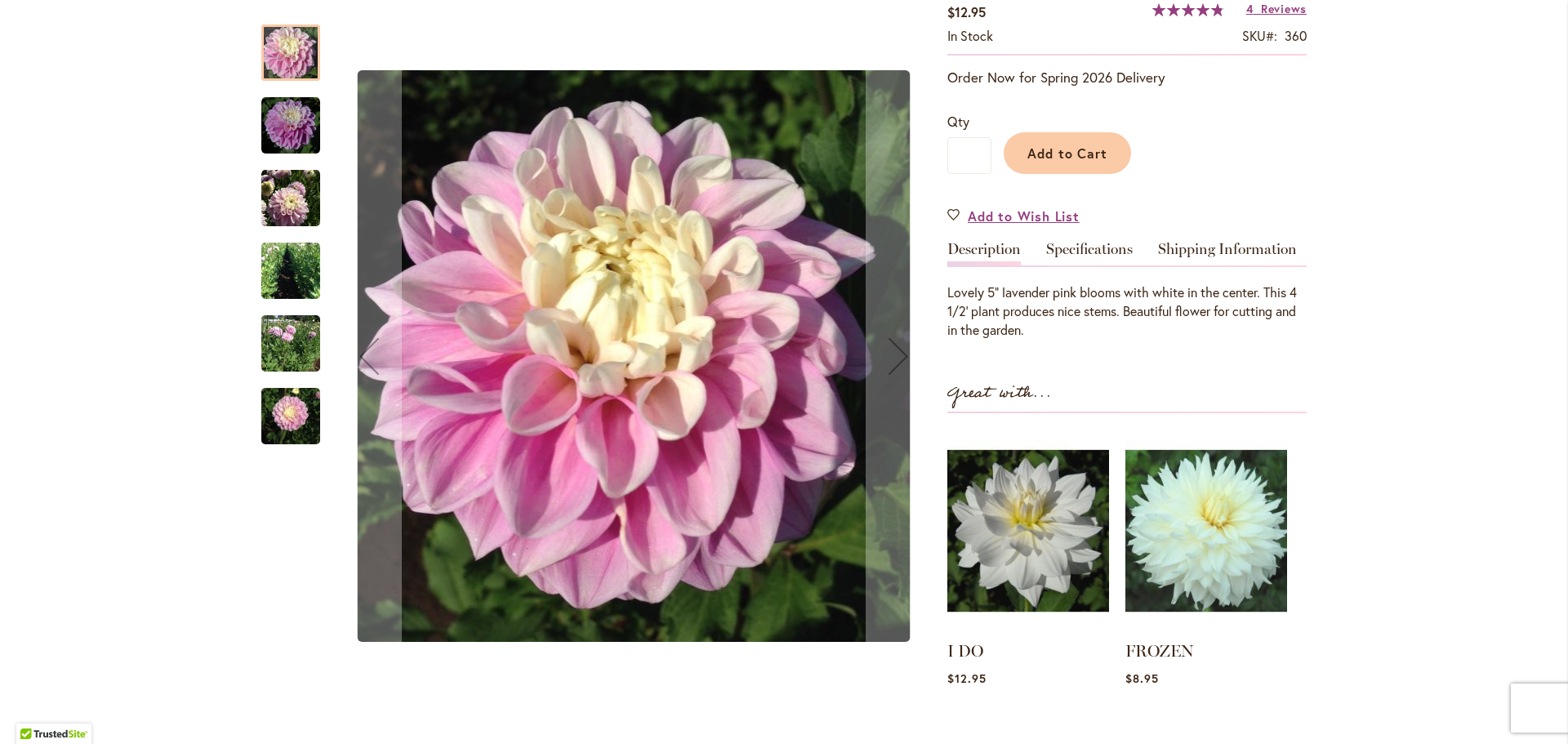 click at bounding box center [291, 343] 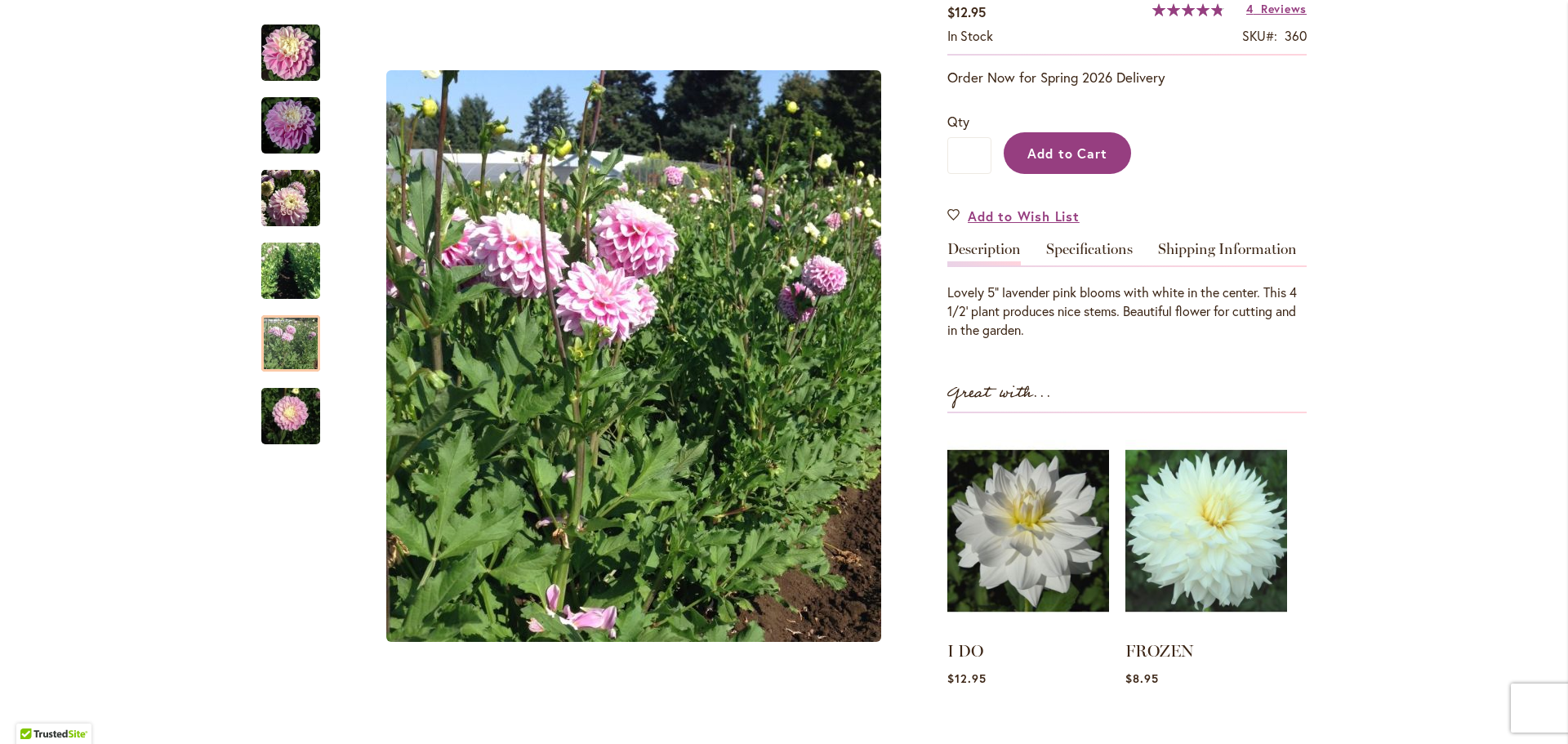 click on "Add to Cart" at bounding box center (1067, 153) 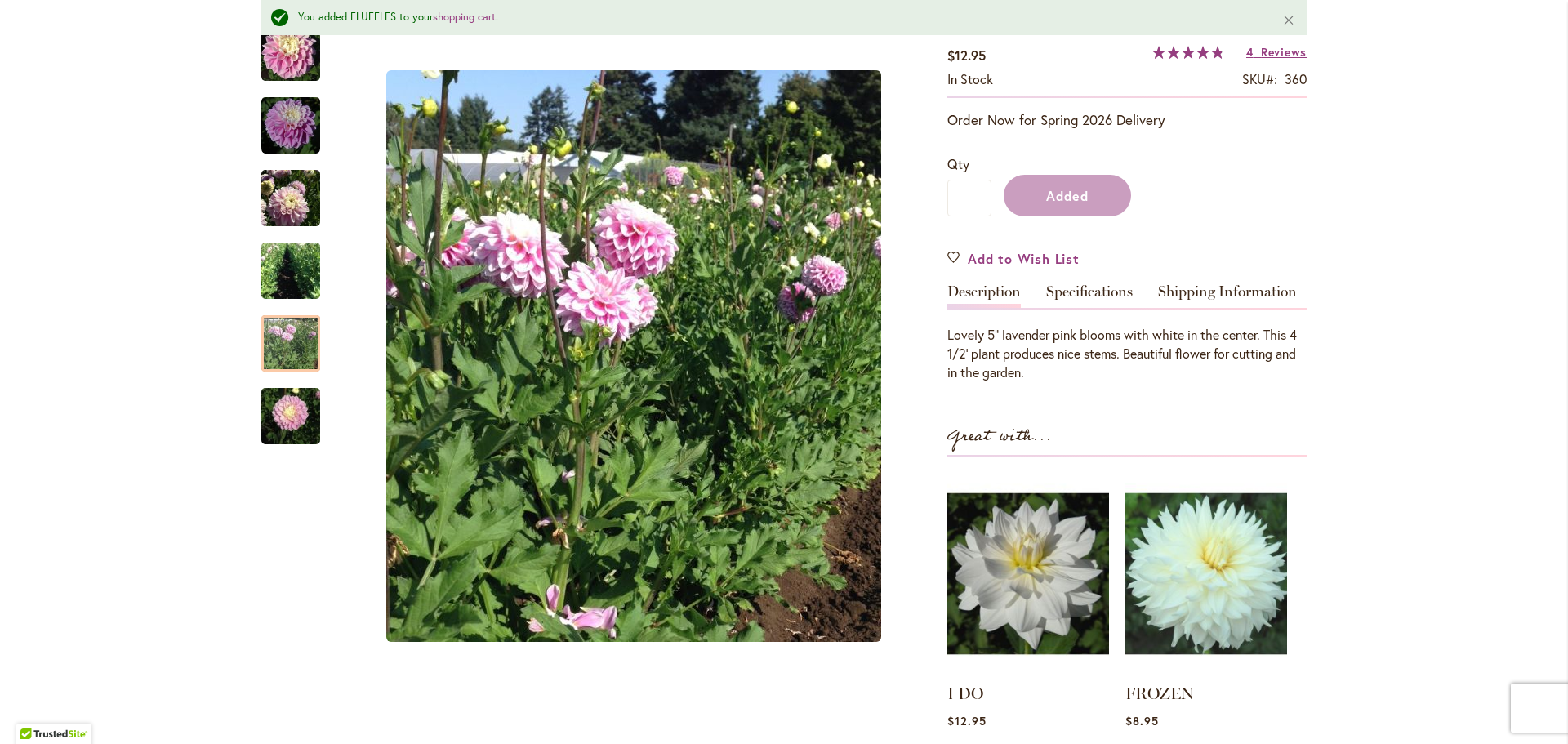 scroll, scrollTop: 345, scrollLeft: 0, axis: vertical 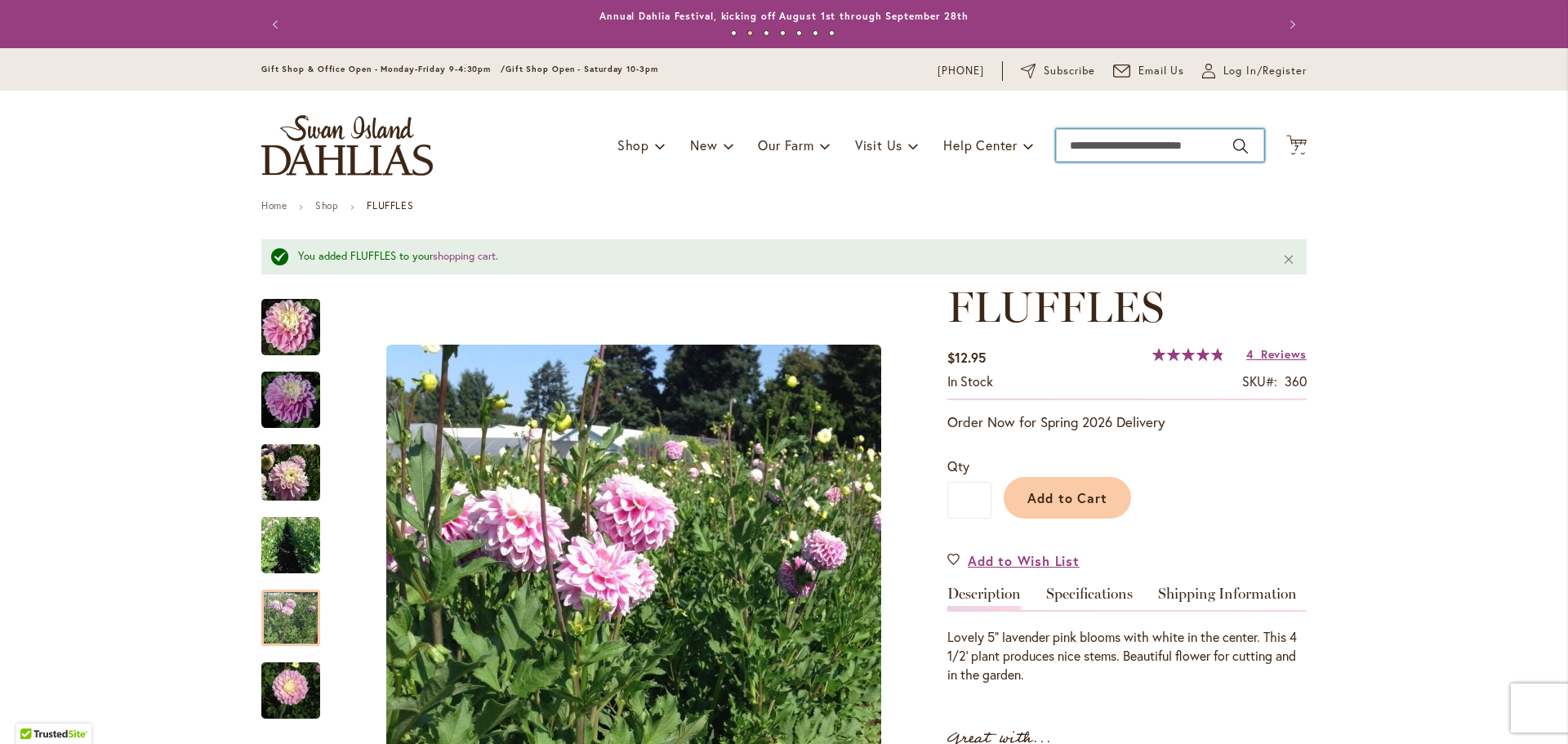 click on "Search" at bounding box center [1160, 145] 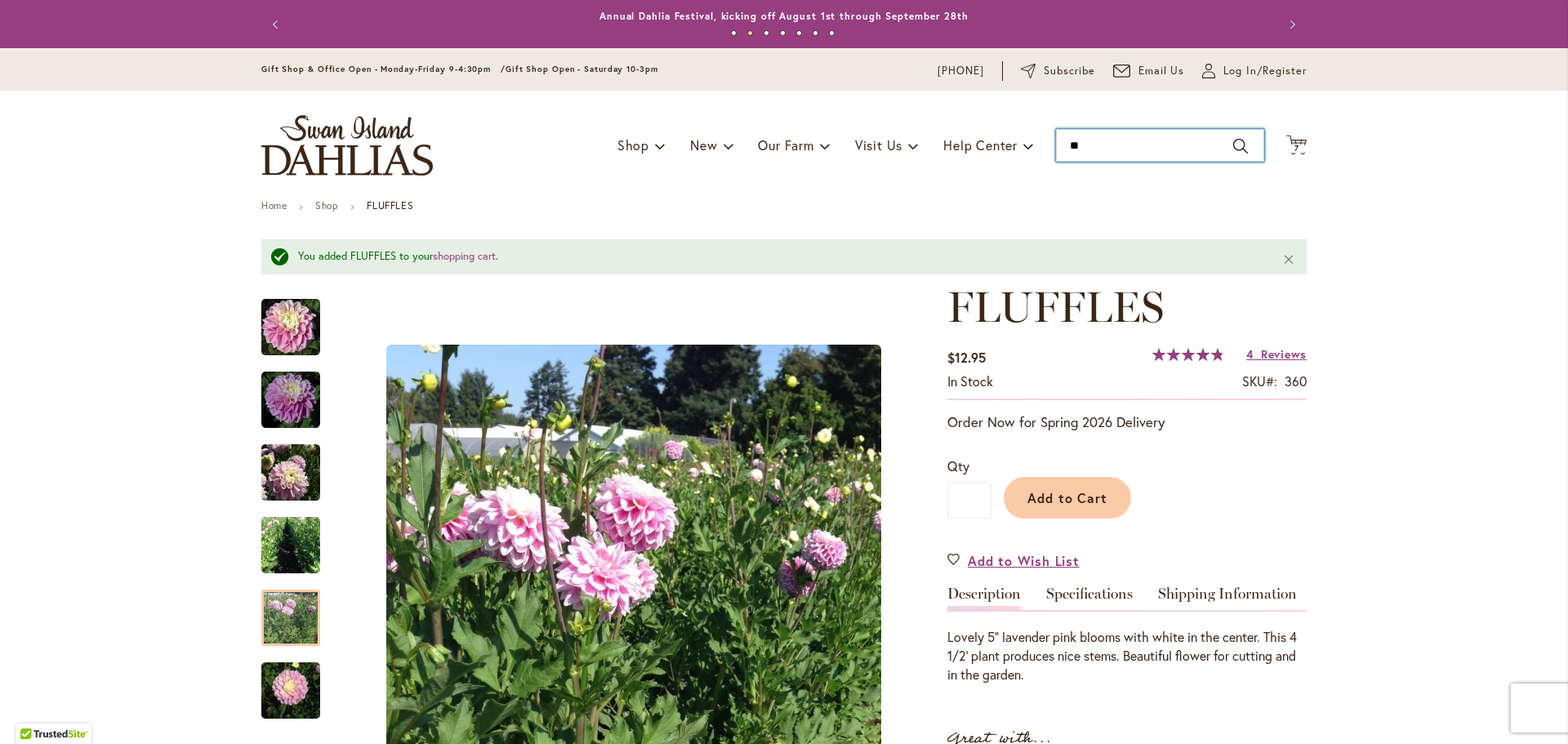 type on "***" 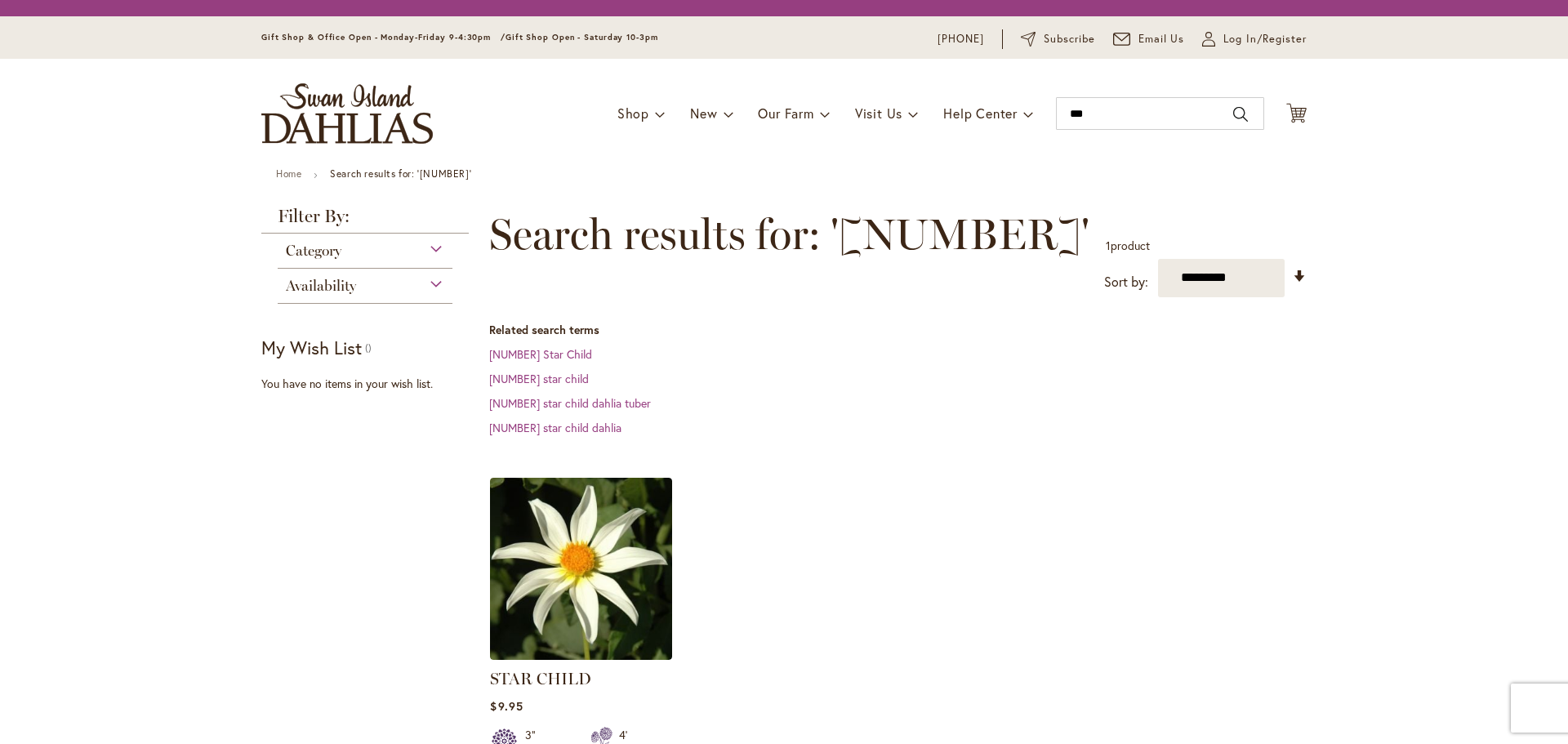 scroll, scrollTop: 0, scrollLeft: 0, axis: both 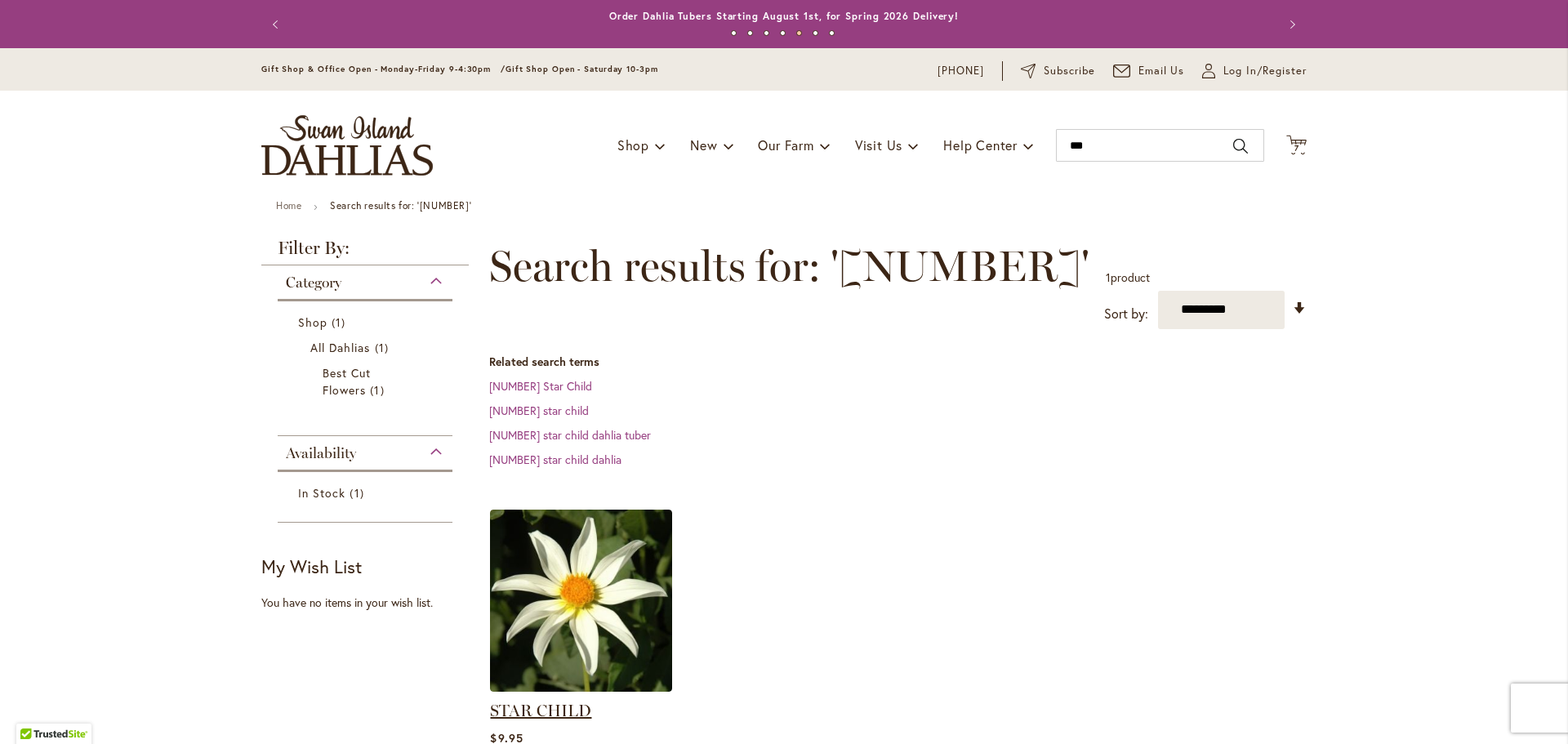 click on "STAR CHILD" at bounding box center (541, 711) 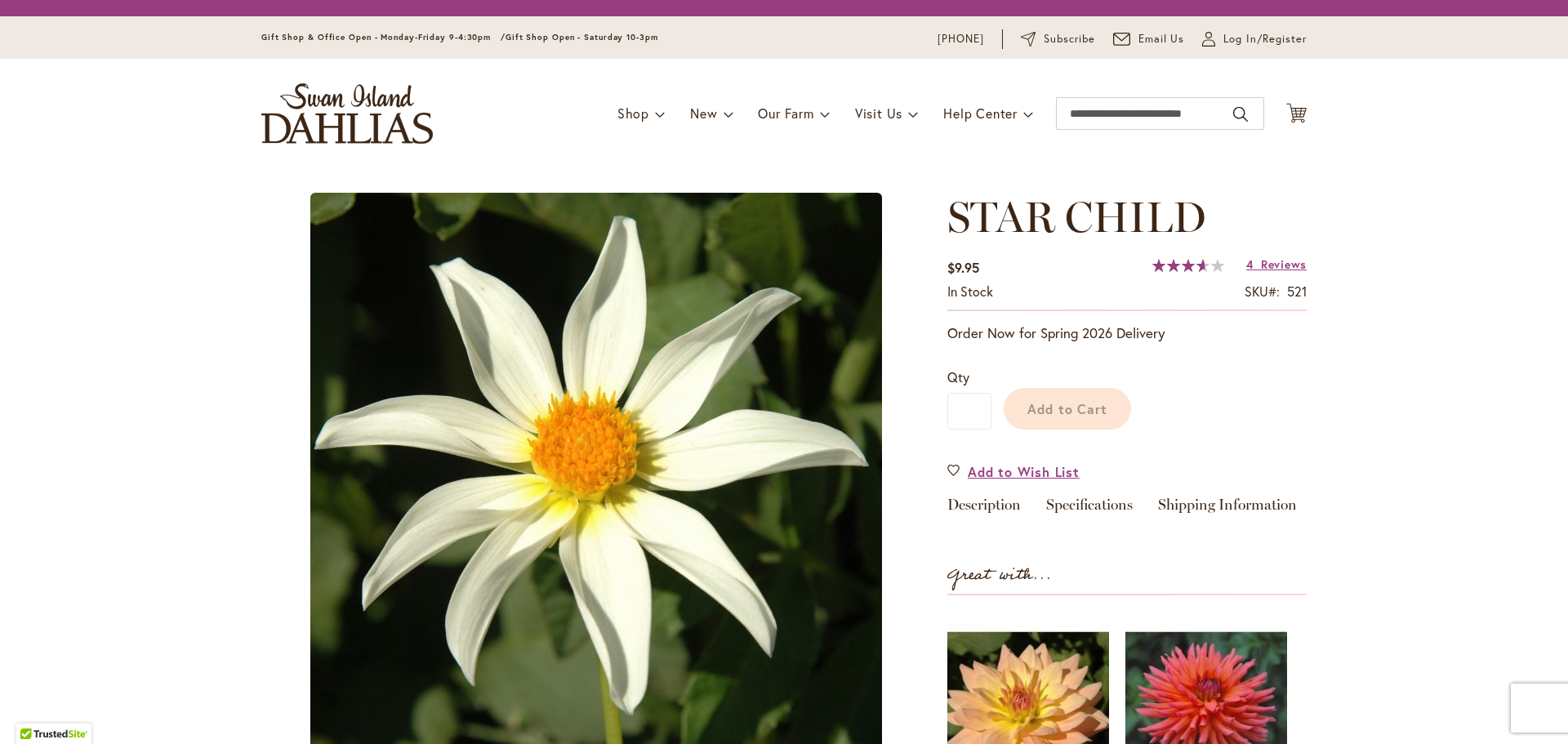 scroll, scrollTop: 0, scrollLeft: 0, axis: both 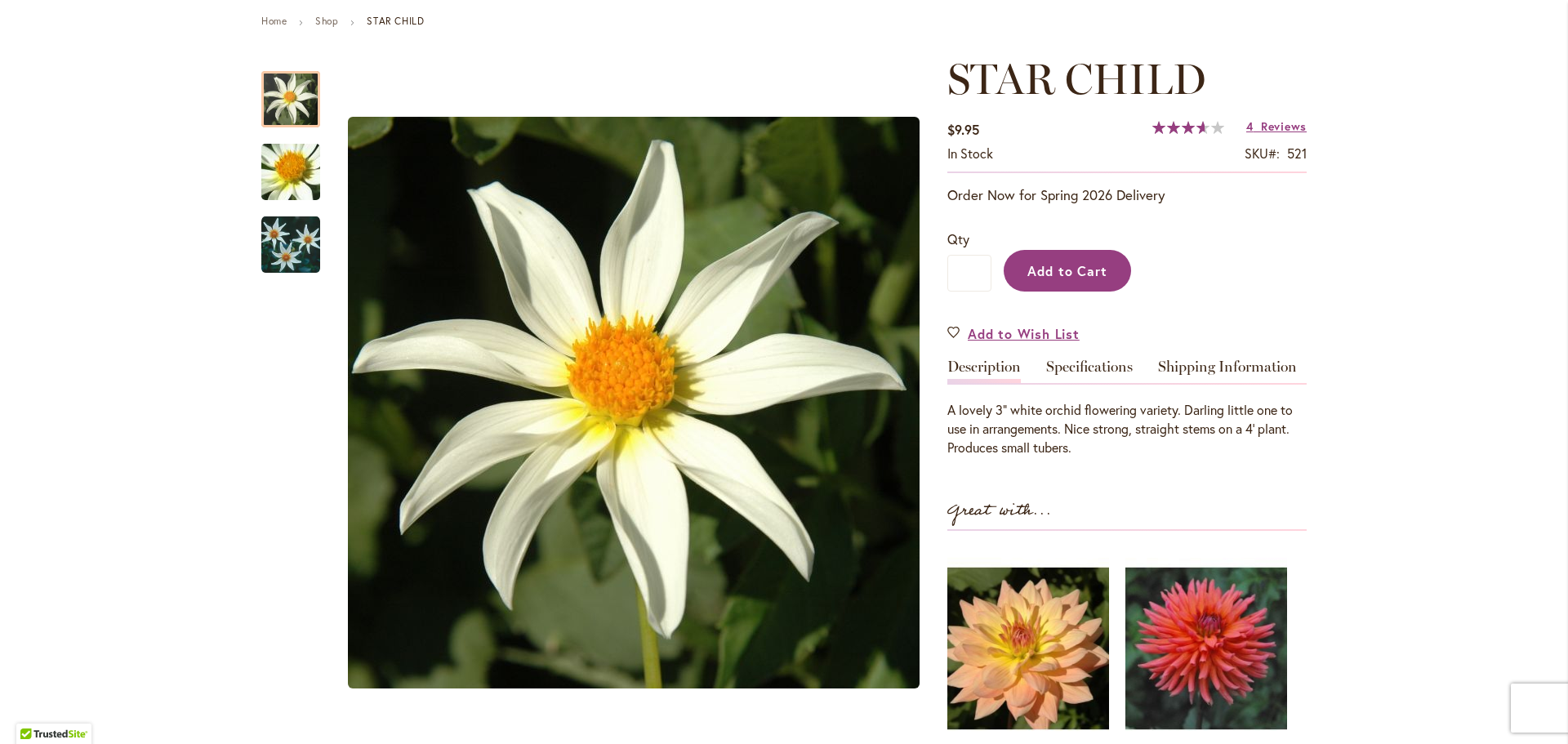 click on "Add to Cart" at bounding box center (1067, 270) 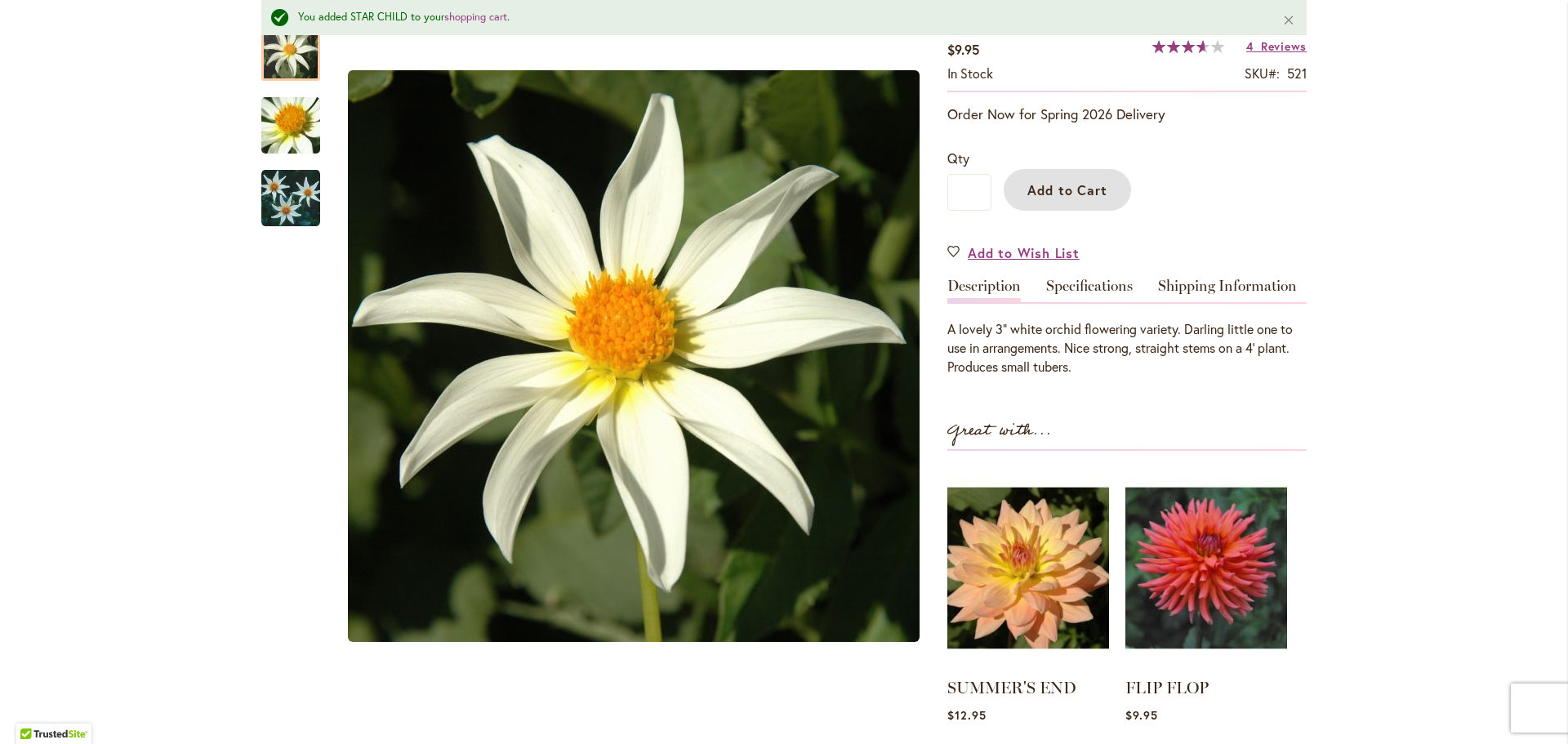 scroll, scrollTop: 310, scrollLeft: 0, axis: vertical 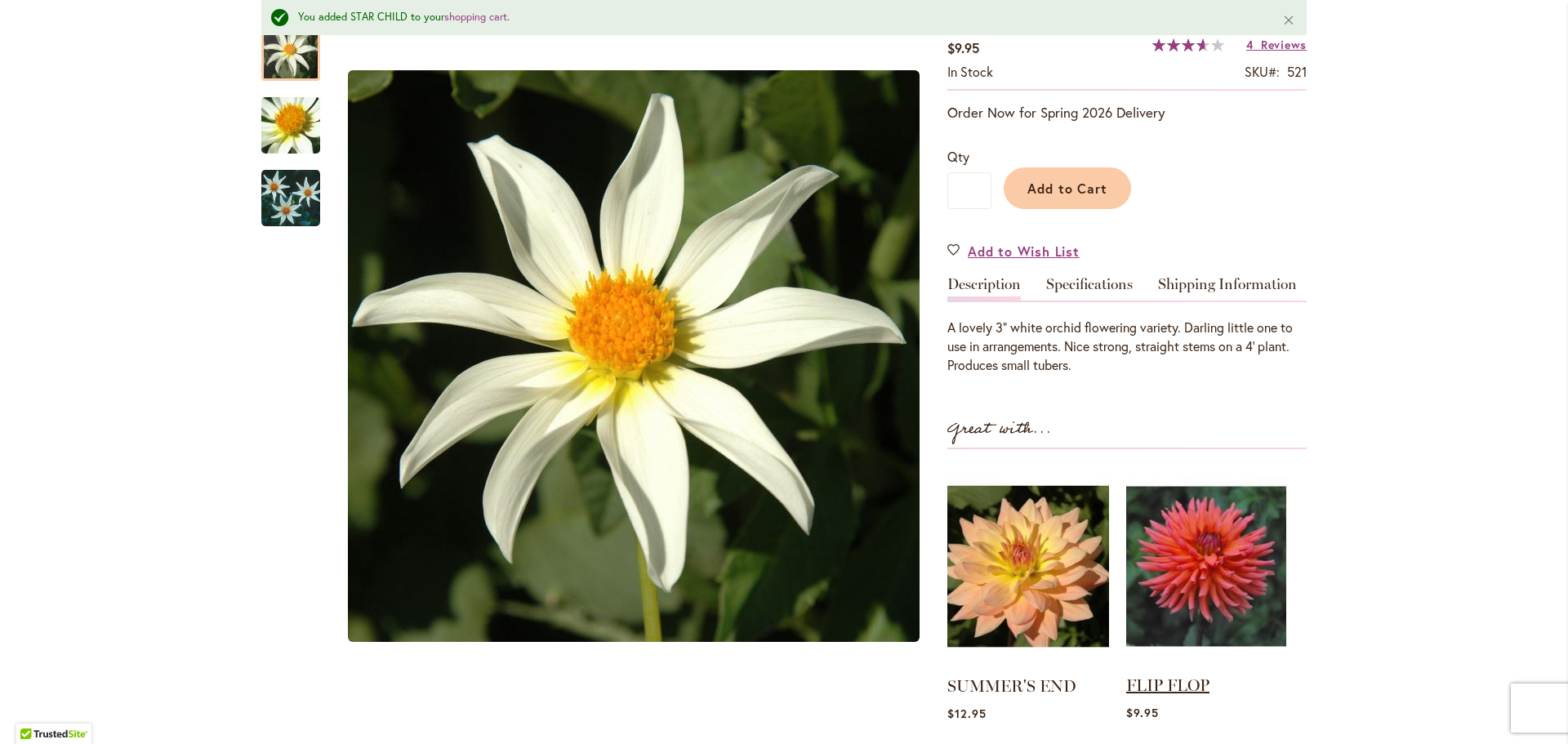 click on "FLIP FLOP" at bounding box center [1168, 685] 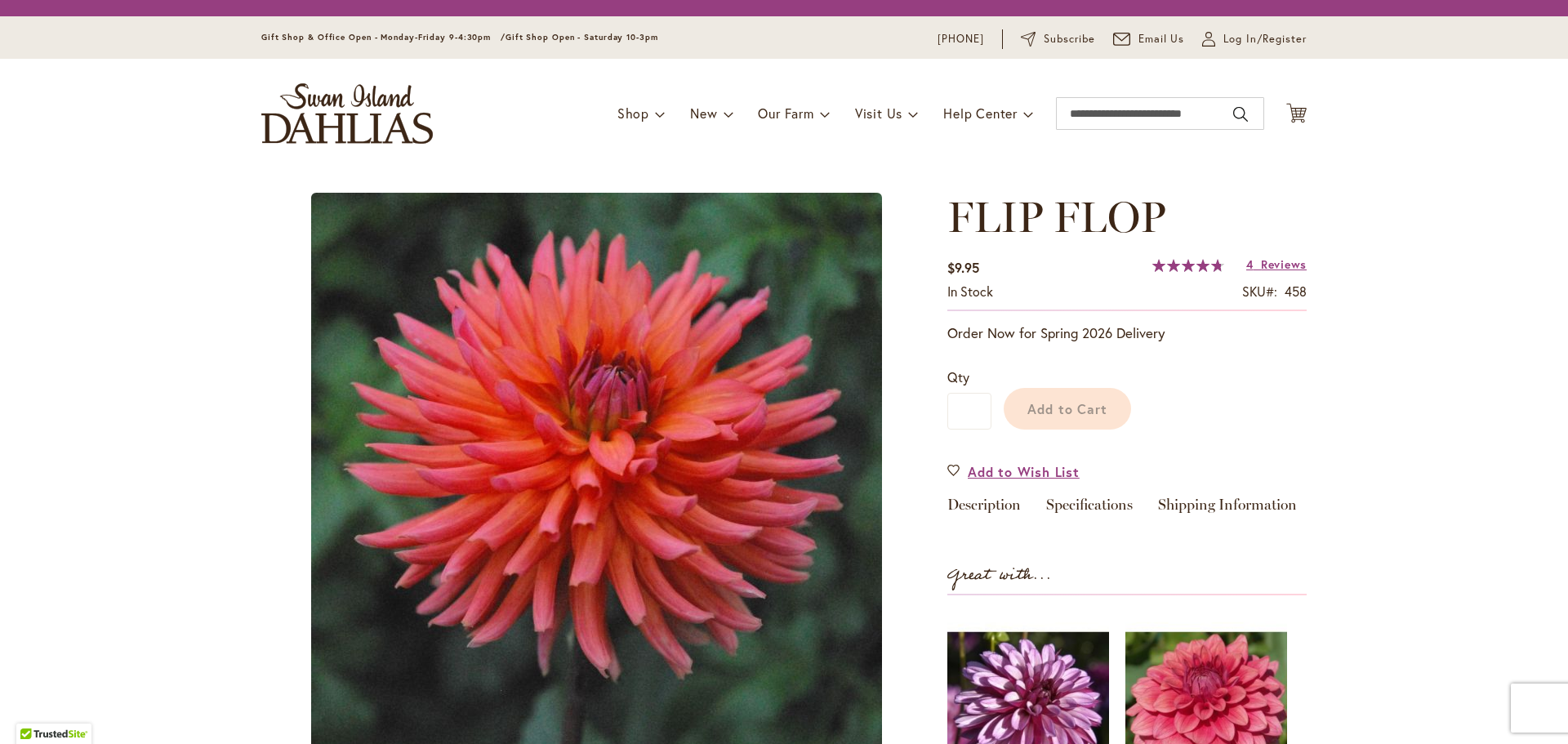 scroll, scrollTop: 0, scrollLeft: 0, axis: both 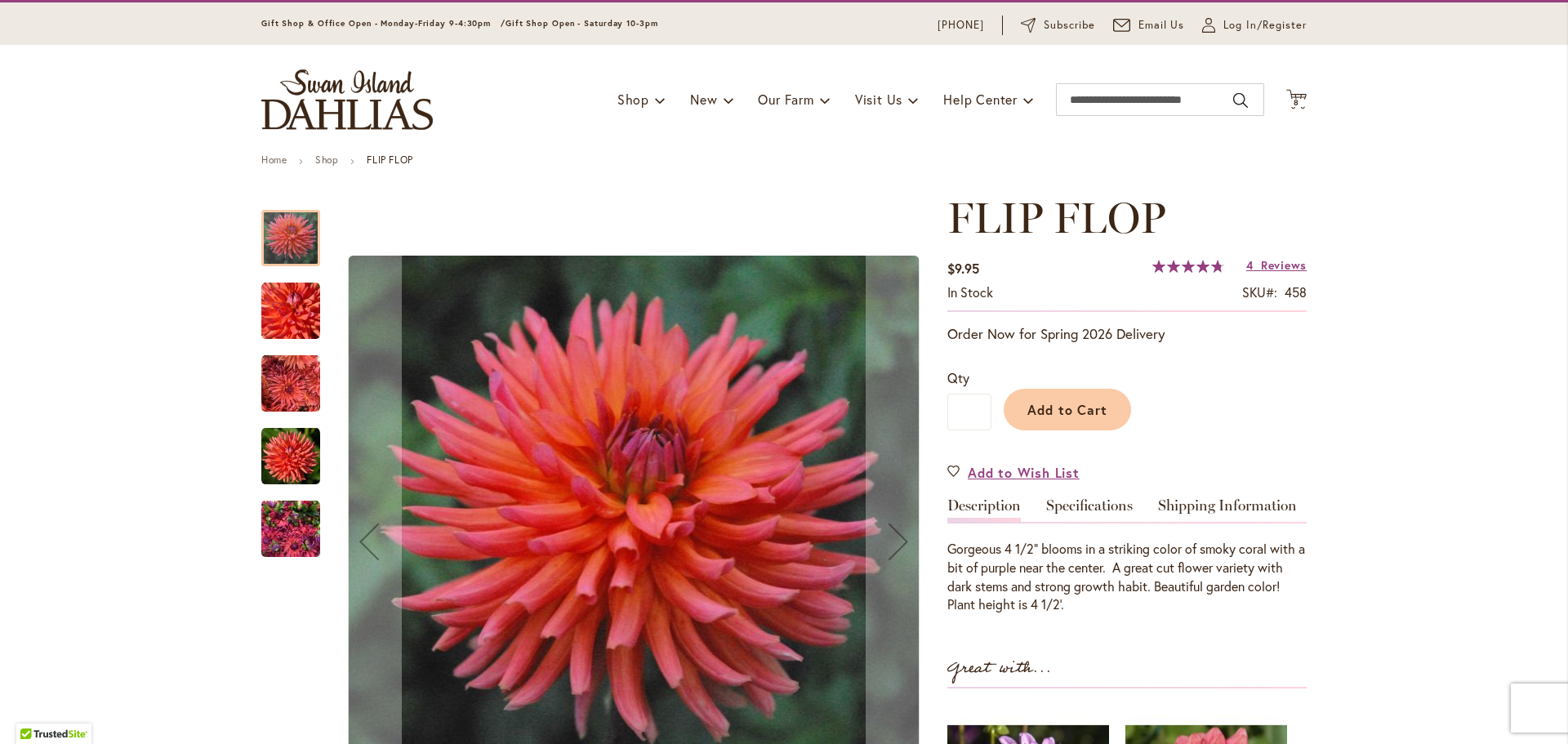 click at bounding box center (291, 529) 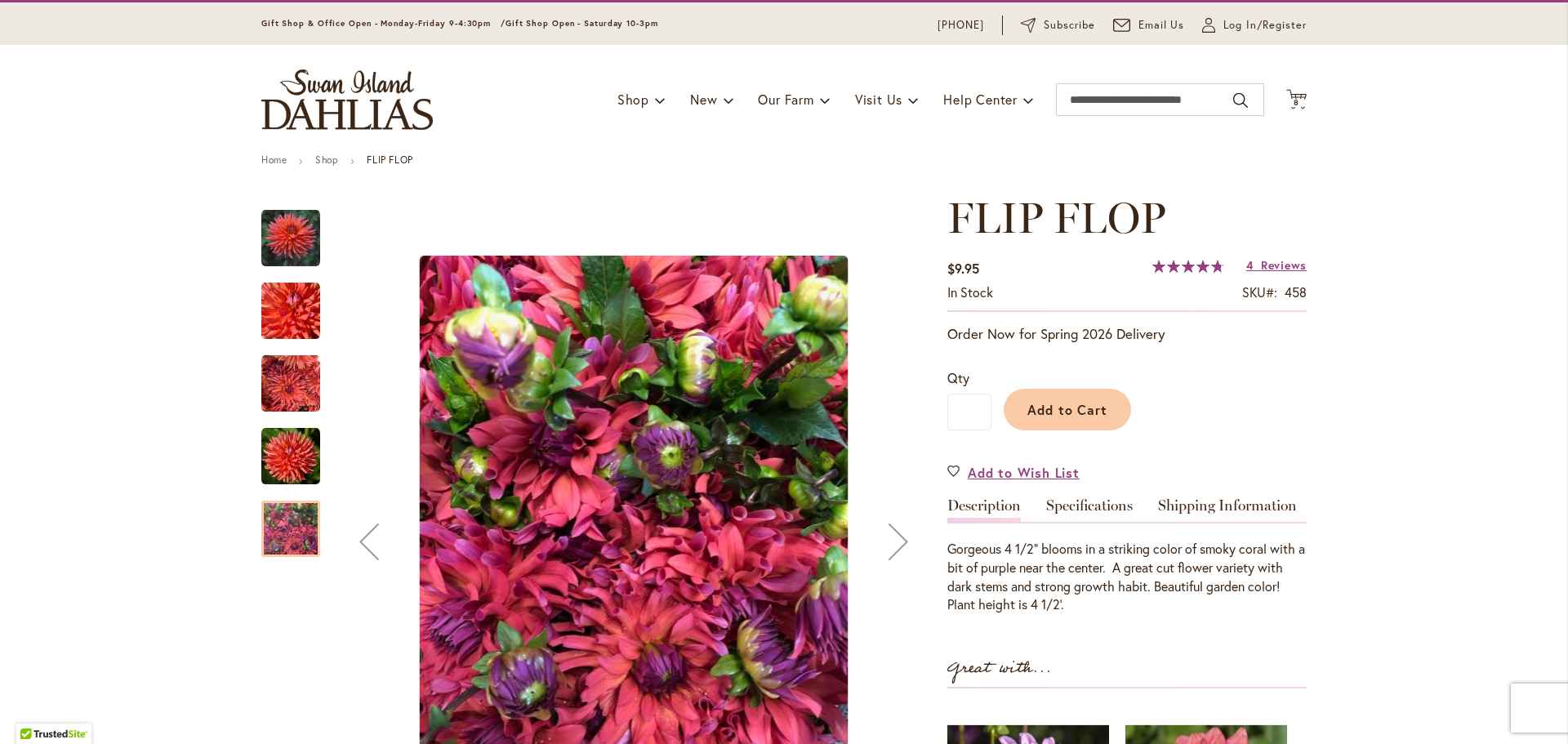 click at bounding box center (291, 384) 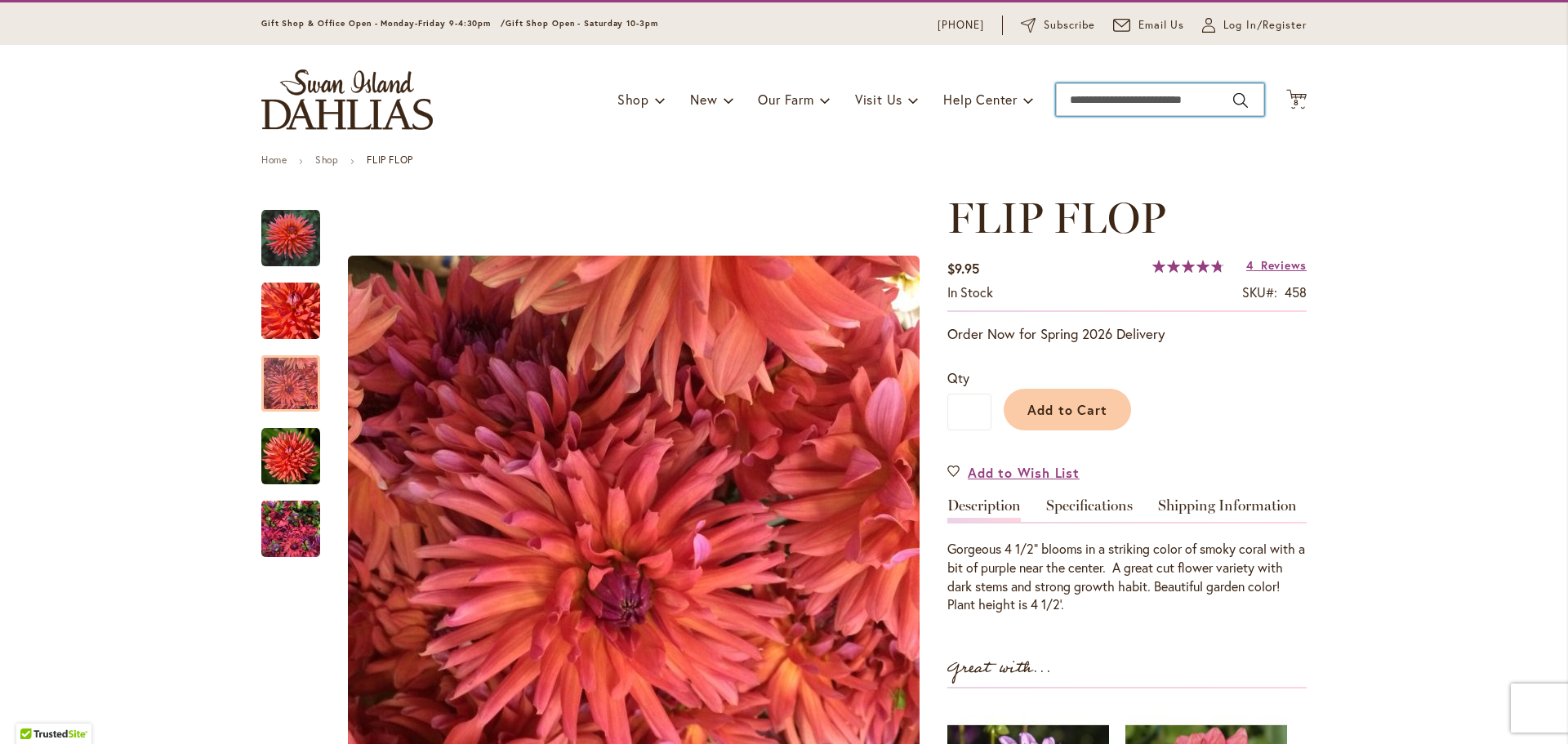 click on "Search" at bounding box center (1160, 100) 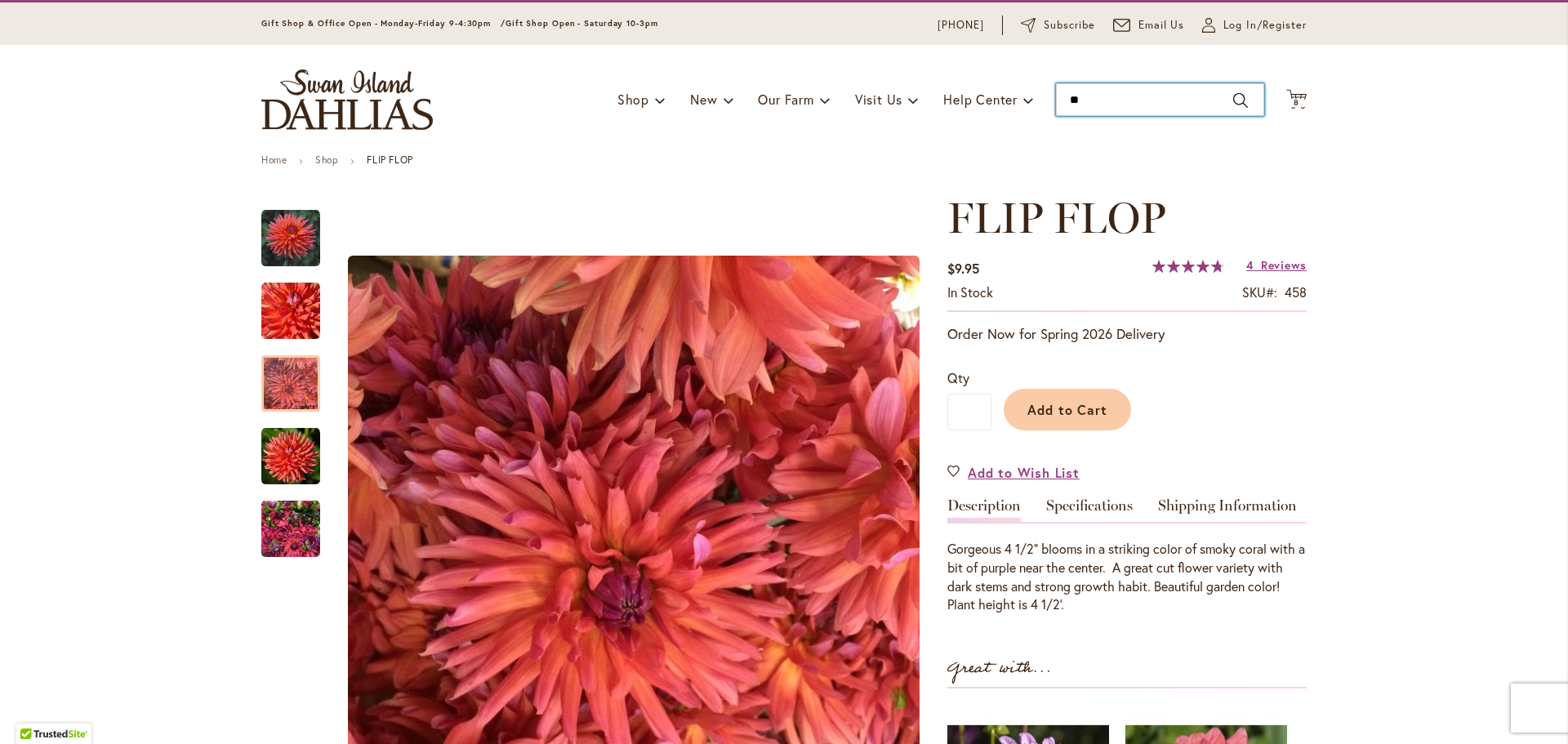 type on "***" 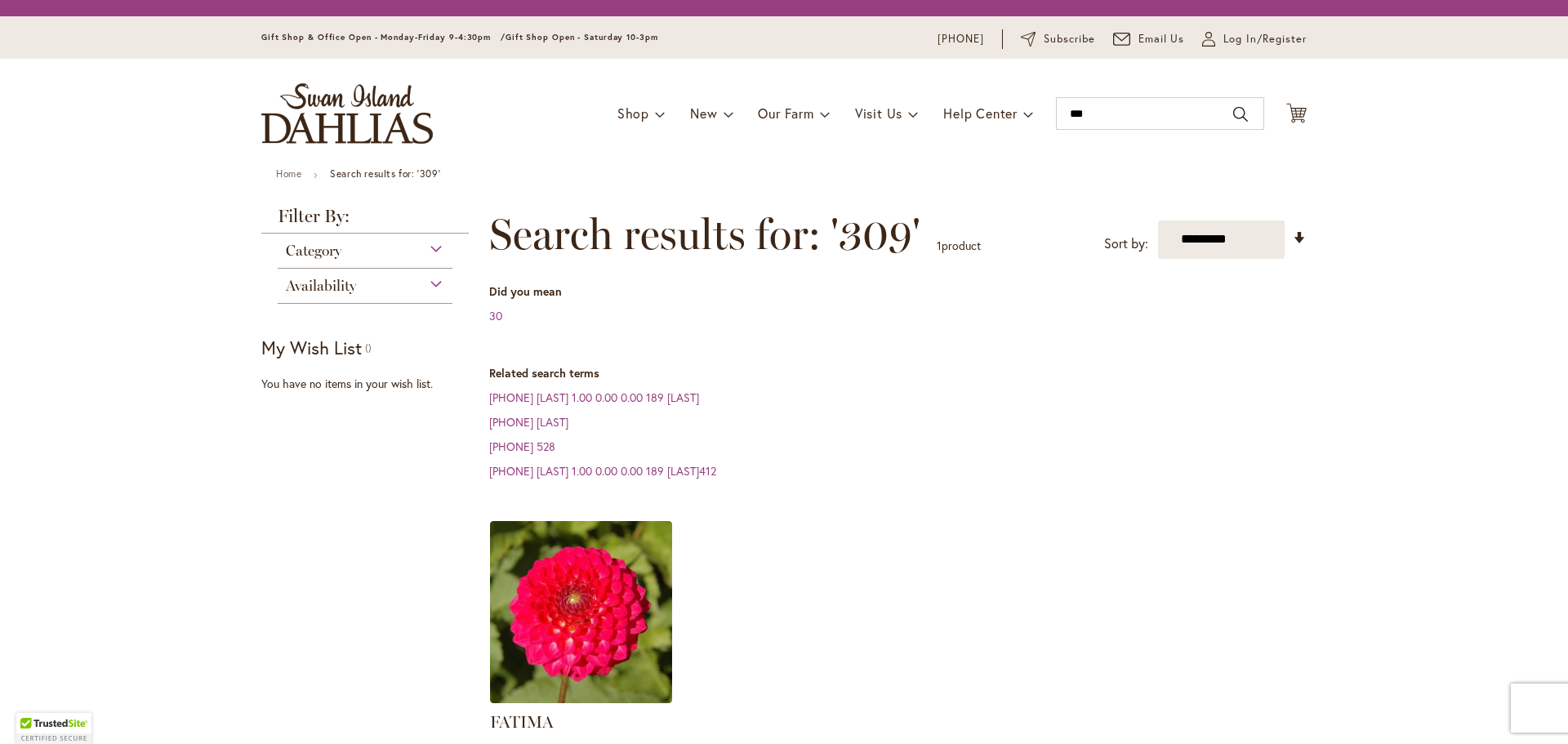scroll, scrollTop: 0, scrollLeft: 0, axis: both 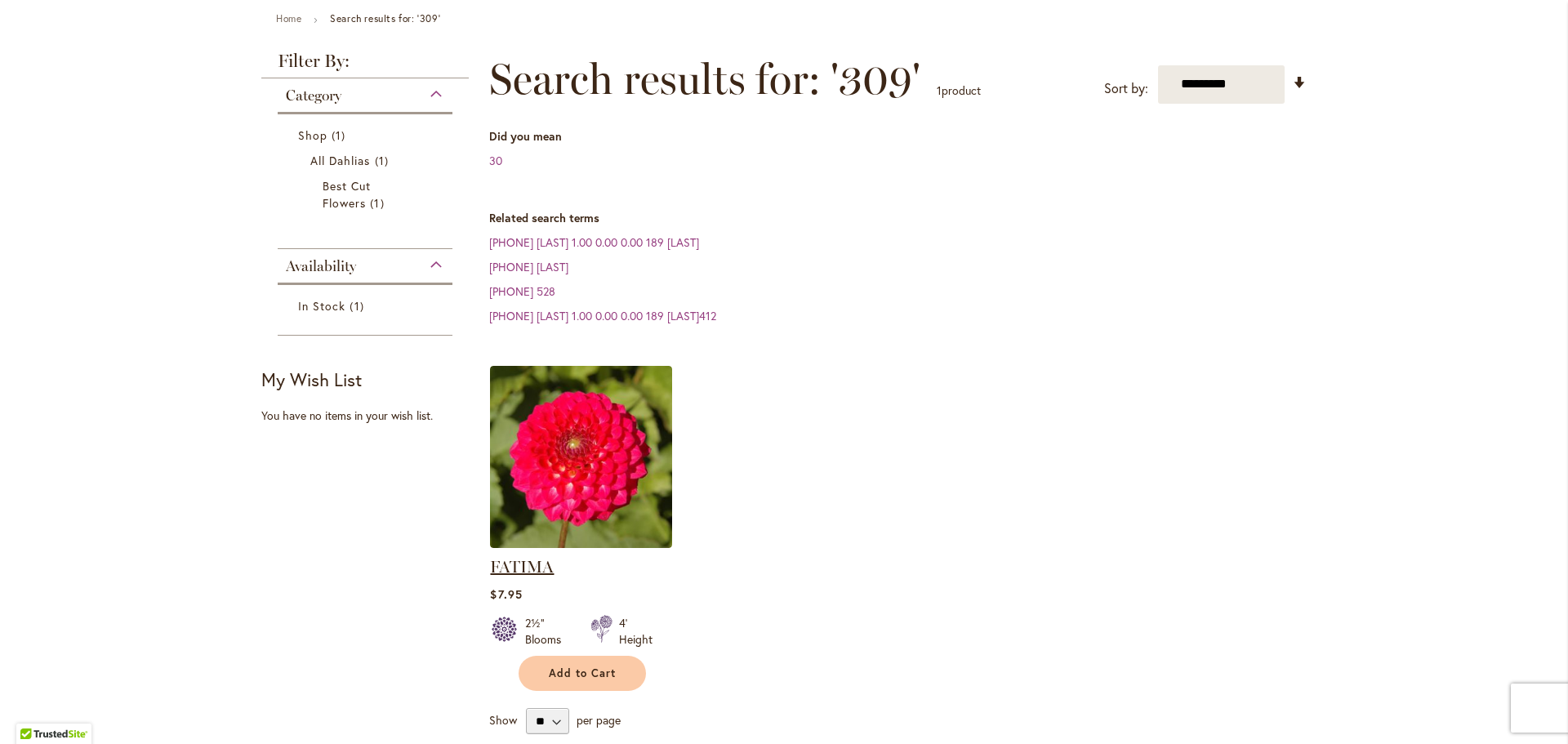 click on "FATIMA" at bounding box center (522, 567) 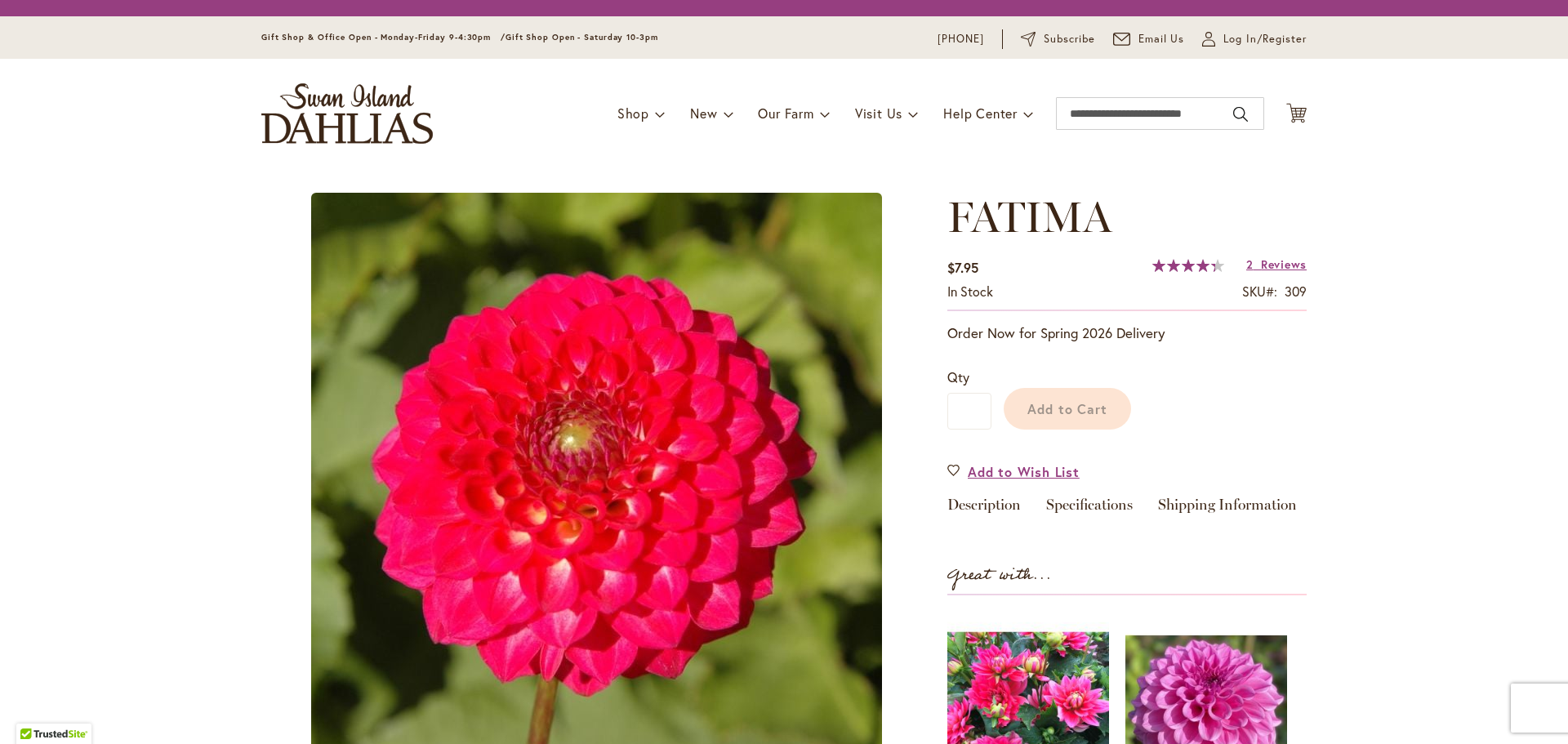 scroll, scrollTop: 0, scrollLeft: 0, axis: both 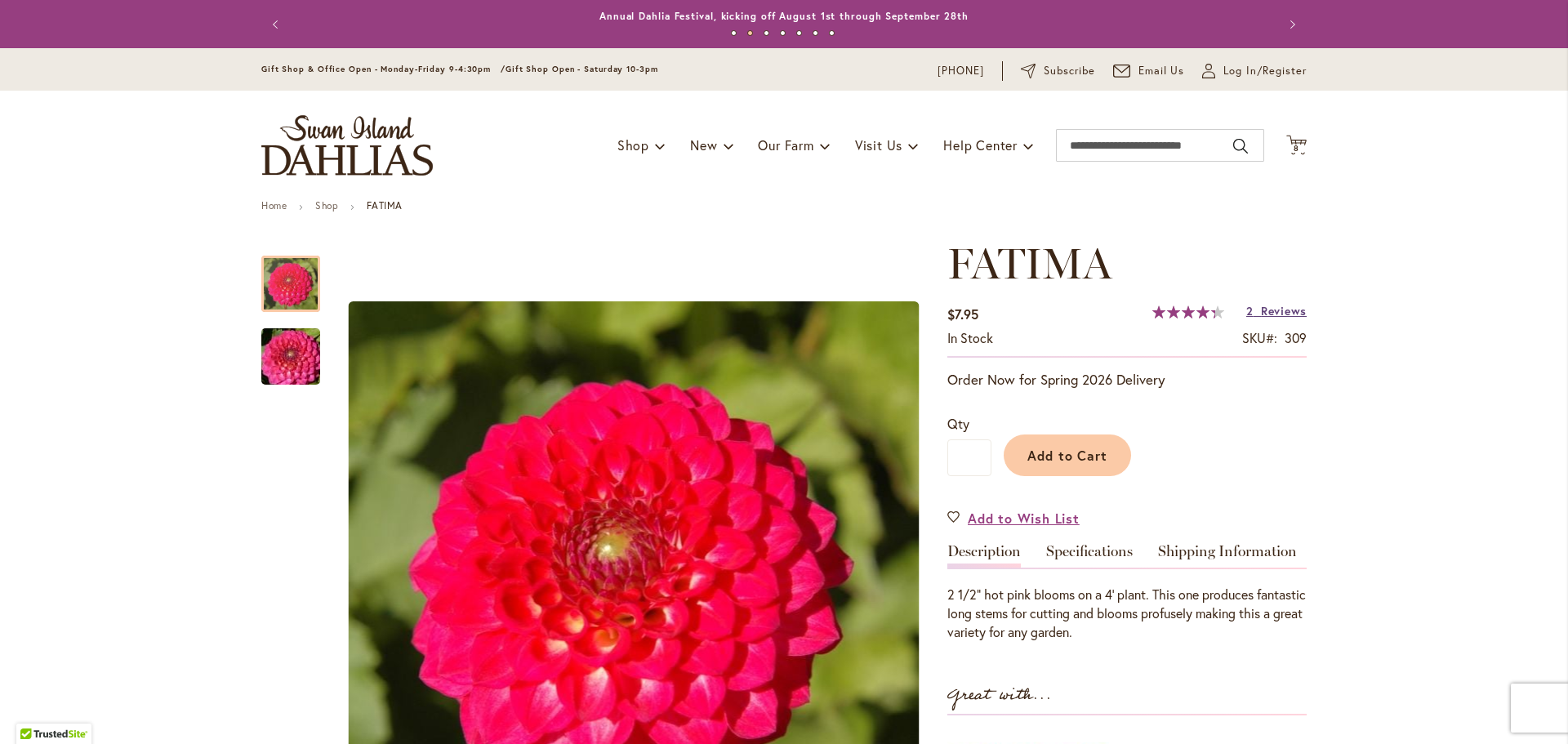 click on "Reviews" at bounding box center [1284, 310] 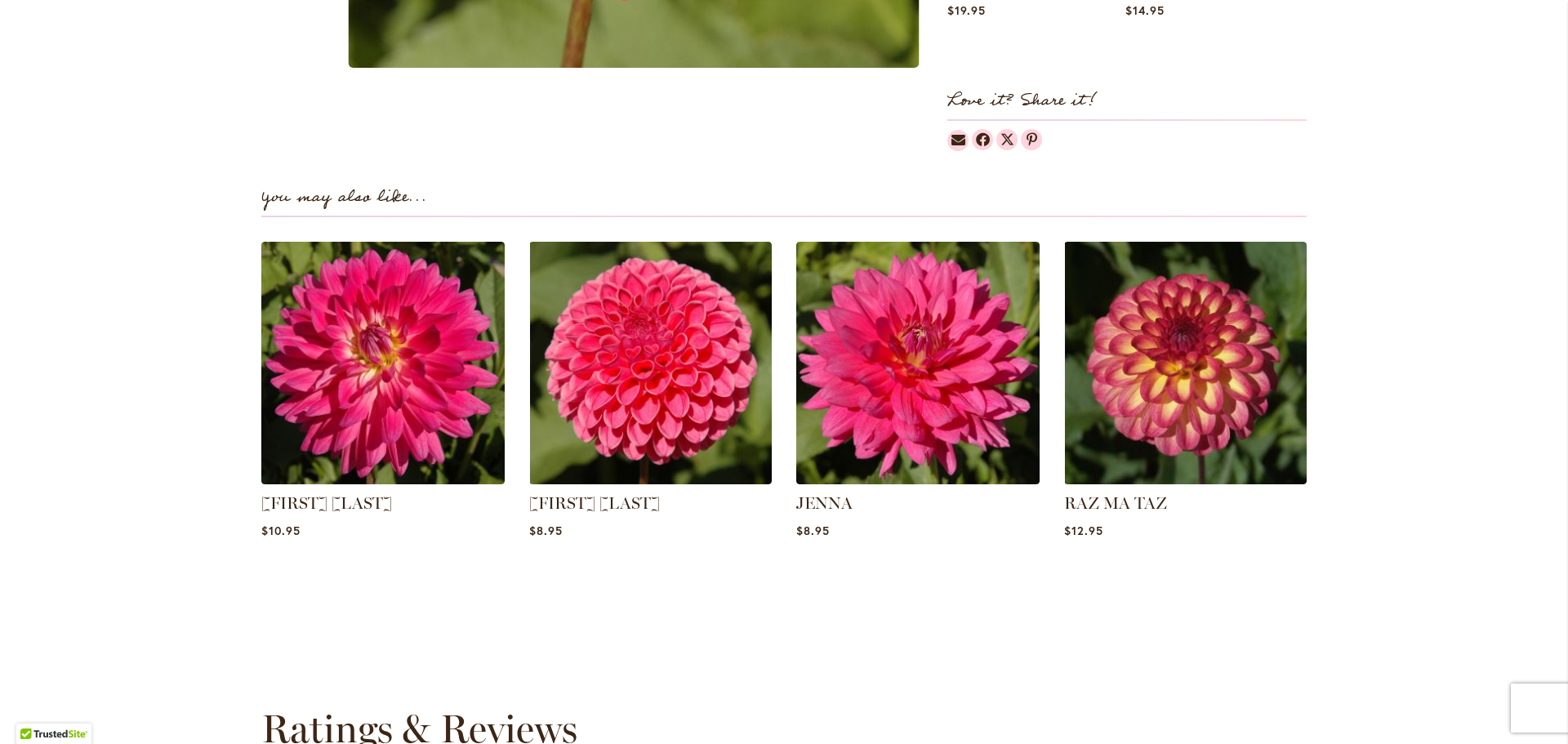 scroll, scrollTop: 967, scrollLeft: 0, axis: vertical 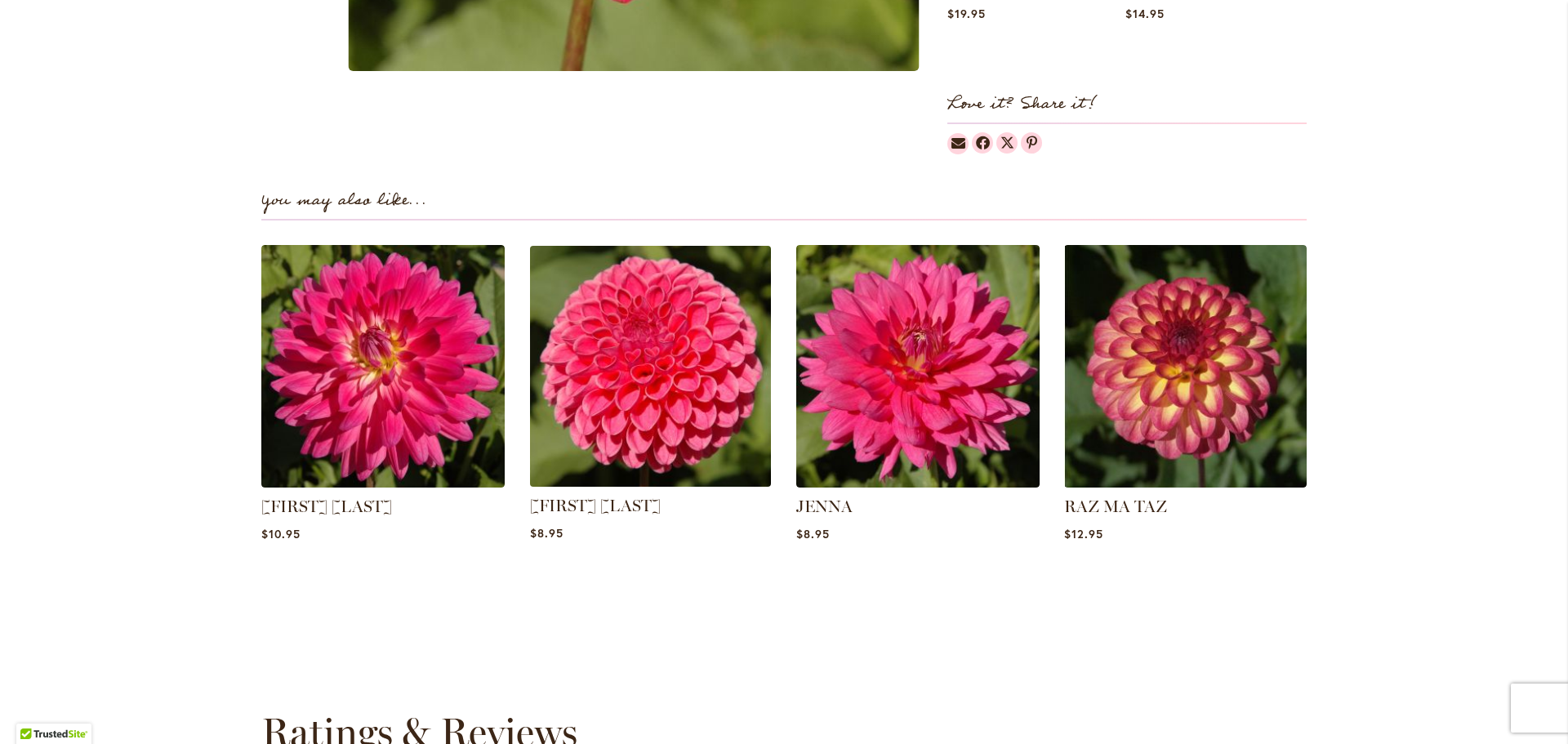 click at bounding box center (650, 366) 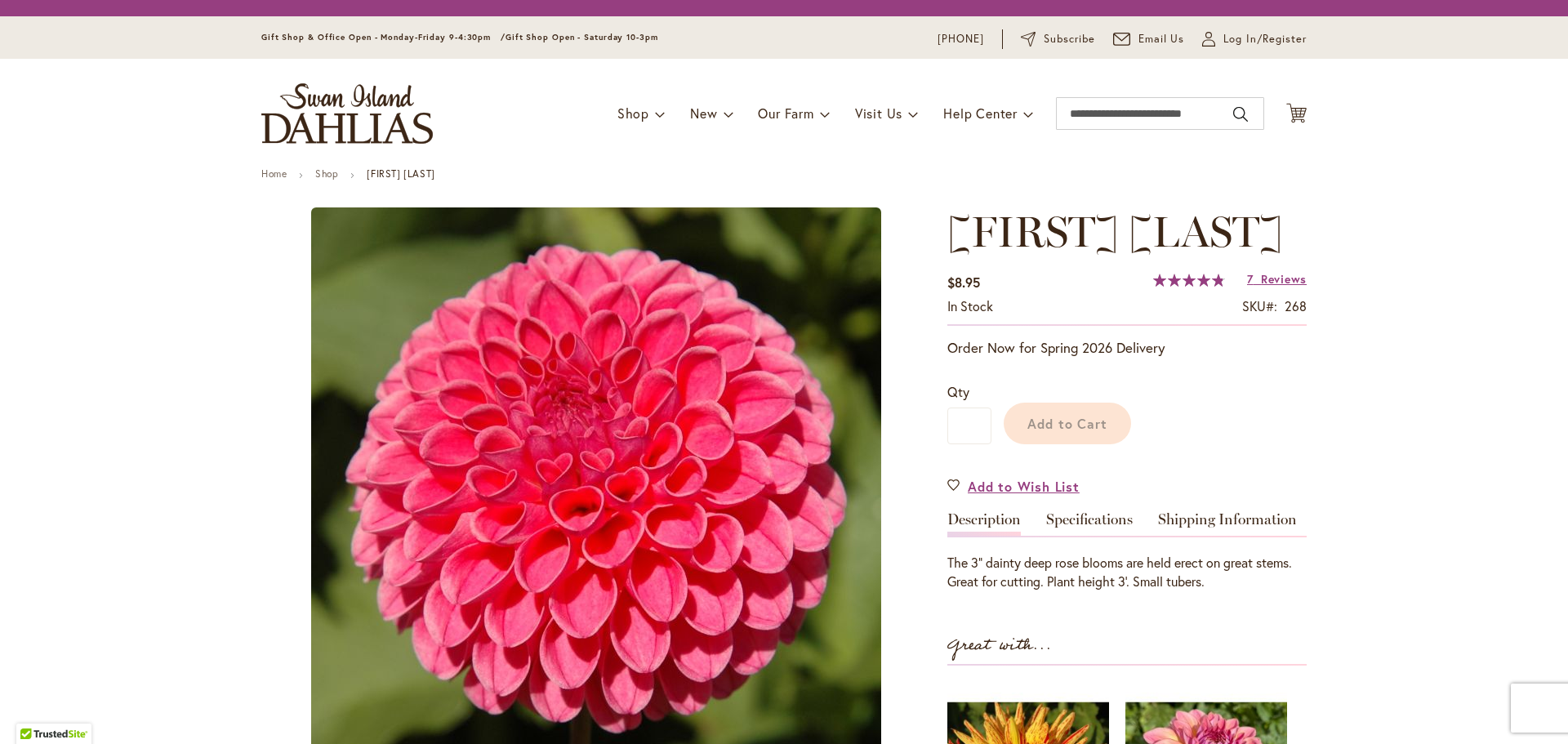scroll, scrollTop: 0, scrollLeft: 0, axis: both 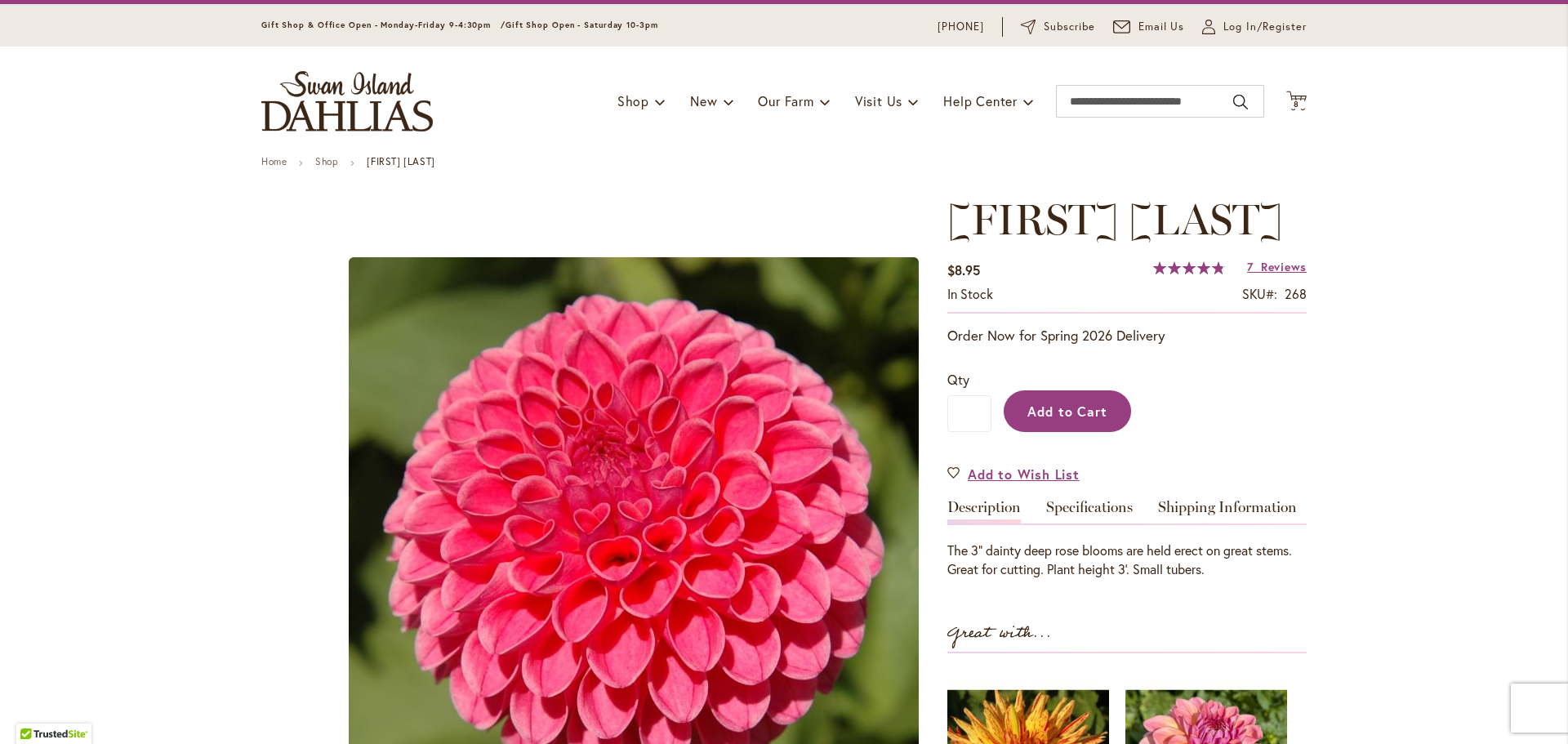 click on "Add to Cart" at bounding box center (1067, 411) 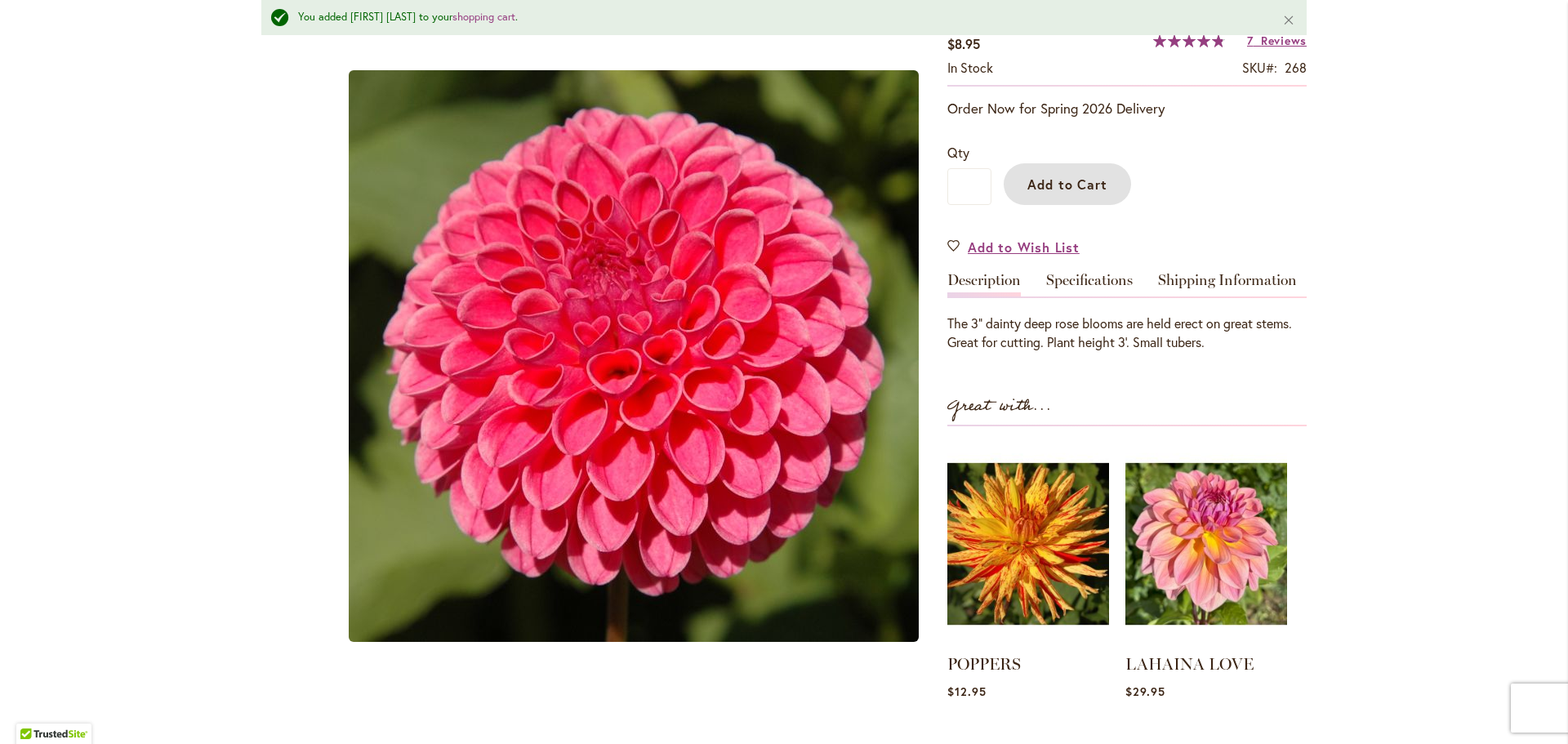 scroll, scrollTop: 331, scrollLeft: 0, axis: vertical 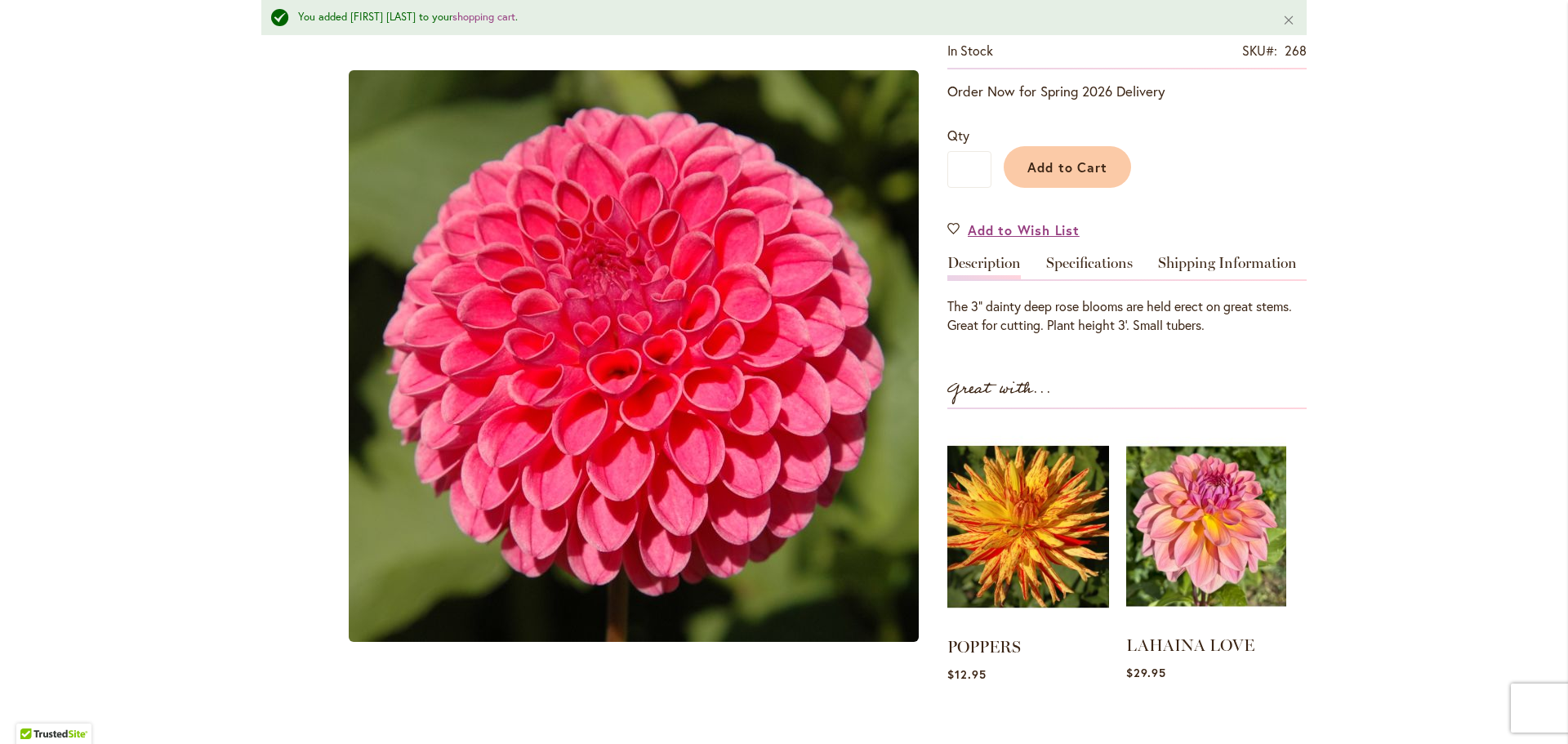click at bounding box center (1206, 526) 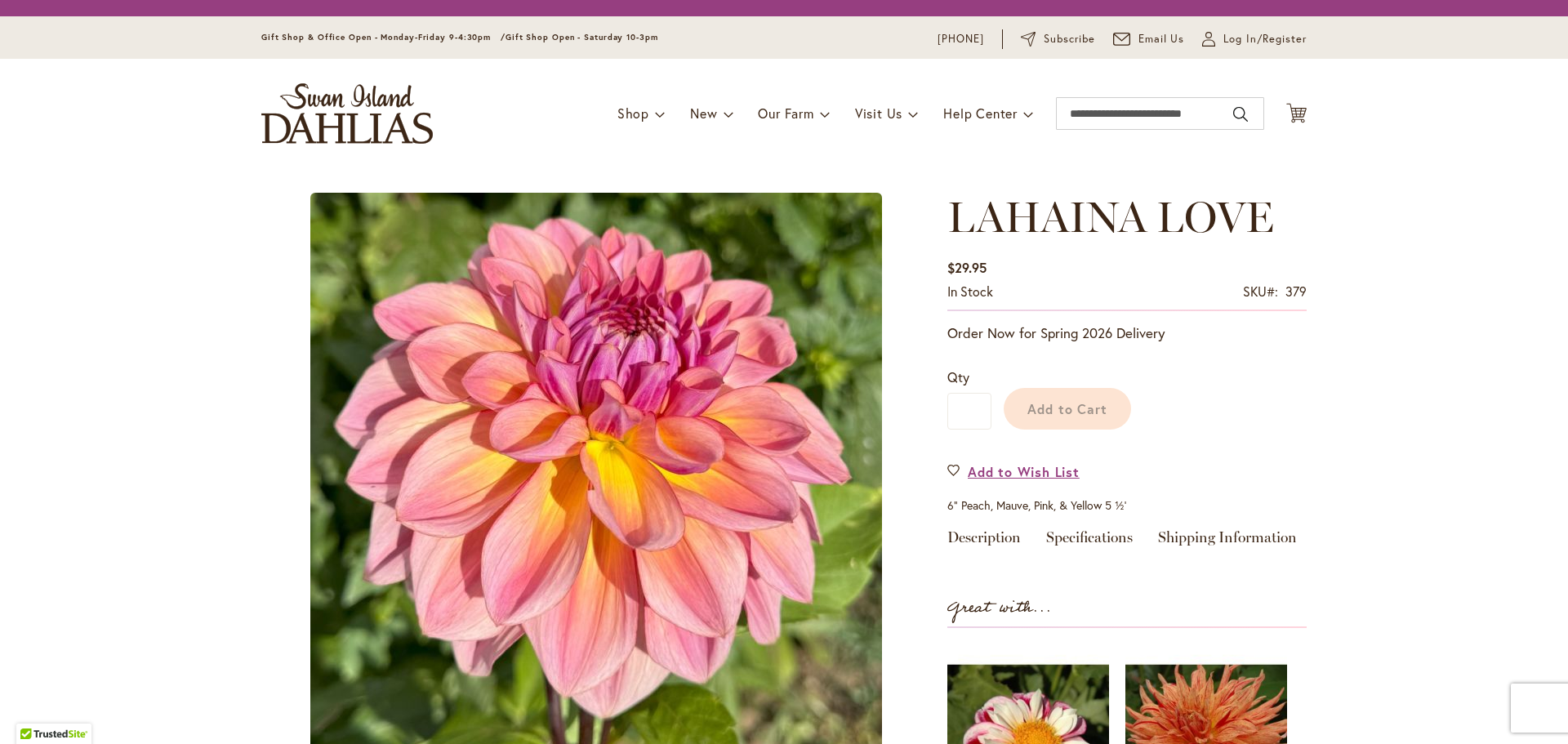 scroll, scrollTop: 0, scrollLeft: 0, axis: both 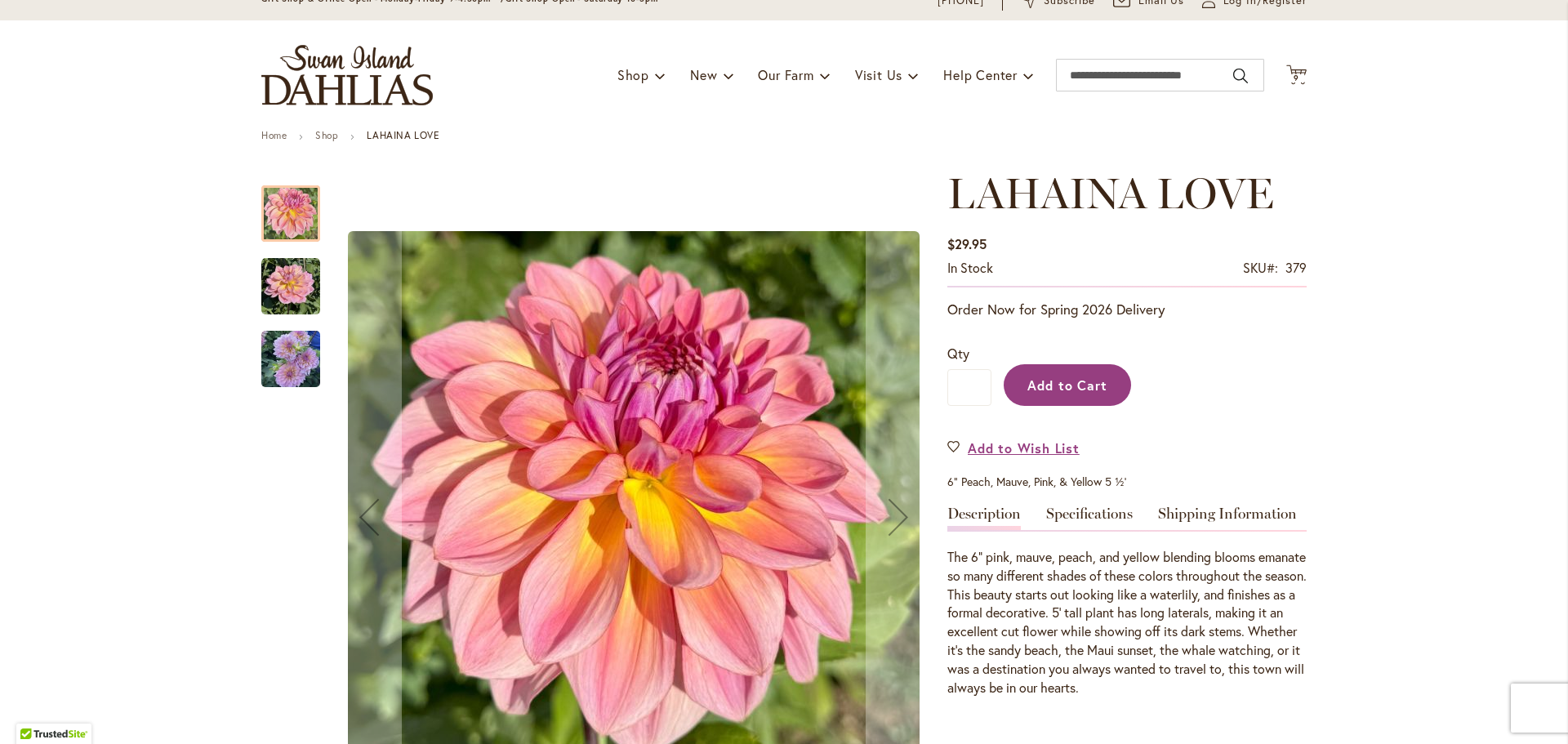 click on "Add to Cart" at bounding box center [1067, 385] 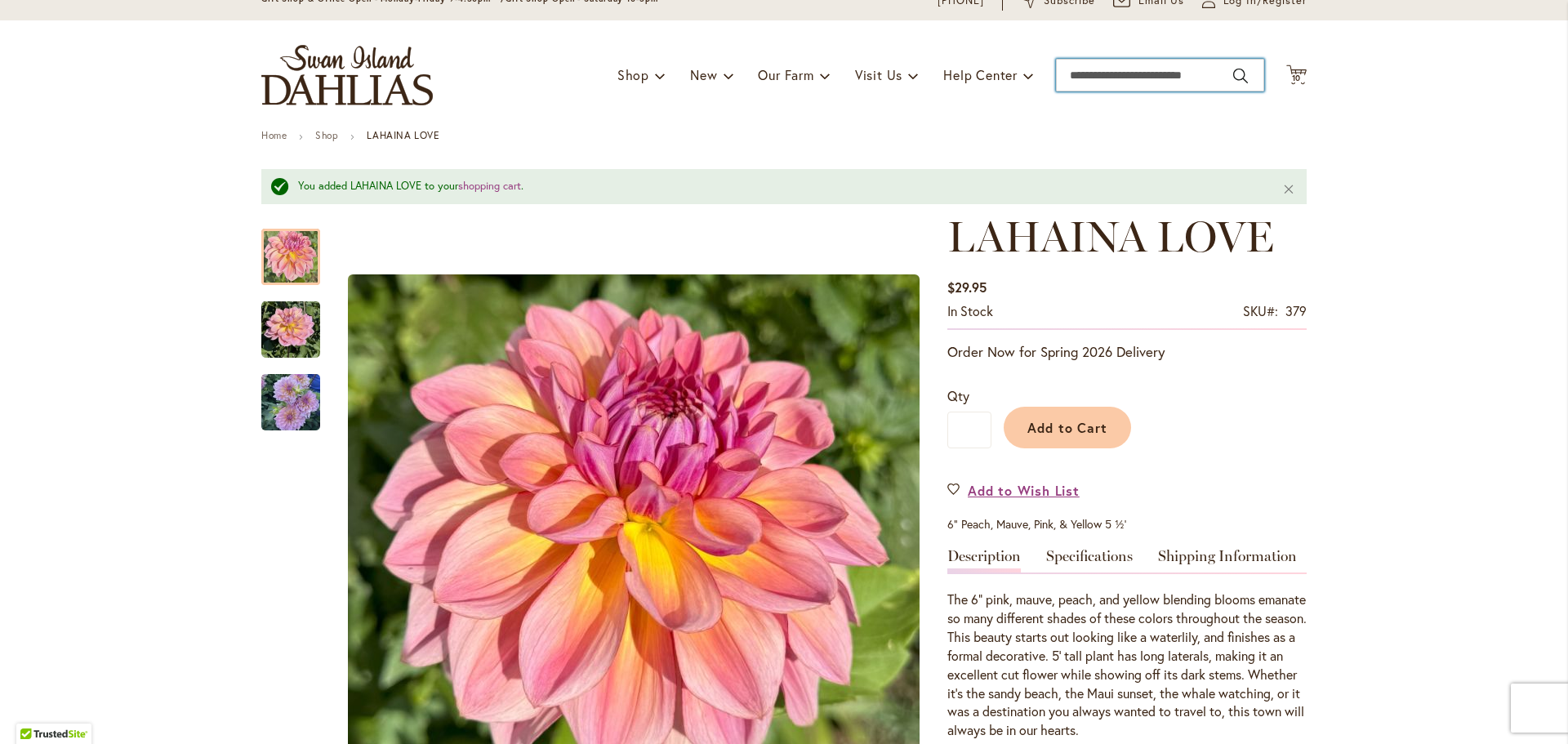 click on "Search" at bounding box center [1160, 75] 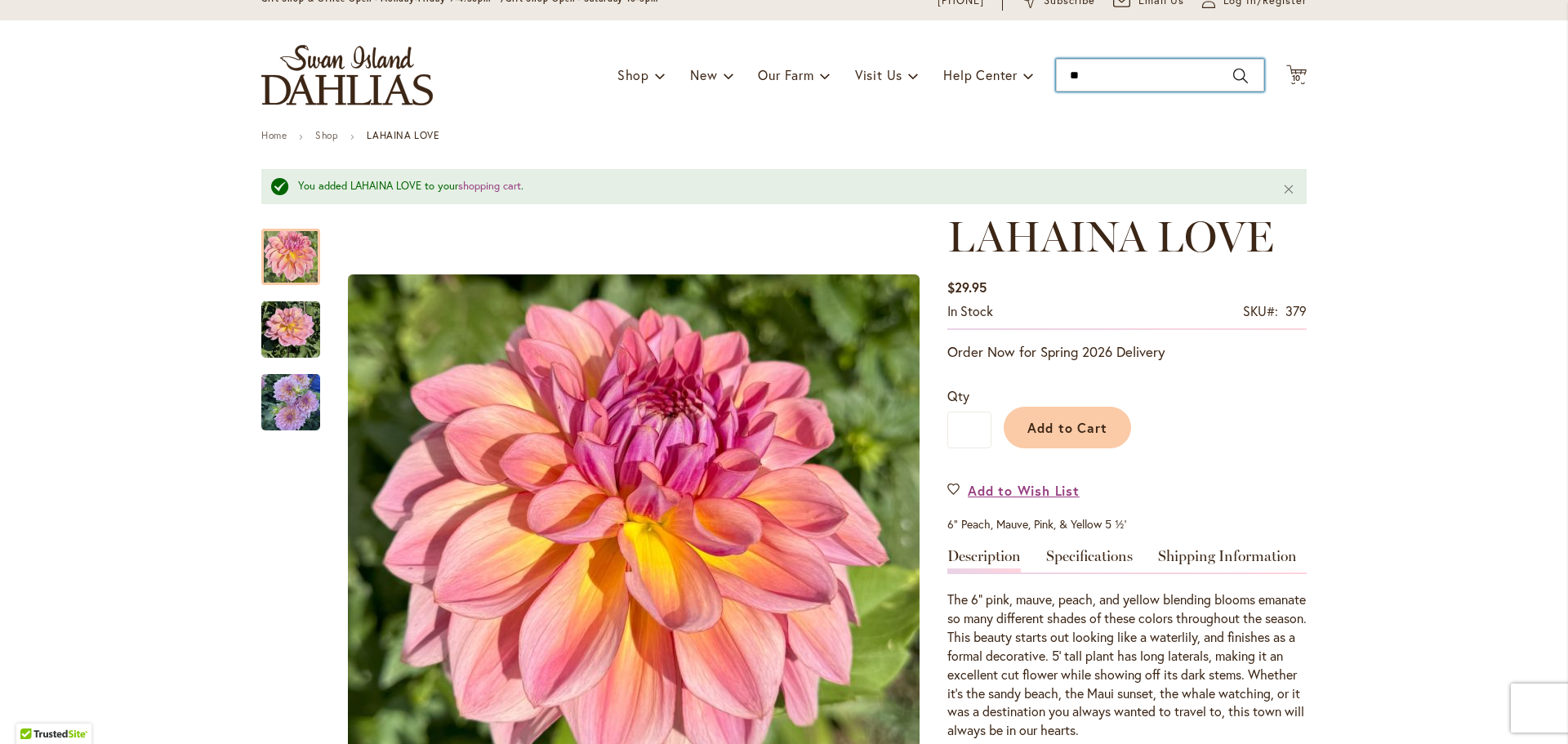 type on "***" 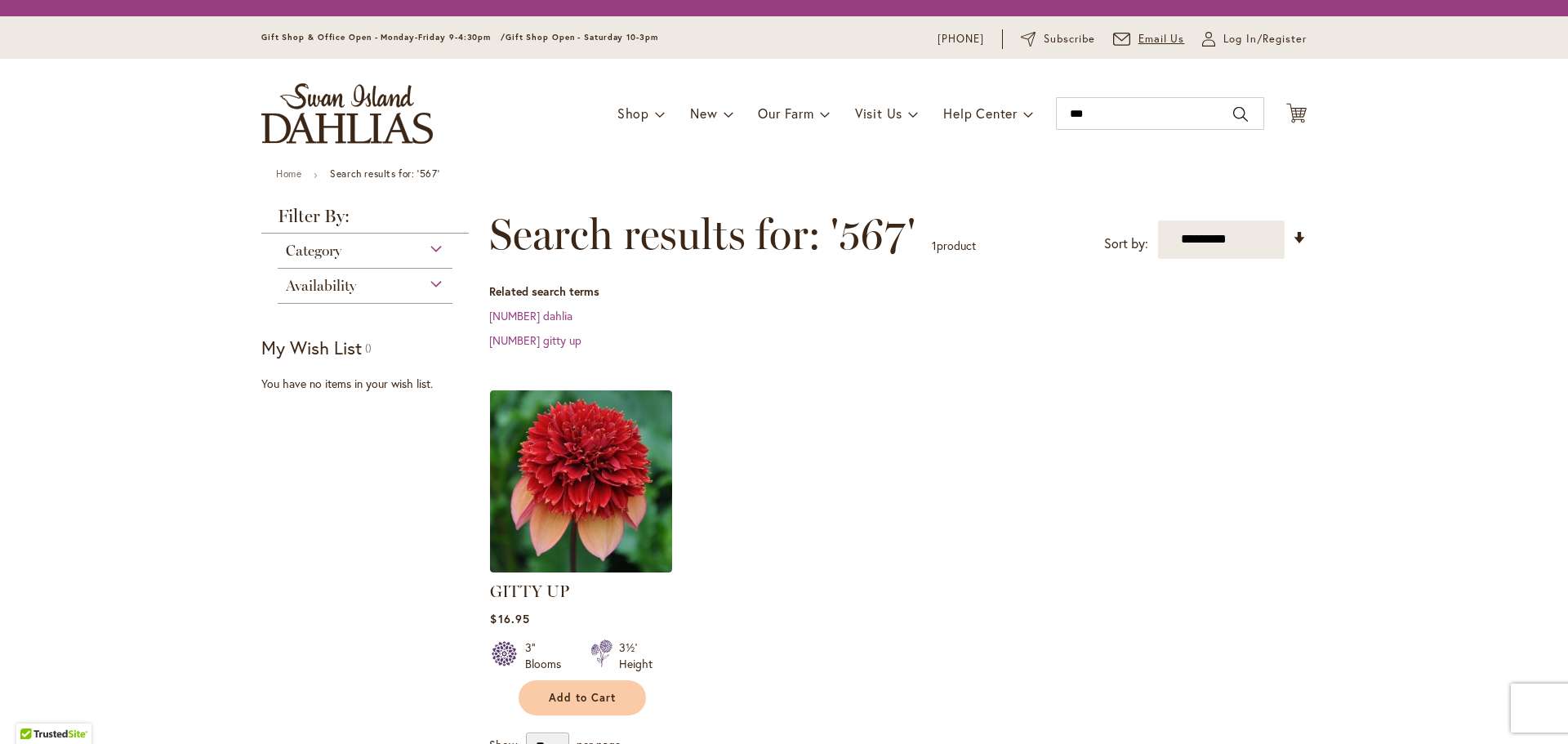 scroll, scrollTop: 0, scrollLeft: 0, axis: both 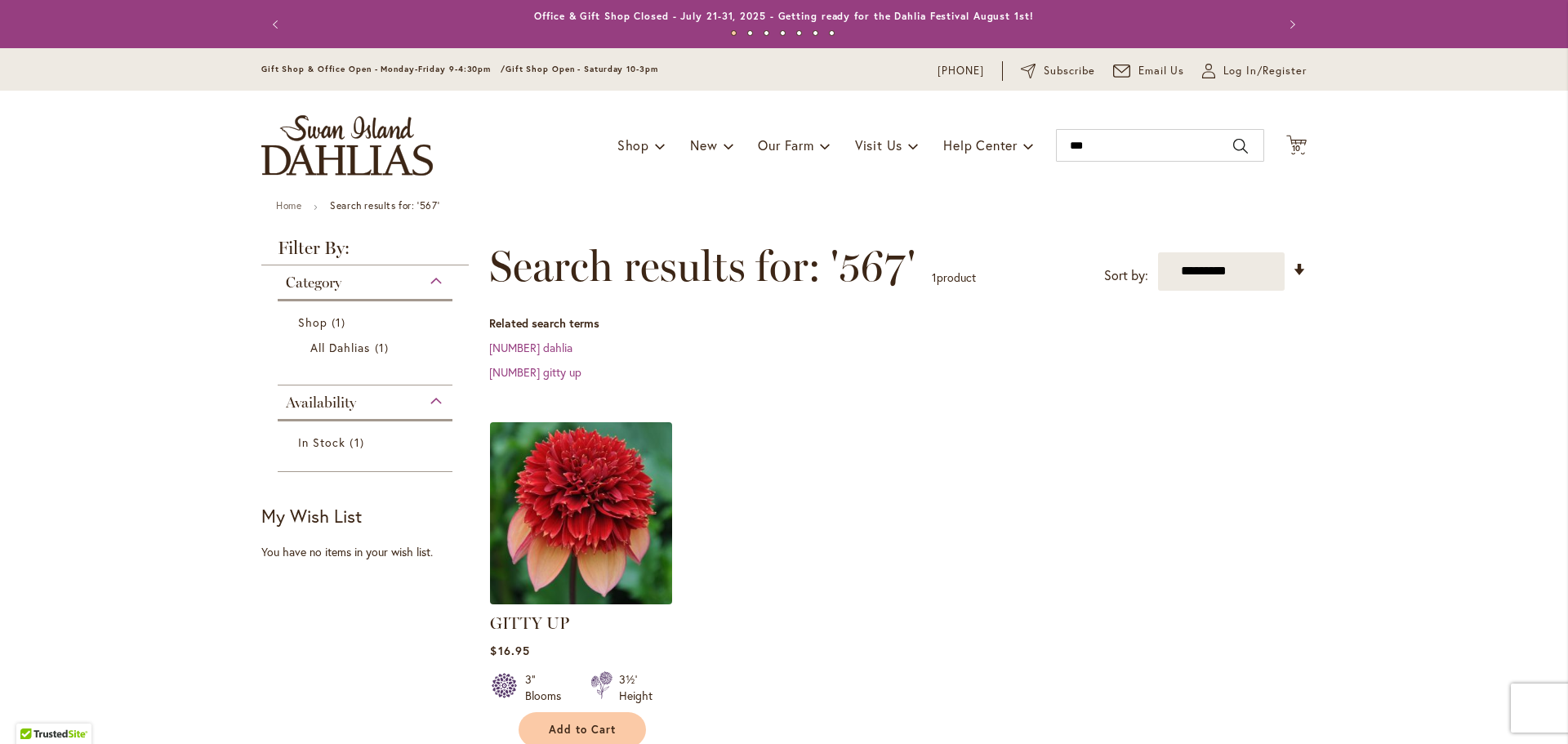 click at bounding box center (581, 513) 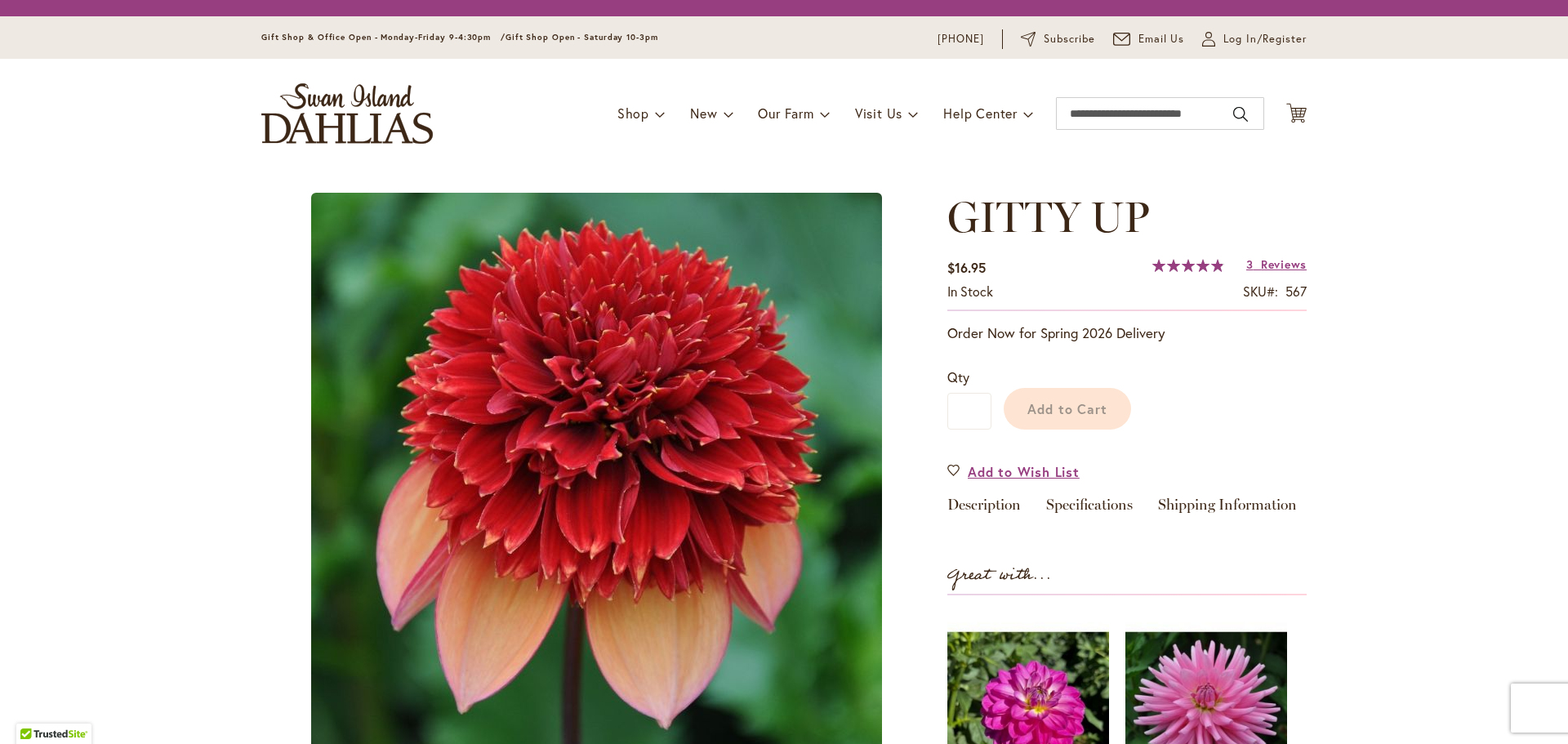 scroll, scrollTop: 0, scrollLeft: 0, axis: both 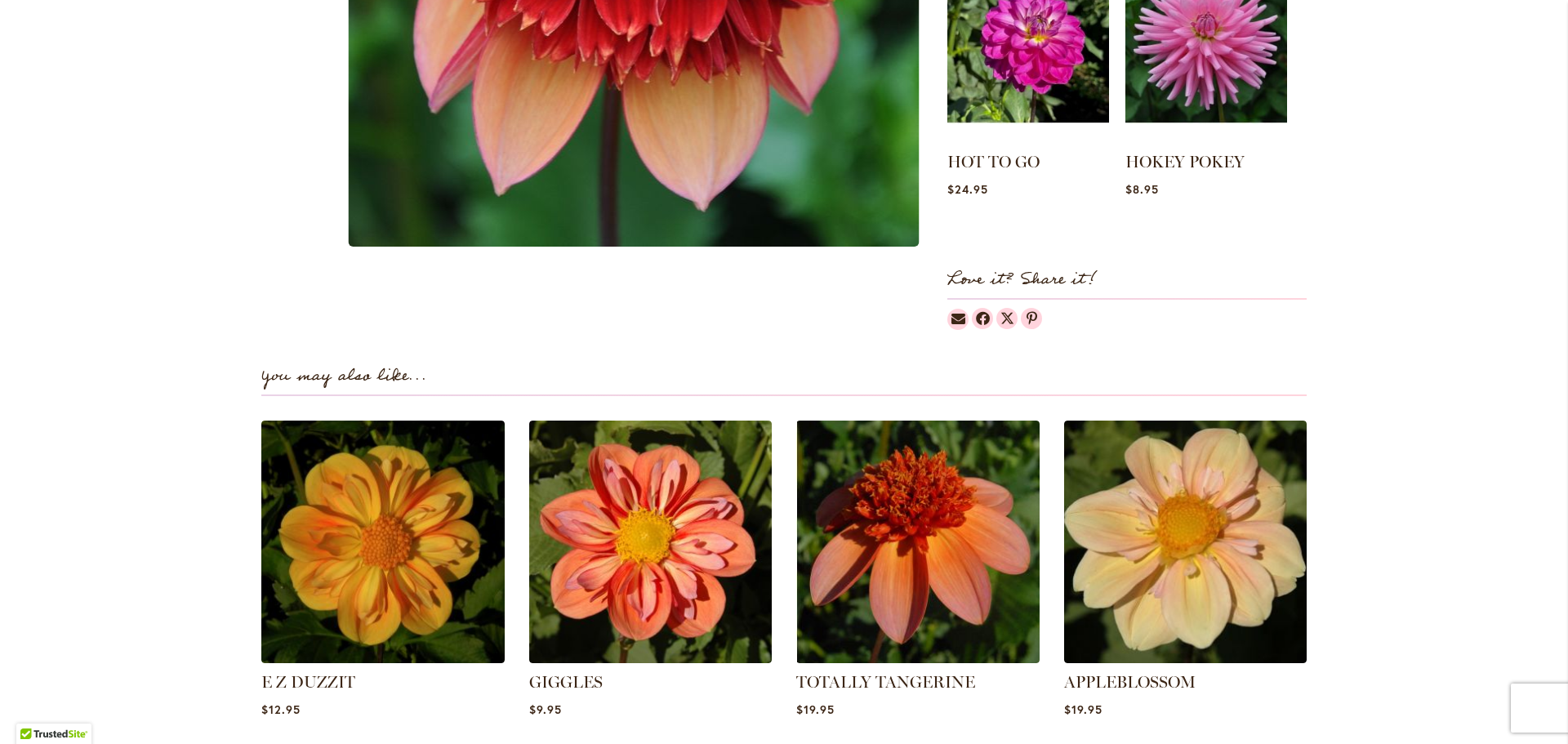 drag, startPoint x: 1554, startPoint y: 270, endPoint x: 1564, endPoint y: 274, distance: 11 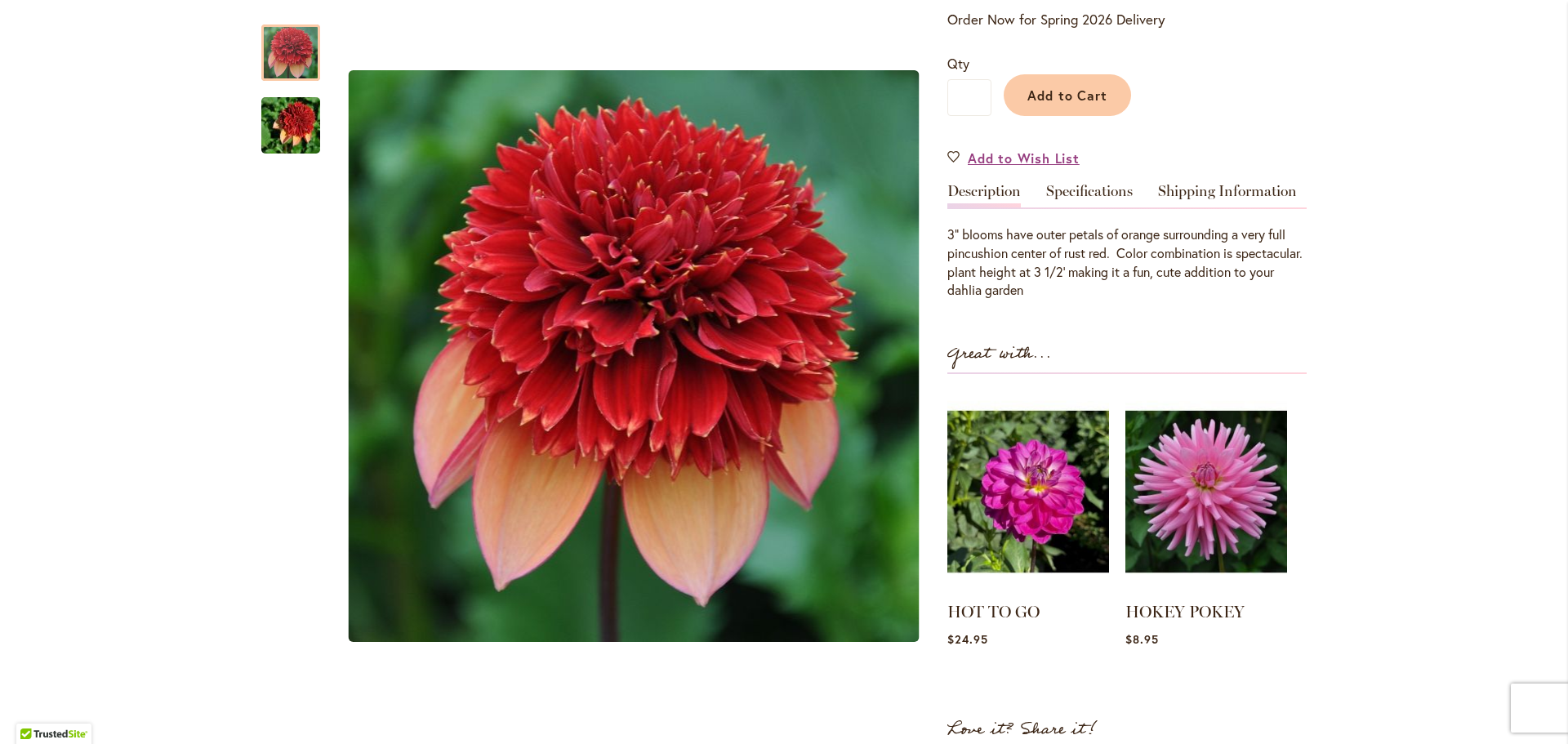 scroll, scrollTop: 341, scrollLeft: 0, axis: vertical 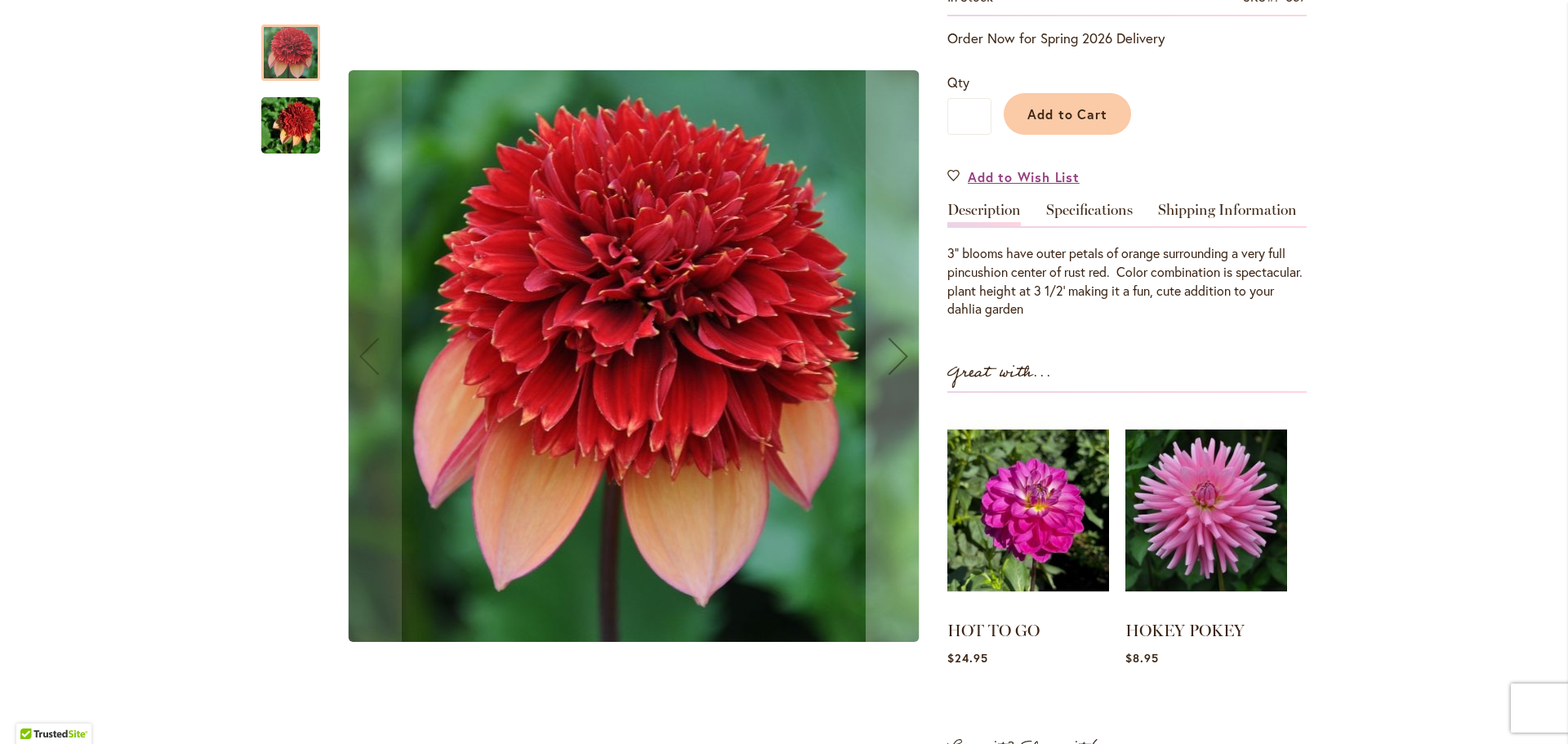 click at bounding box center (291, 52) 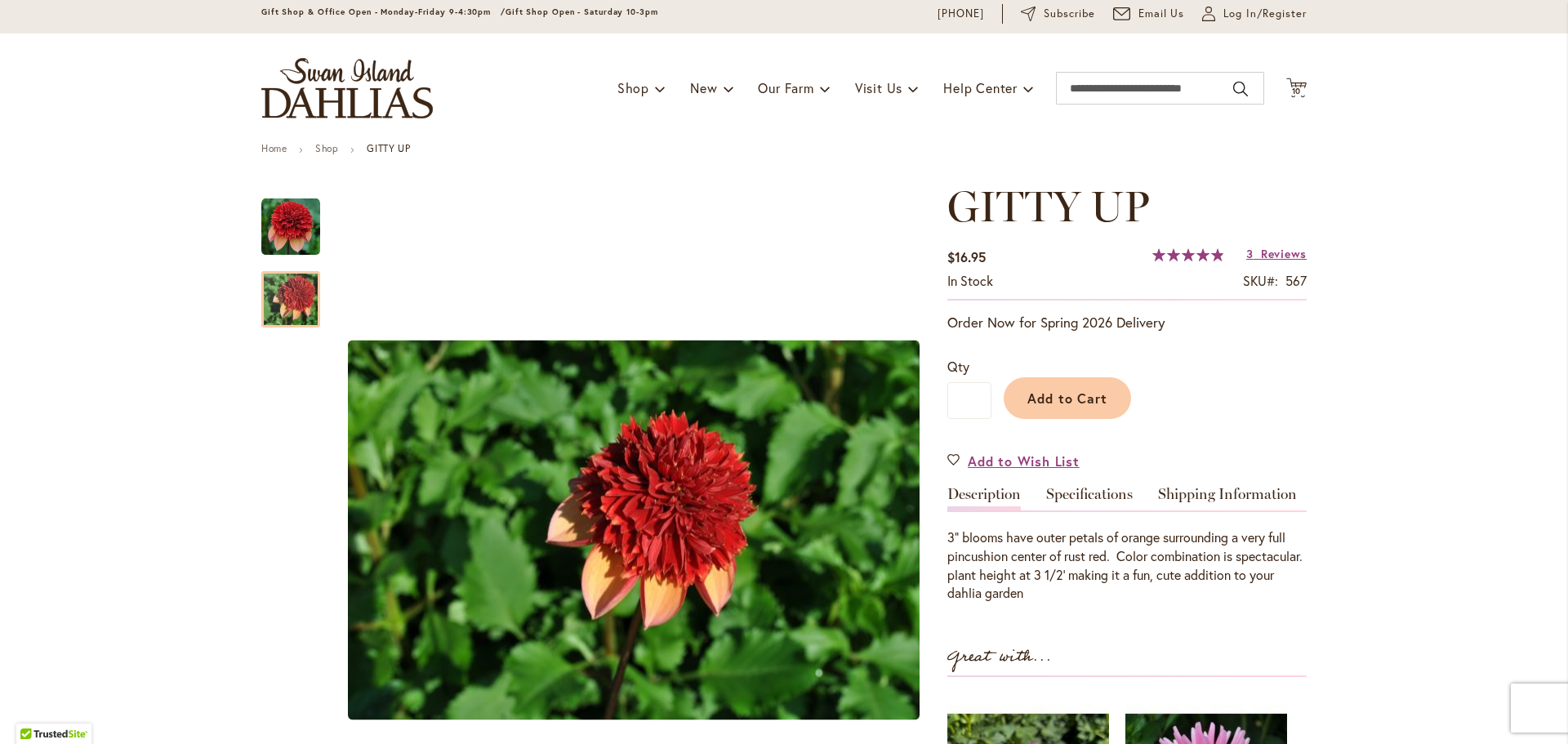 scroll, scrollTop: 0, scrollLeft: 0, axis: both 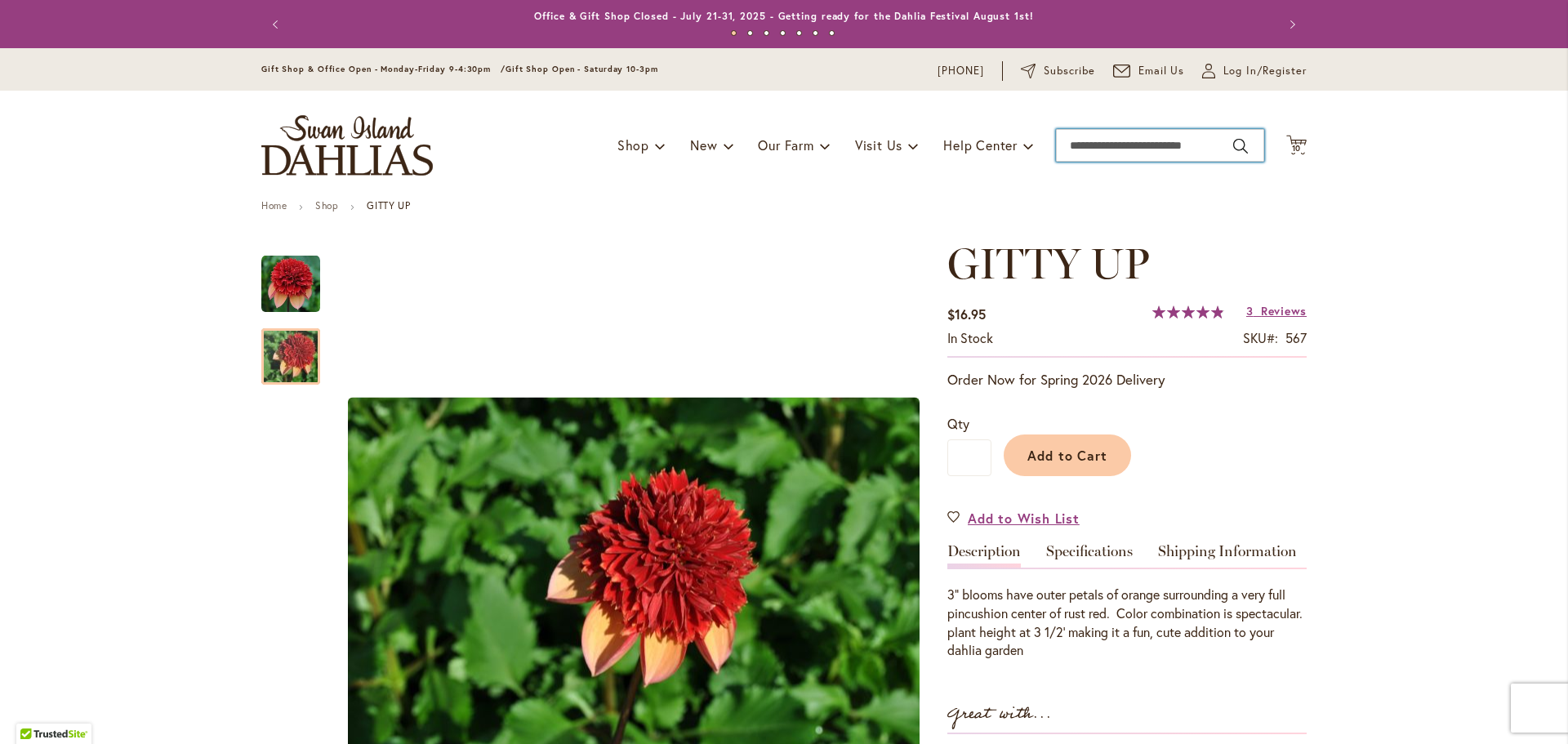 click on "Search" at bounding box center [1160, 145] 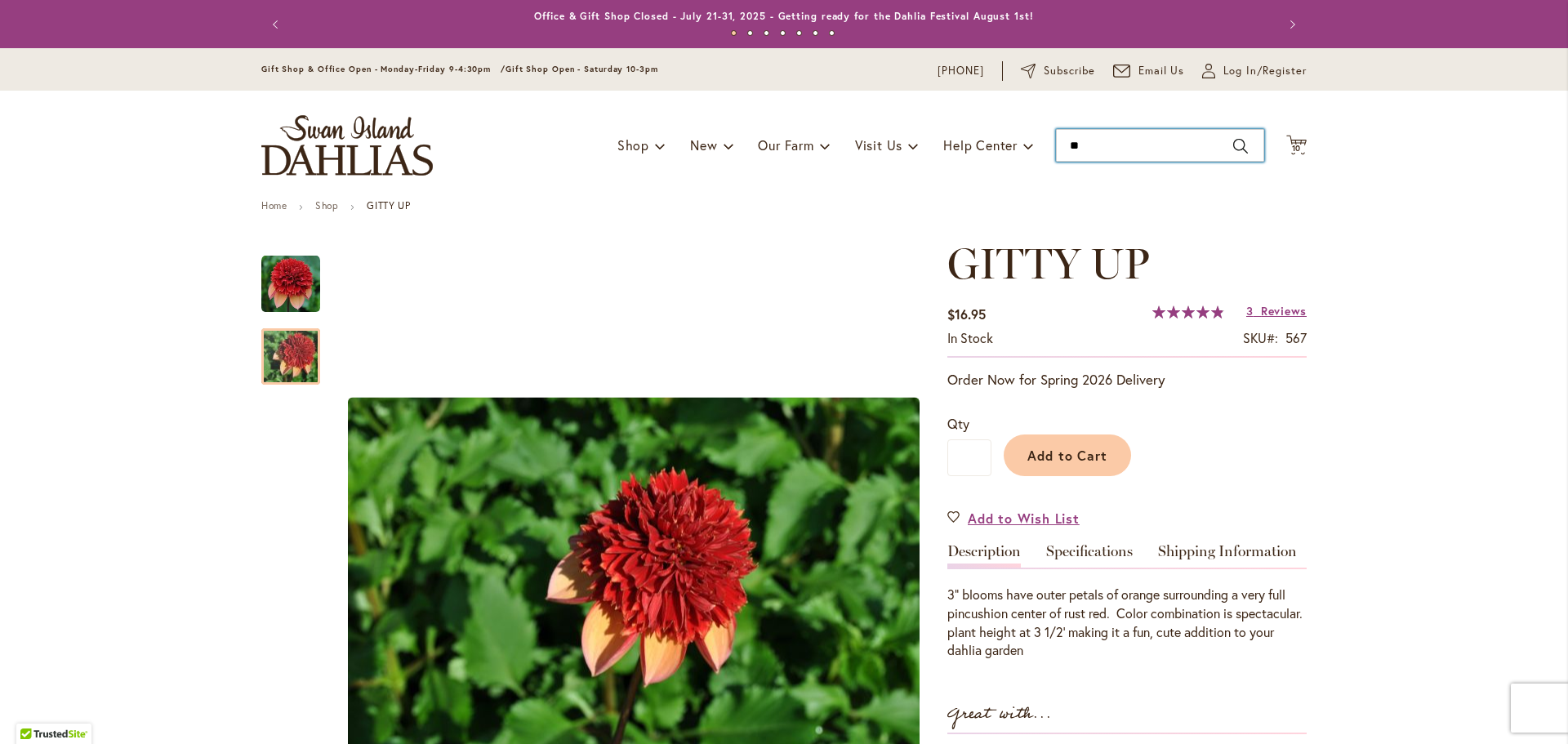 type on "***" 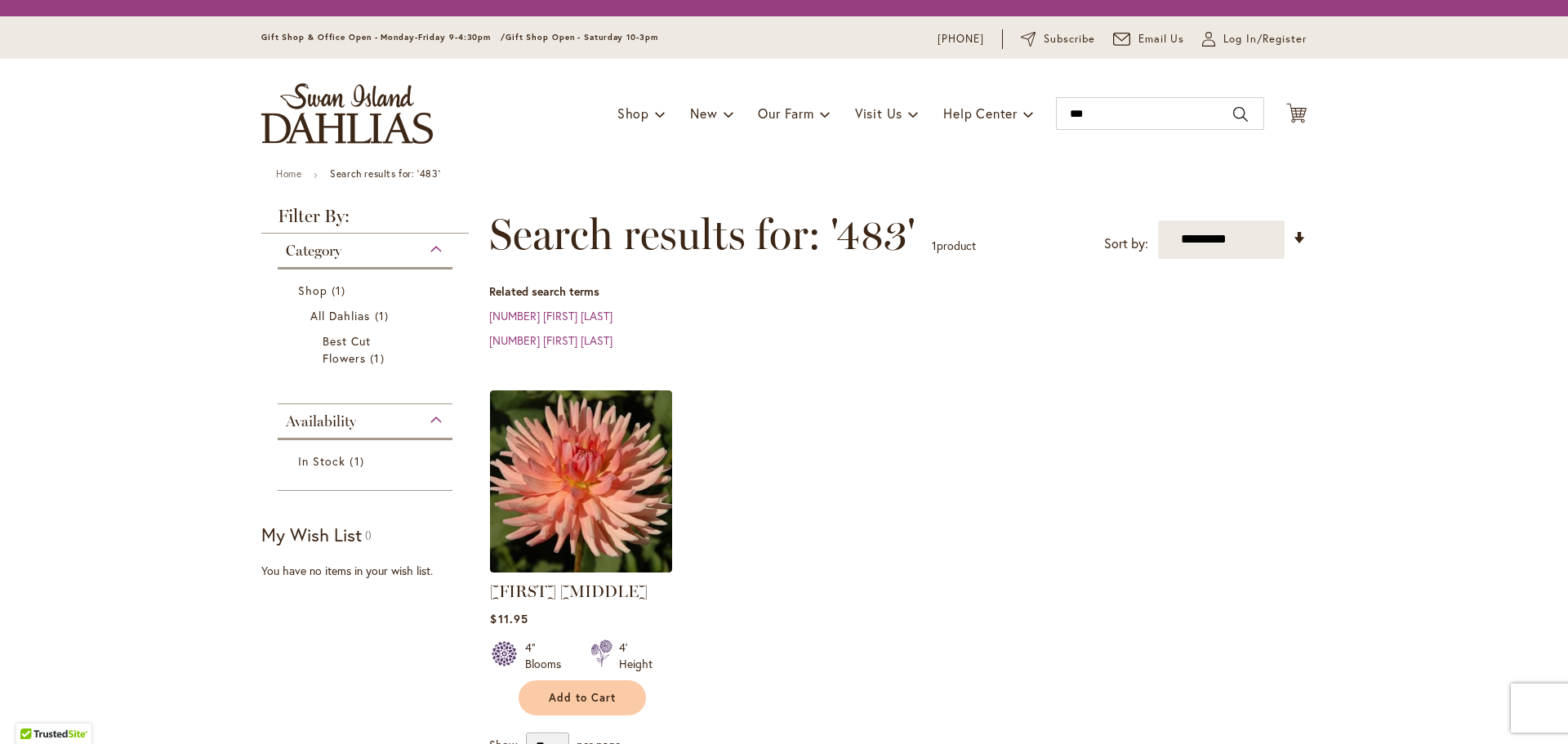 scroll, scrollTop: 0, scrollLeft: 0, axis: both 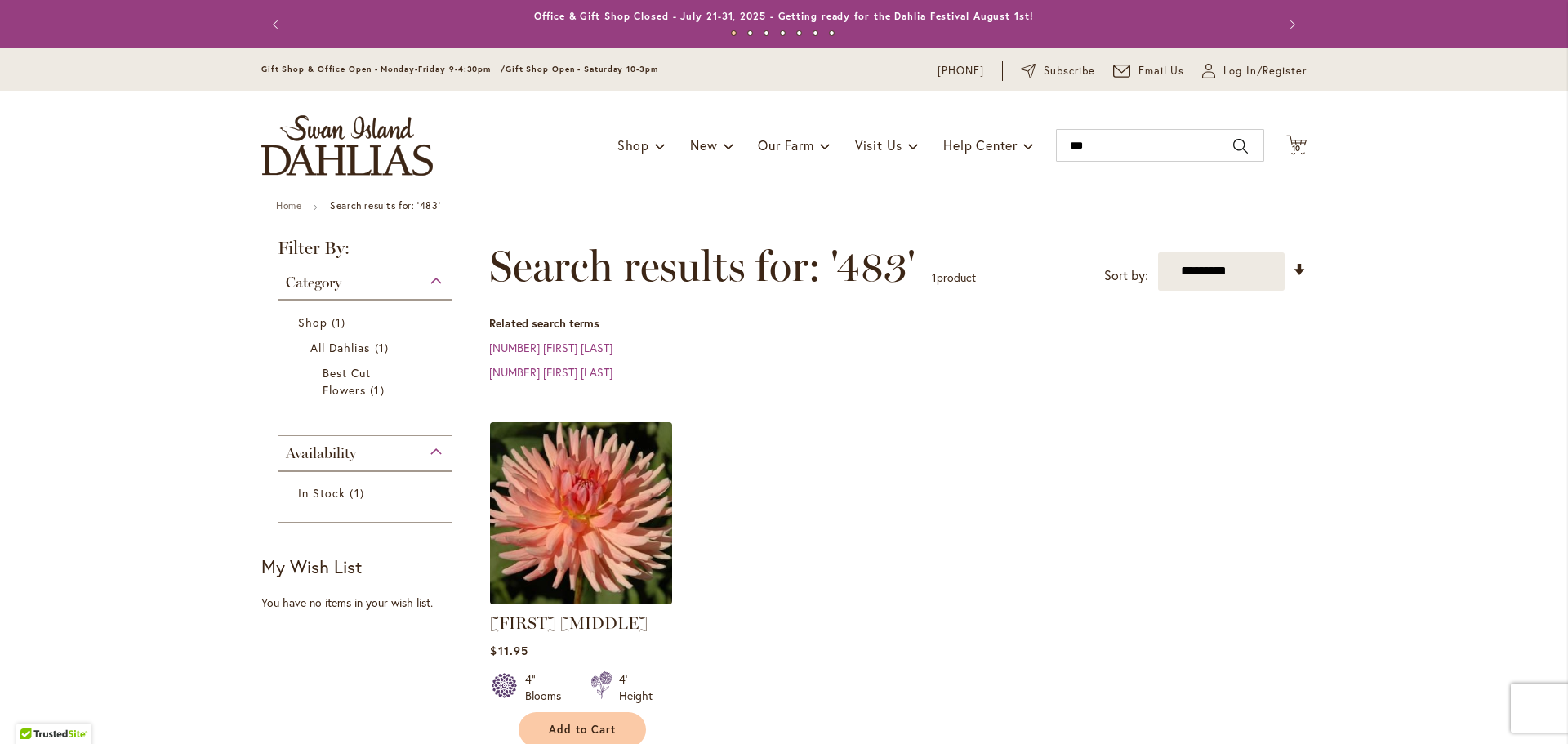click at bounding box center (581, 513) 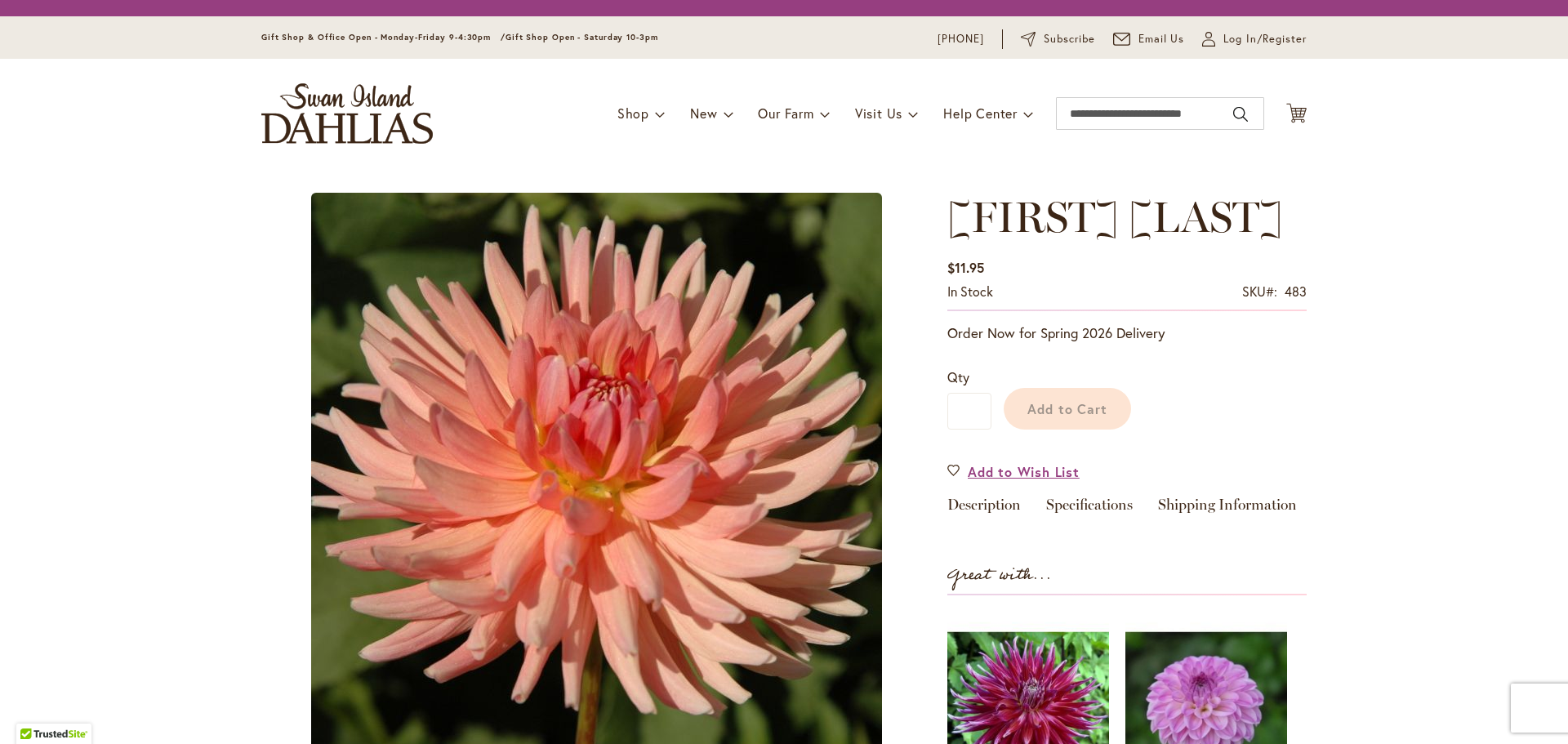 scroll, scrollTop: 0, scrollLeft: 0, axis: both 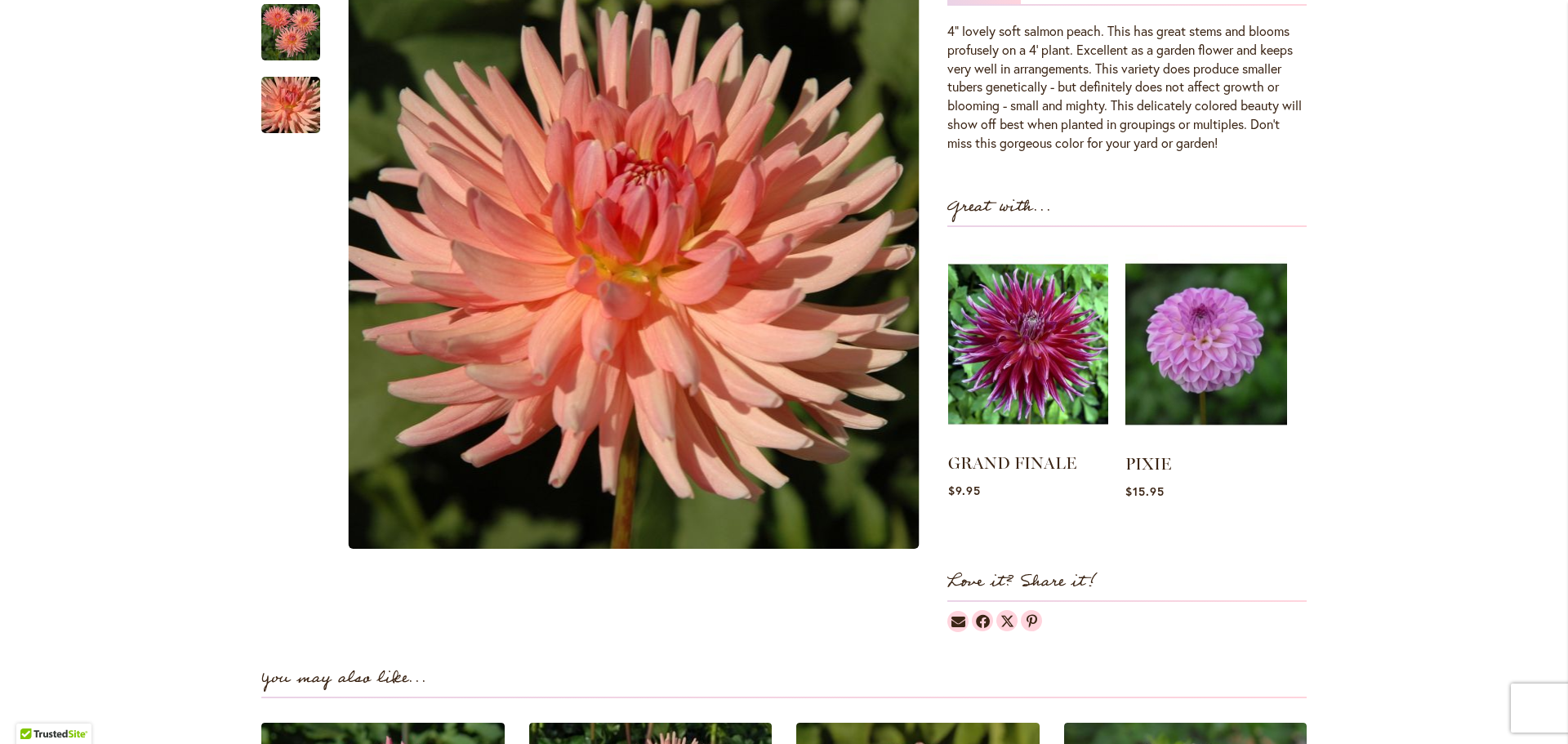 click at bounding box center (1028, 344) 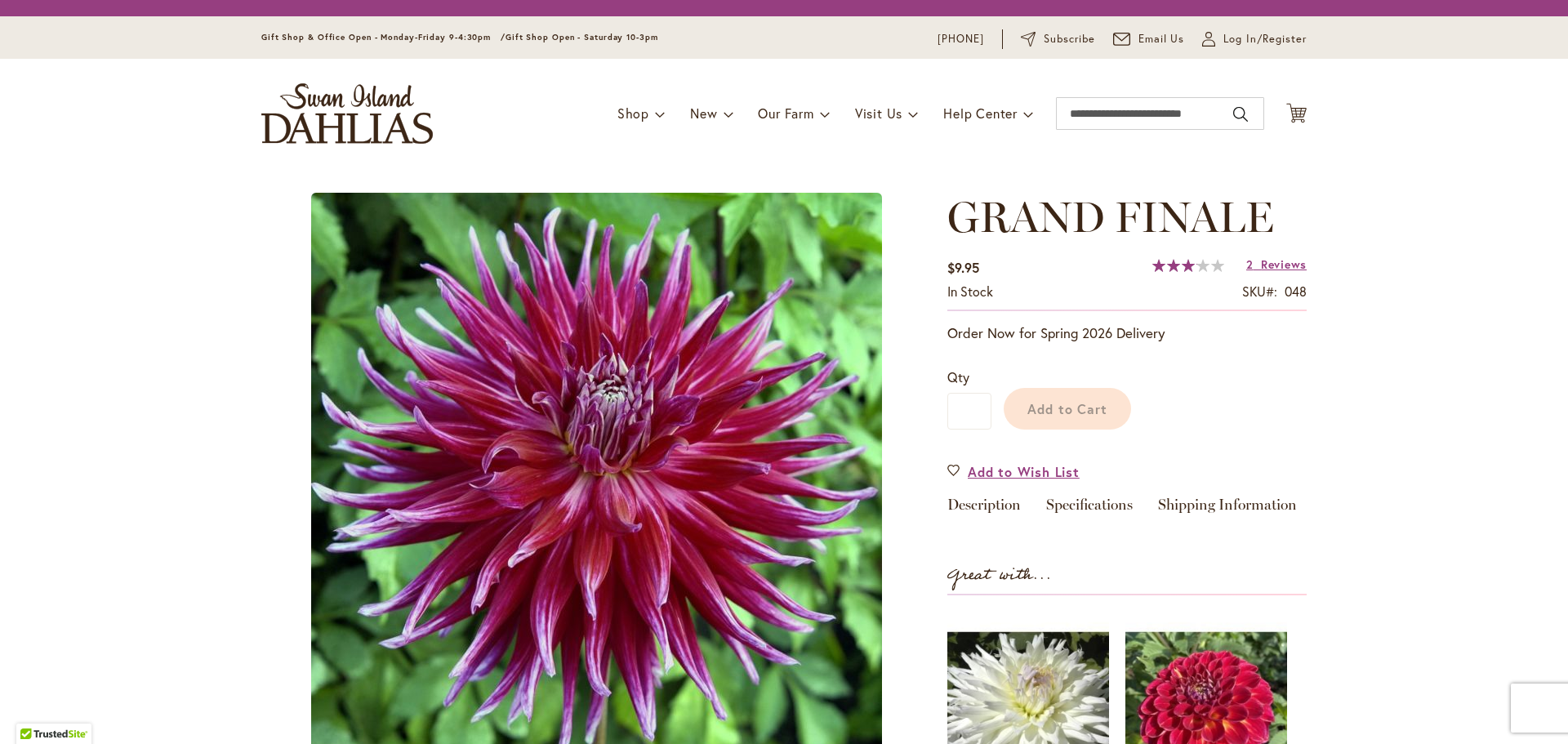 scroll, scrollTop: 0, scrollLeft: 0, axis: both 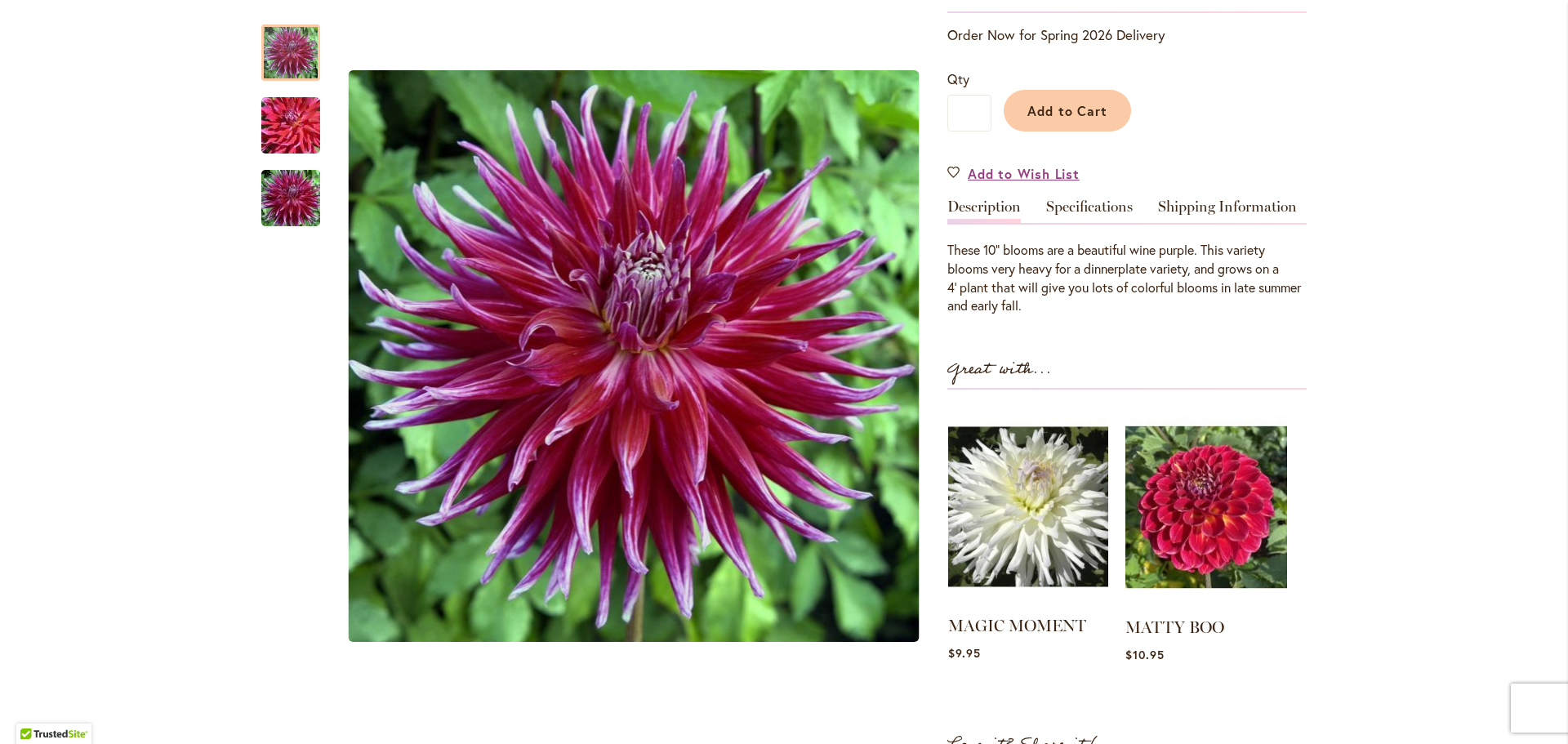 click at bounding box center (1028, 506) 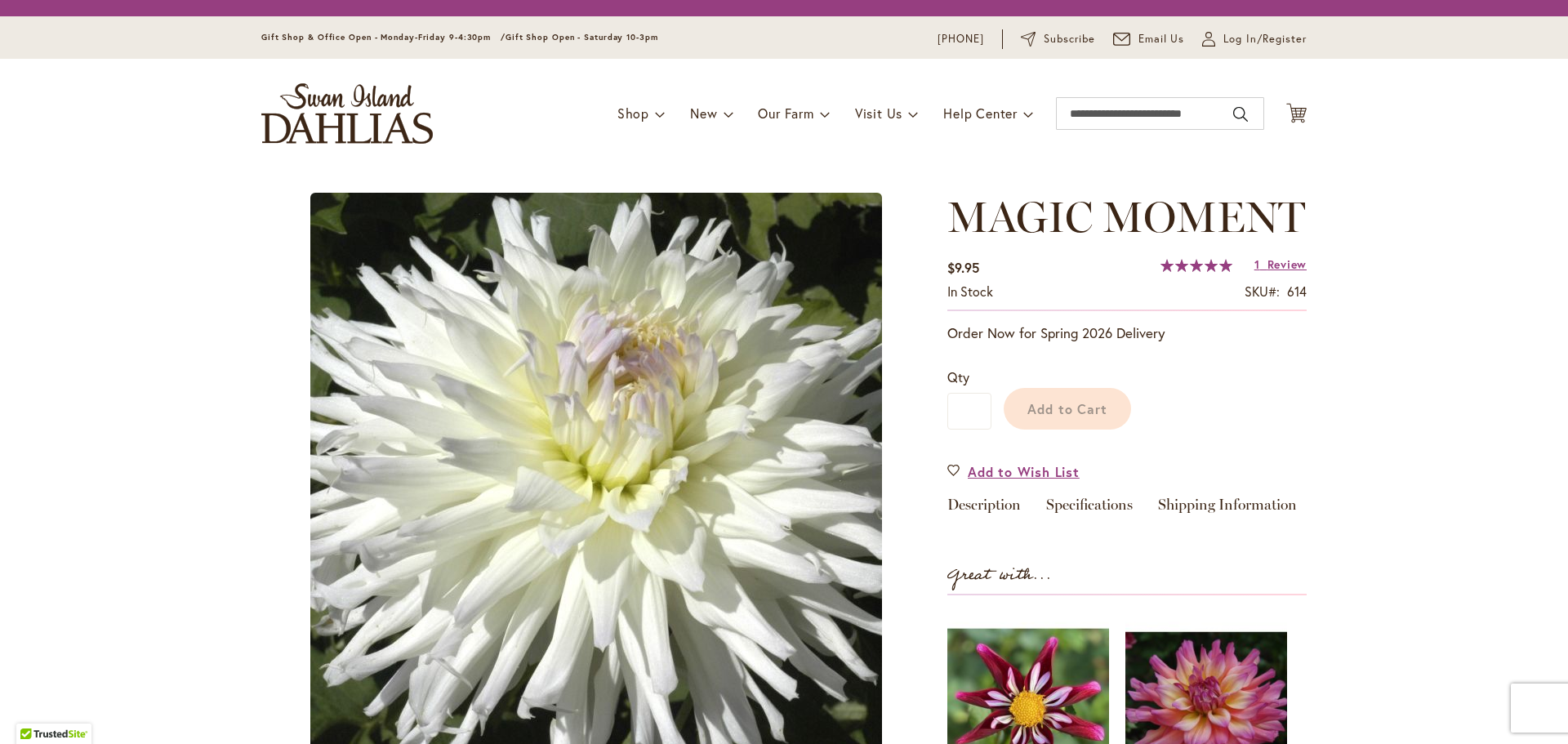 scroll, scrollTop: 0, scrollLeft: 0, axis: both 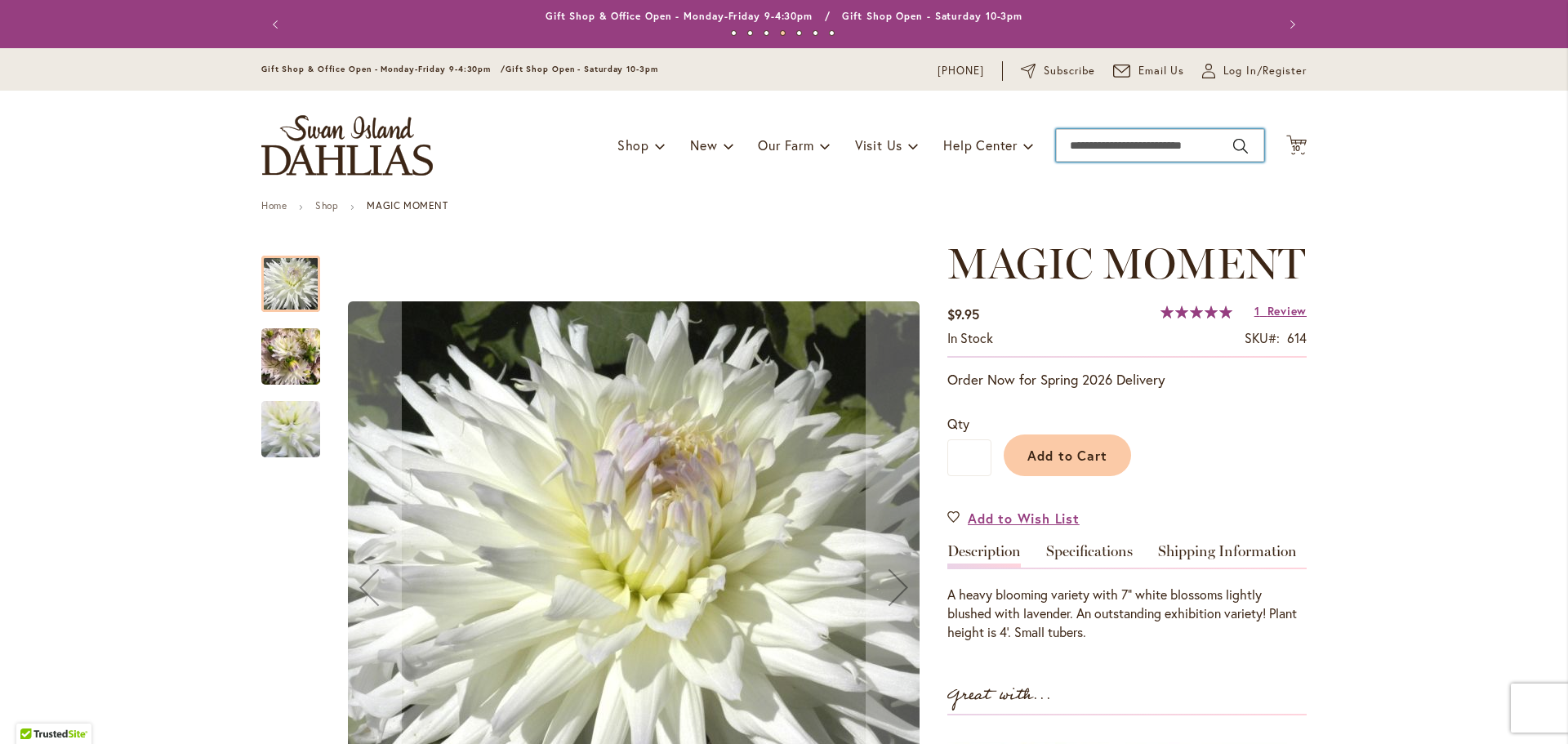 drag, startPoint x: 1196, startPoint y: 136, endPoint x: 1164, endPoint y: 146, distance: 33.526109 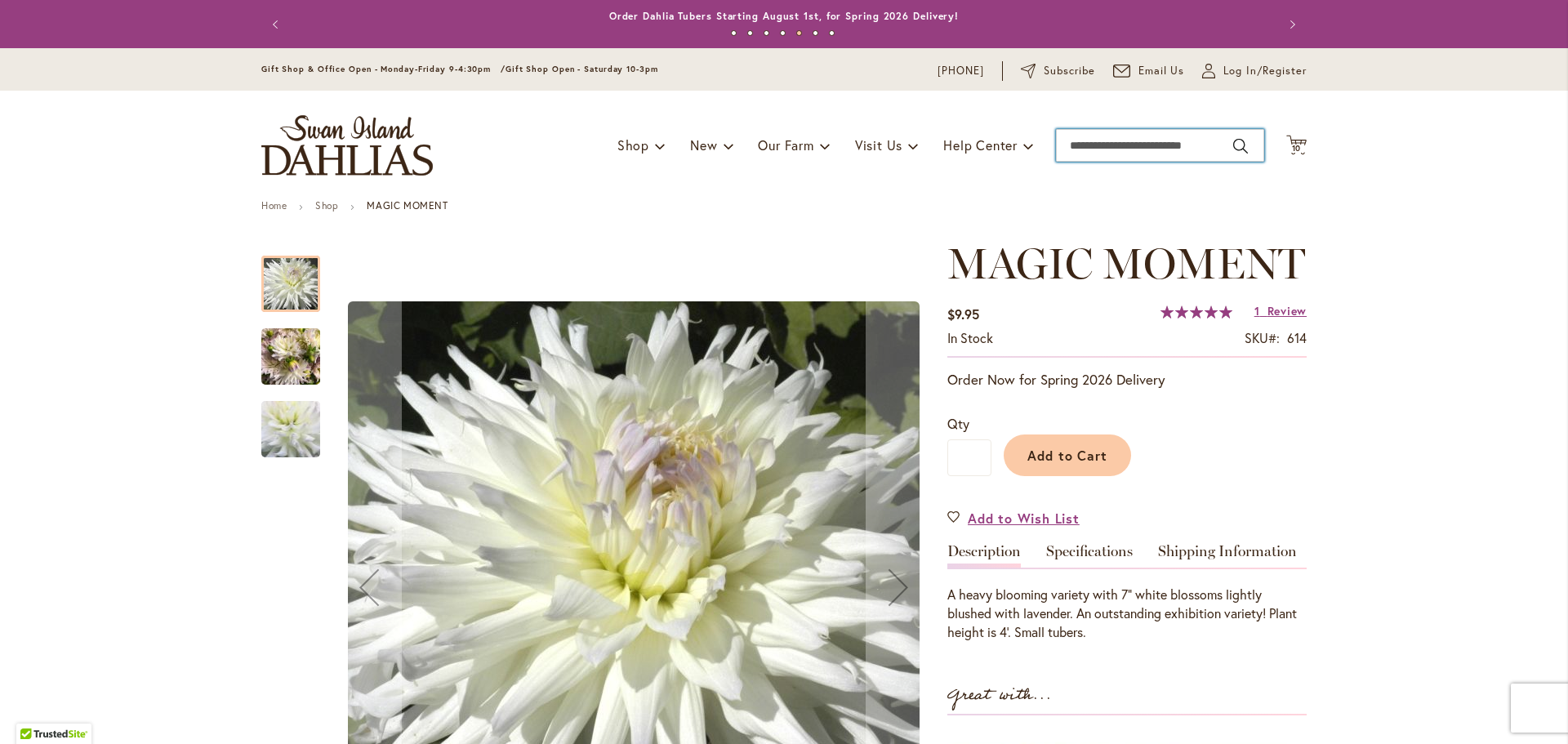 click on "Search" at bounding box center (1160, 145) 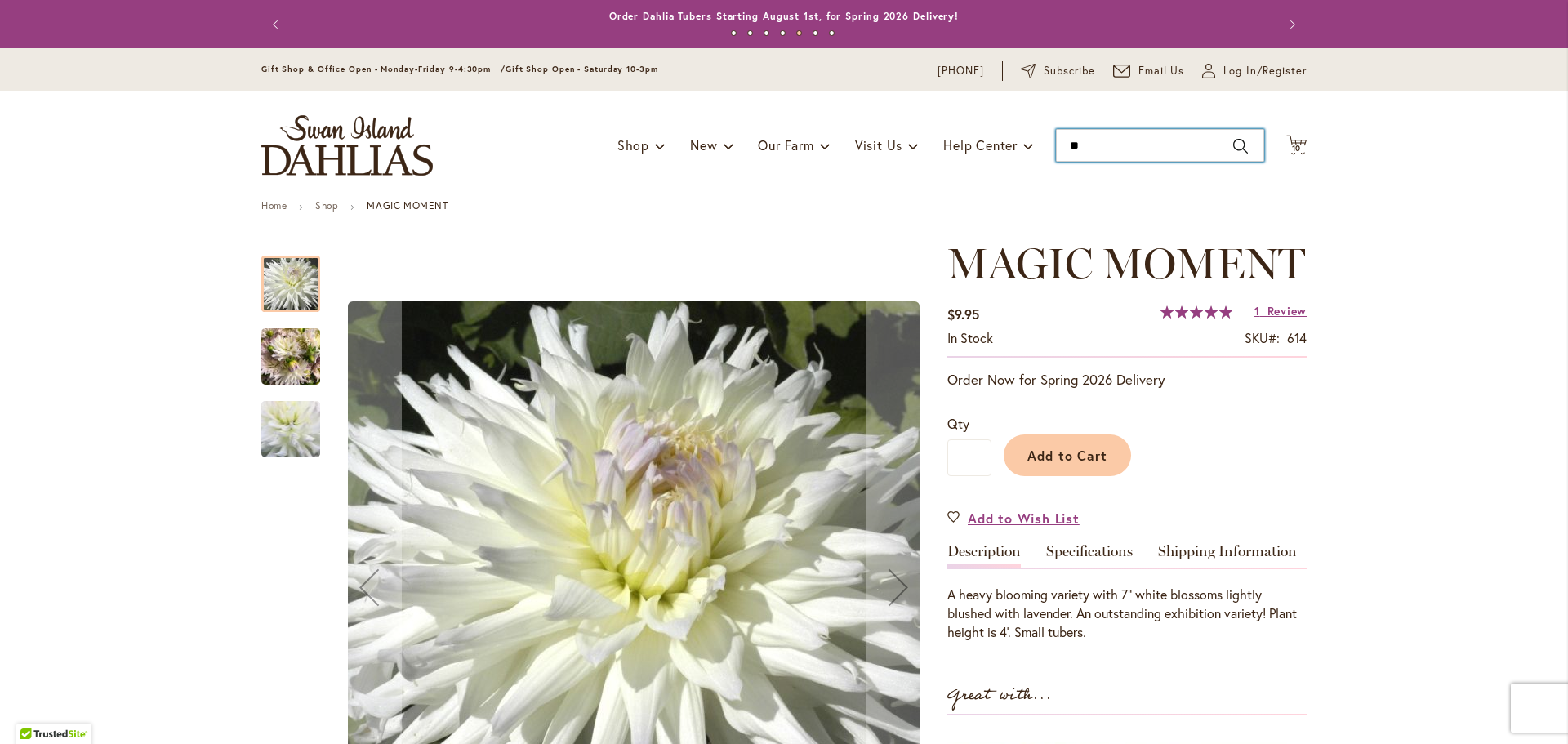 type on "***" 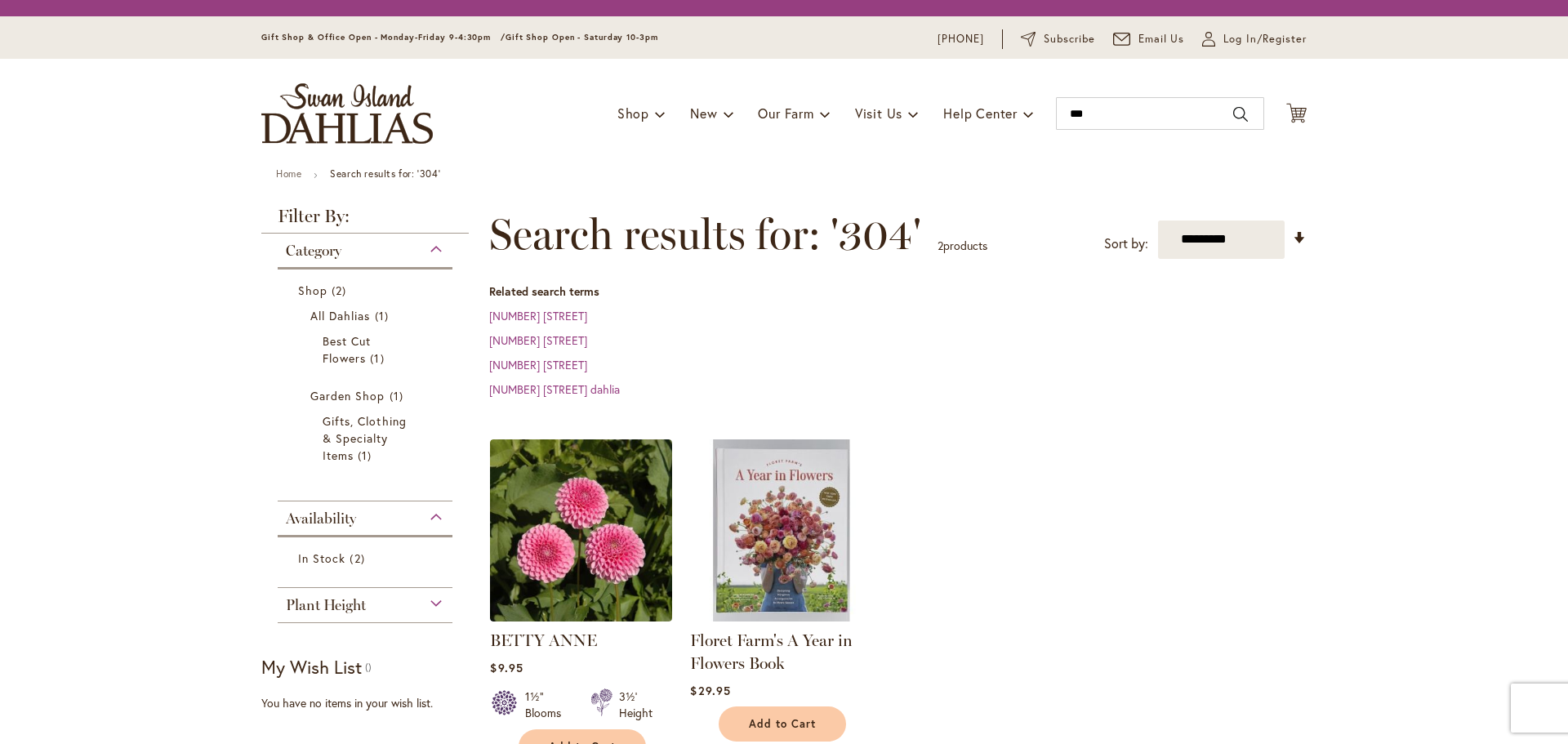 scroll, scrollTop: 0, scrollLeft: 0, axis: both 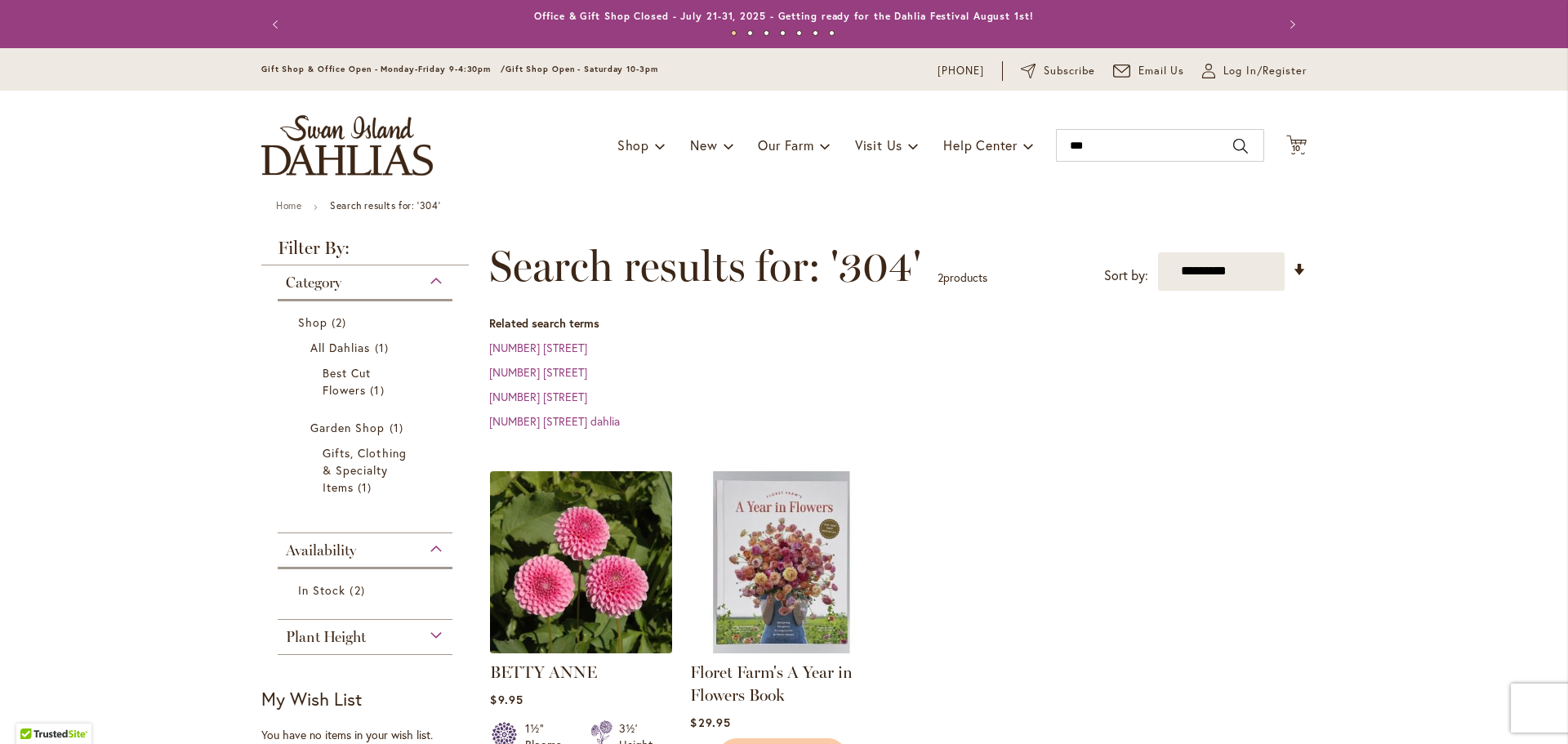 click at bounding box center [581, 562] 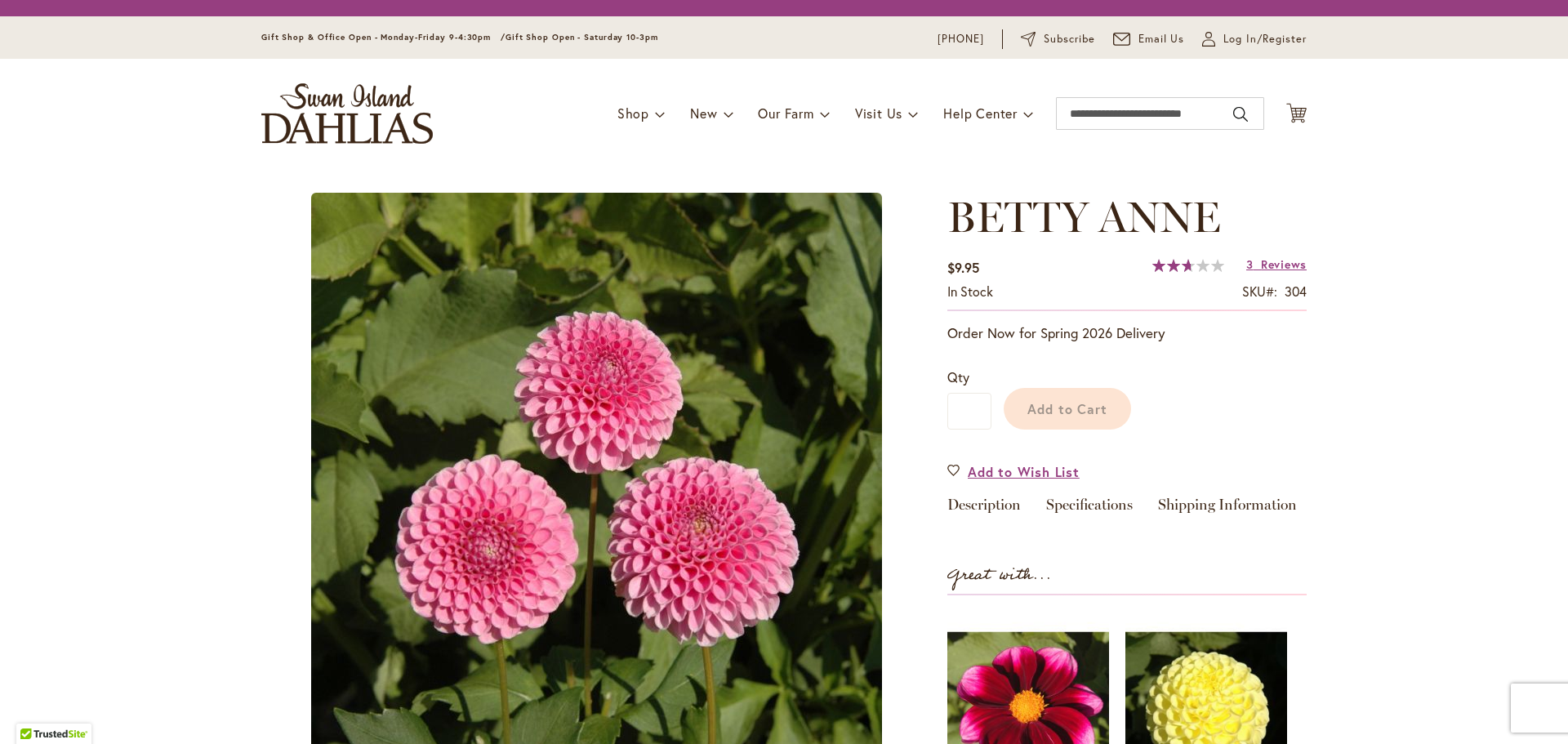 scroll, scrollTop: 0, scrollLeft: 0, axis: both 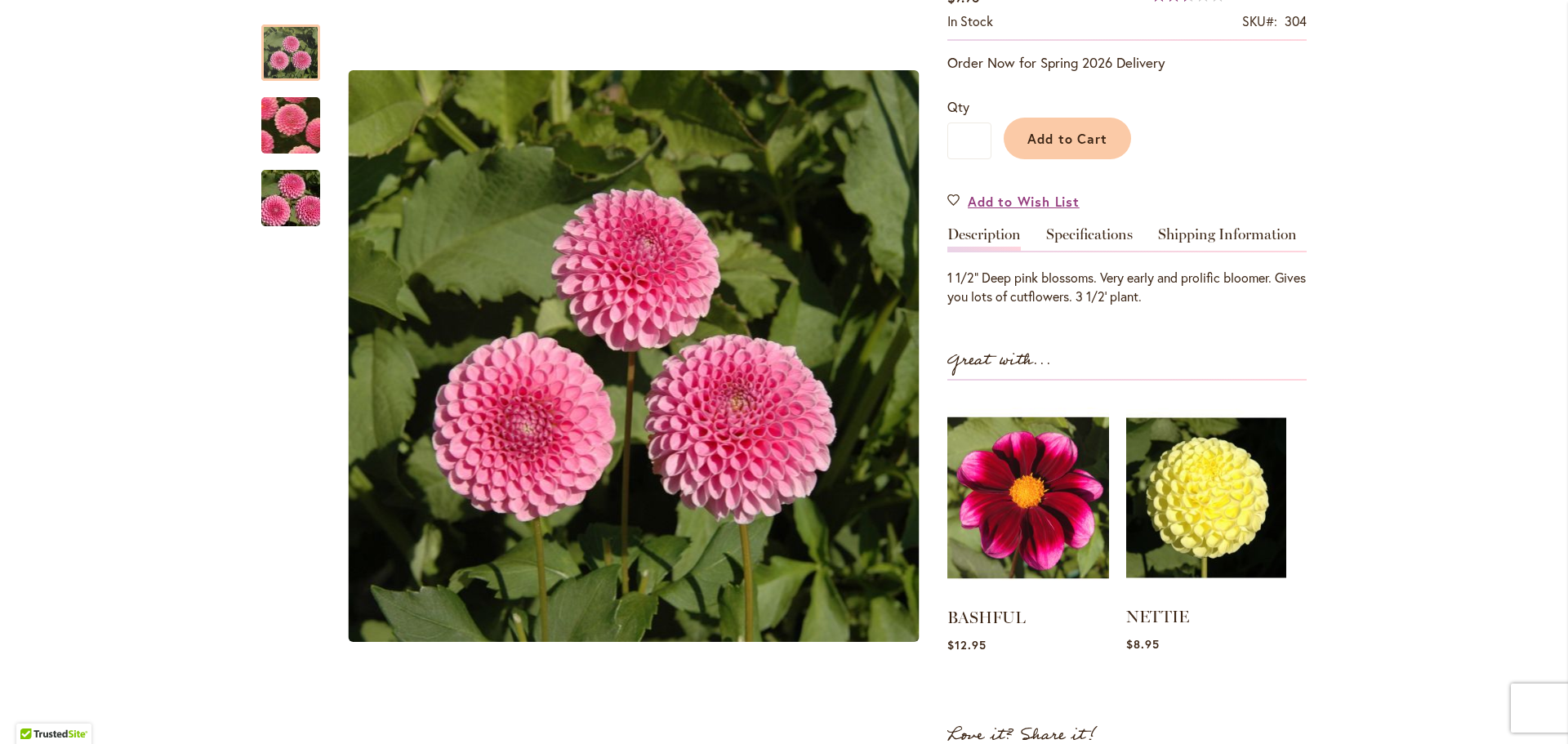 click at bounding box center (1206, 497) 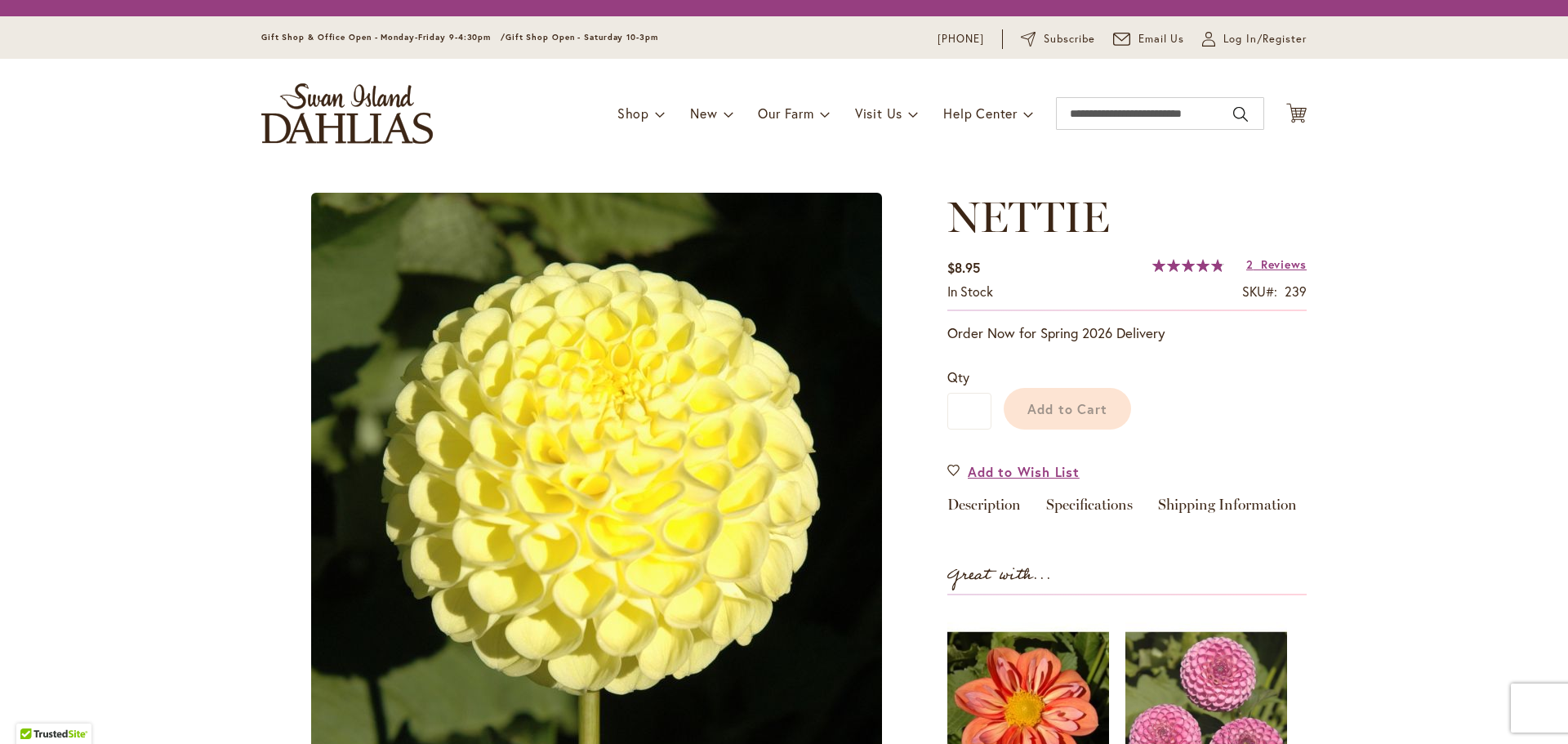 scroll, scrollTop: 0, scrollLeft: 0, axis: both 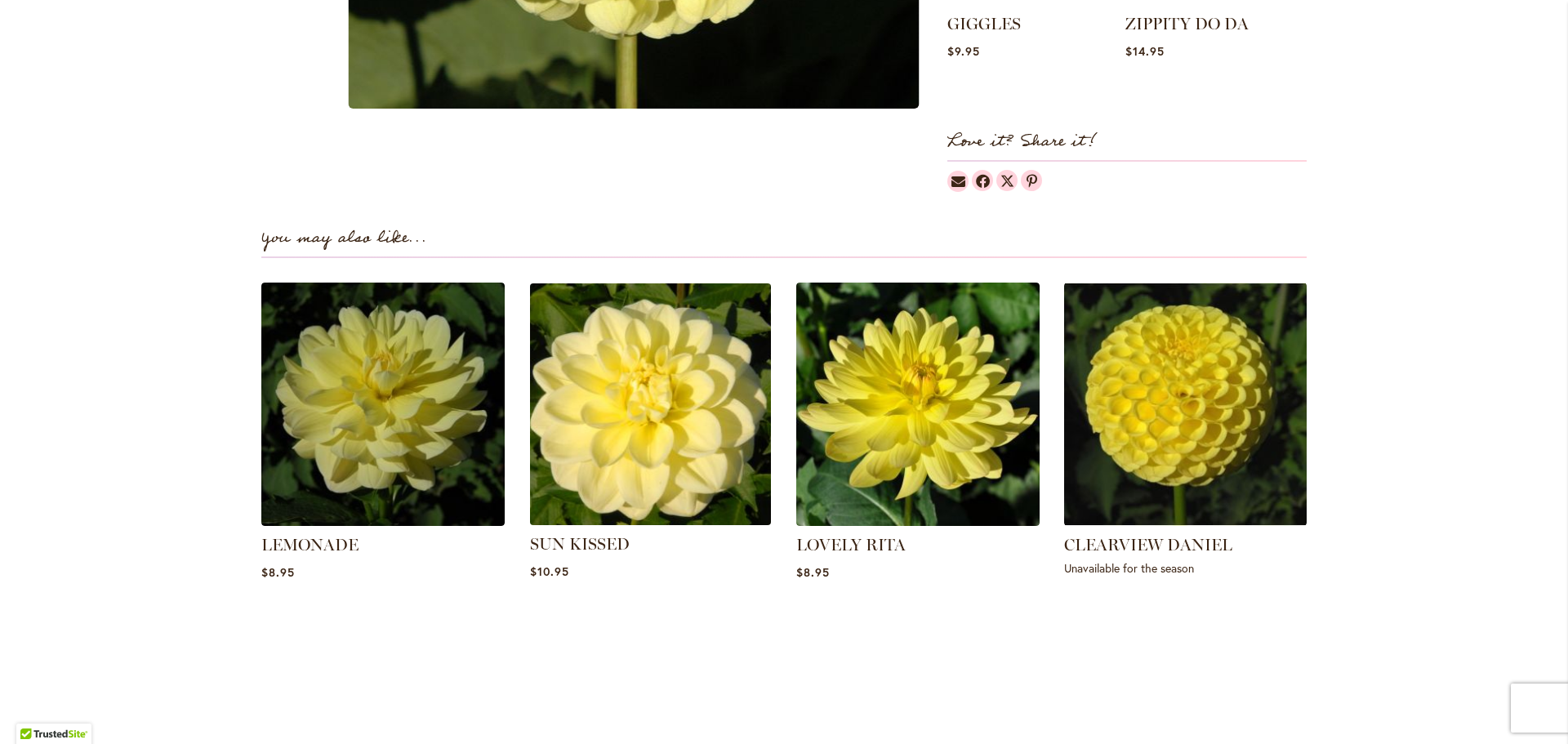 click at bounding box center (650, 404) 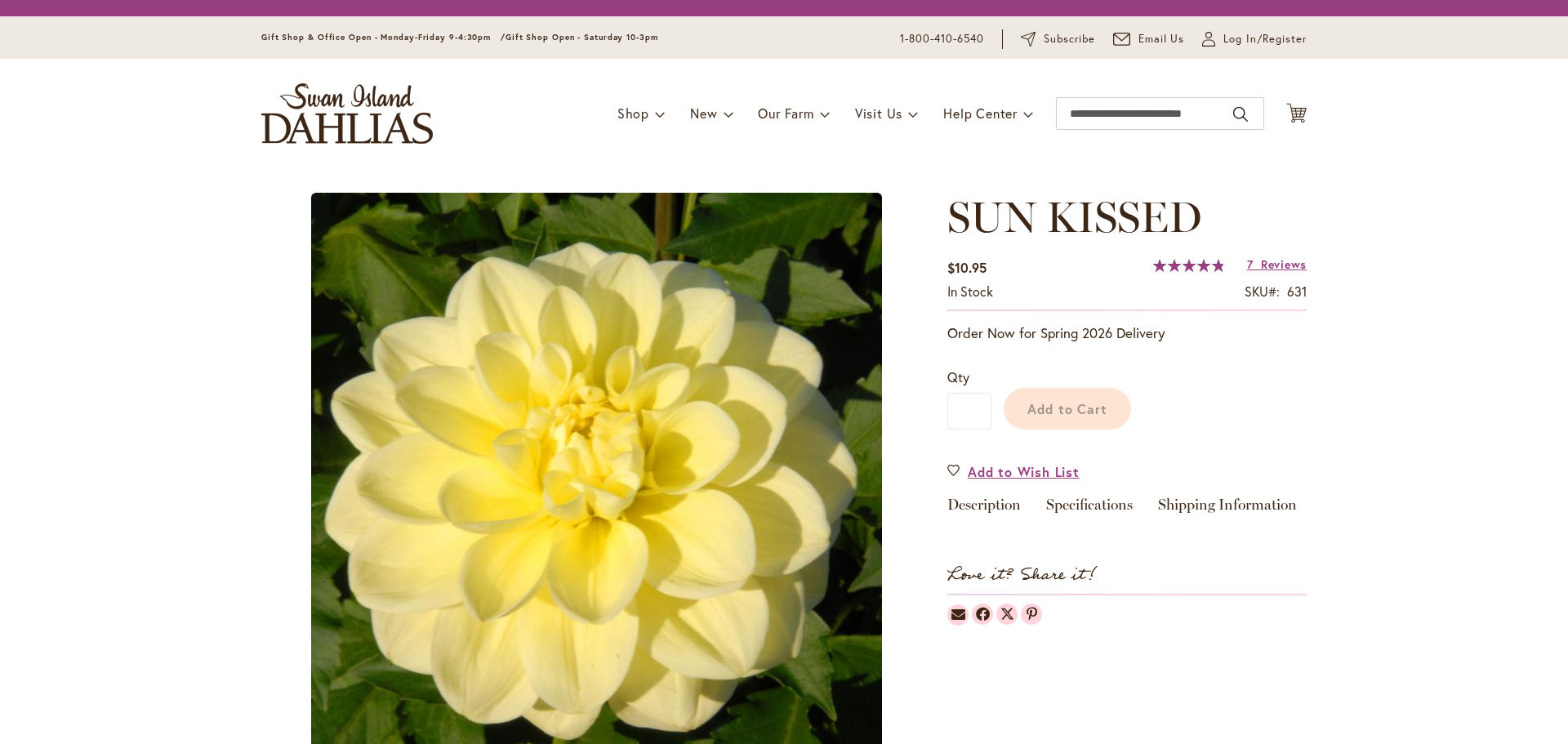 scroll, scrollTop: 0, scrollLeft: 0, axis: both 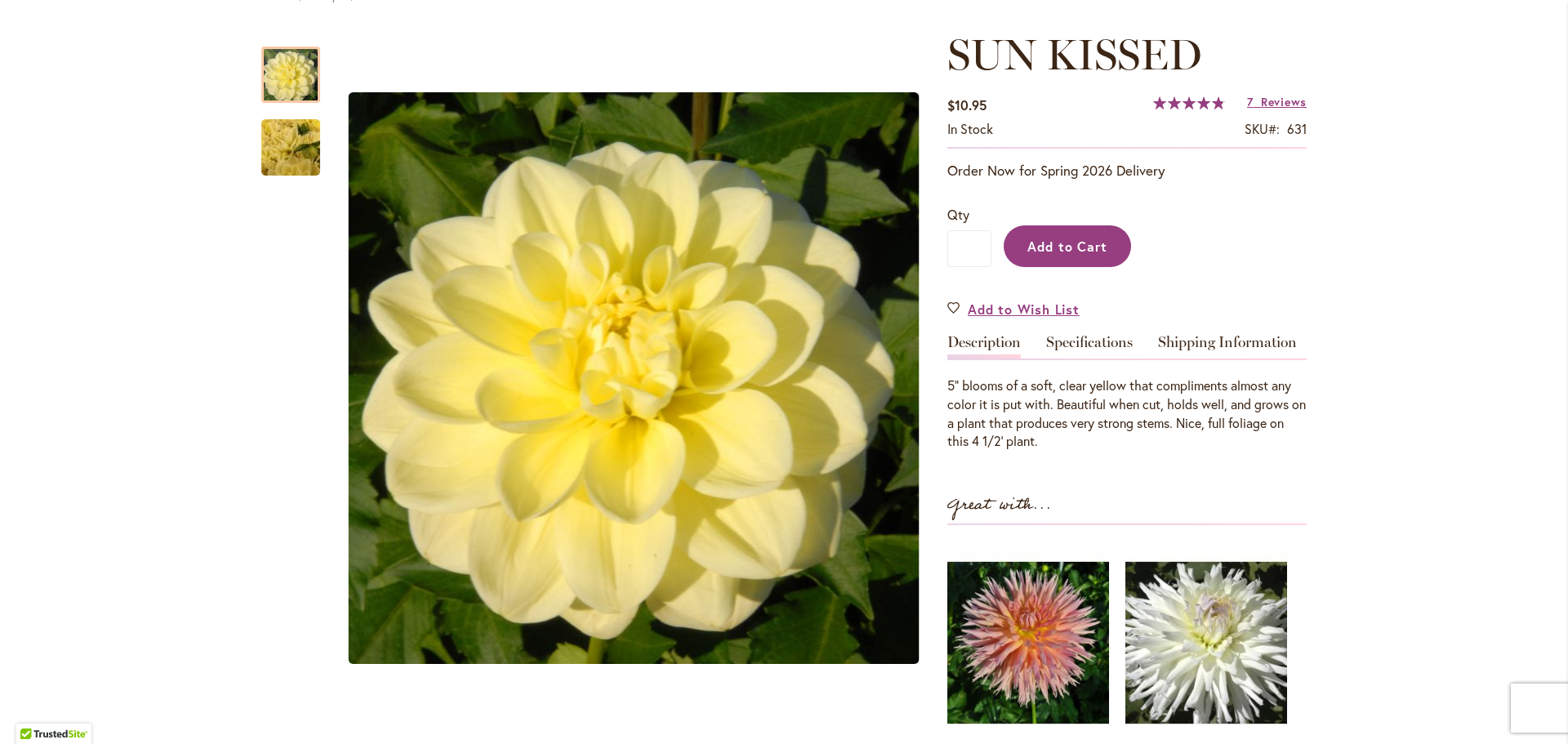 click on "Add to Cart" at bounding box center [1067, 246] 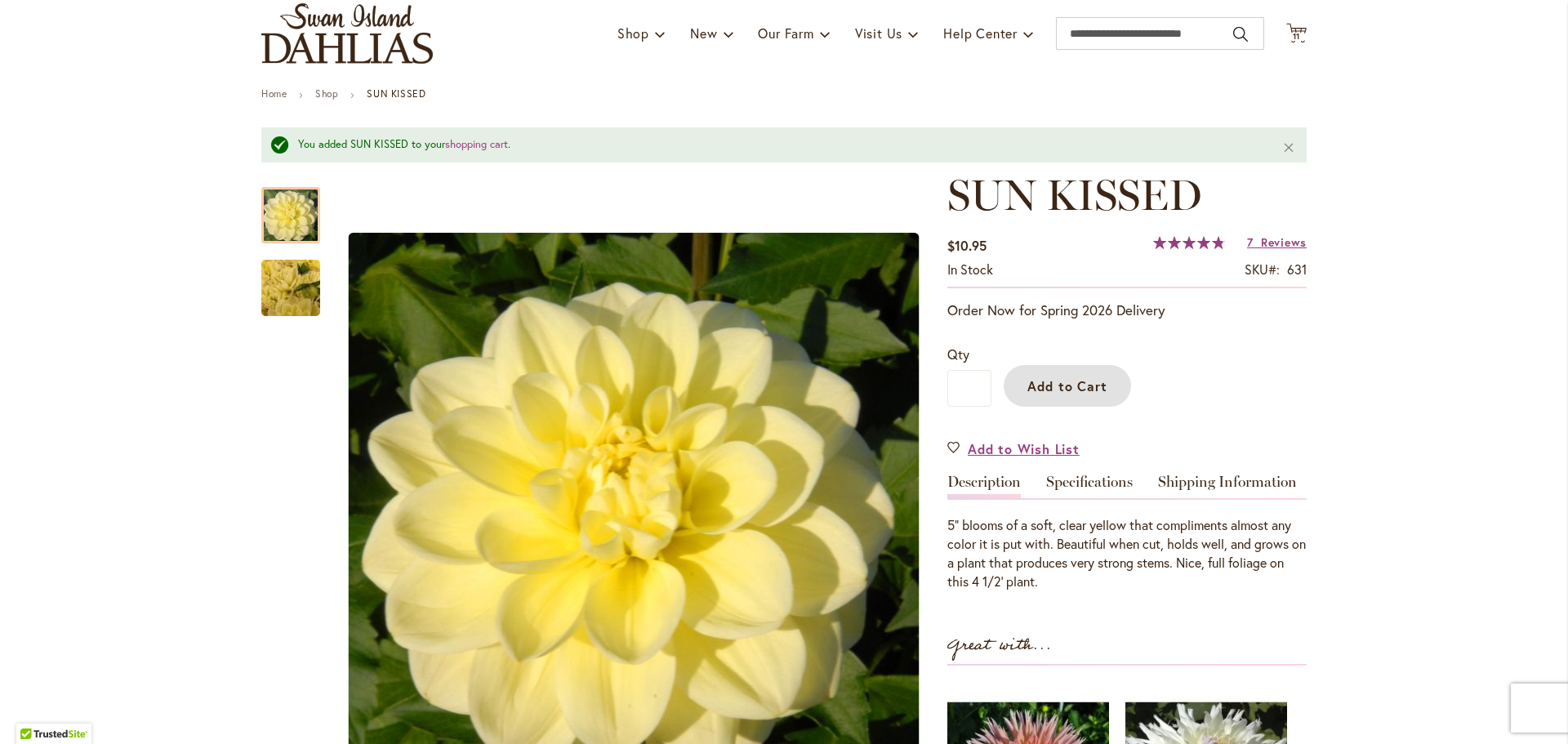 scroll, scrollTop: 0, scrollLeft: 0, axis: both 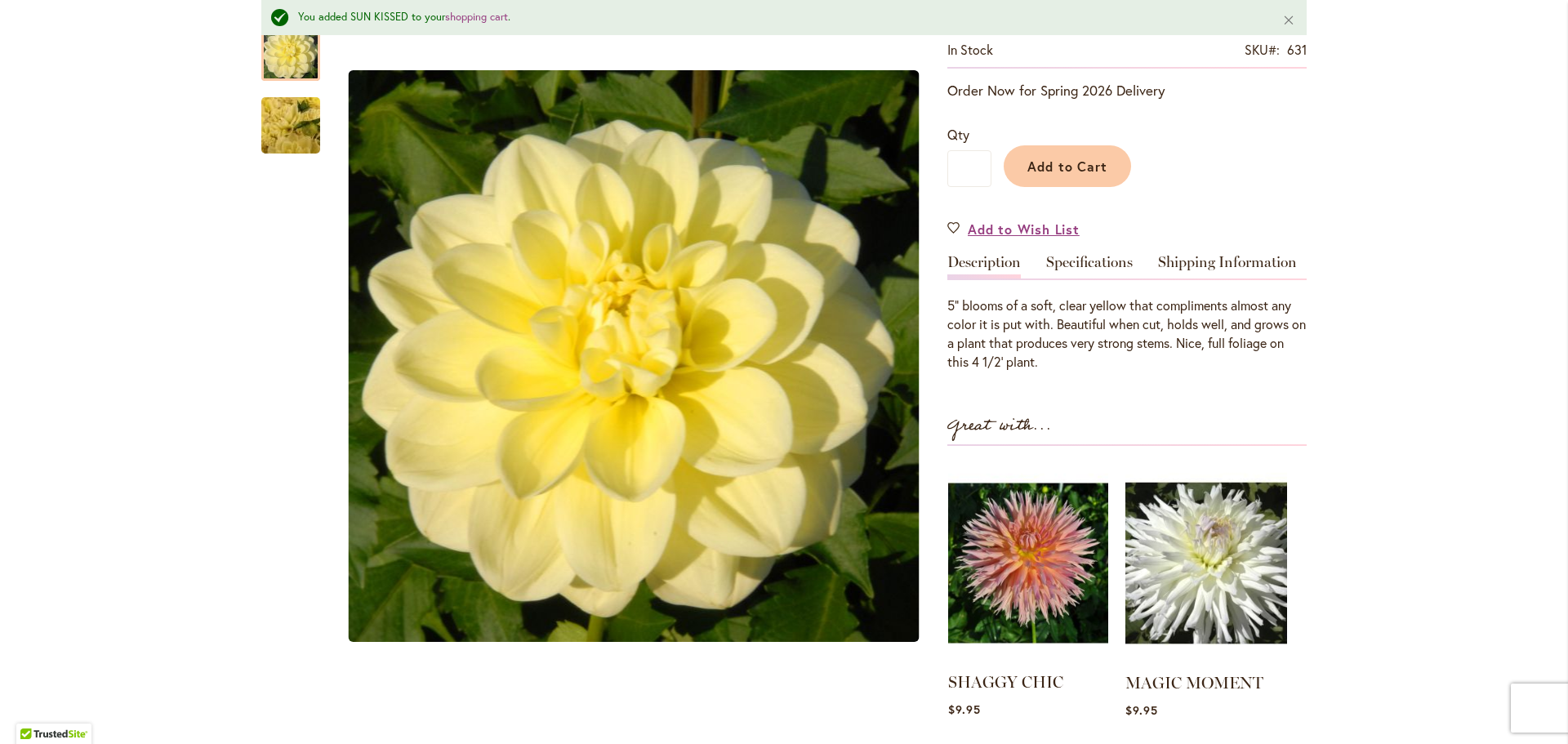 click at bounding box center (1028, 563) 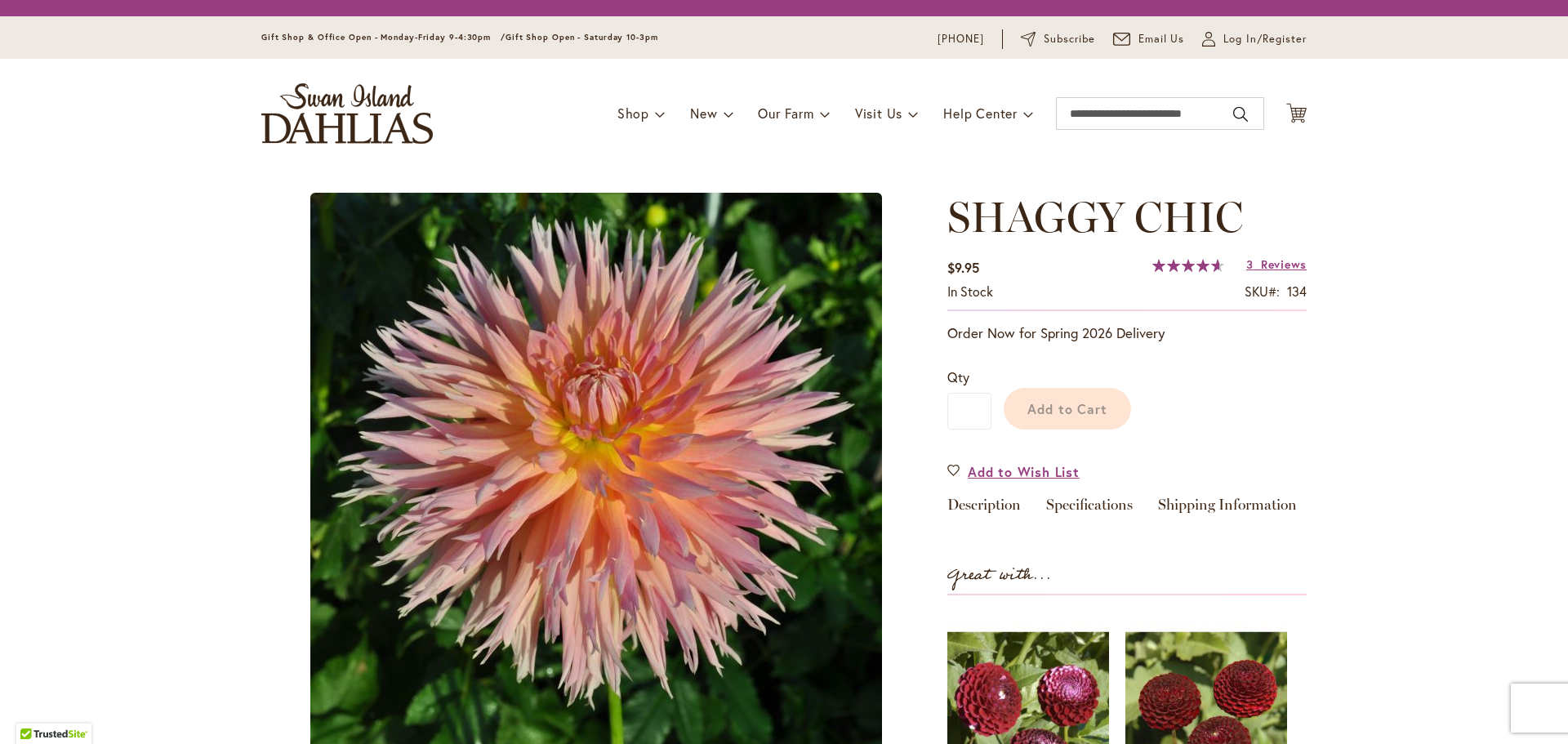 scroll, scrollTop: 0, scrollLeft: 0, axis: both 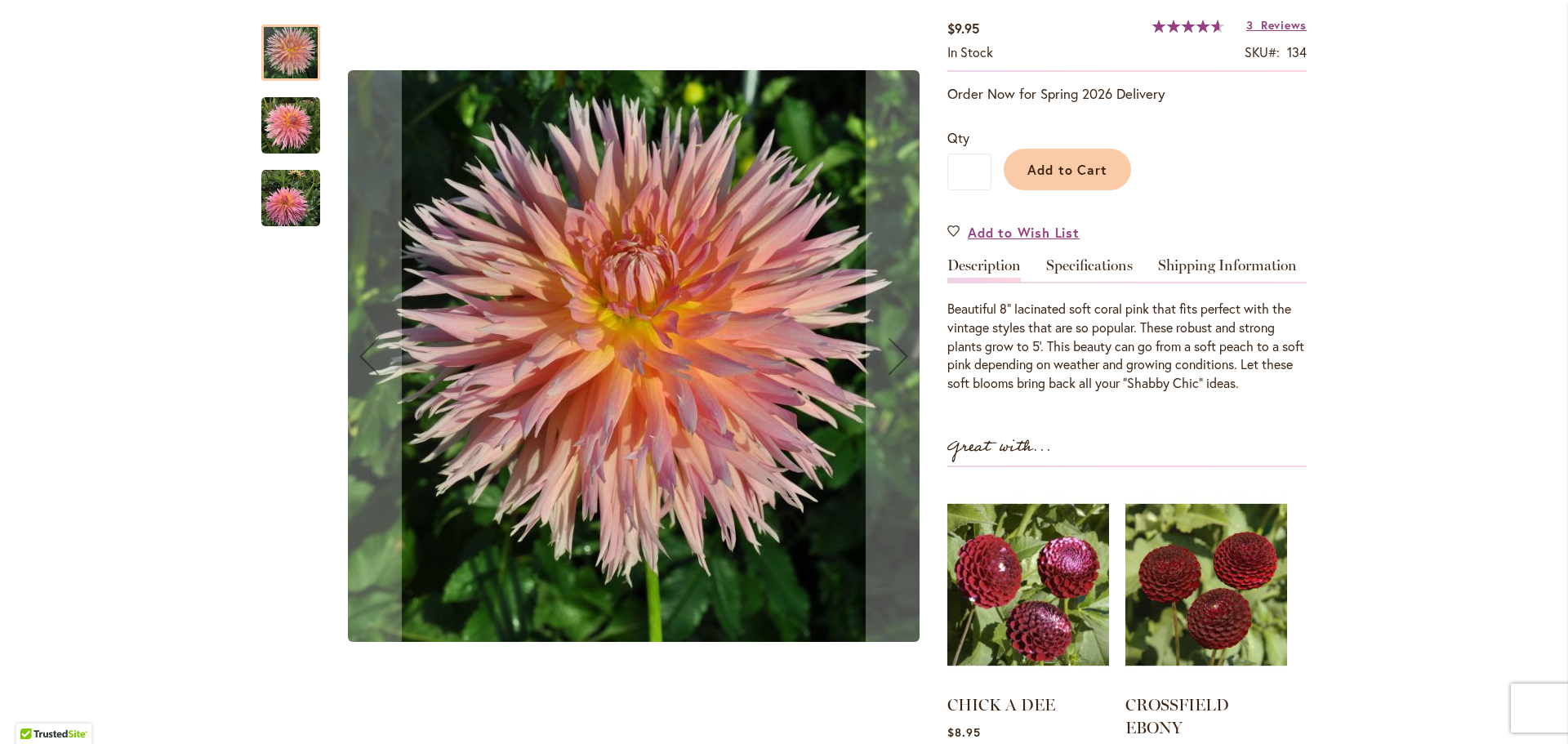 click at bounding box center [291, 198] 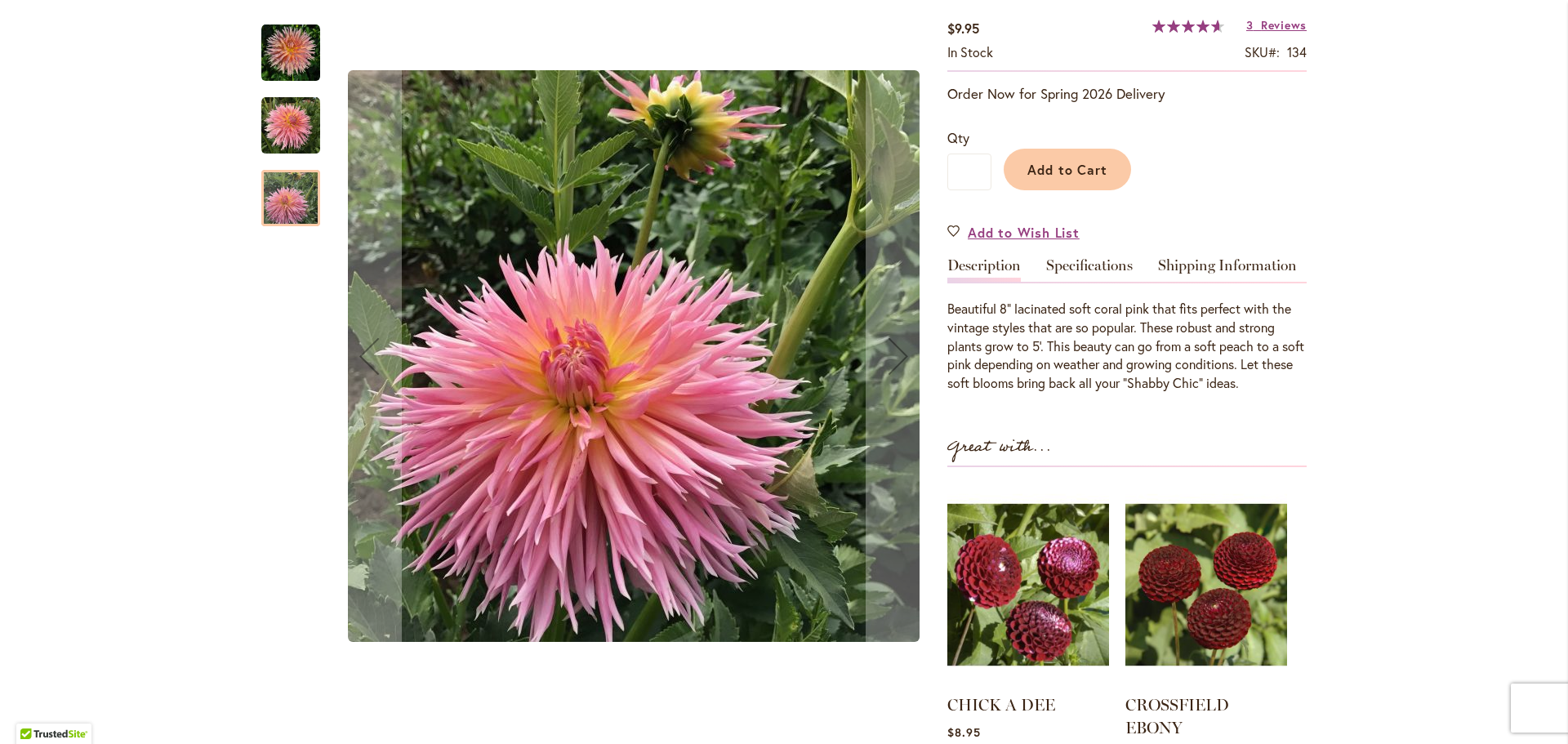 click at bounding box center [291, 117] 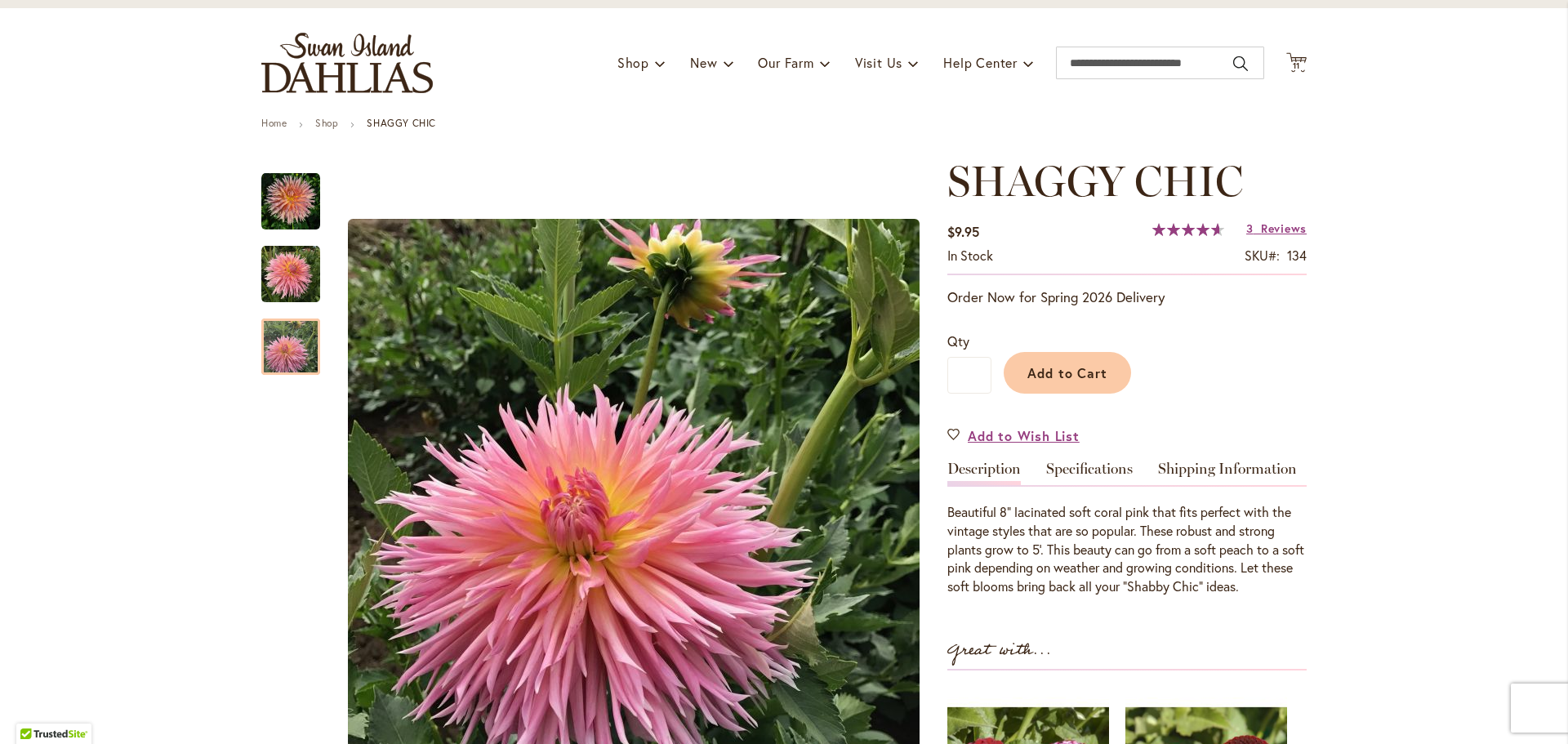 scroll, scrollTop: 0, scrollLeft: 0, axis: both 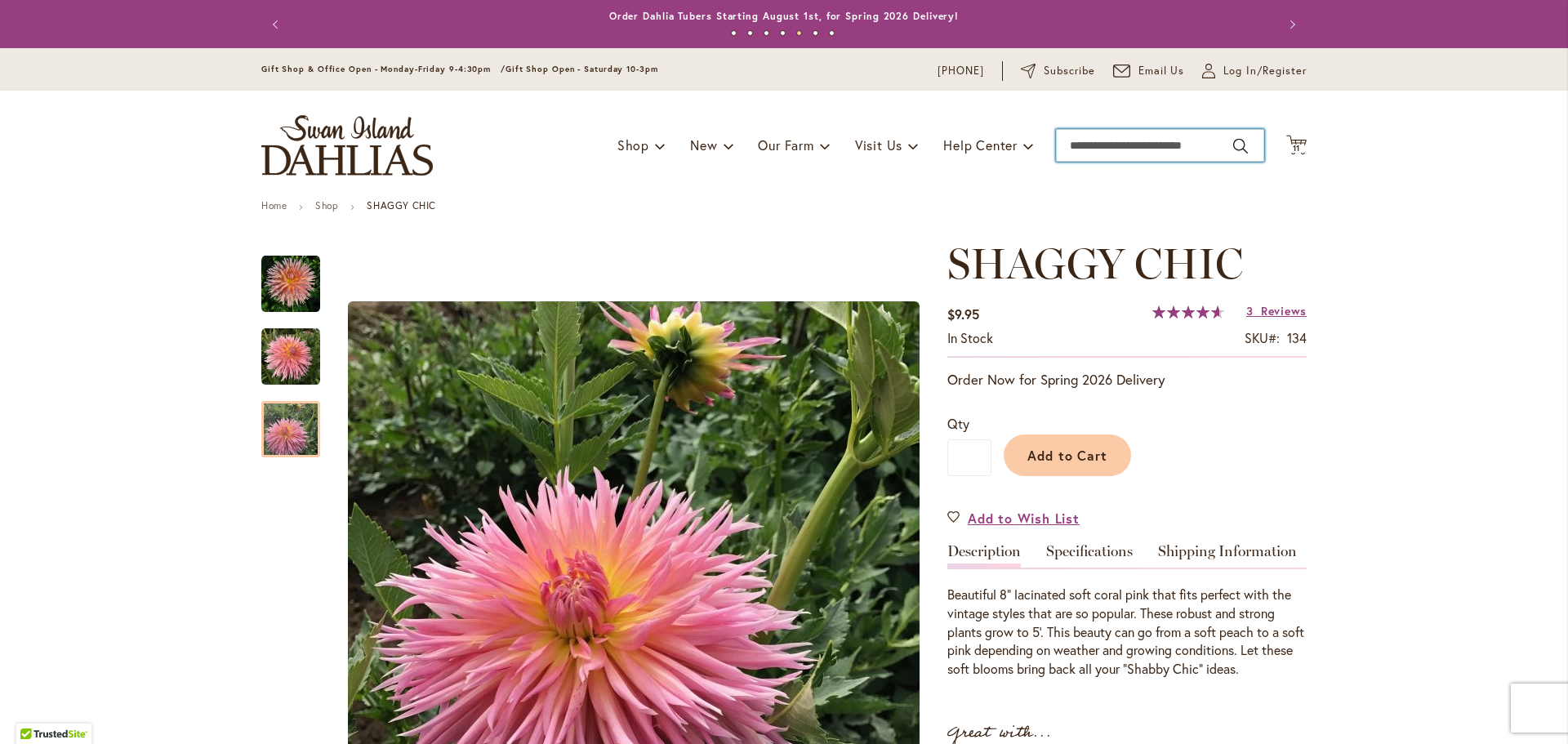click on "Search" at bounding box center (1160, 145) 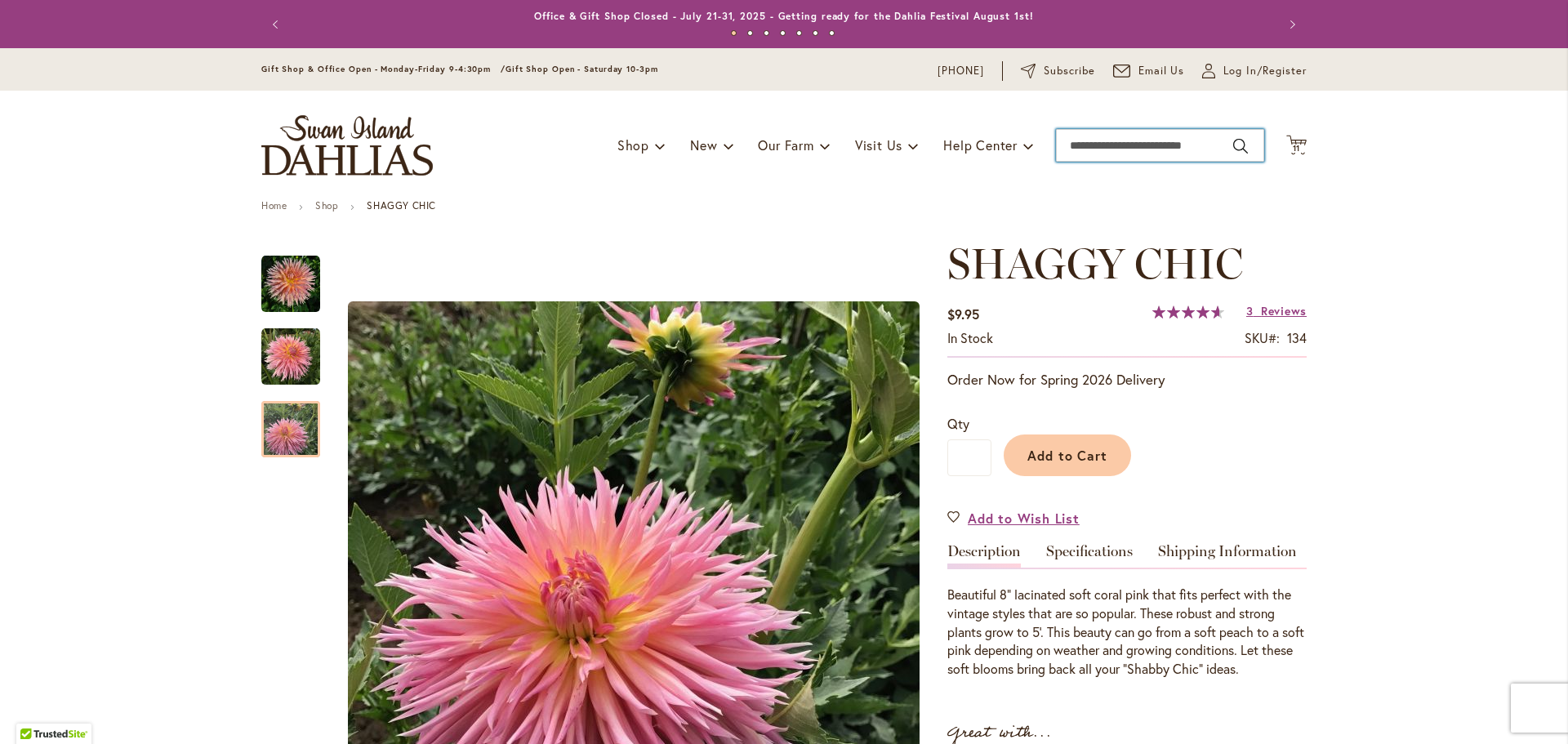 click on "Search" at bounding box center (1160, 145) 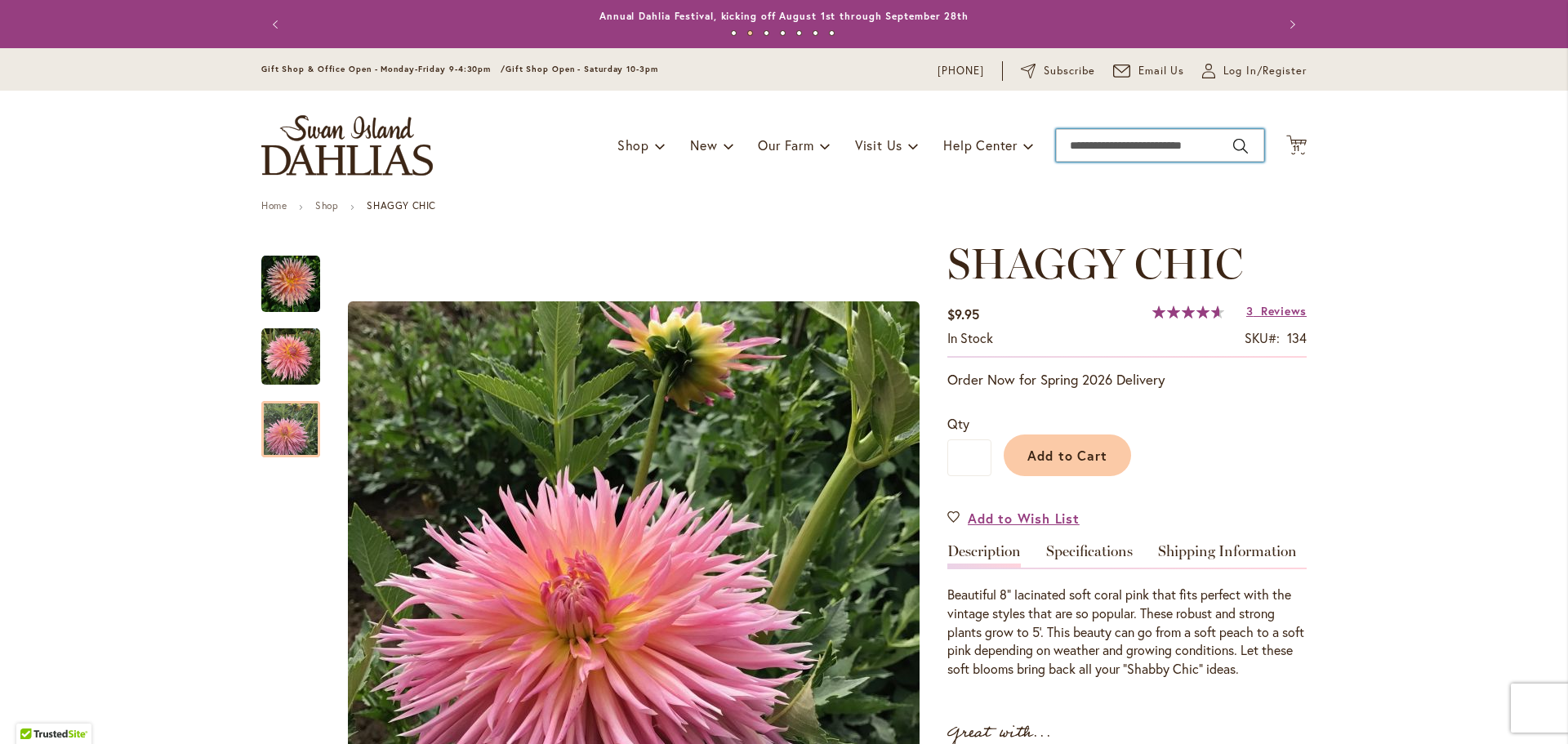 click on "Search" at bounding box center [1160, 145] 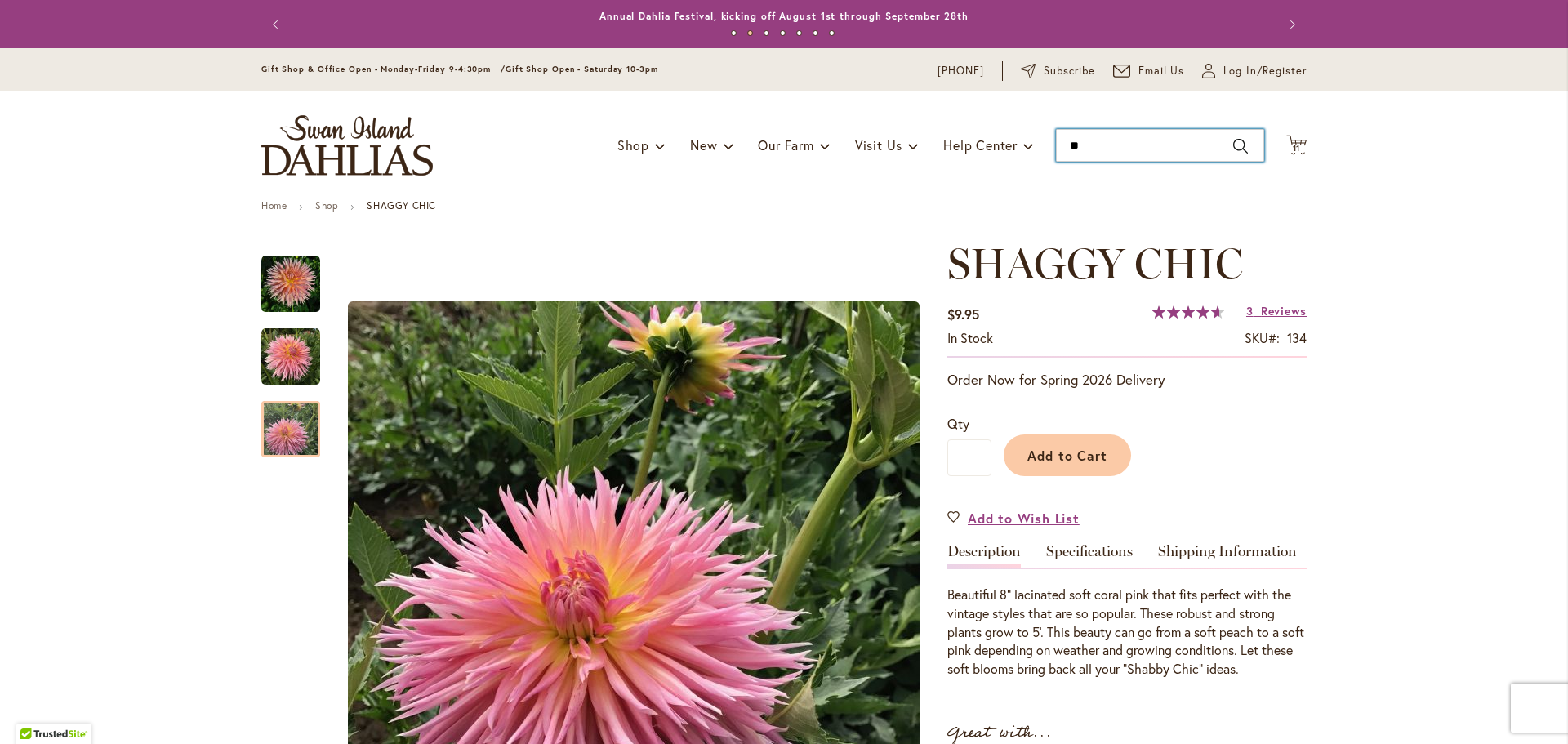 type on "***" 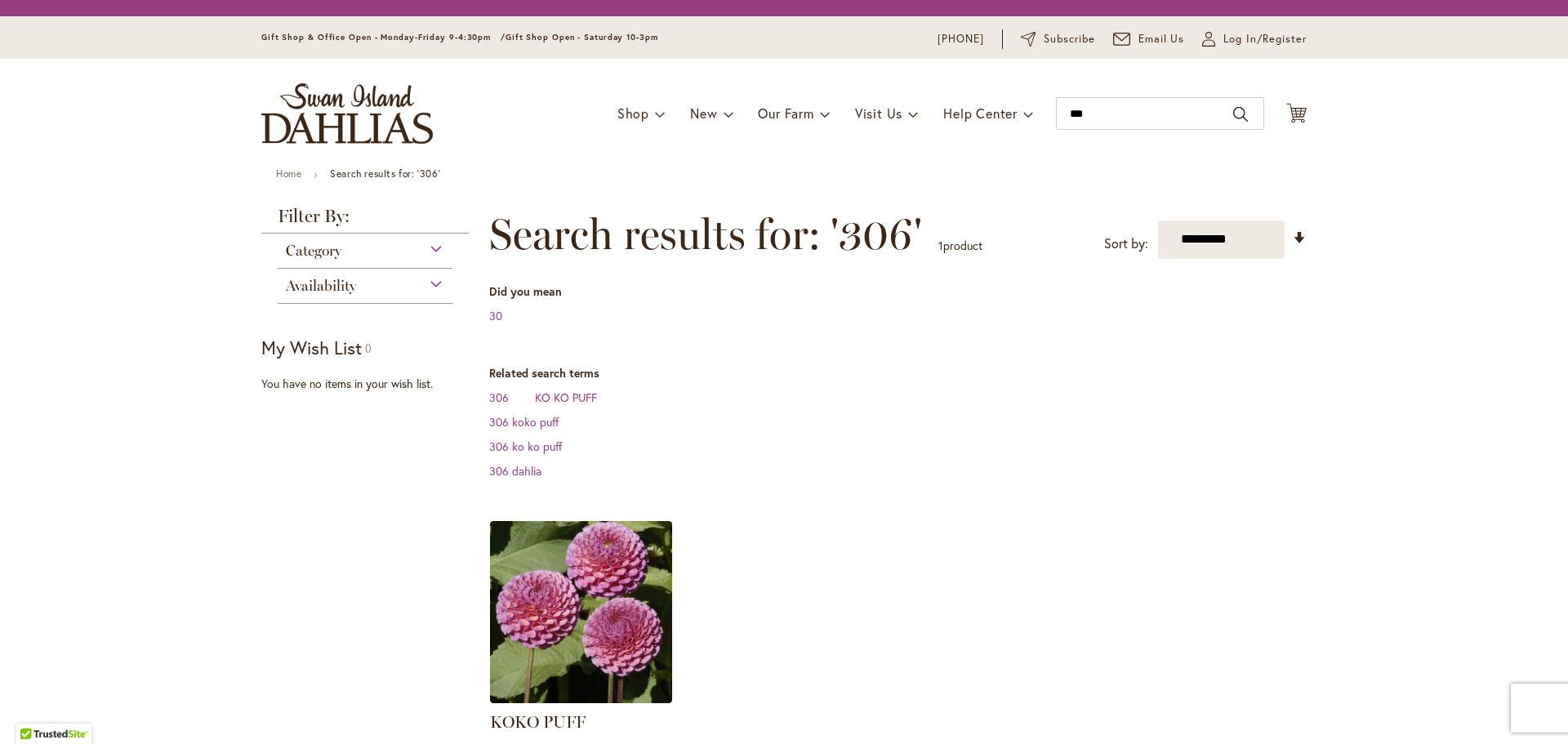 scroll, scrollTop: 0, scrollLeft: 0, axis: both 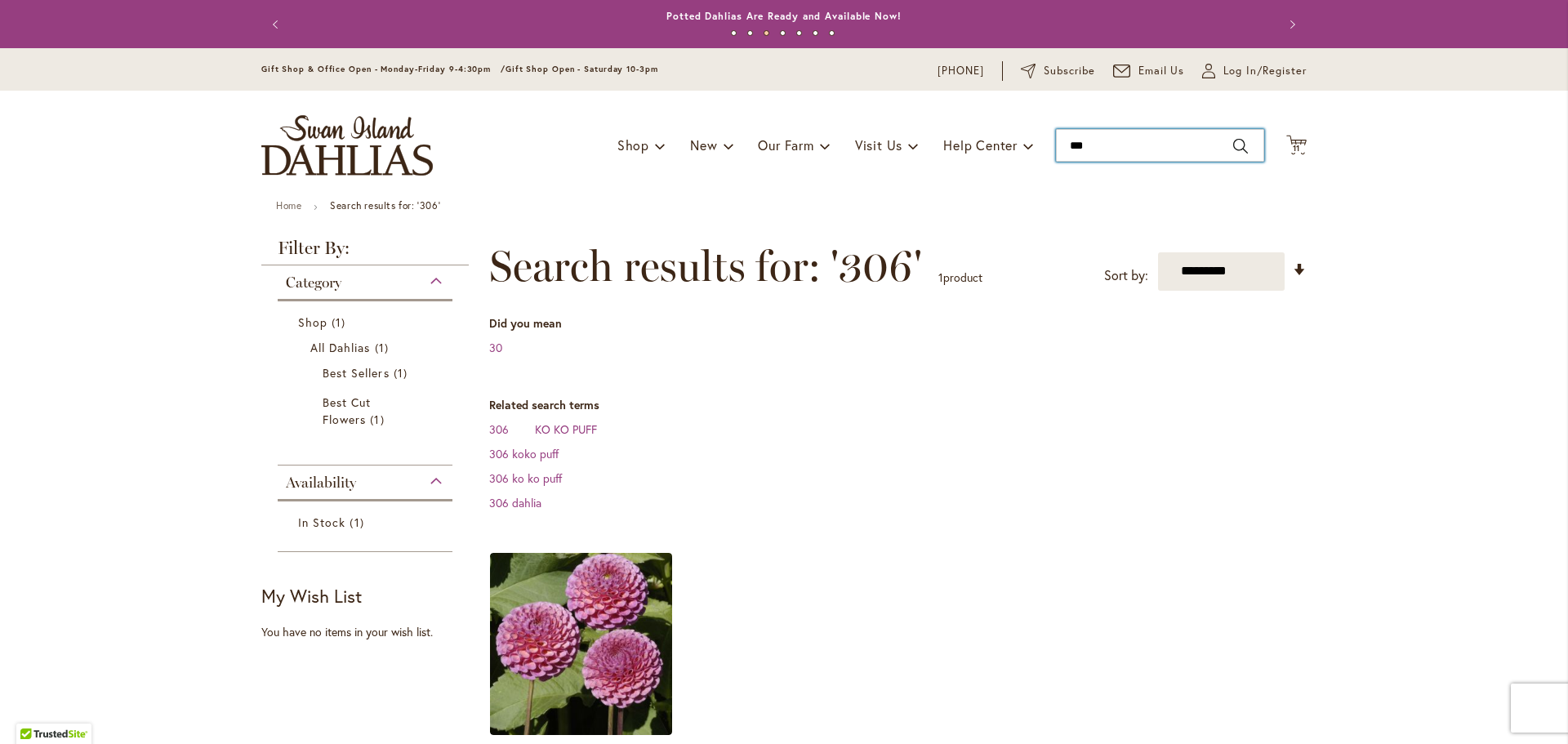 click on "***" at bounding box center (1160, 145) 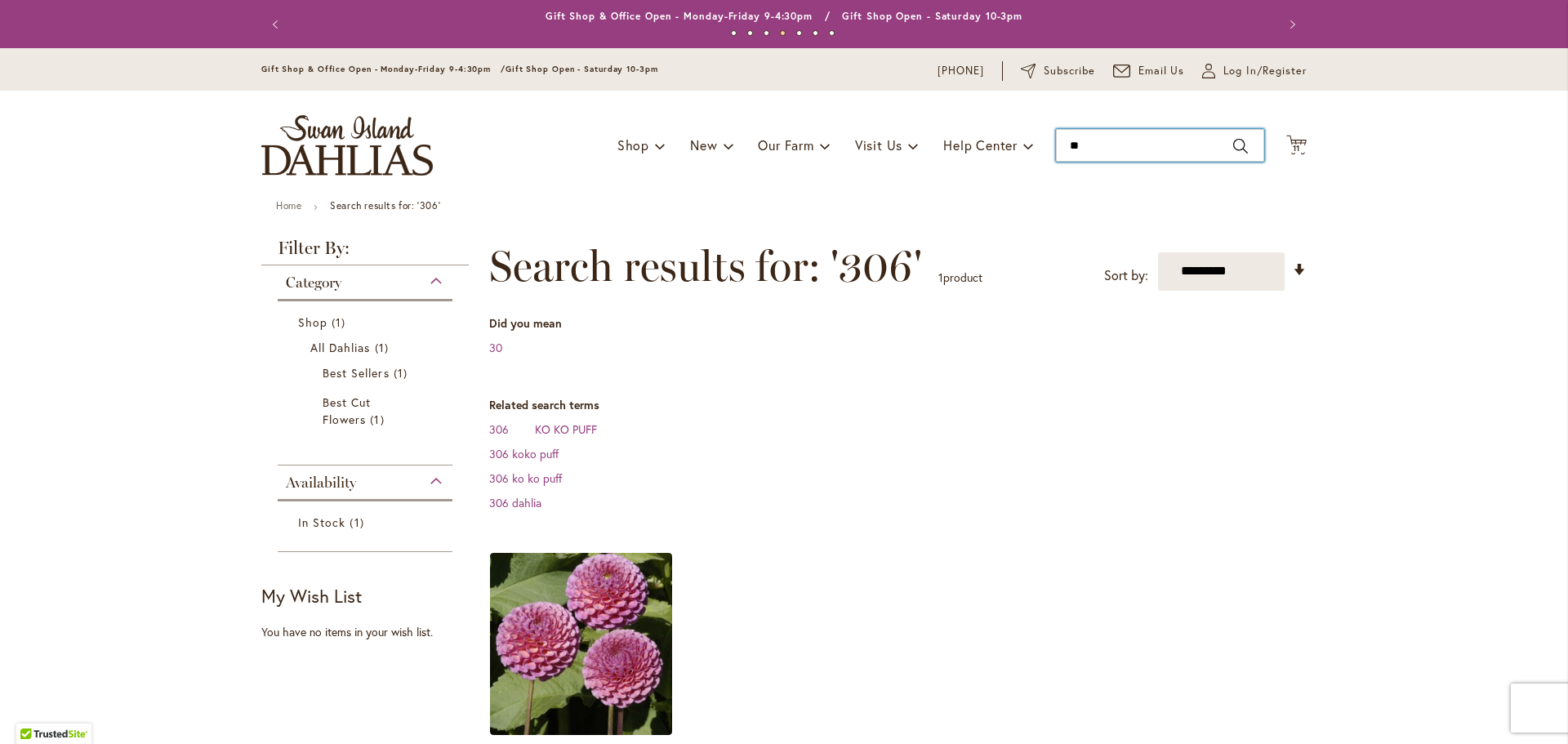 type on "***" 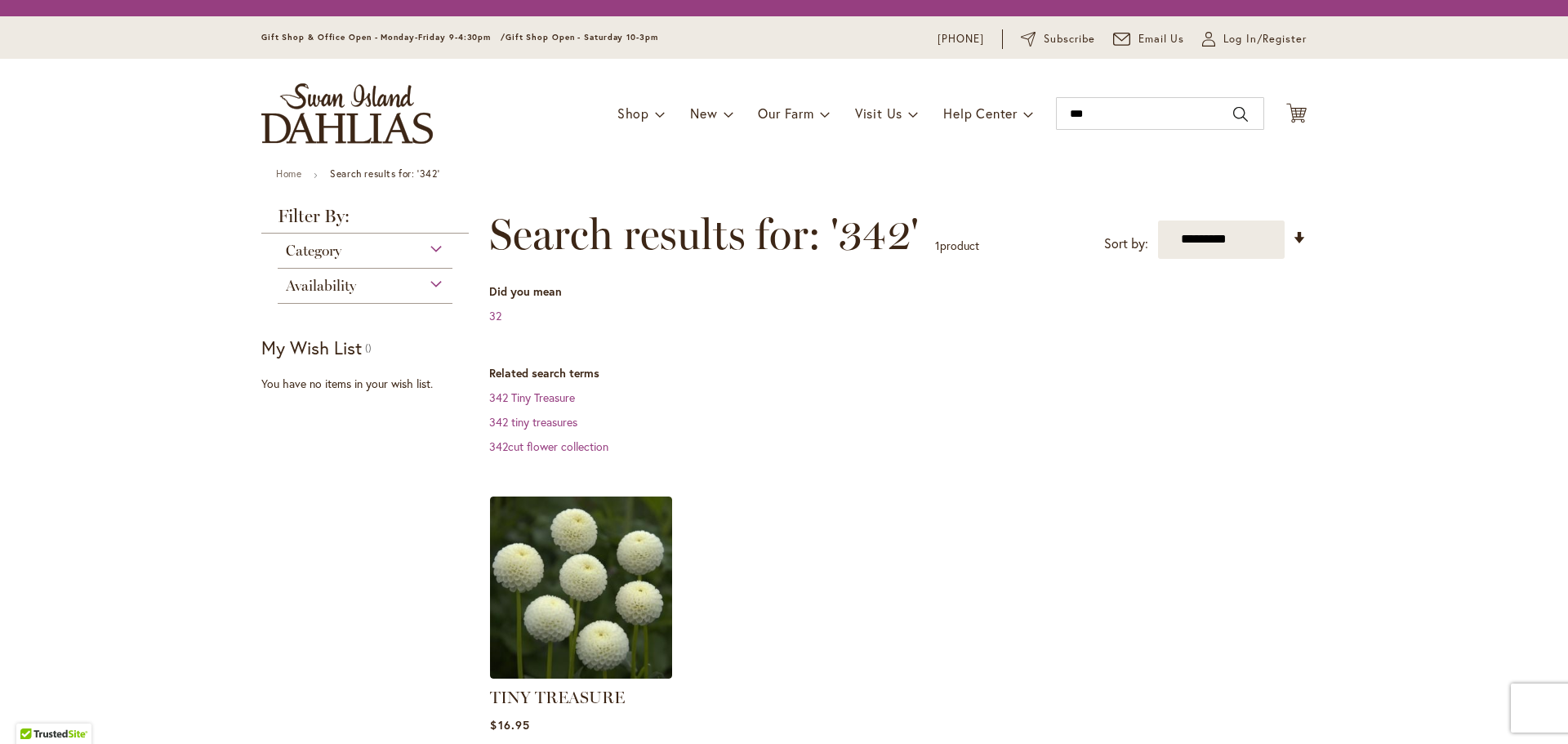 scroll, scrollTop: 0, scrollLeft: 0, axis: both 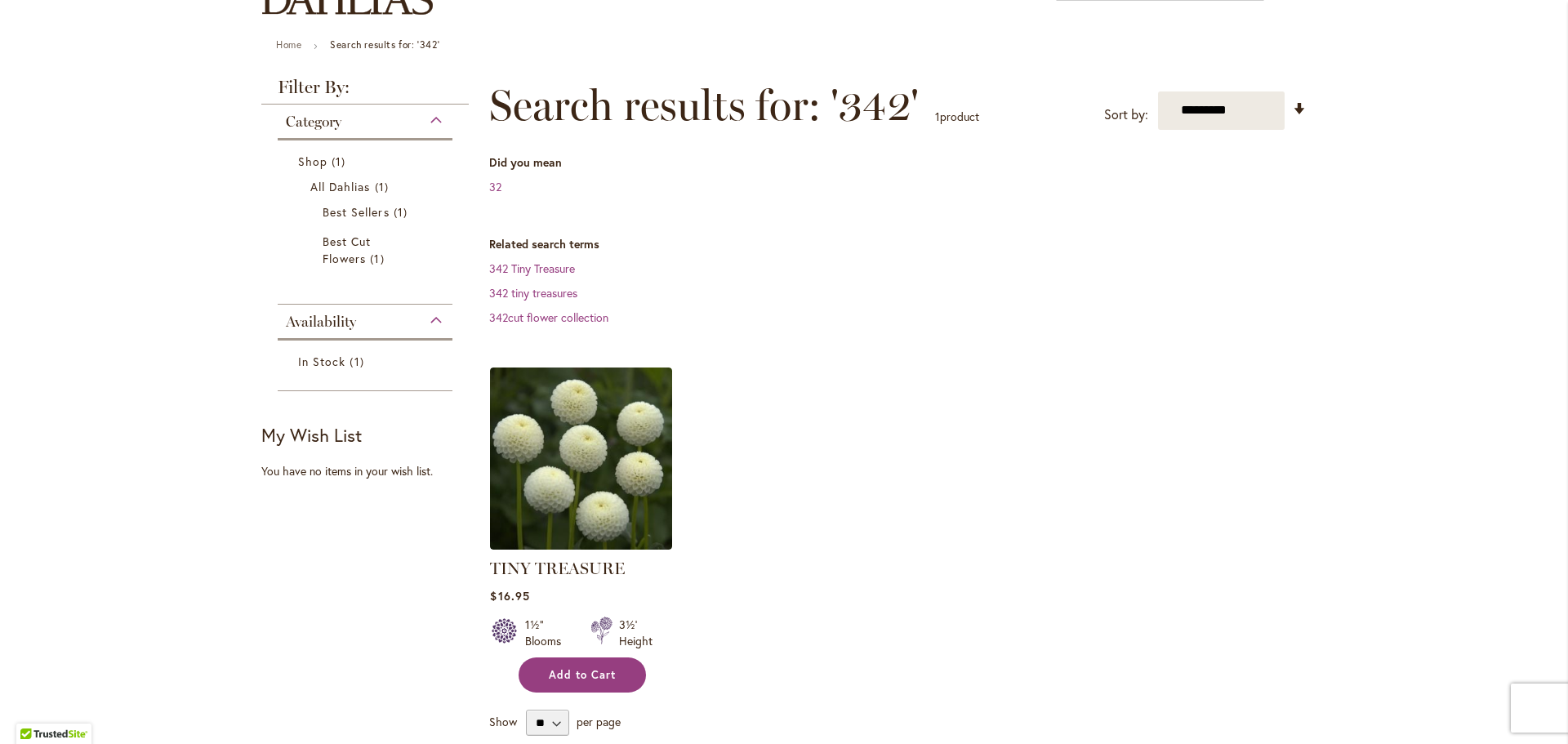 click on "Add to Cart" at bounding box center [582, 675] 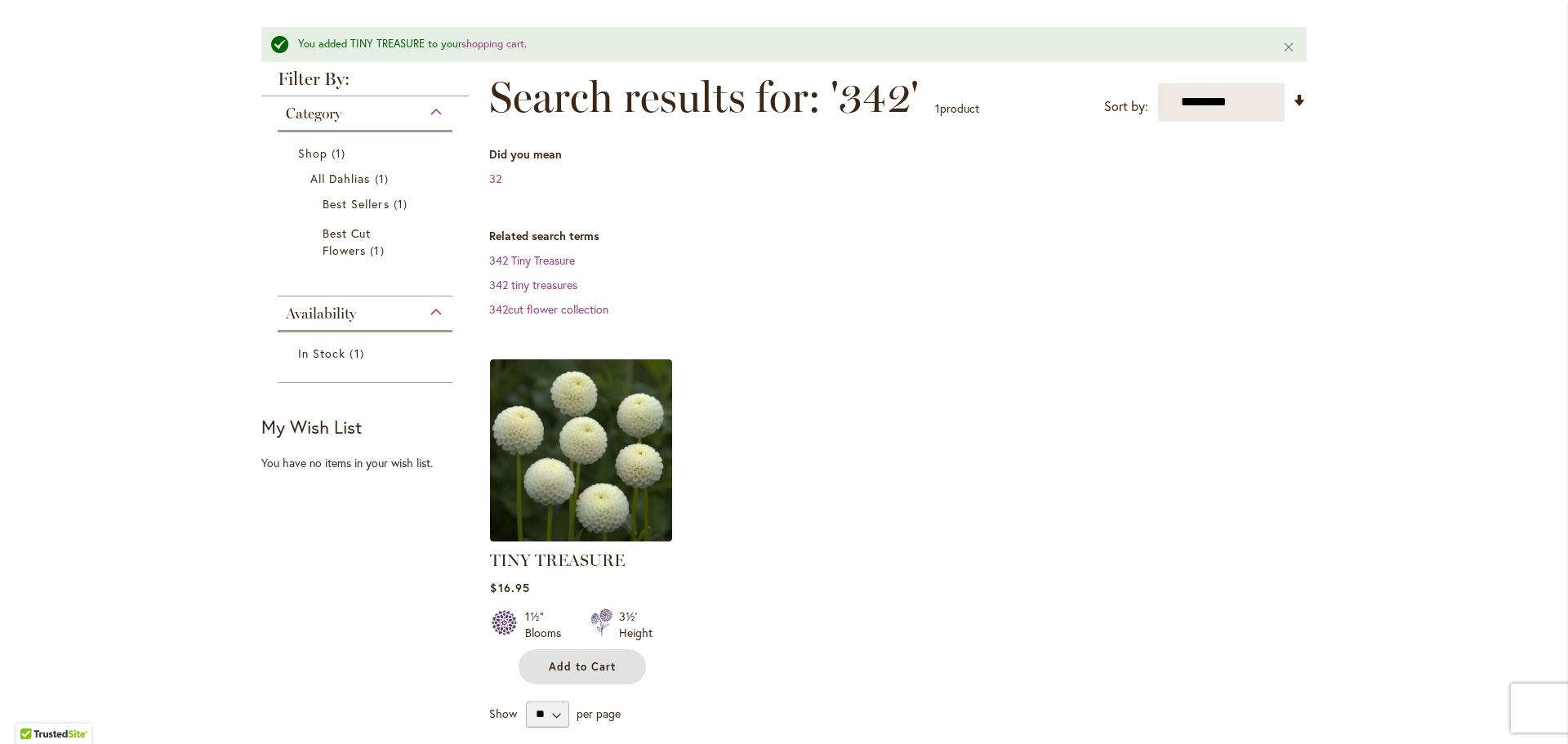 scroll, scrollTop: 212, scrollLeft: 0, axis: vertical 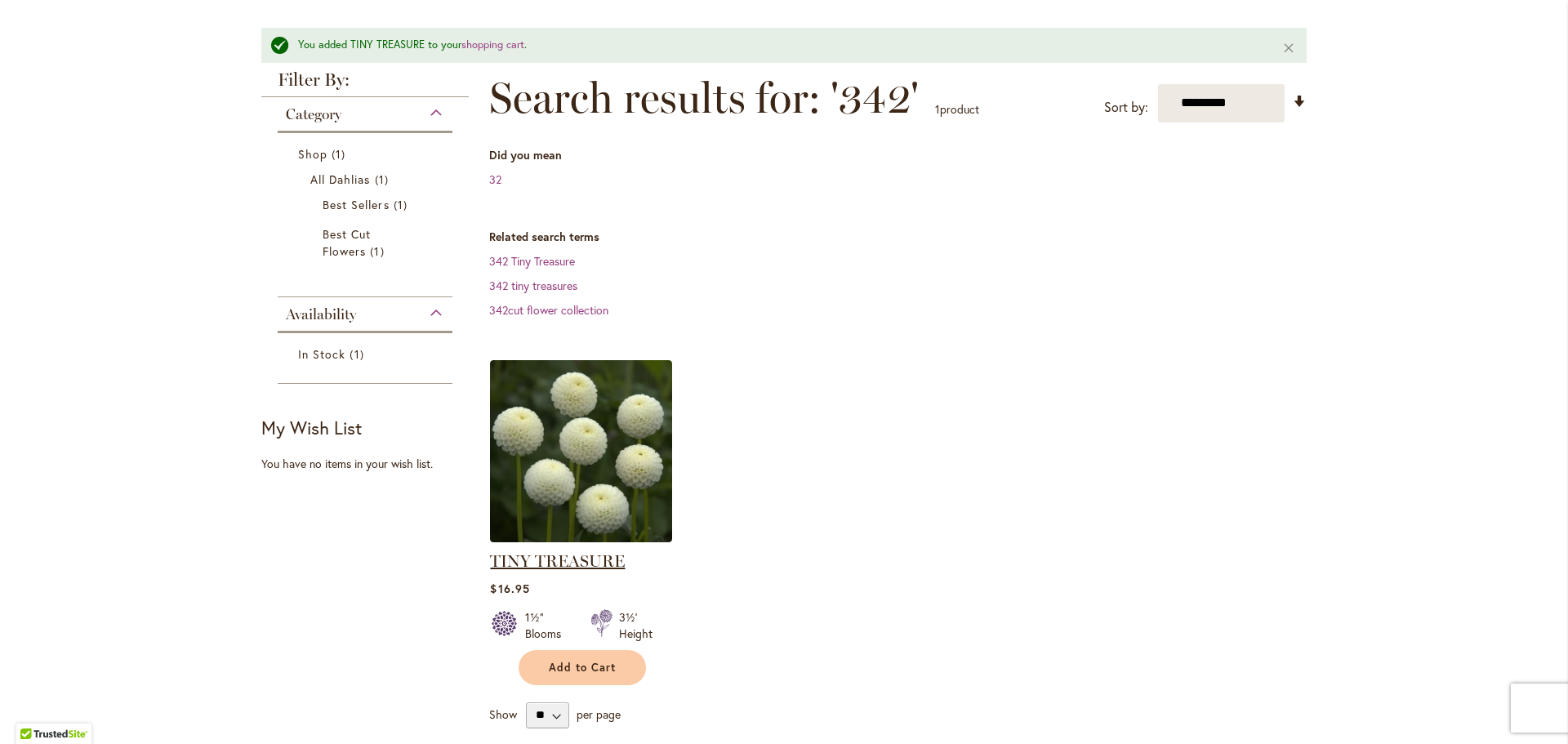 click on "TINY TREASURE" at bounding box center [557, 561] 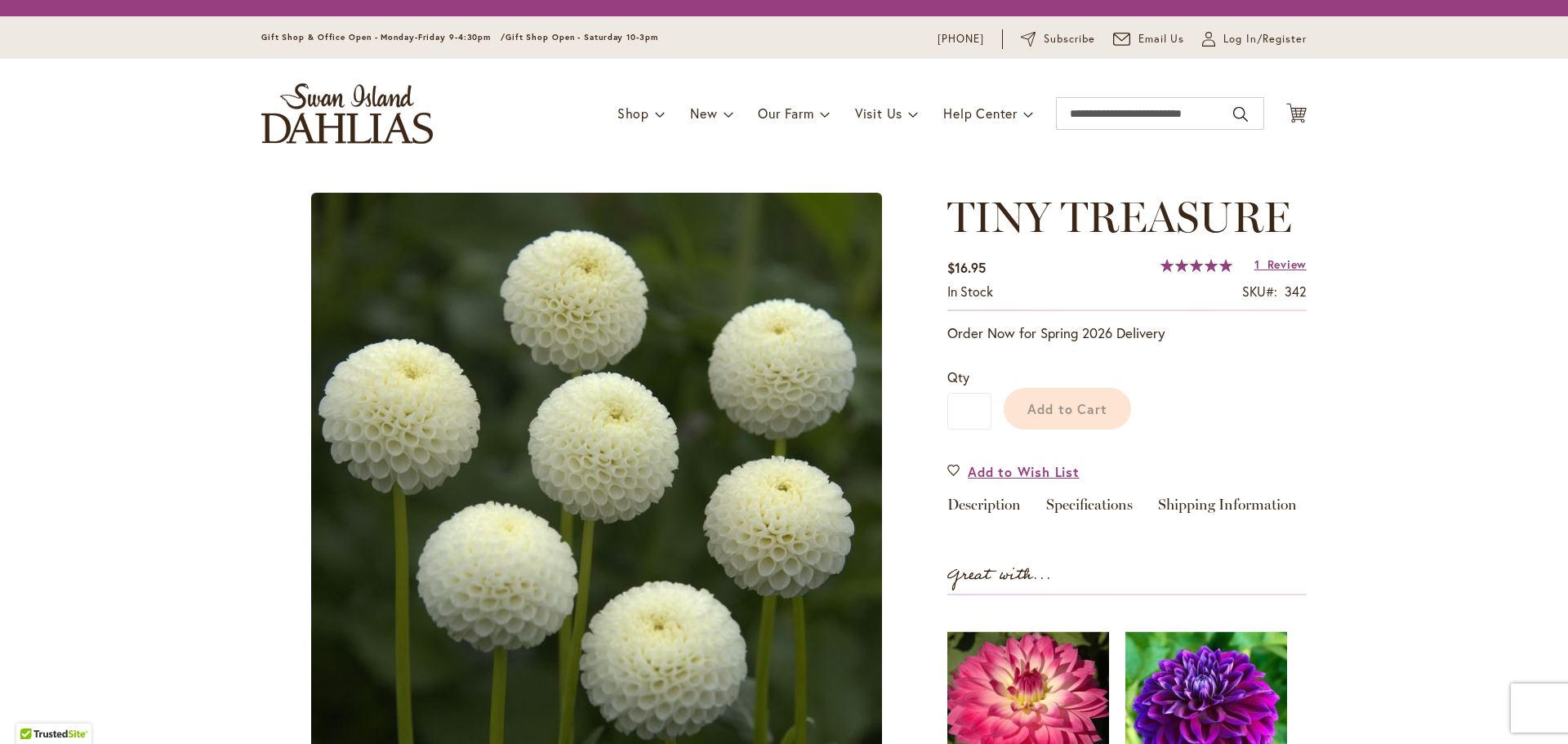 scroll, scrollTop: 0, scrollLeft: 0, axis: both 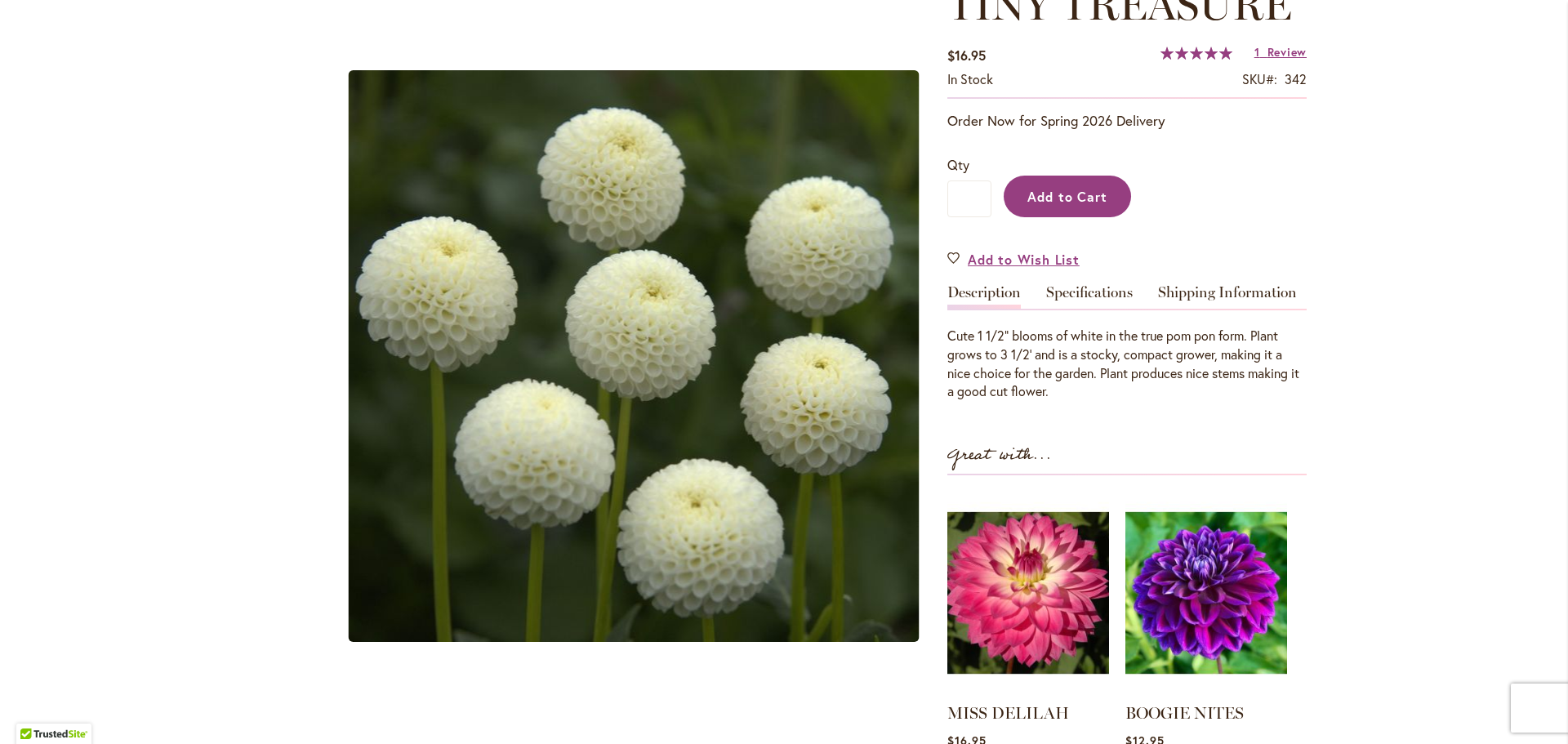 click on "Add to Cart" at bounding box center [1067, 196] 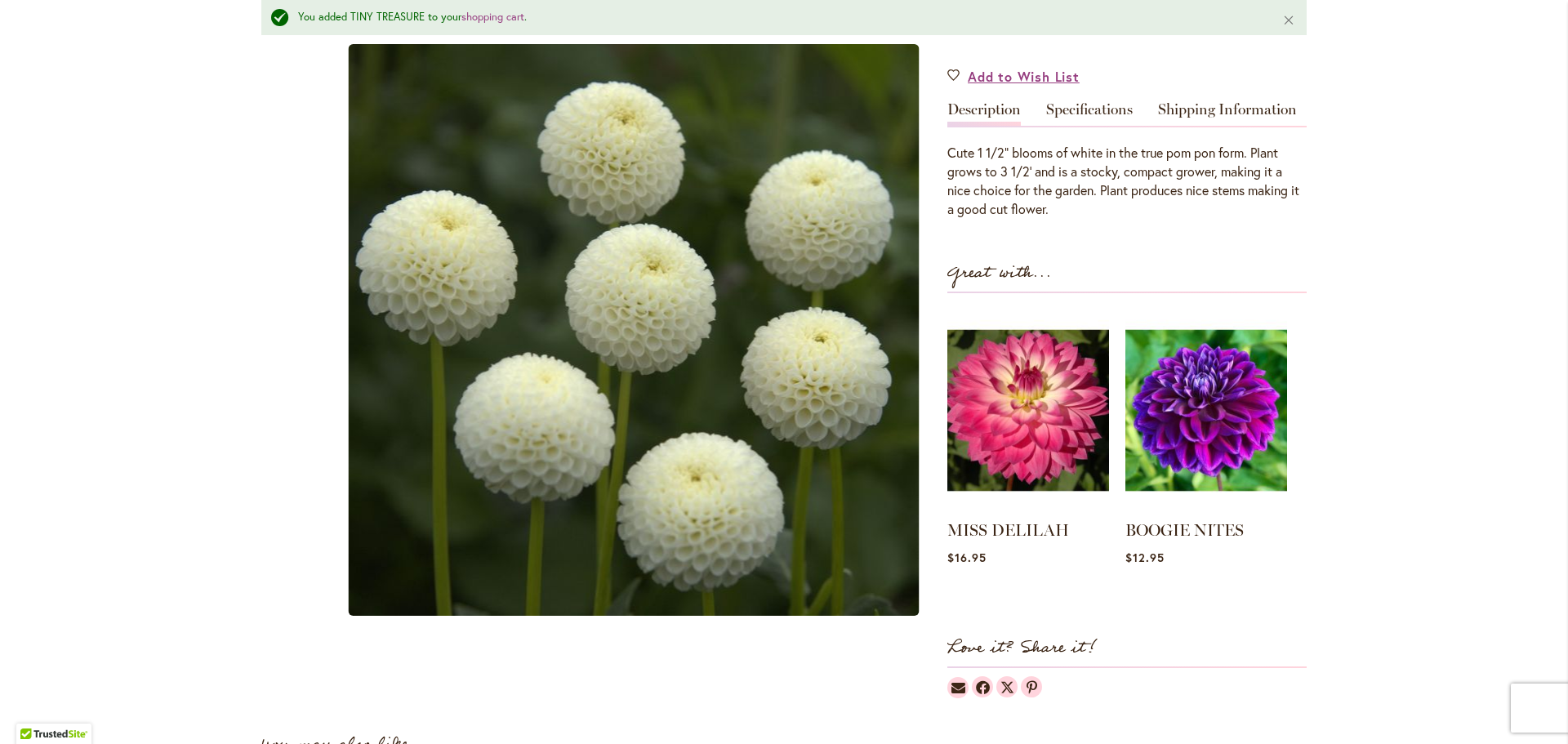 scroll, scrollTop: 485, scrollLeft: 0, axis: vertical 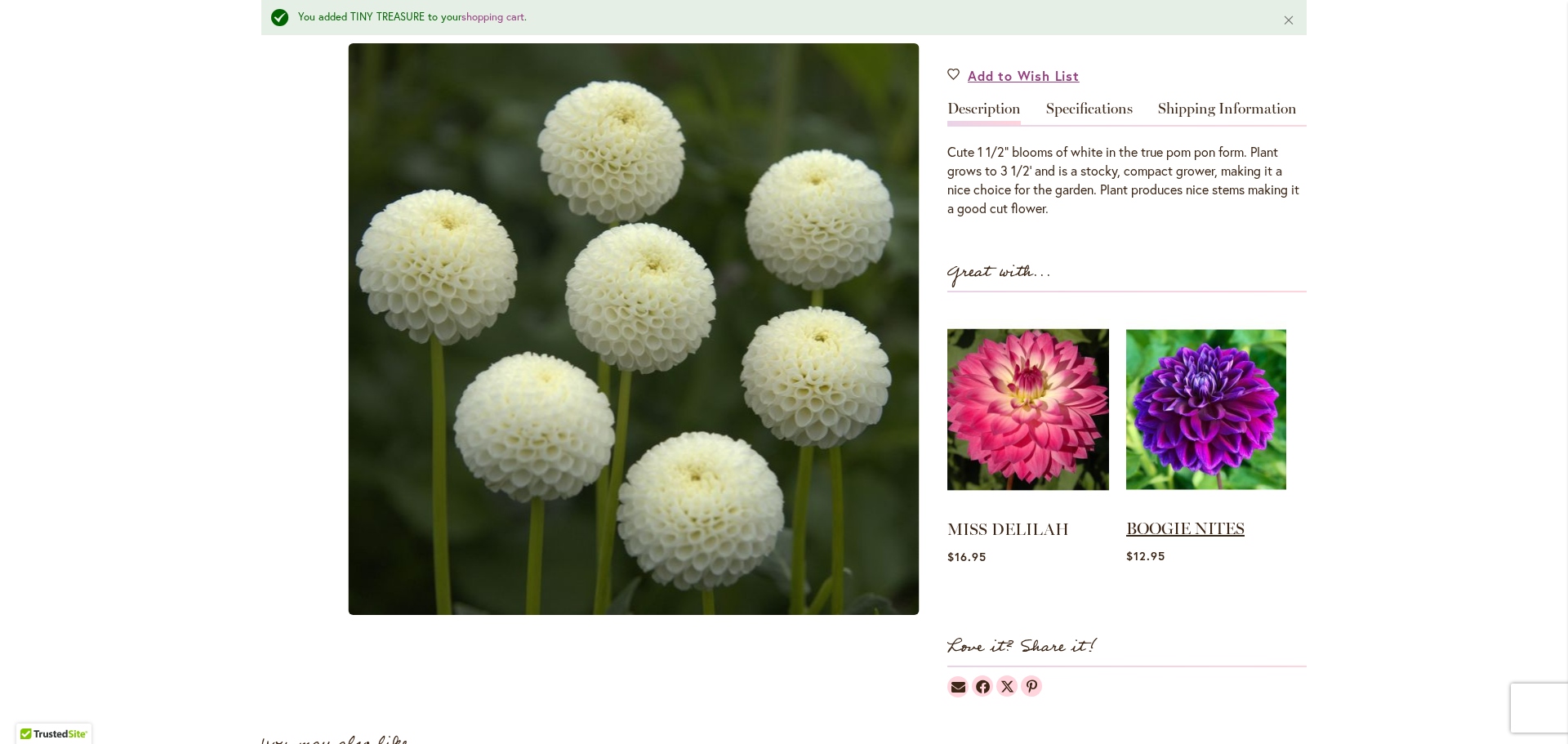 drag, startPoint x: 1200, startPoint y: 445, endPoint x: 1143, endPoint y: 528, distance: 100.687636 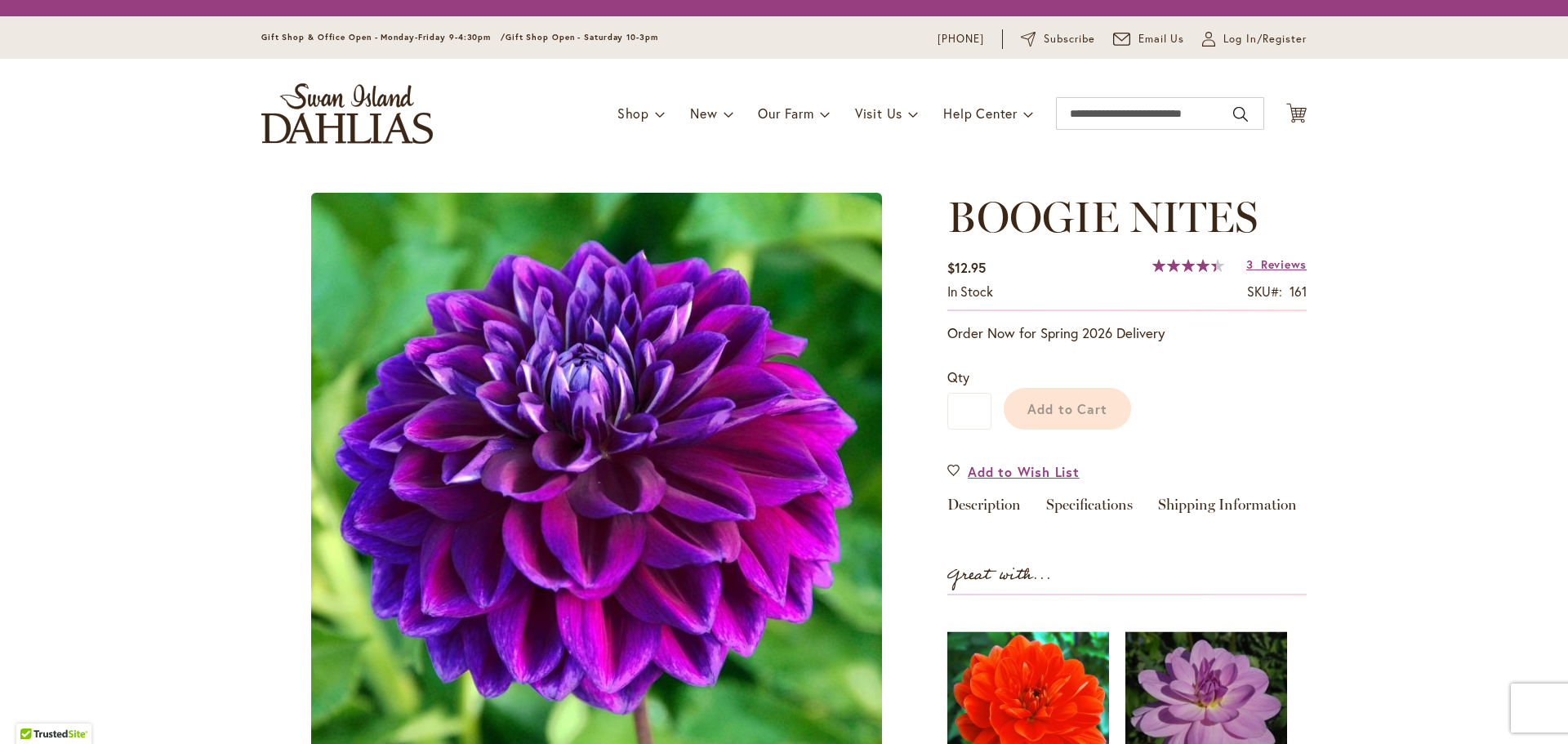 scroll, scrollTop: 0, scrollLeft: 0, axis: both 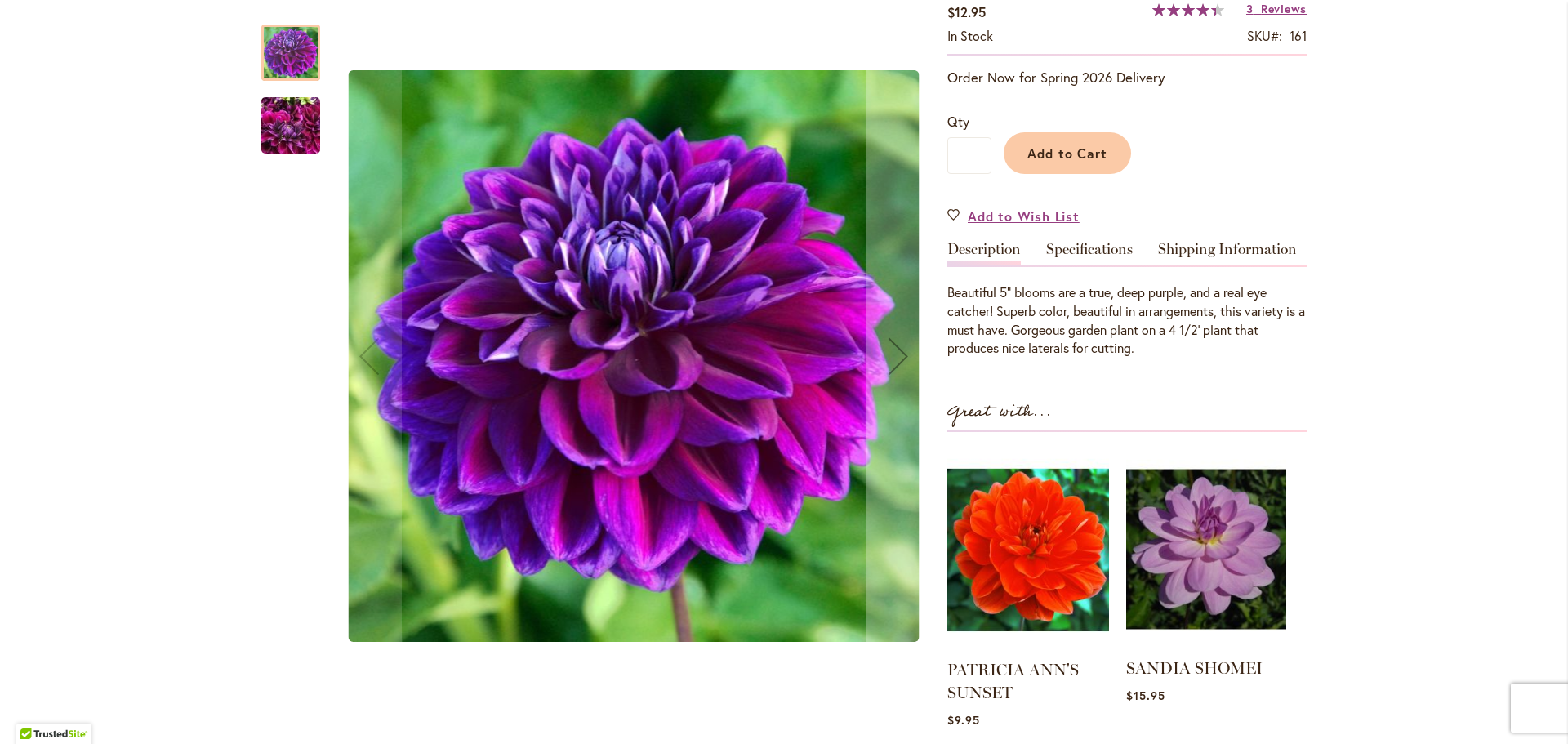 drag, startPoint x: 1191, startPoint y: 586, endPoint x: 1160, endPoint y: 681, distance: 99.929975 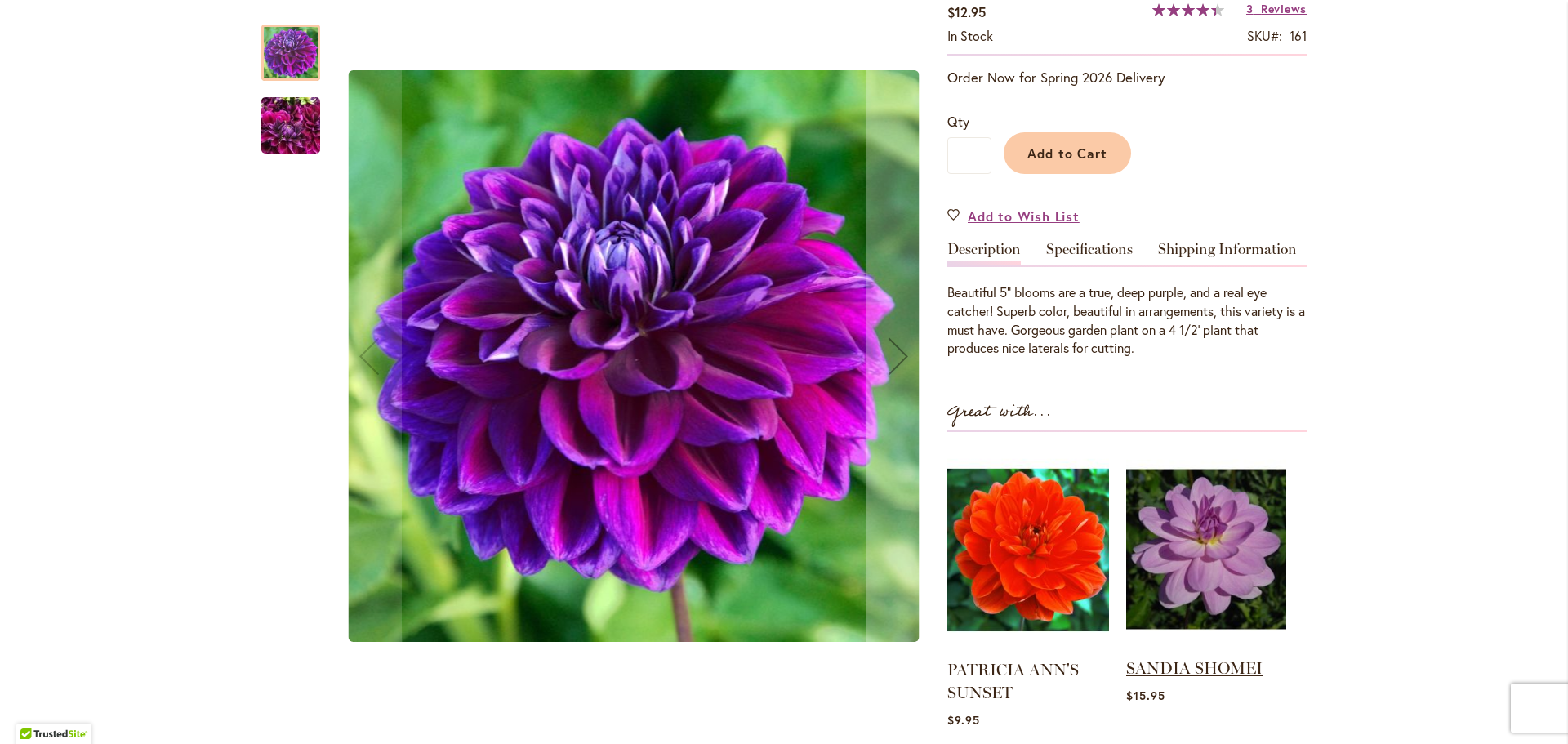 drag, startPoint x: 1160, startPoint y: 681, endPoint x: 1152, endPoint y: 670, distance: 13.60147 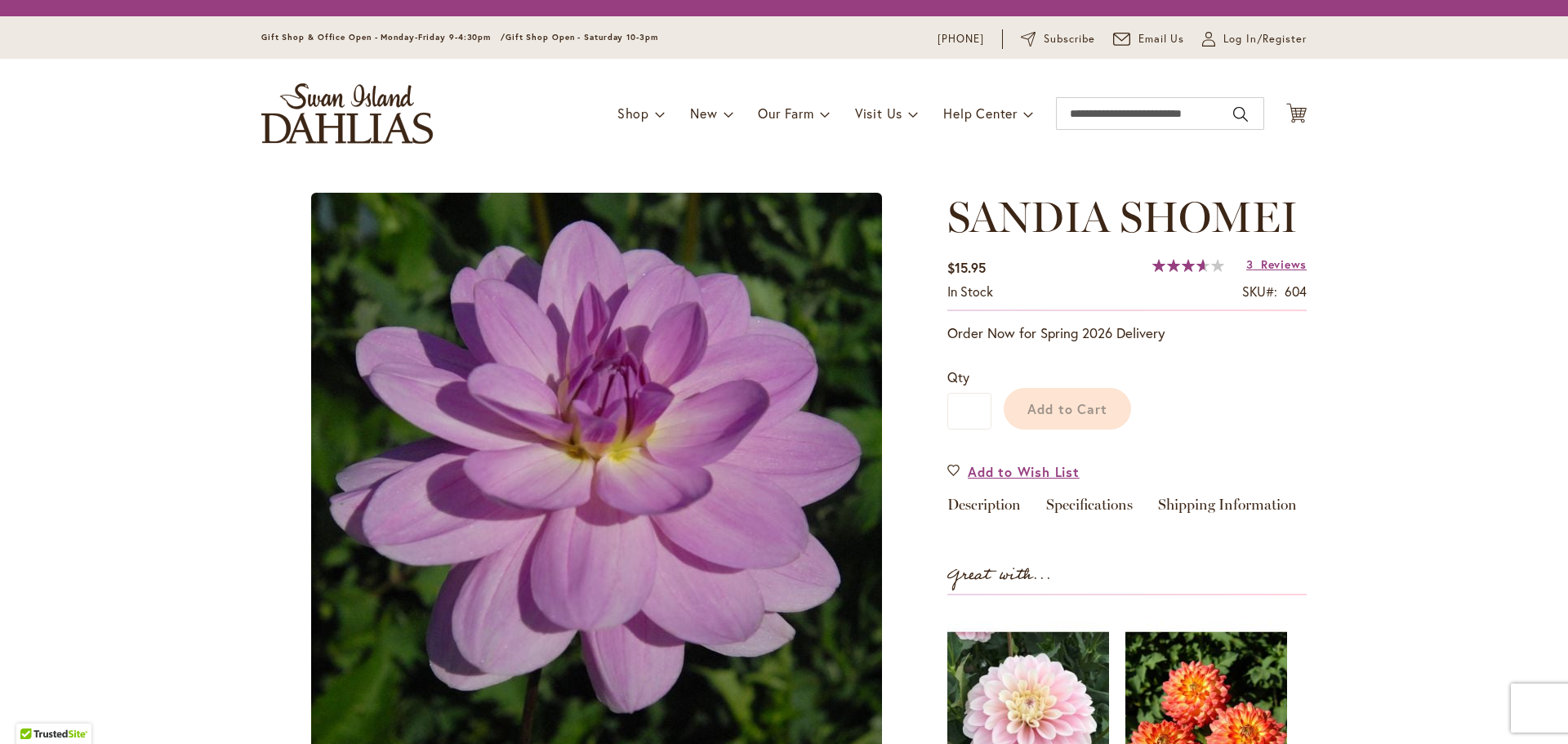 scroll, scrollTop: 0, scrollLeft: 0, axis: both 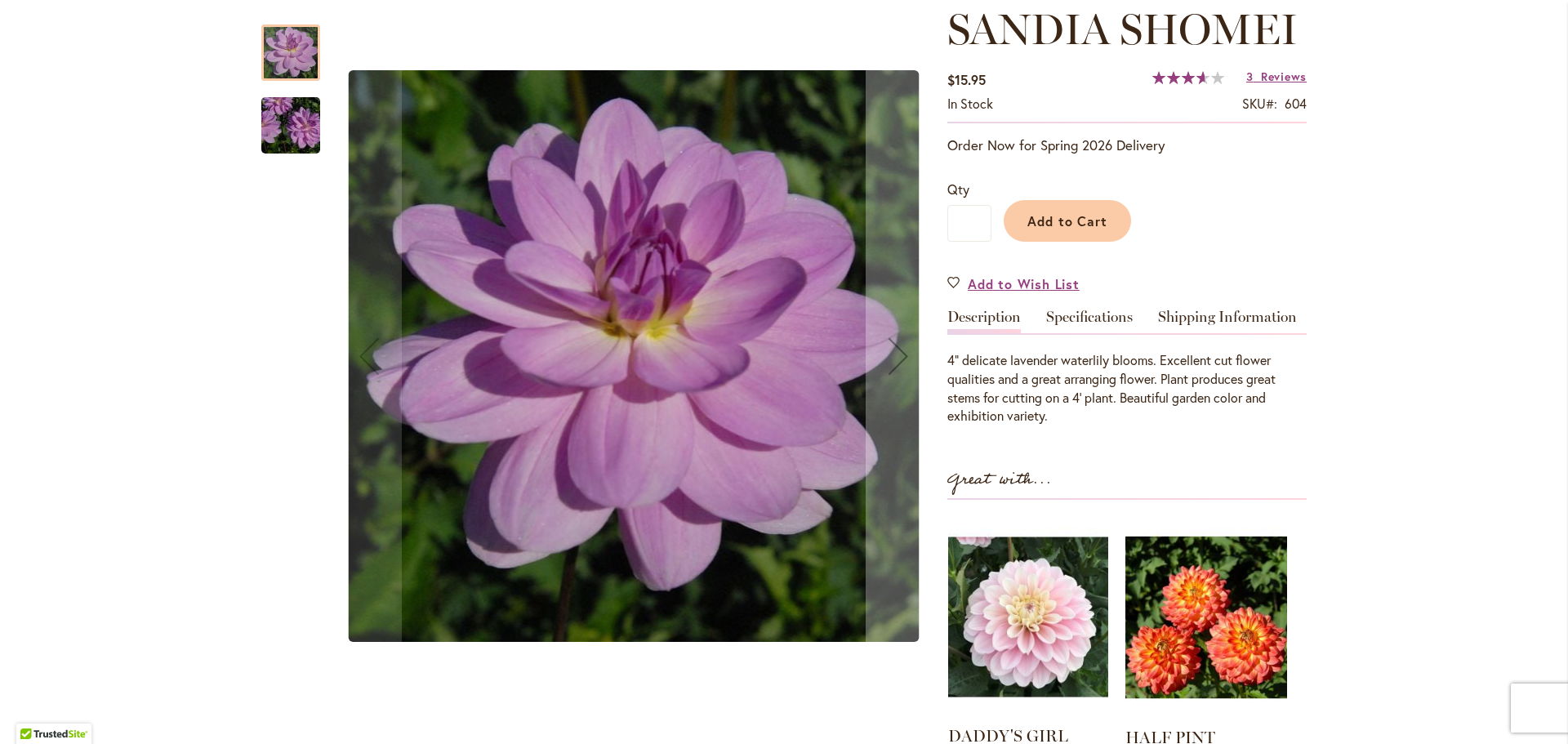 click at bounding box center [1028, 617] 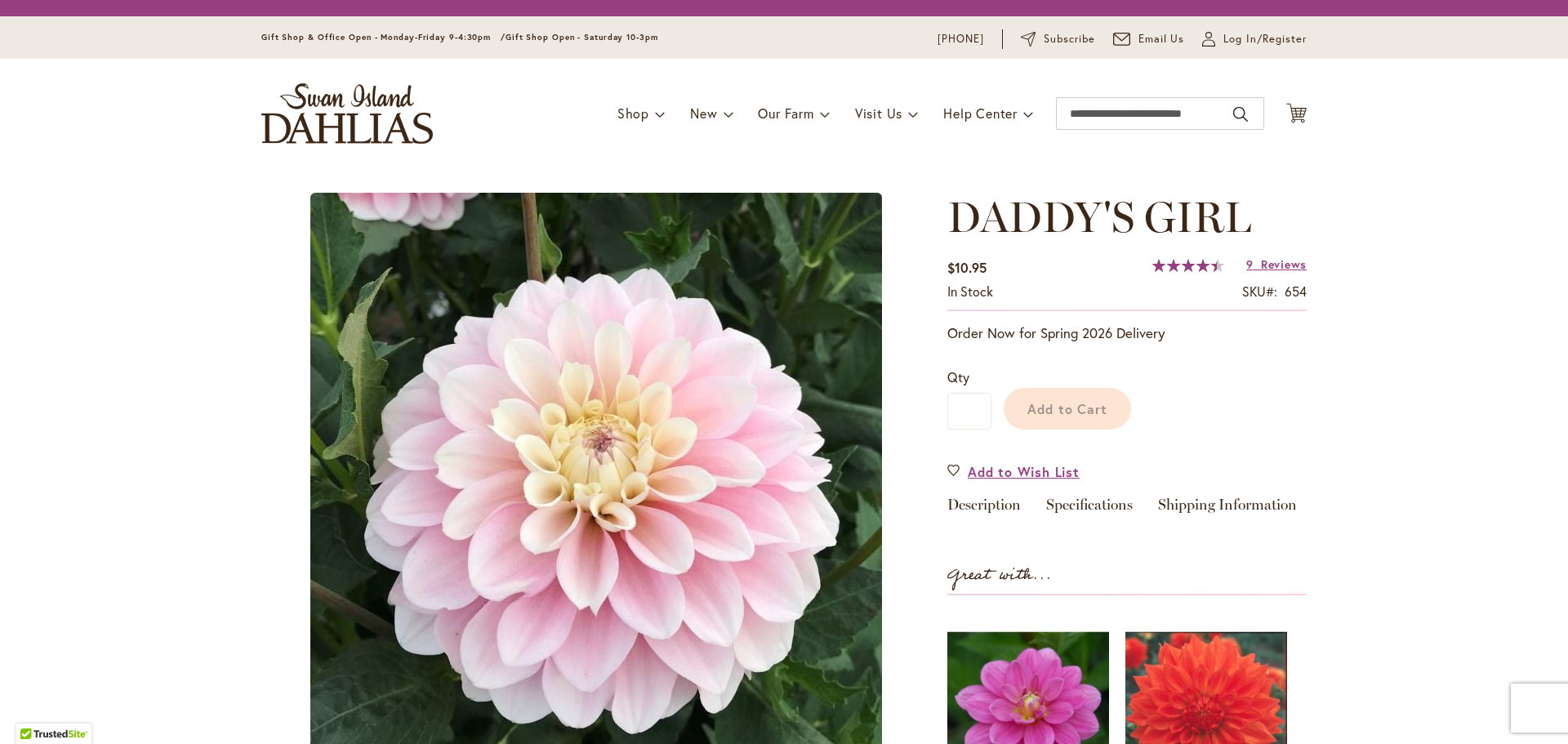 scroll, scrollTop: 0, scrollLeft: 0, axis: both 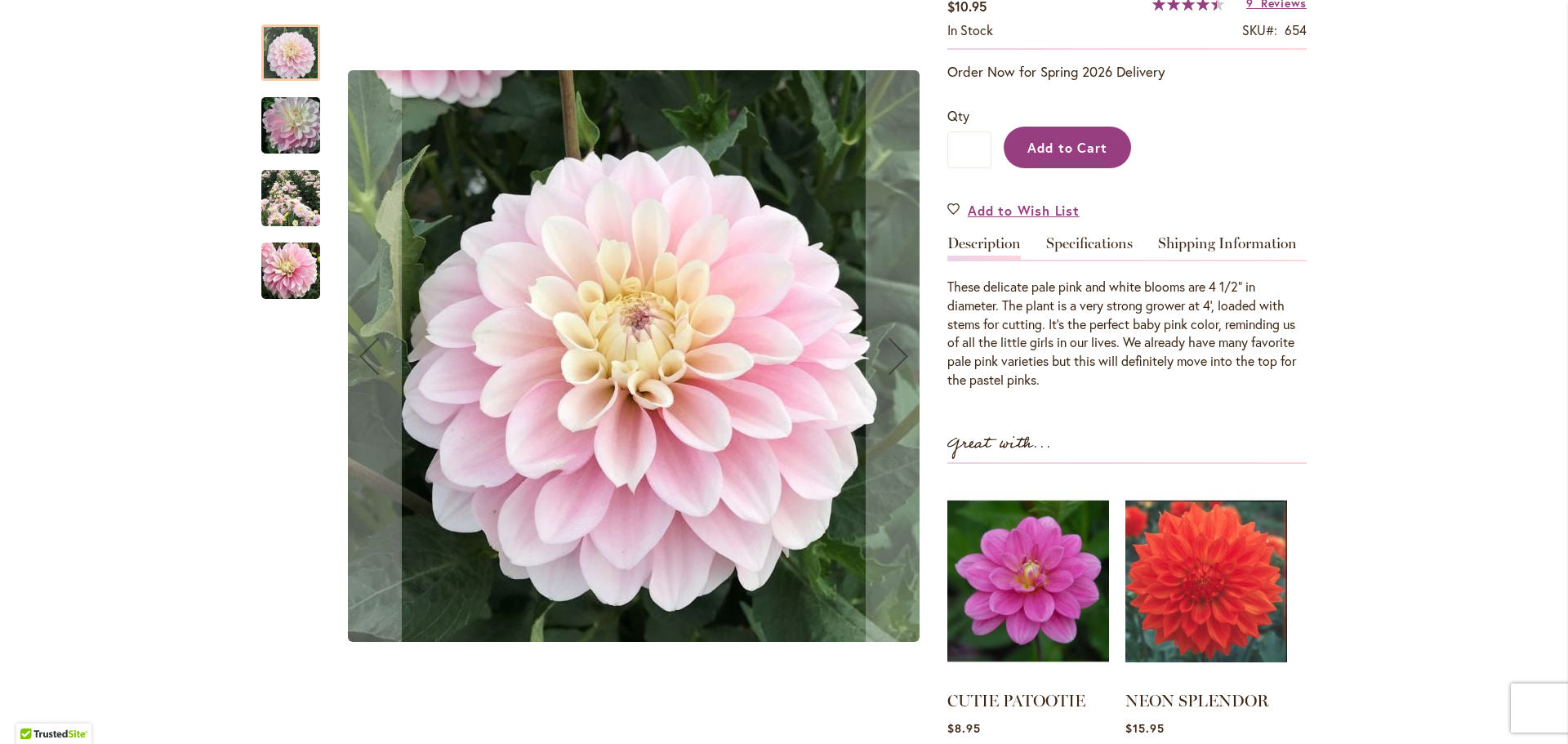 click on "Add to Cart" at bounding box center [1067, 147] 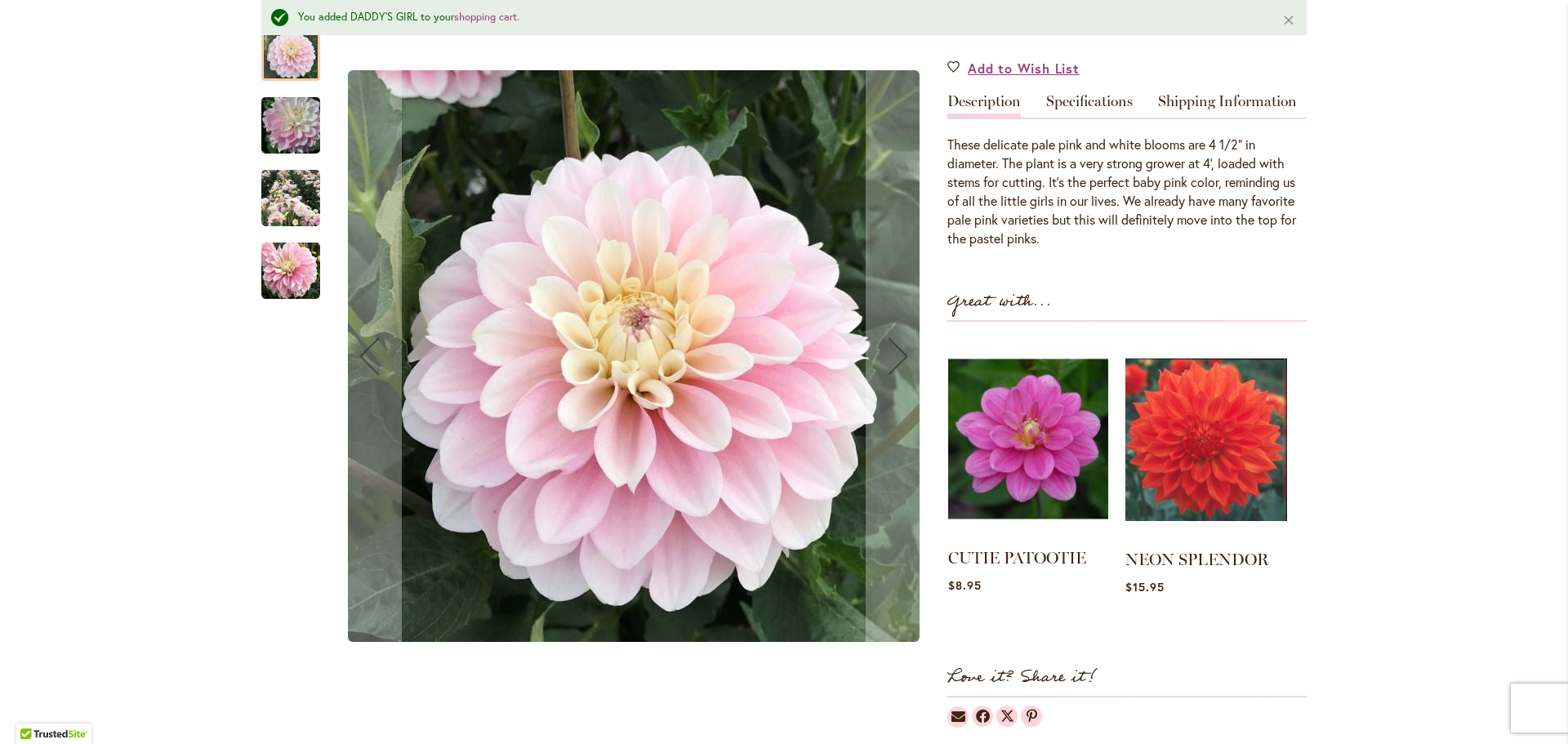 scroll, scrollTop: 493, scrollLeft: 0, axis: vertical 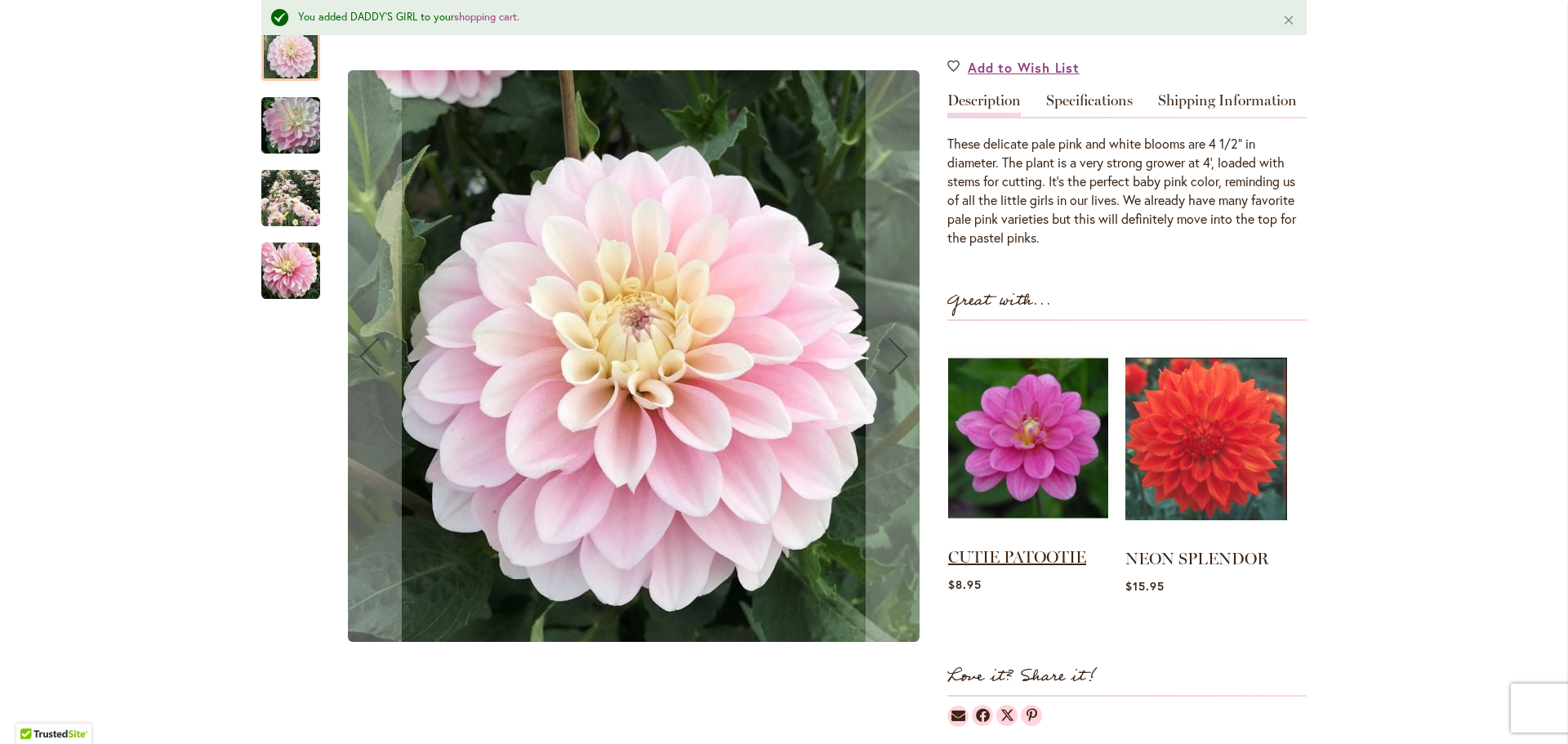 drag, startPoint x: 999, startPoint y: 552, endPoint x: 973, endPoint y: 553, distance: 26.01922 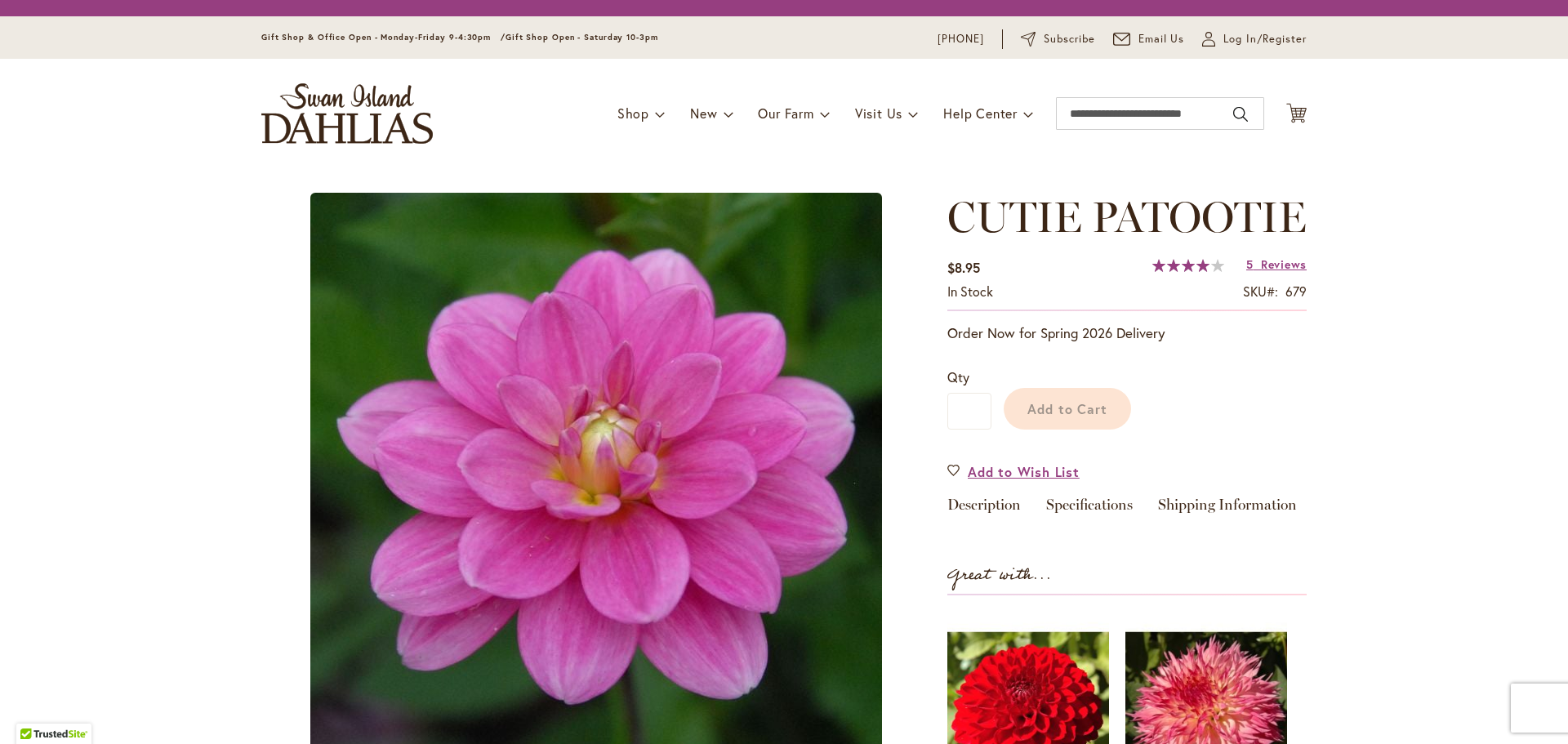 scroll, scrollTop: 0, scrollLeft: 0, axis: both 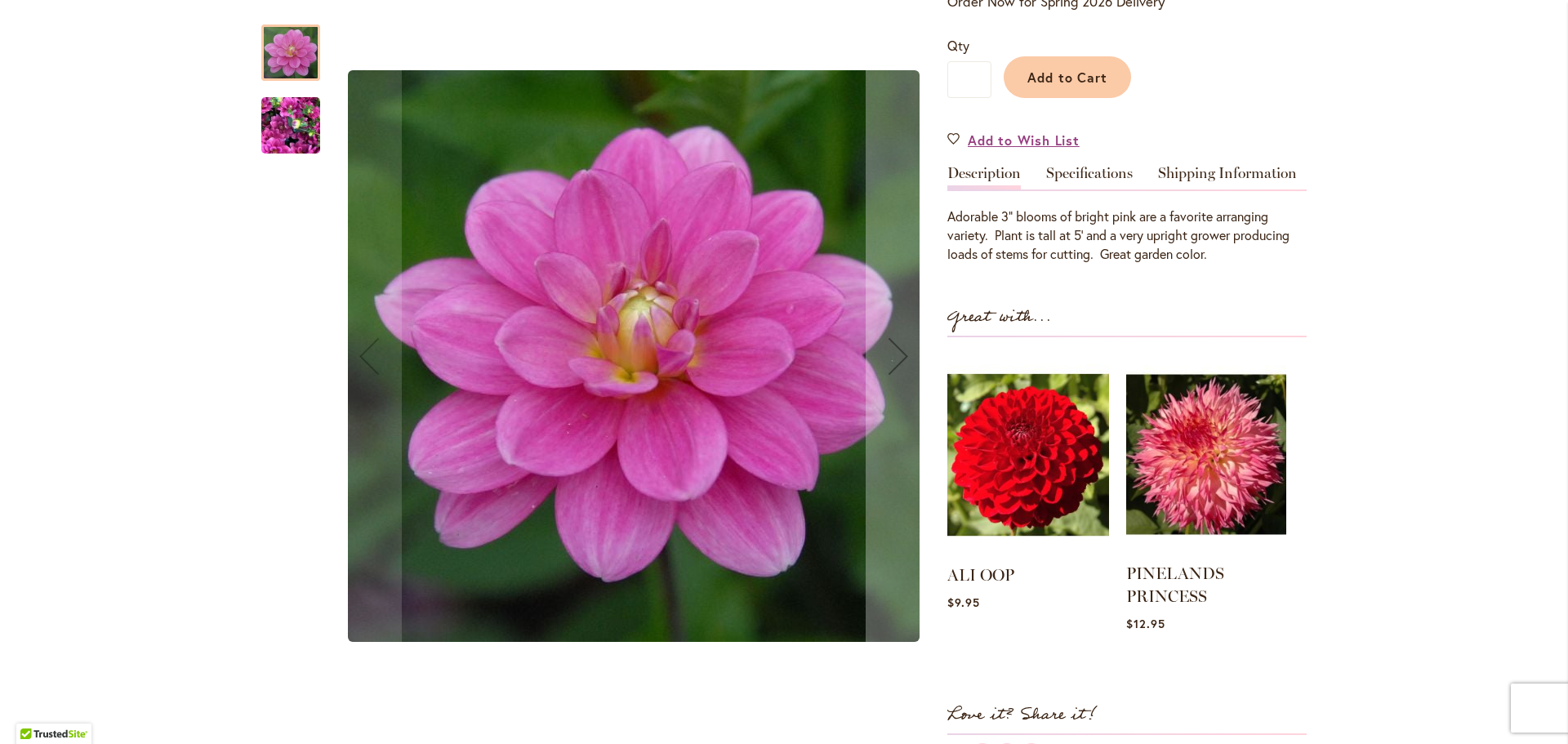 click at bounding box center [1206, 454] 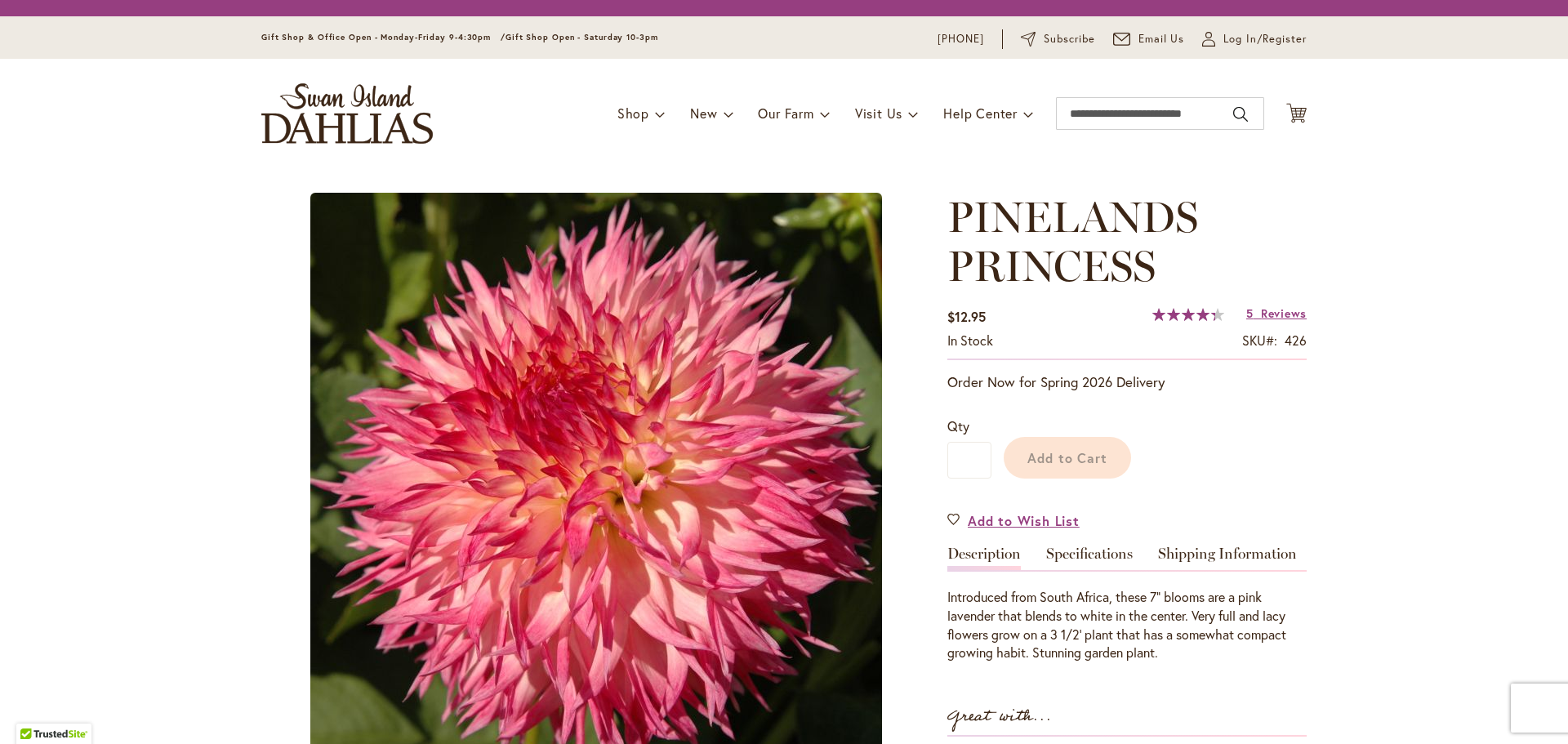 scroll, scrollTop: 0, scrollLeft: 0, axis: both 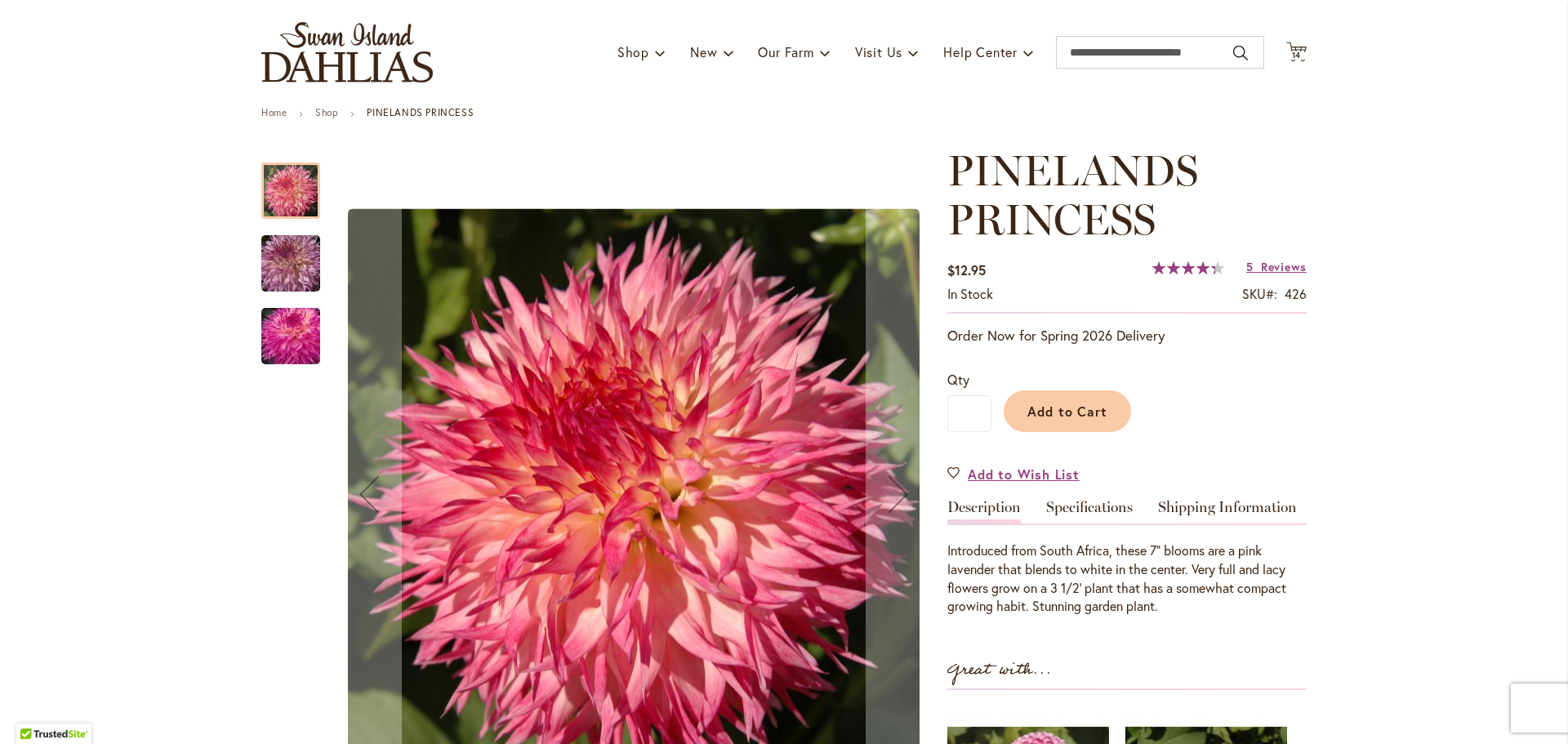 click at bounding box center (291, 264) 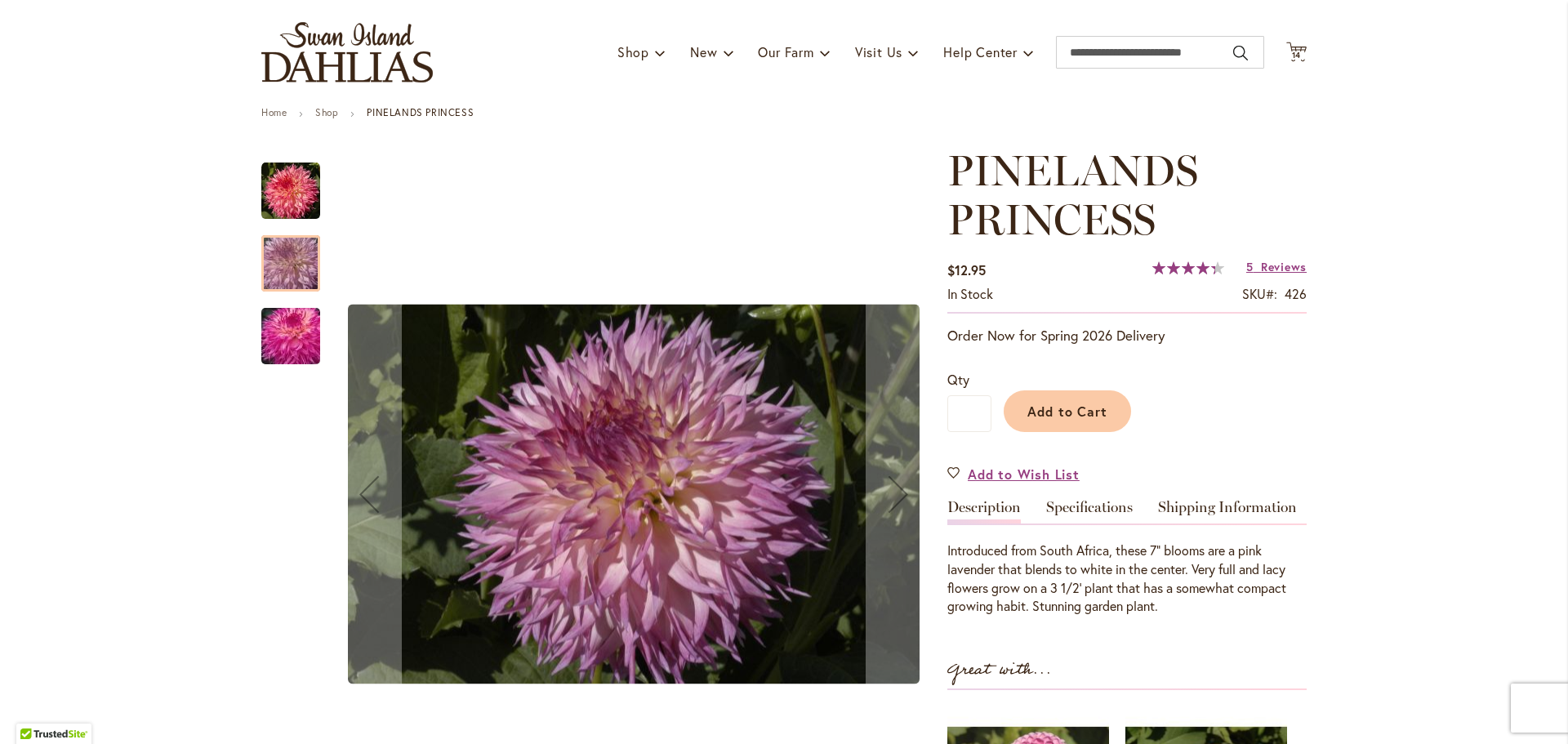 click at bounding box center (291, 336) 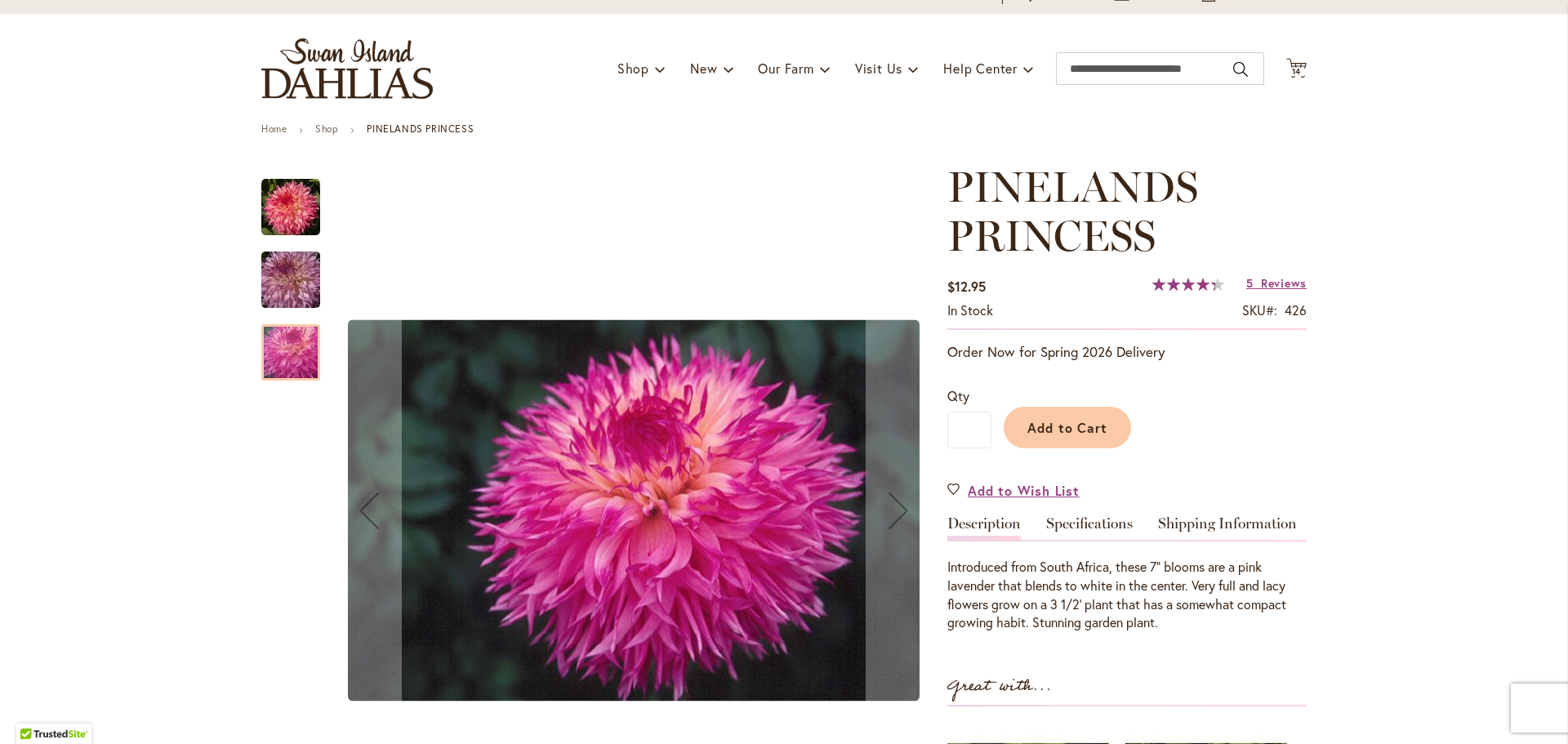 scroll, scrollTop: 0, scrollLeft: 0, axis: both 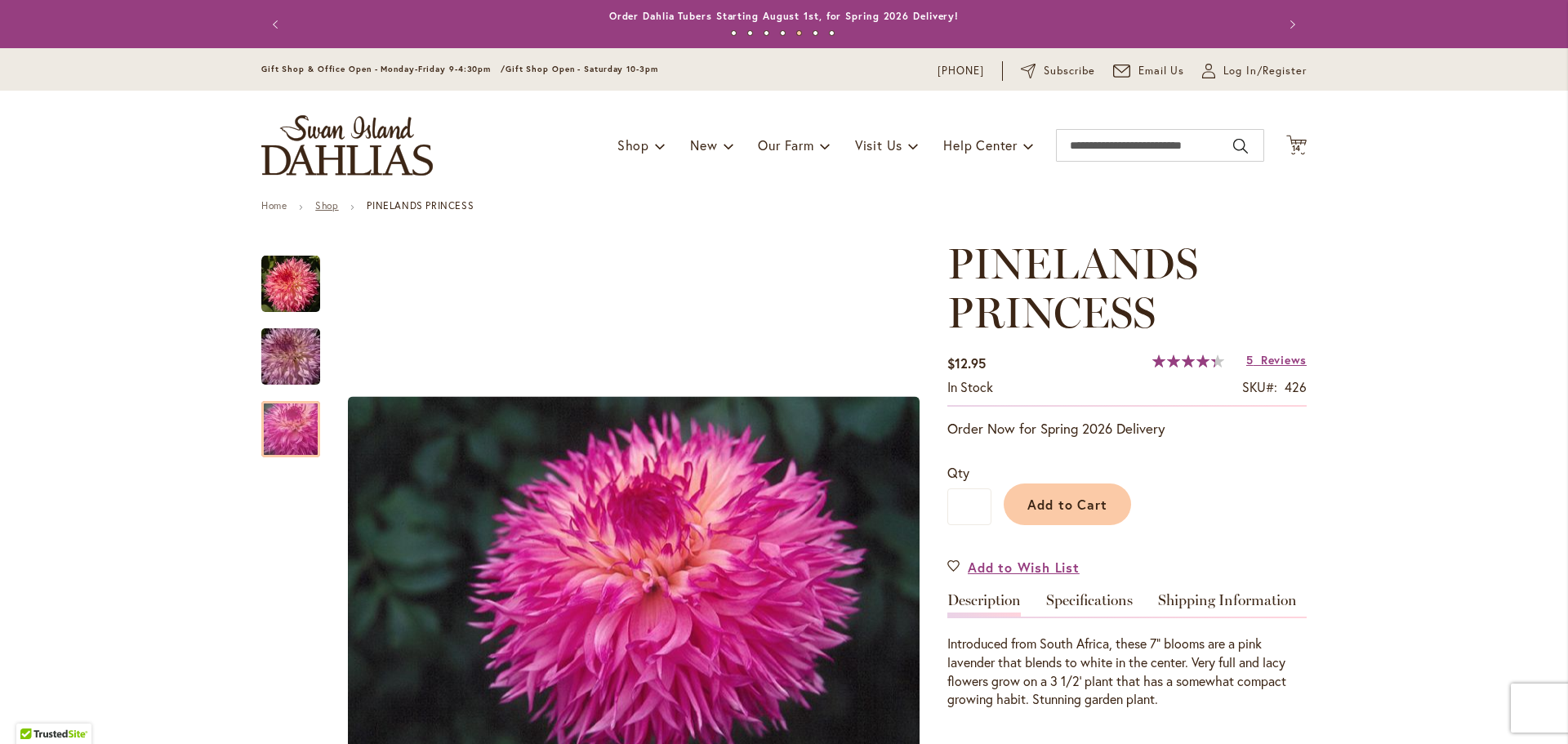 click on "Shop" at bounding box center (327, 205) 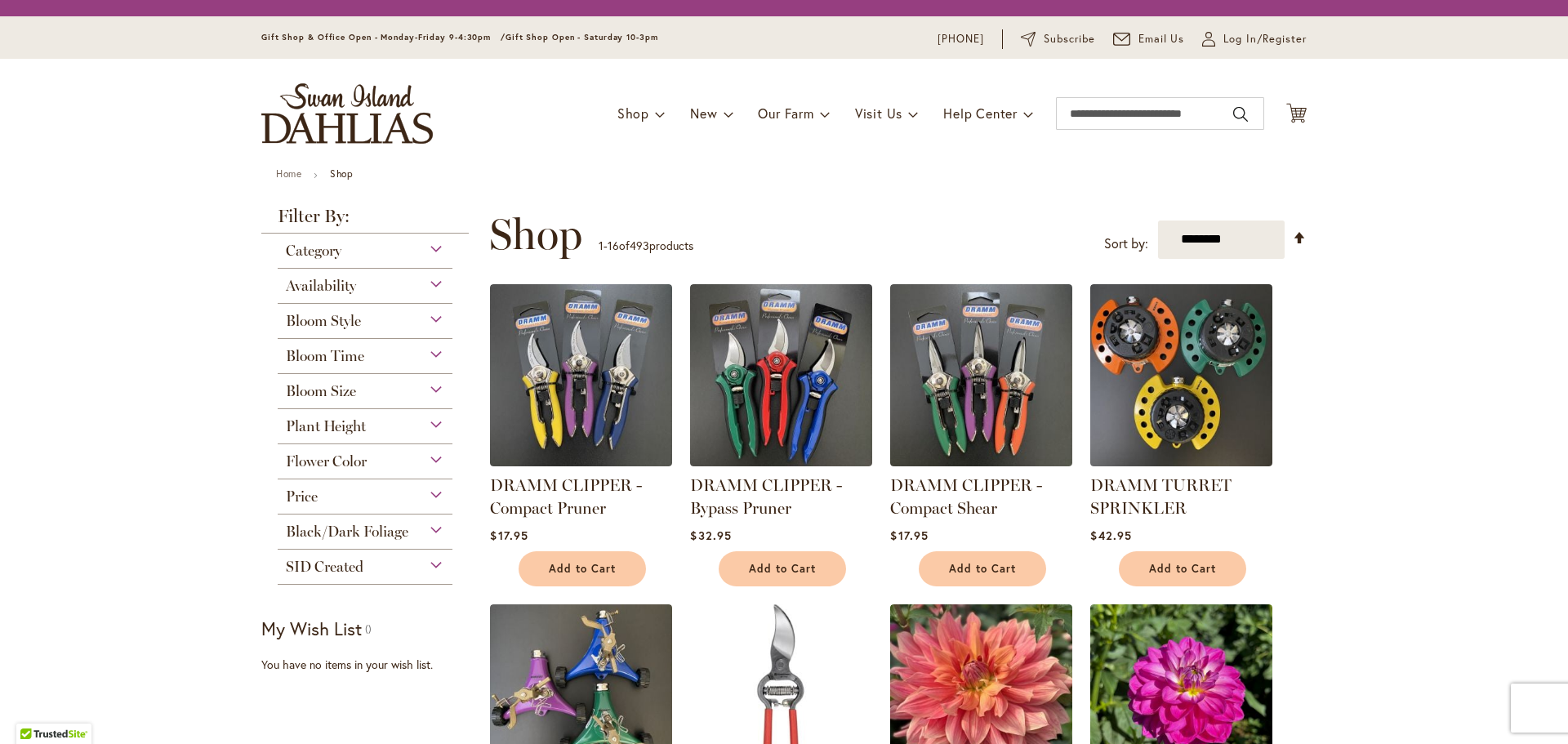 scroll, scrollTop: 0, scrollLeft: 0, axis: both 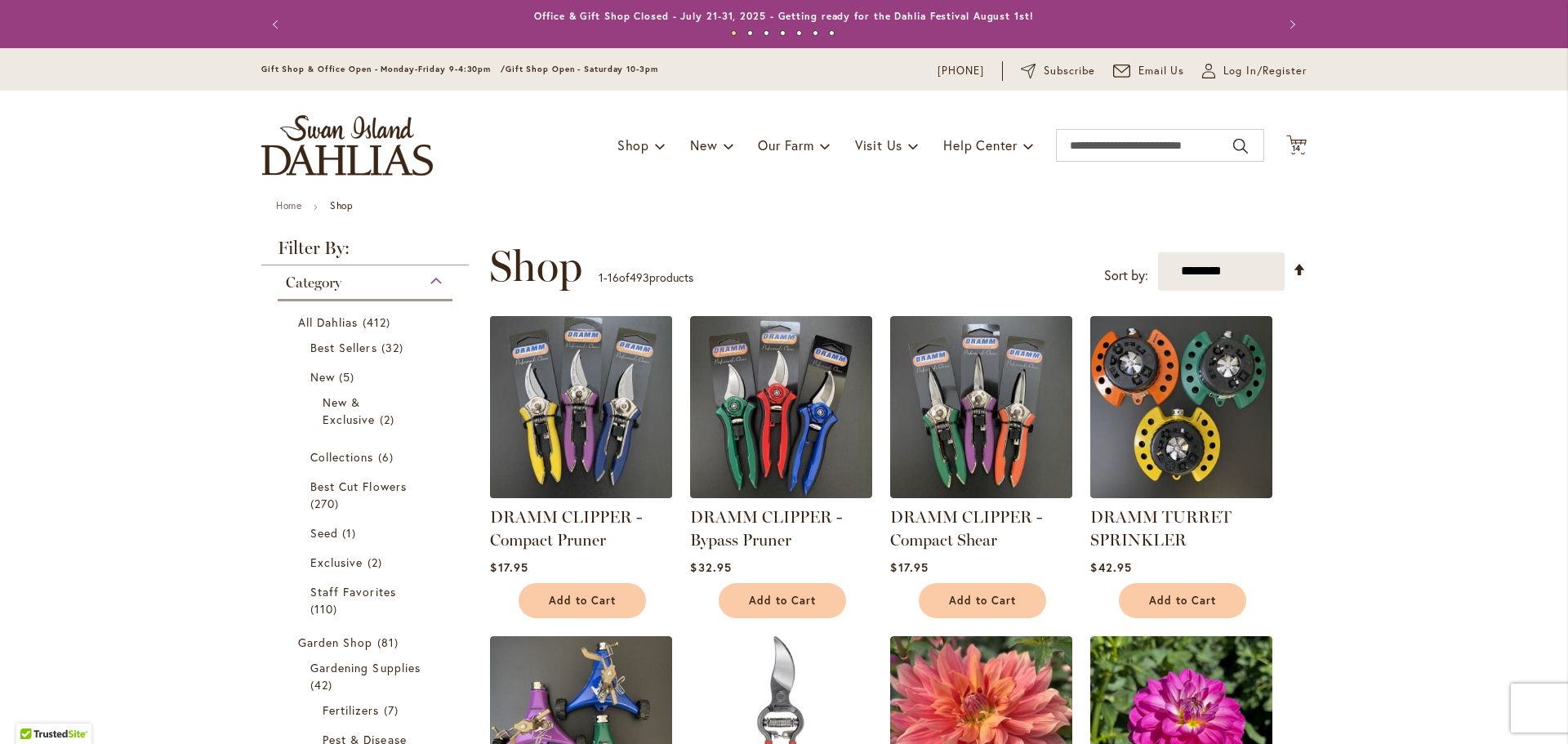 click at bounding box center (581, 407) 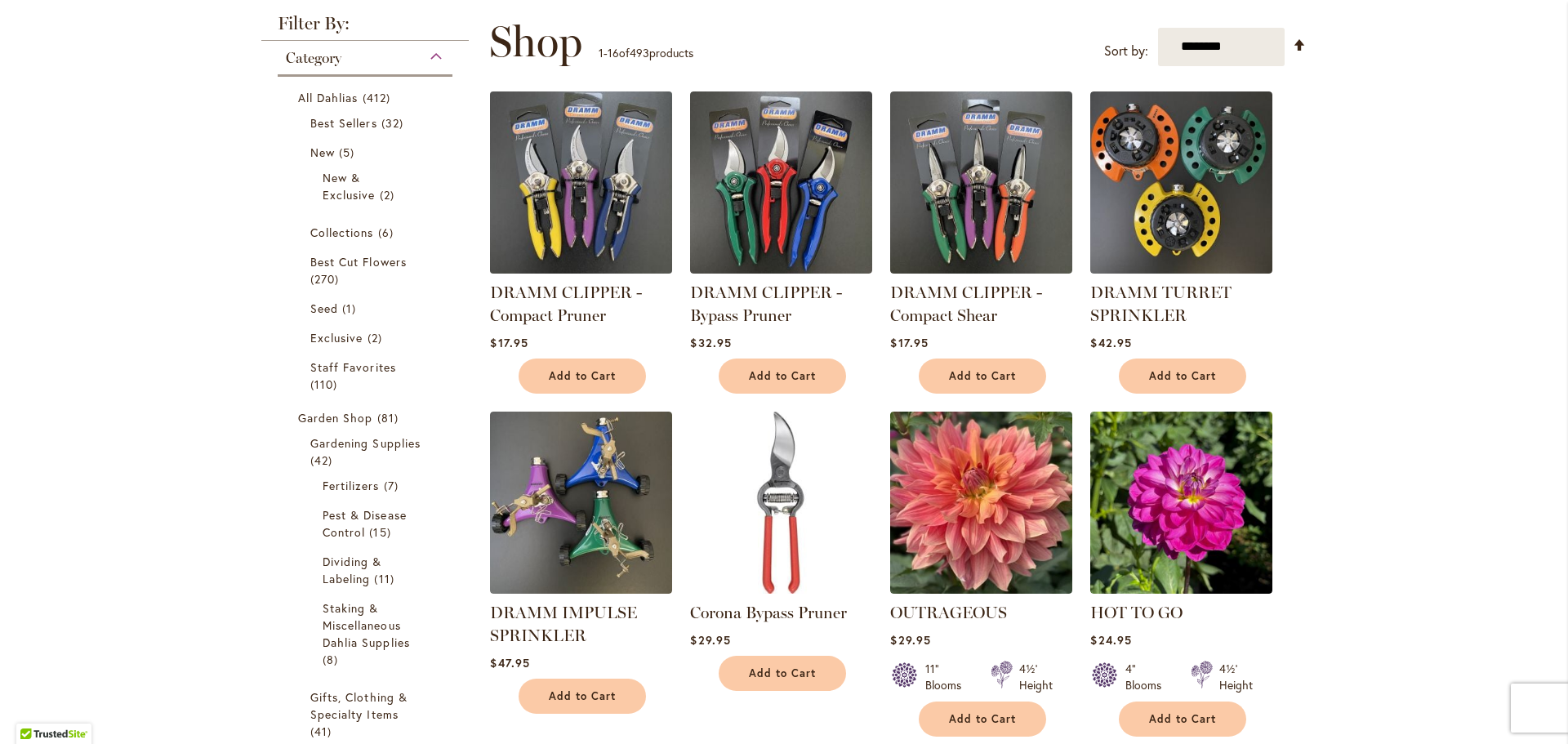 scroll, scrollTop: 229, scrollLeft: 0, axis: vertical 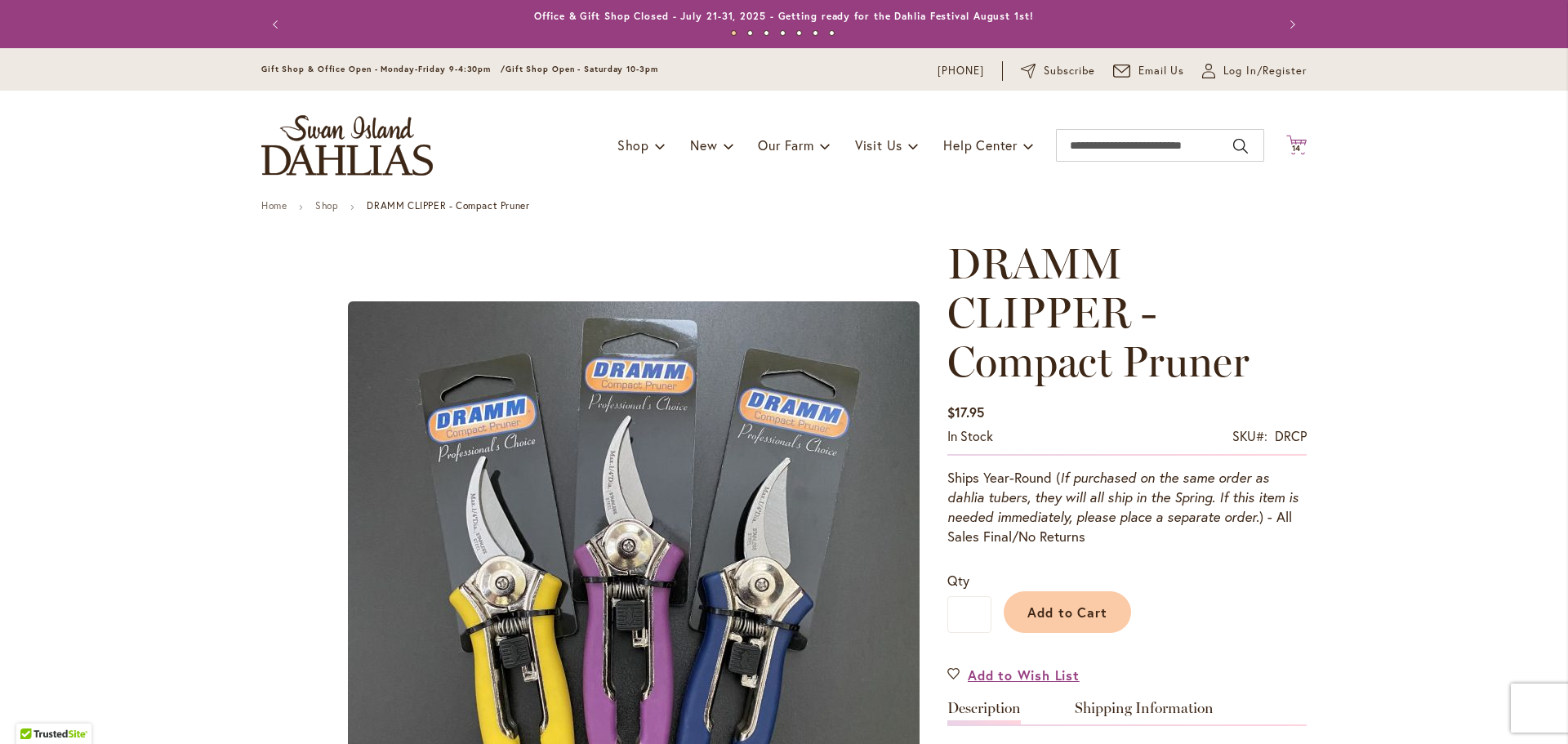 click 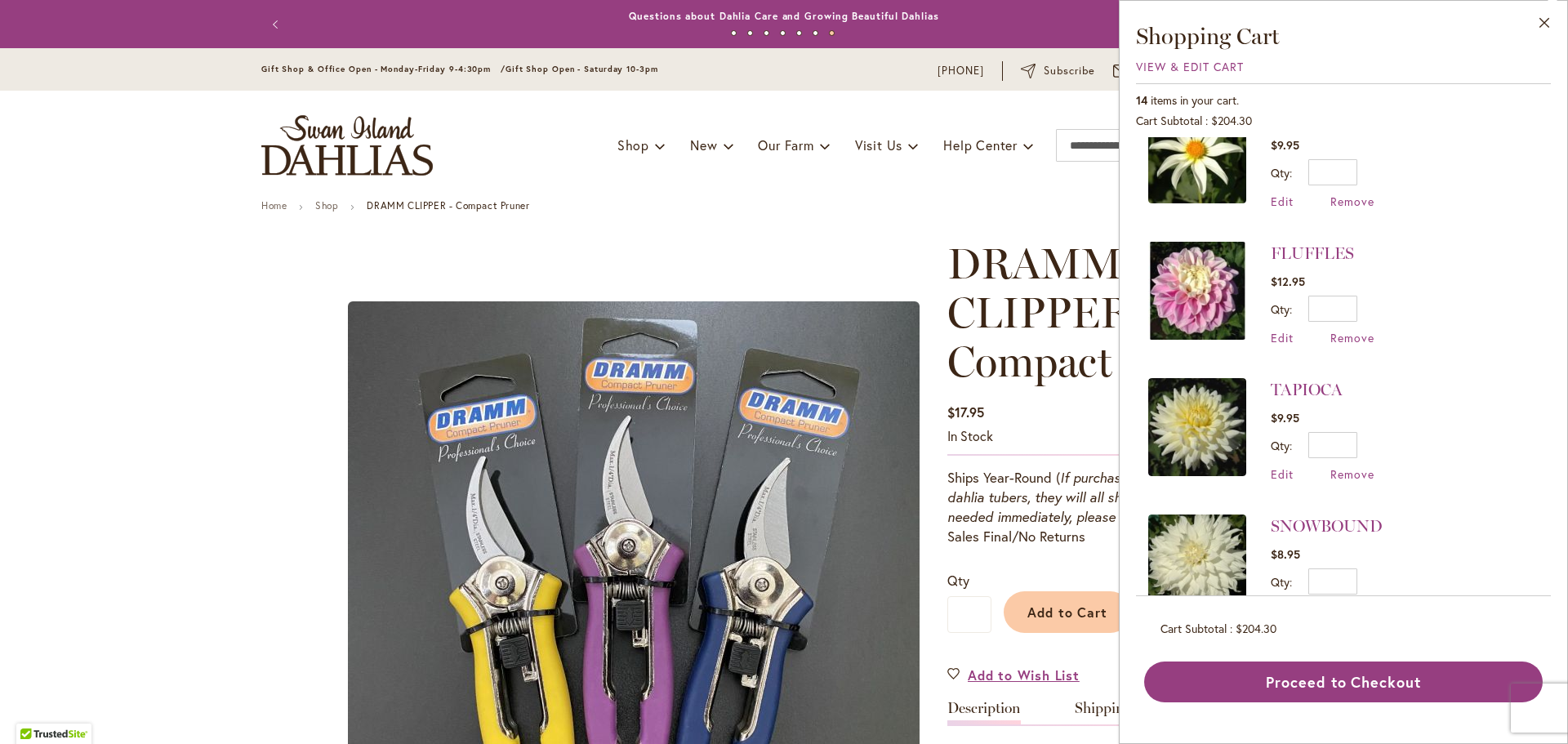 scroll, scrollTop: 773, scrollLeft: 0, axis: vertical 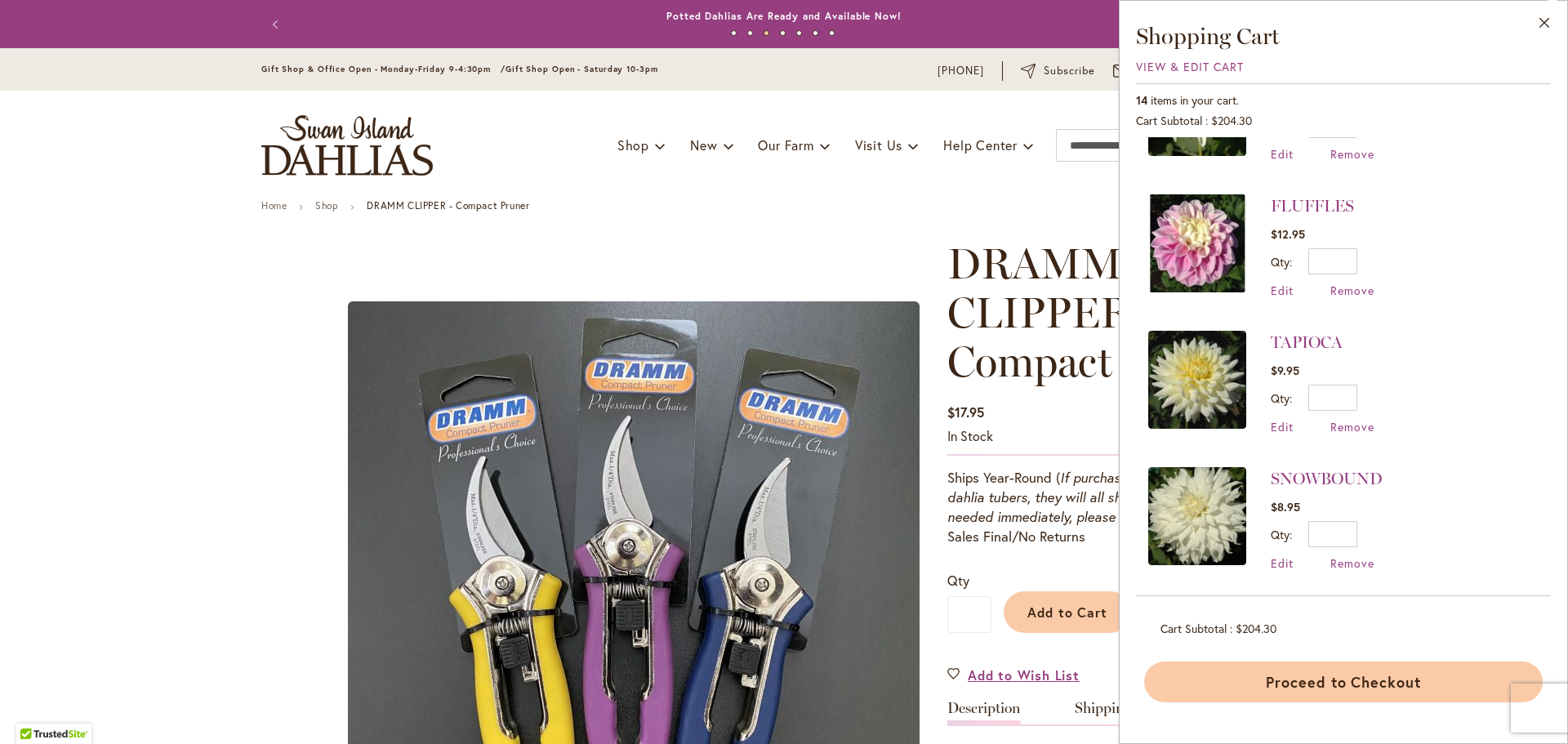 click on "Proceed to Checkout" at bounding box center (1343, 682) 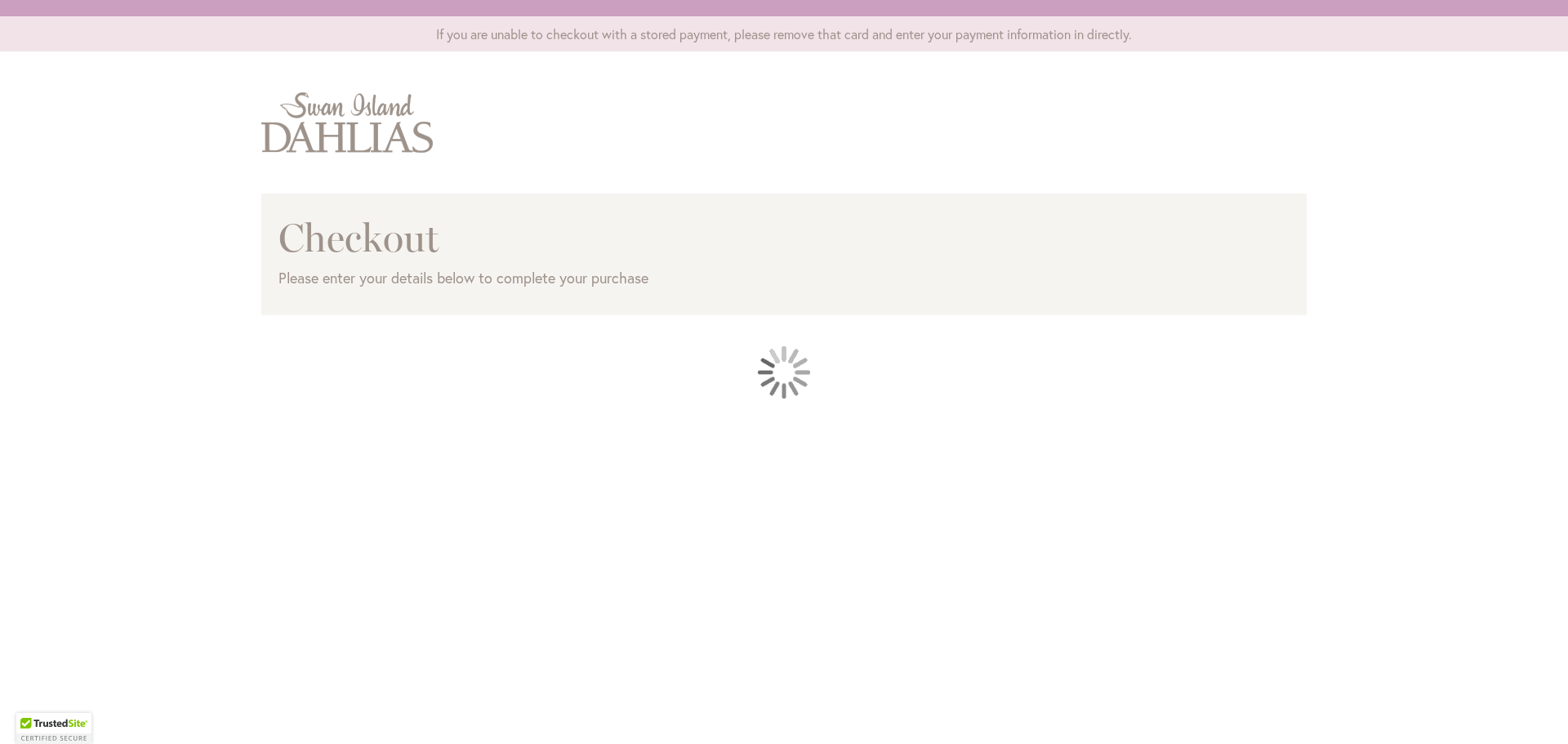 scroll, scrollTop: 0, scrollLeft: 0, axis: both 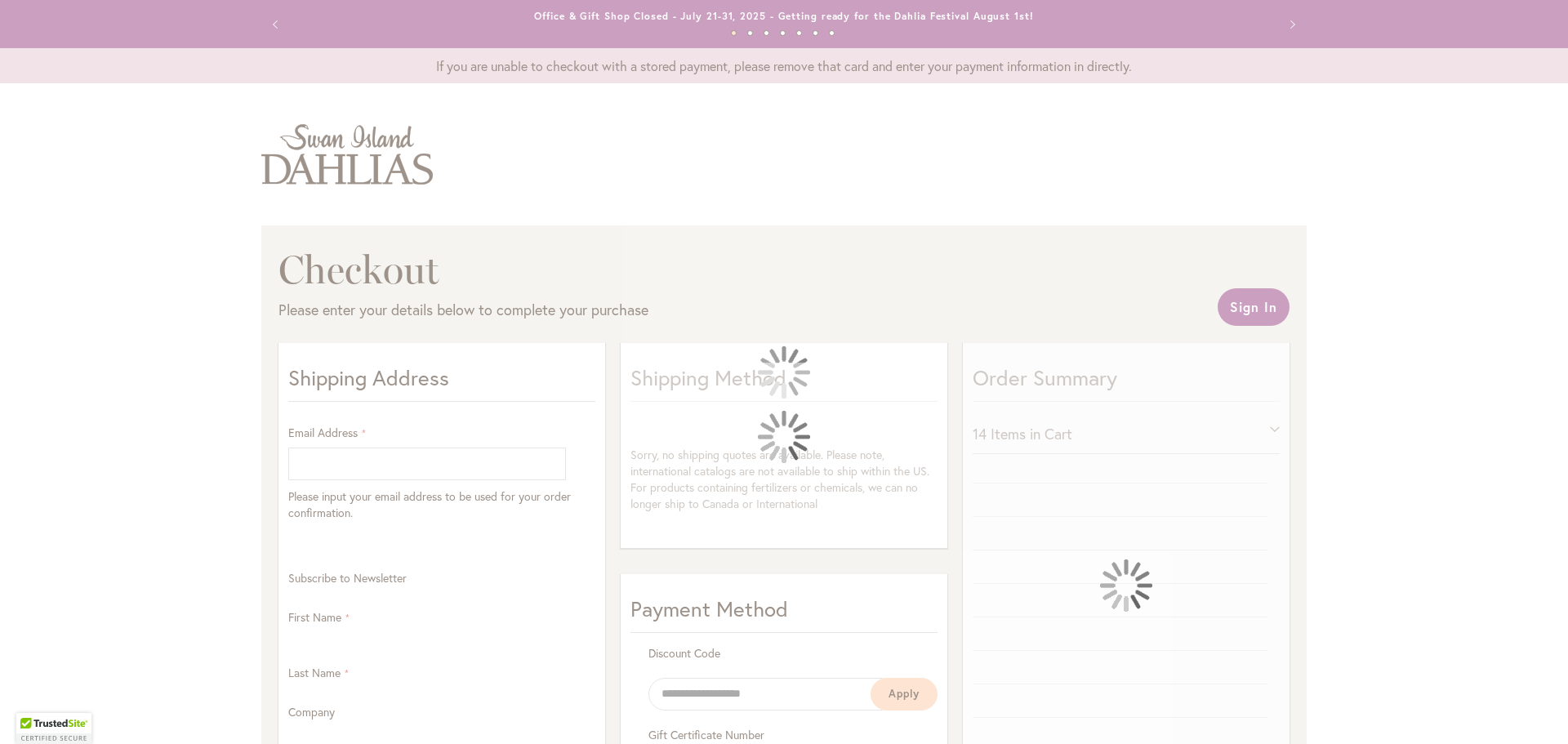 select on "**" 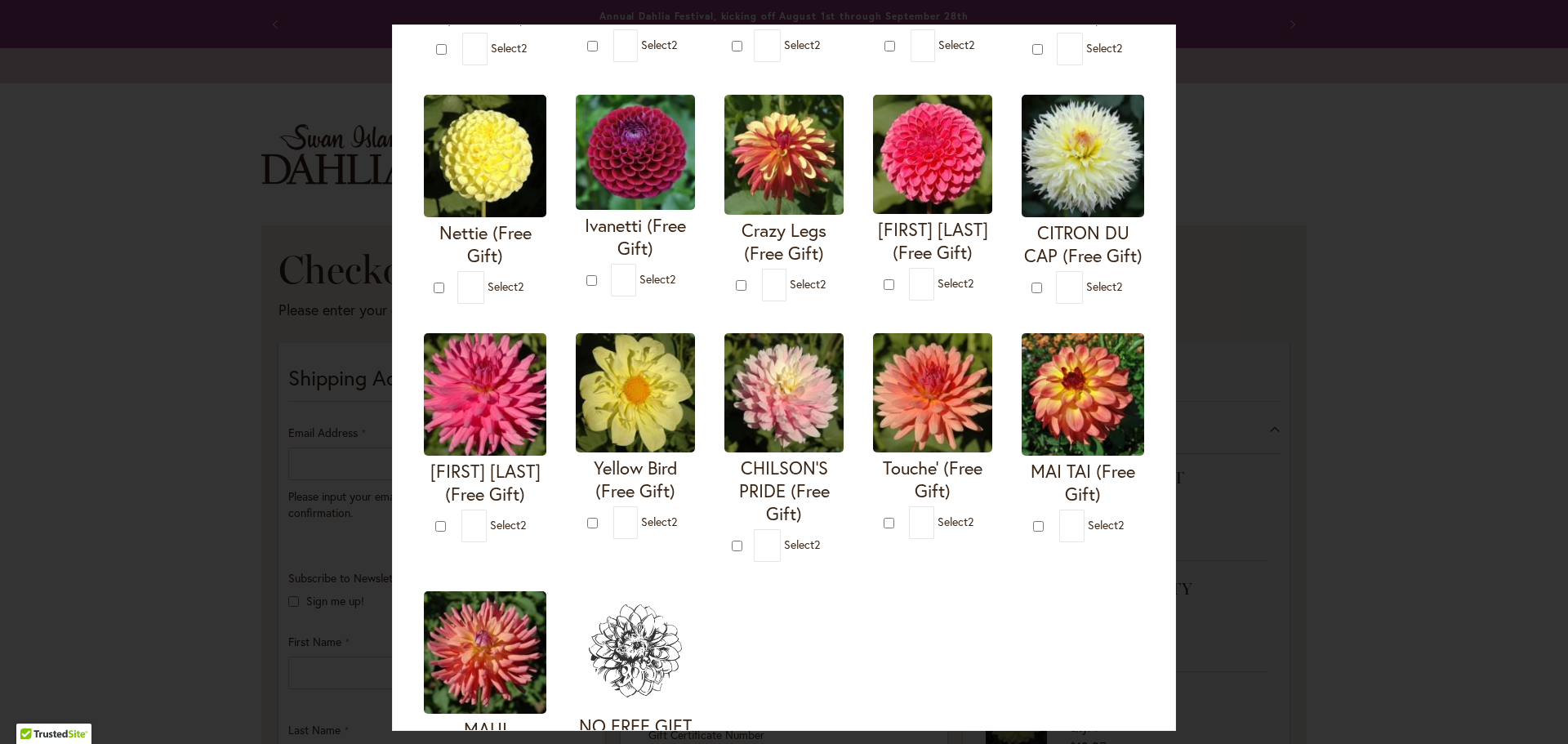 scroll, scrollTop: 308, scrollLeft: 0, axis: vertical 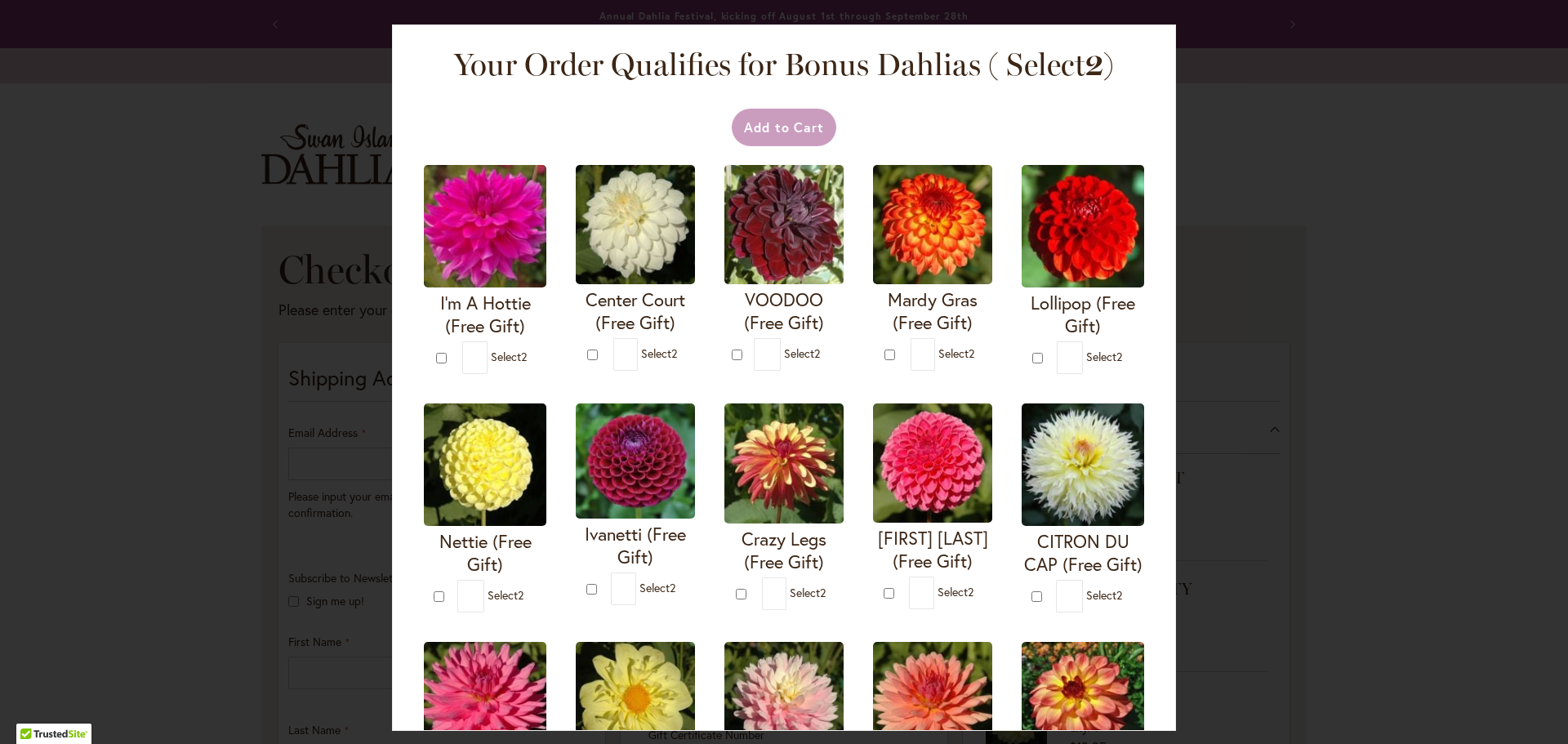 click on "Your Order Qualifies for Bonus Dahlias ( Select                     2
)
Add to Cart
I'm A Hottie (Free Gift)" at bounding box center [784, 372] 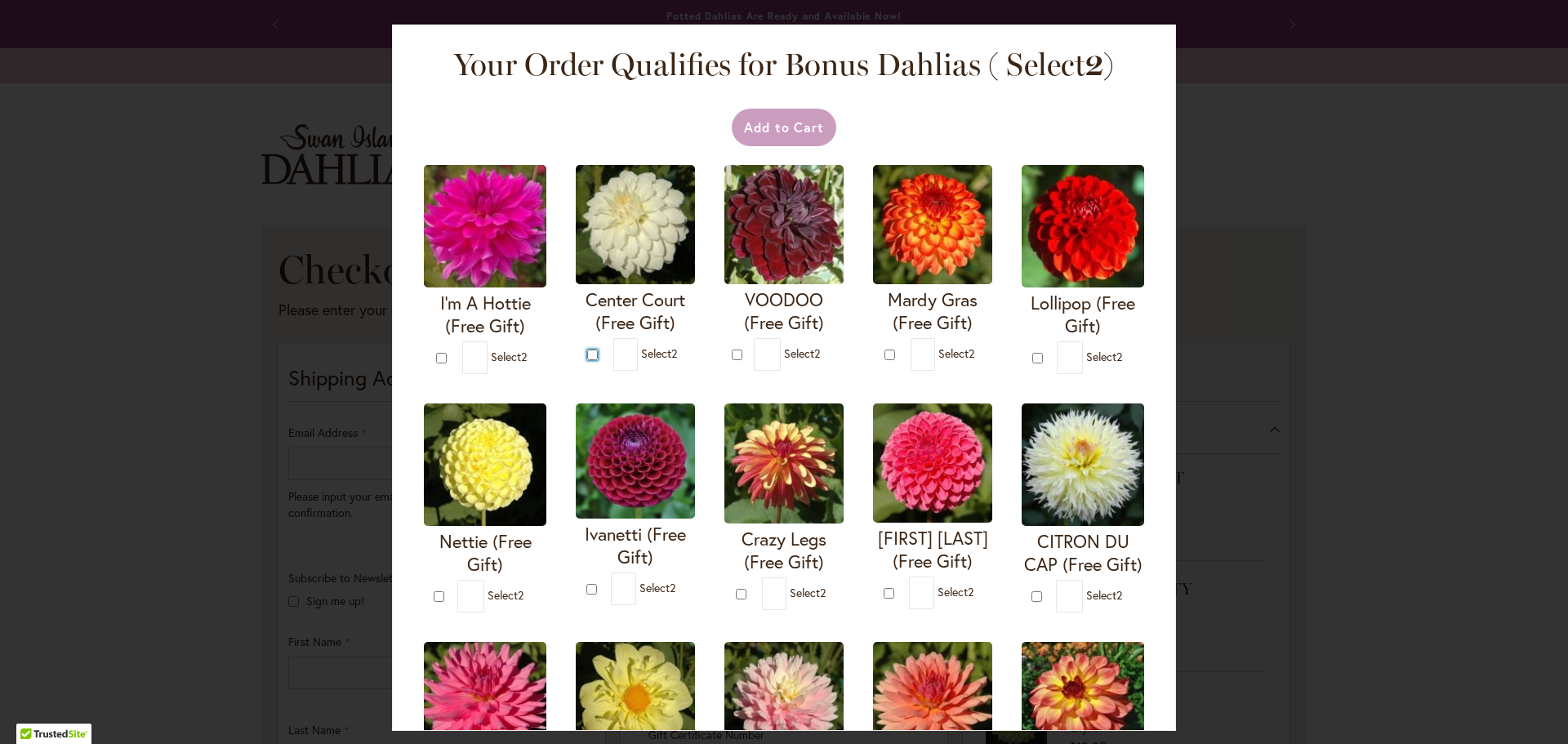 type on "*" 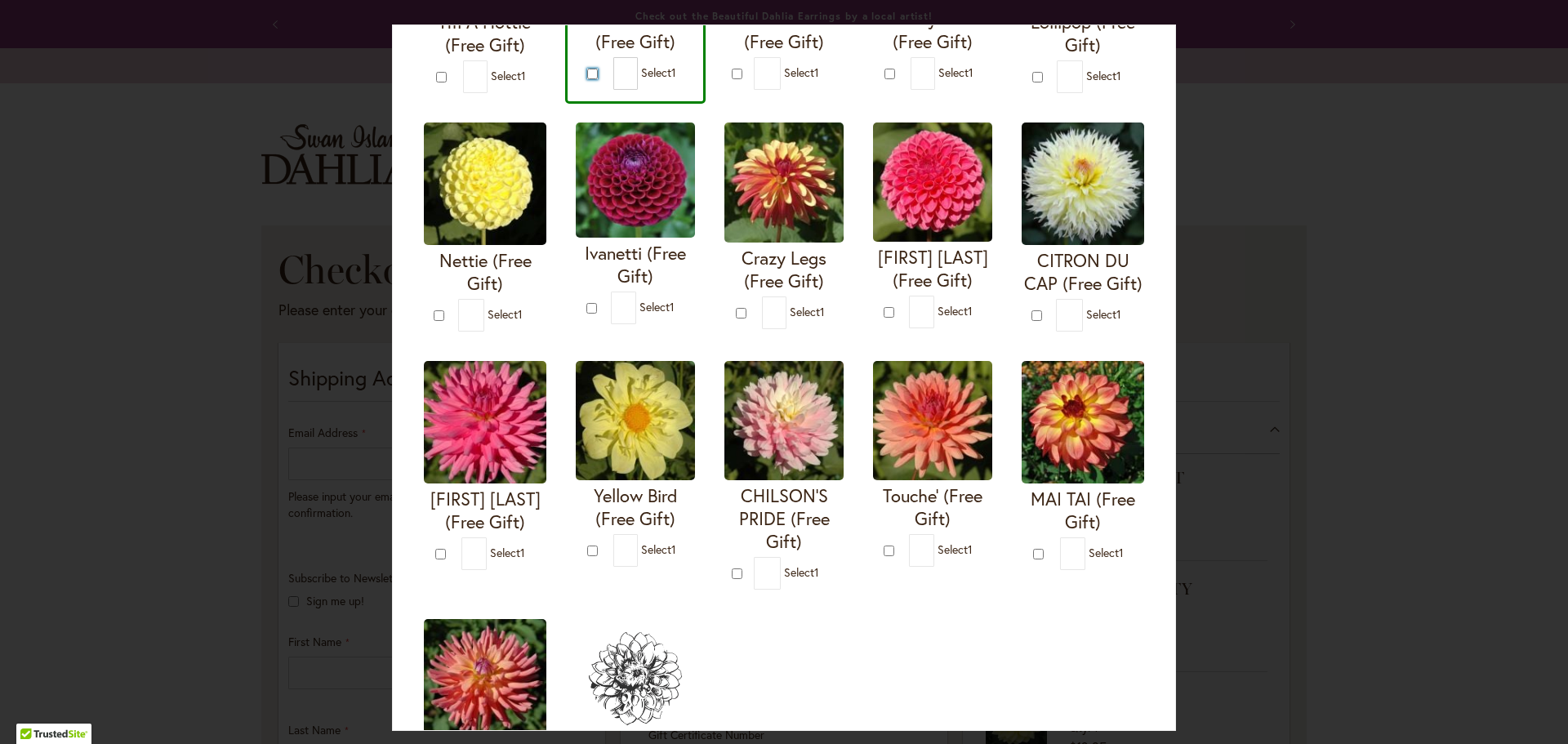 scroll, scrollTop: 278, scrollLeft: 0, axis: vertical 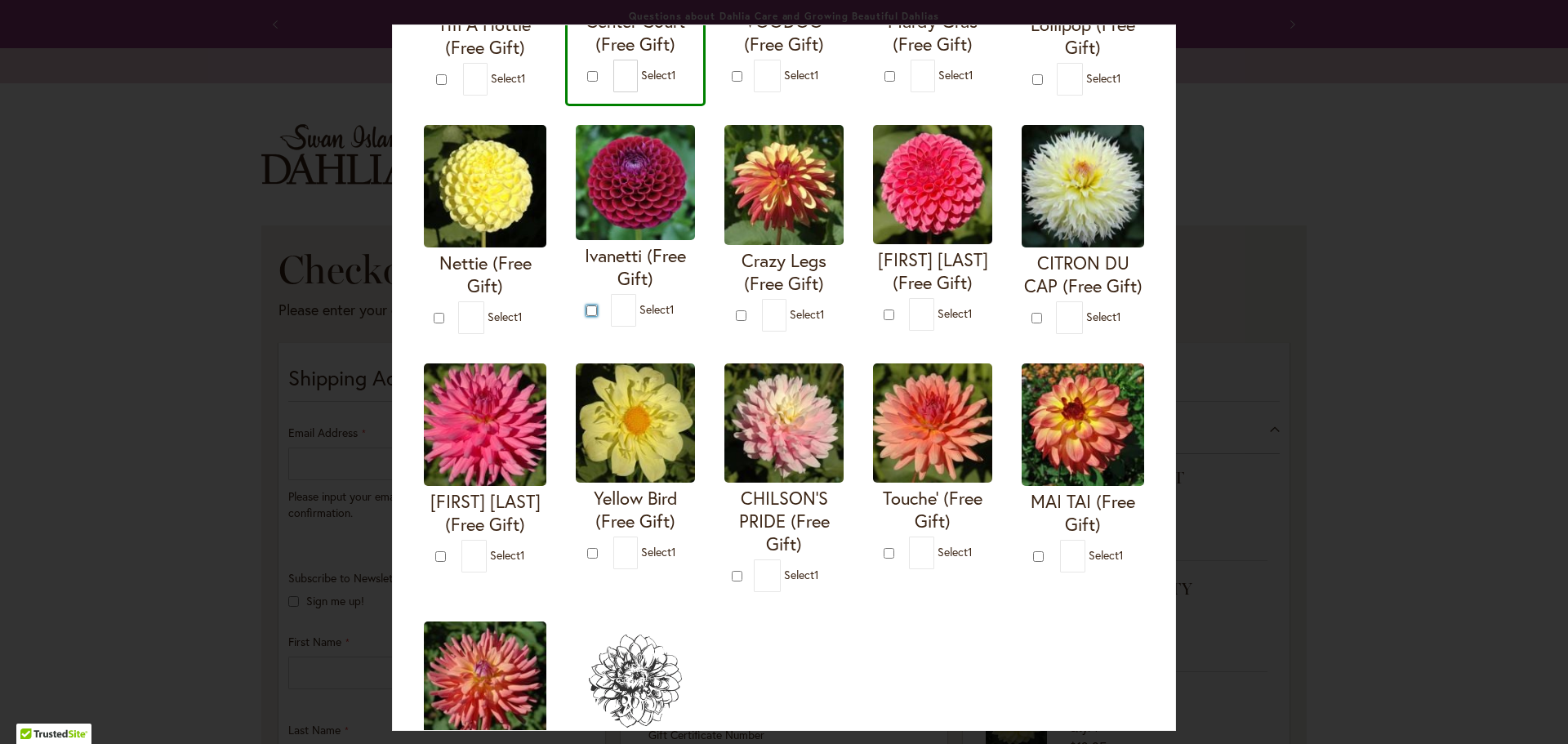 type on "*" 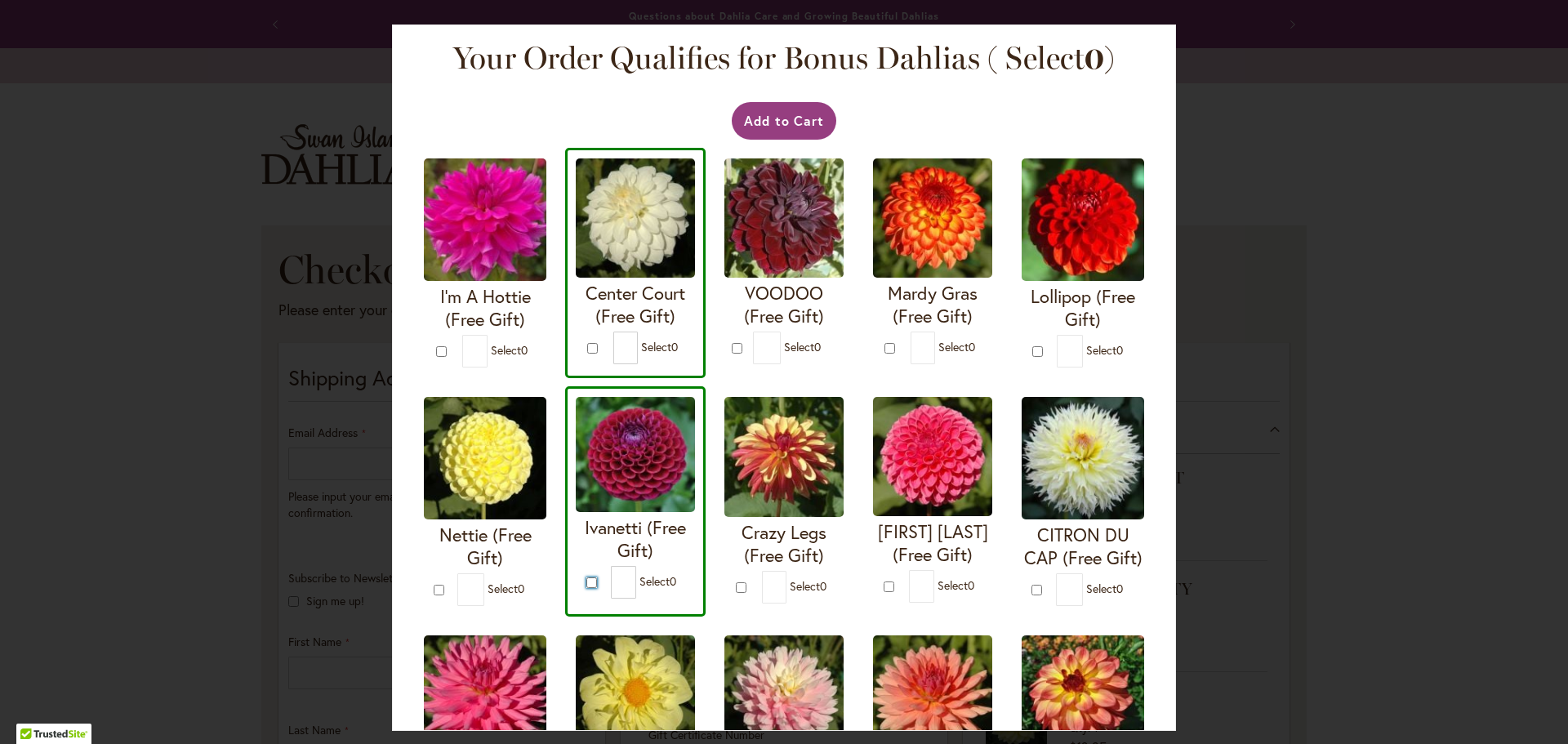 scroll, scrollTop: 4, scrollLeft: 0, axis: vertical 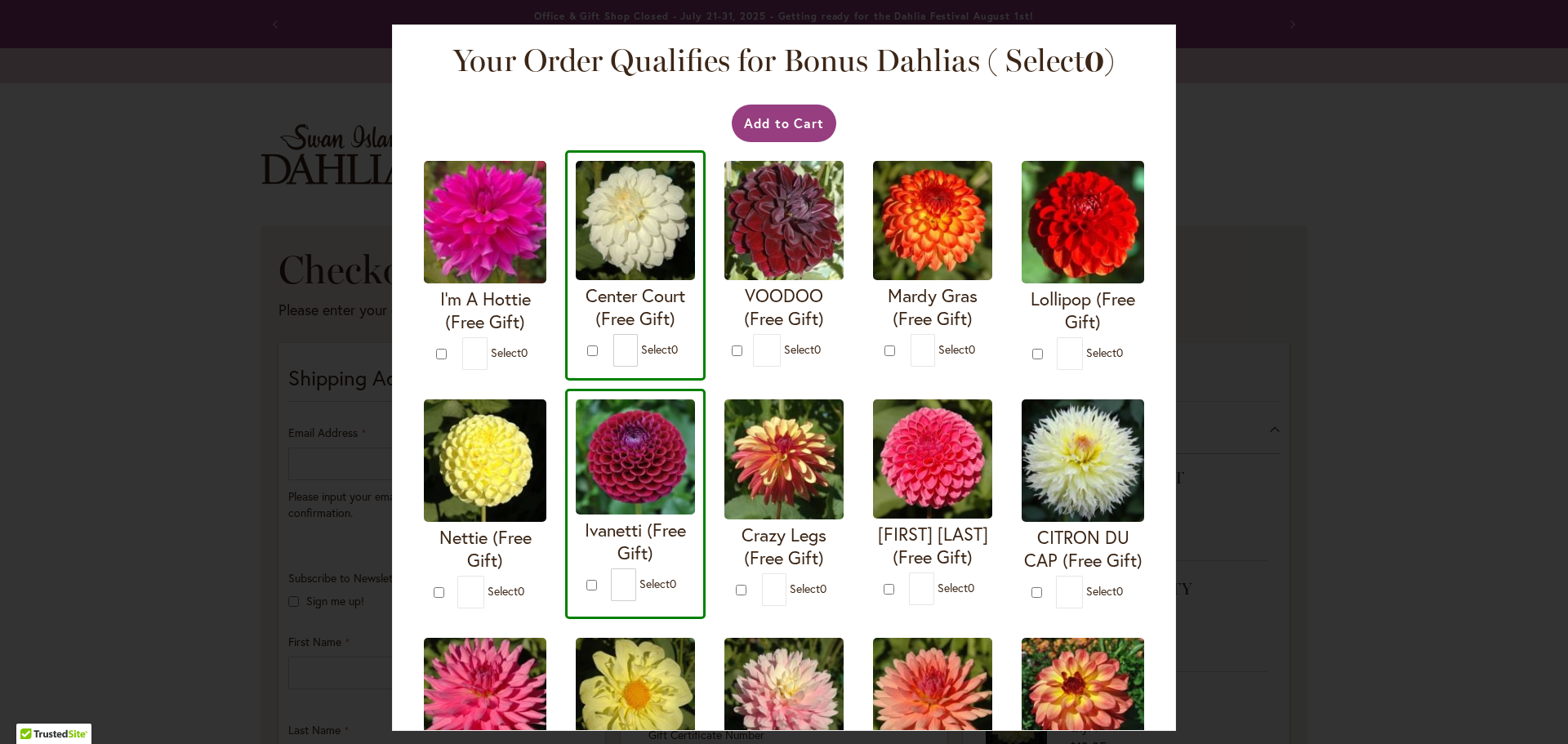 drag, startPoint x: 803, startPoint y: 306, endPoint x: 969, endPoint y: 102, distance: 263.0057 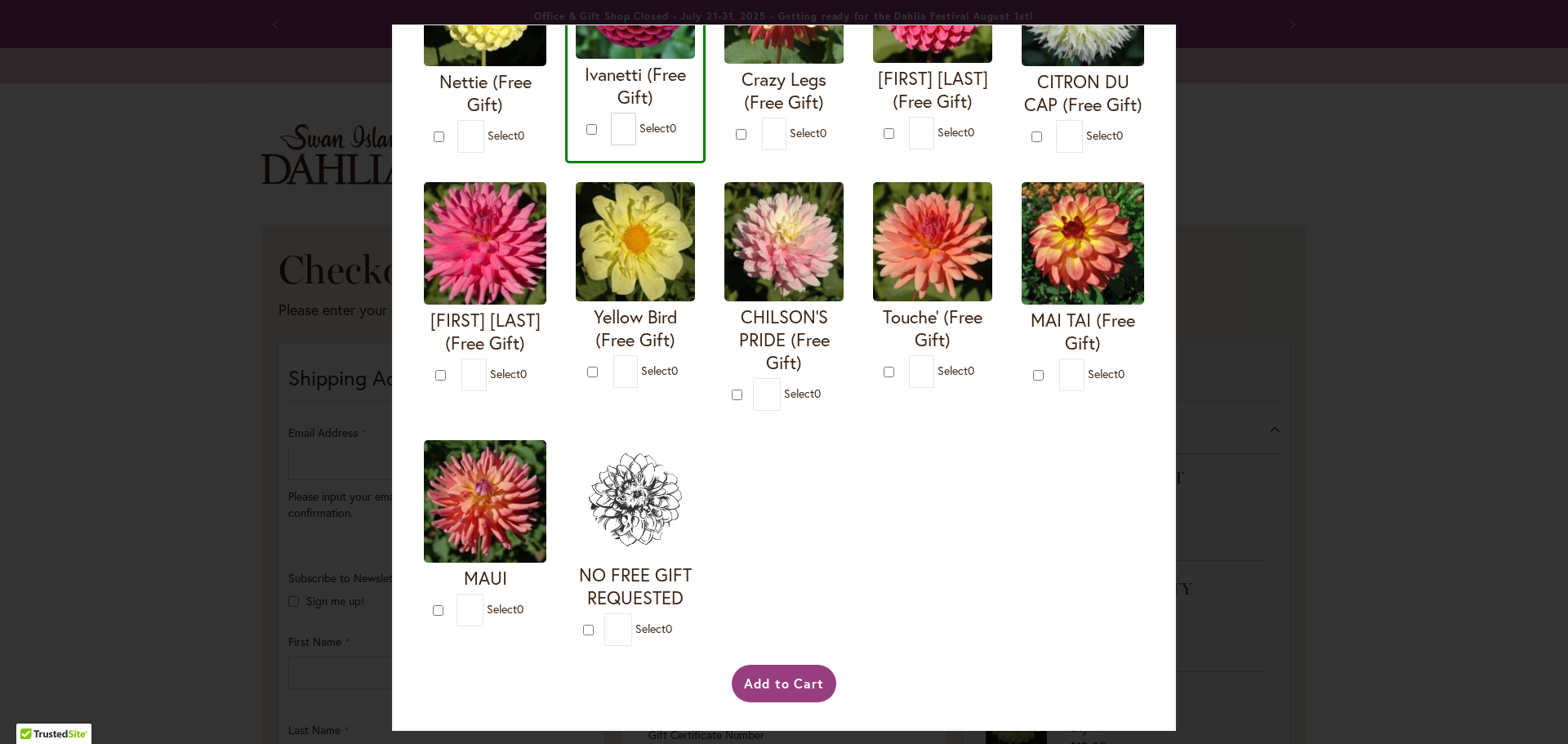 scroll, scrollTop: 724, scrollLeft: 0, axis: vertical 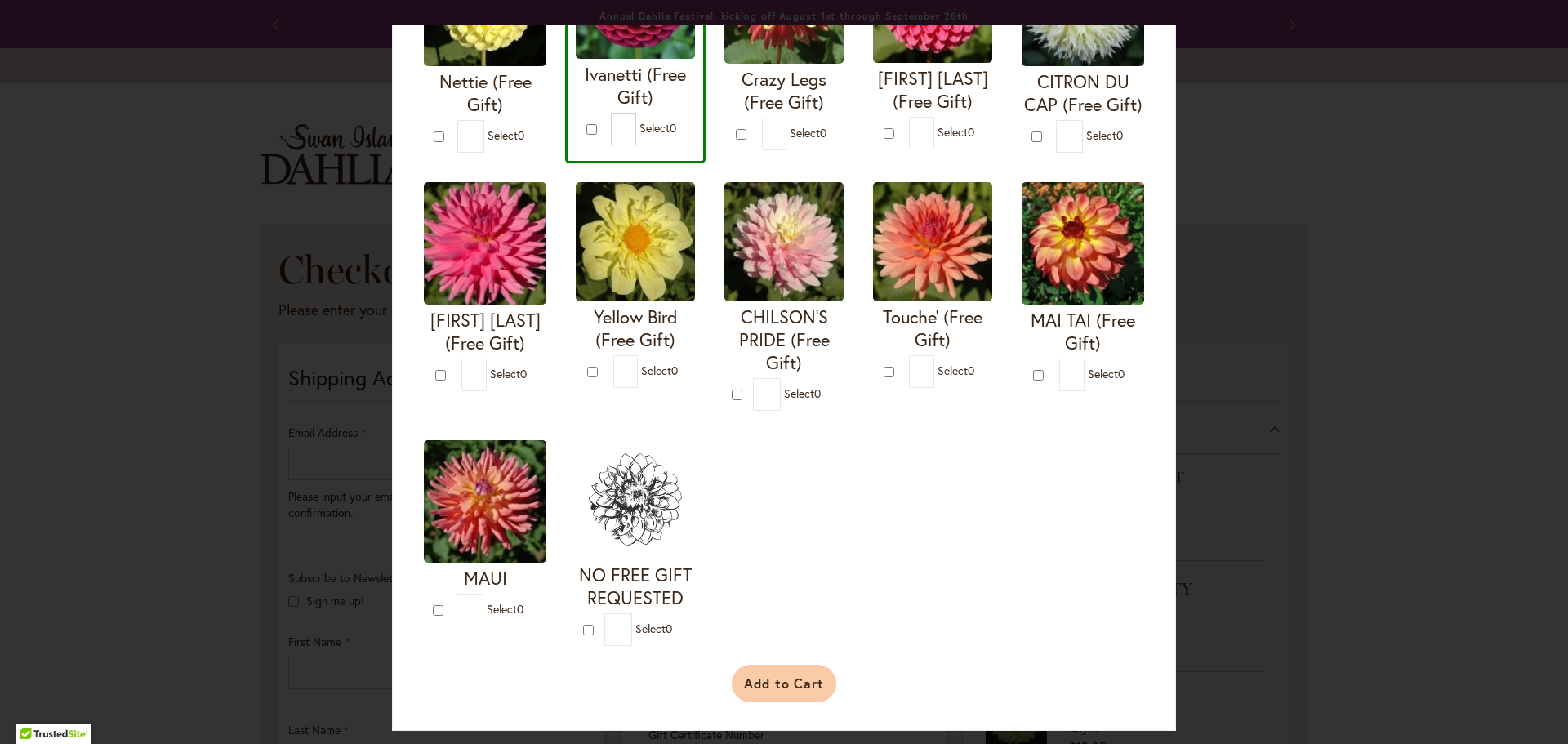 click on "Add to Cart" at bounding box center [784, 684] 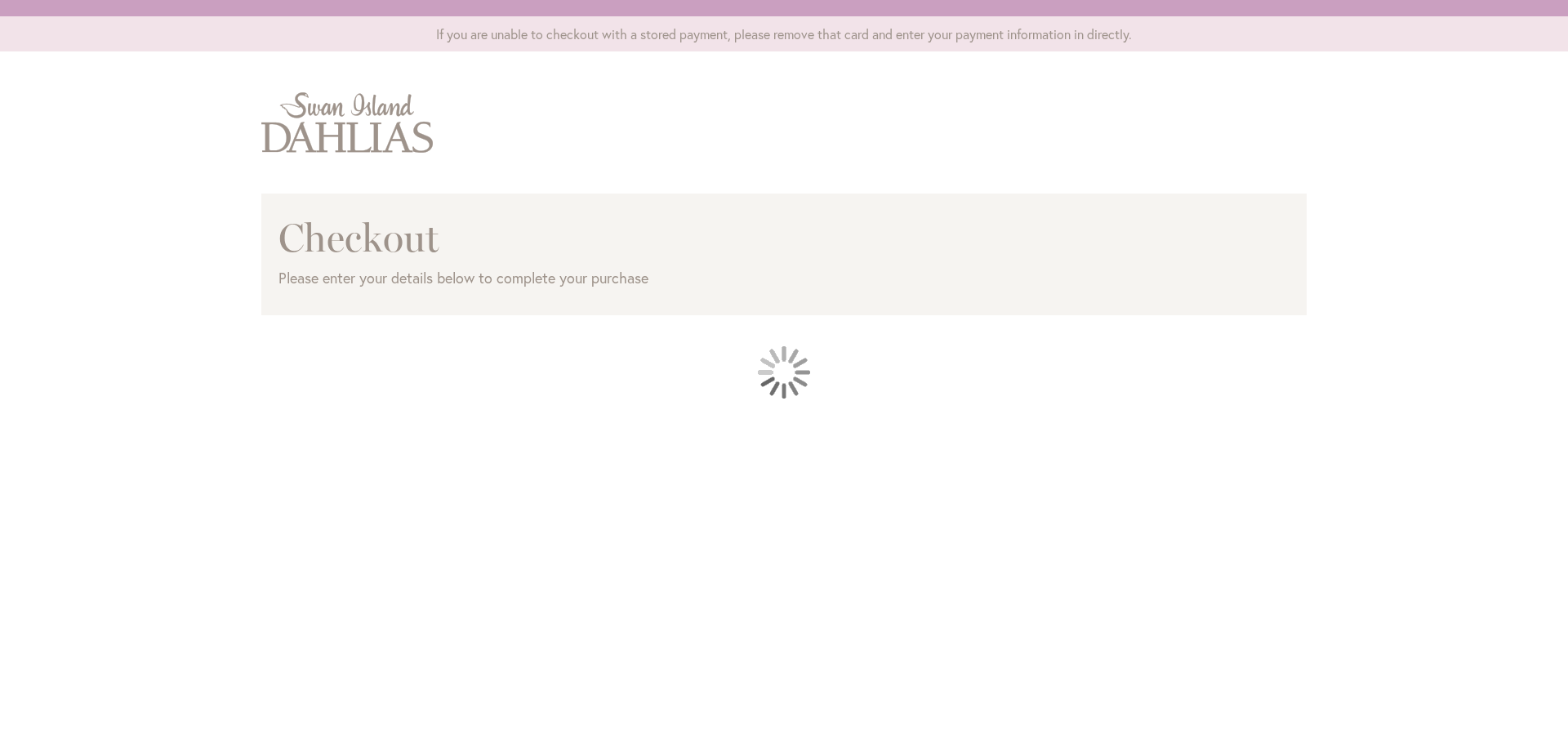 scroll, scrollTop: 0, scrollLeft: 0, axis: both 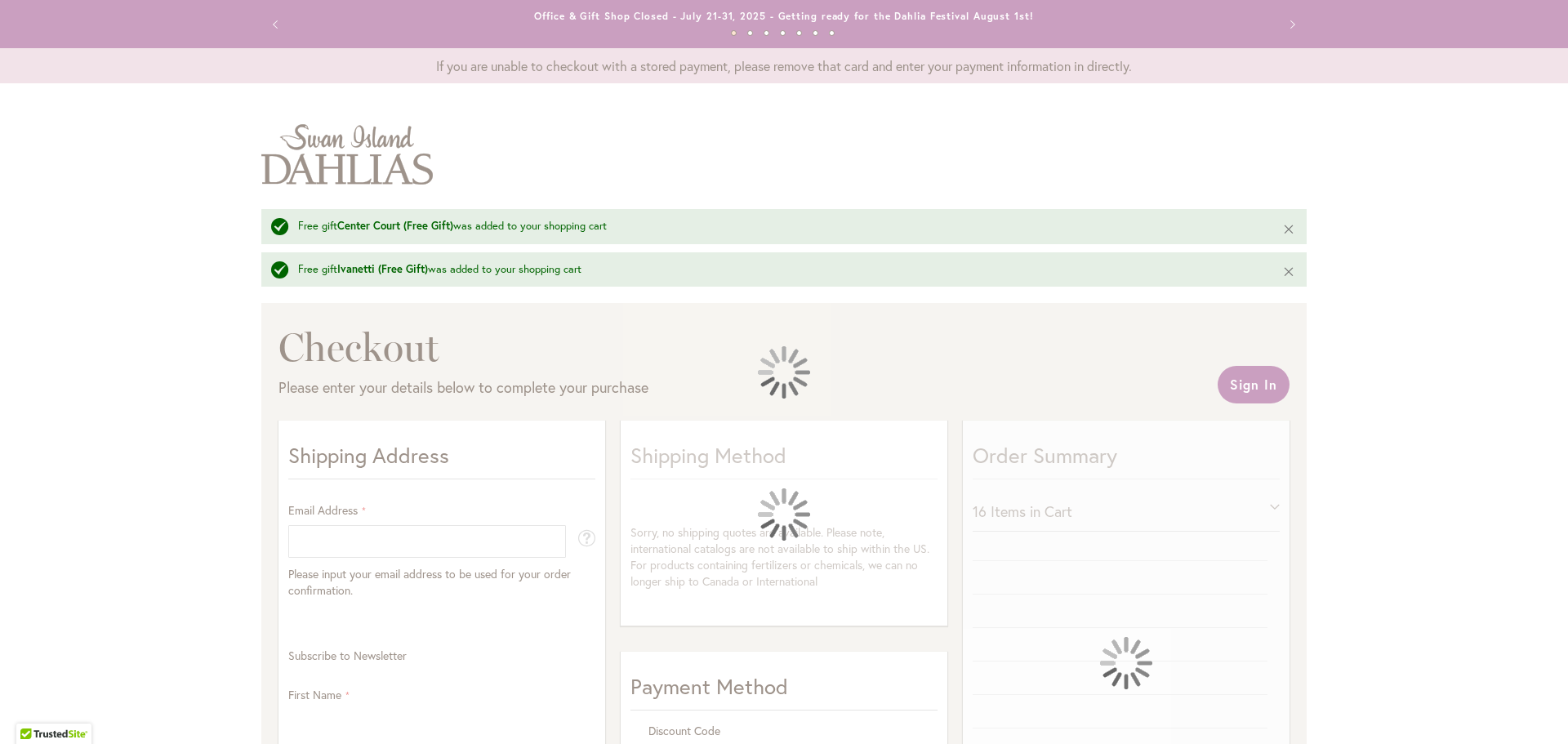 select on "**" 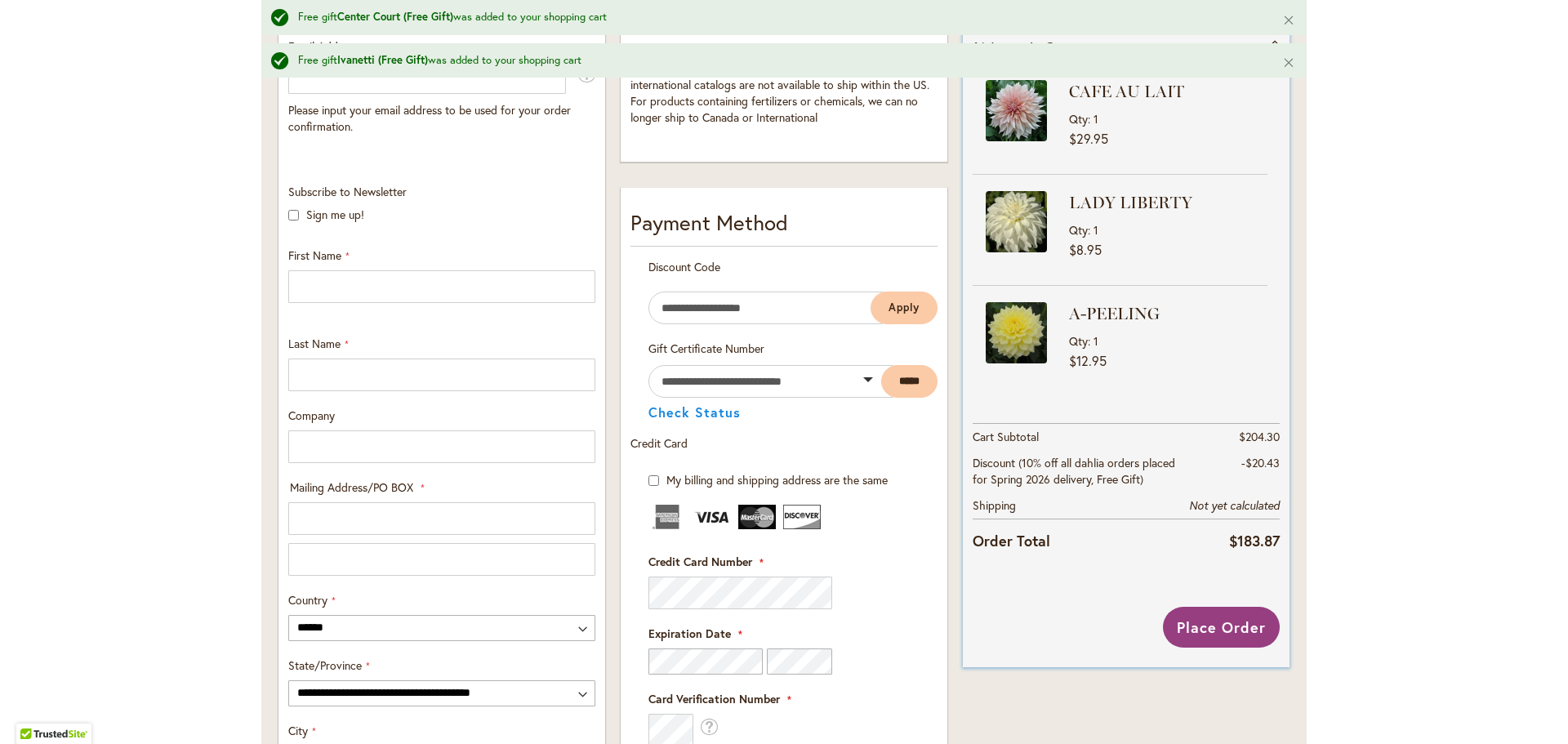 scroll, scrollTop: 469, scrollLeft: 0, axis: vertical 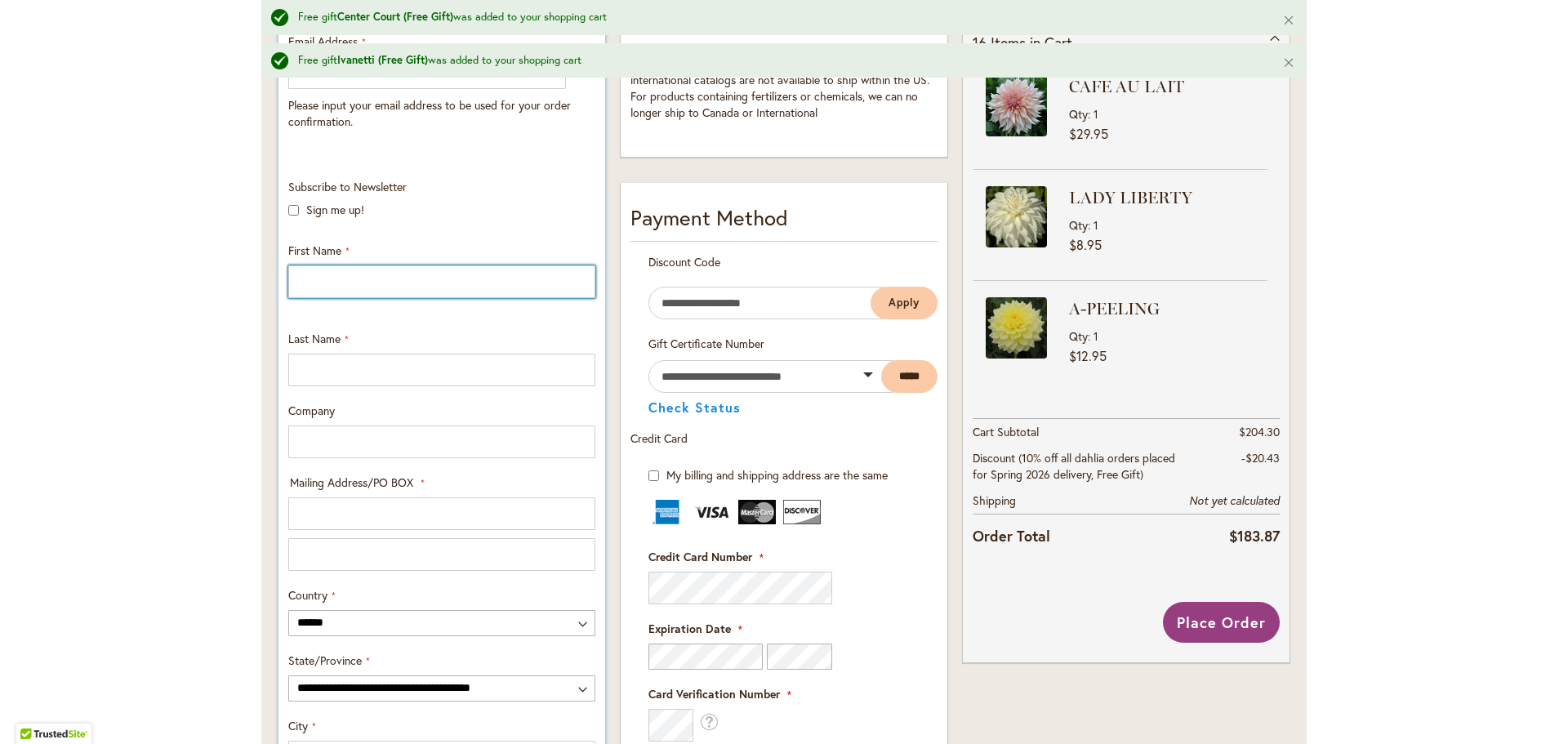 click on "First Name" at bounding box center [442, 282] 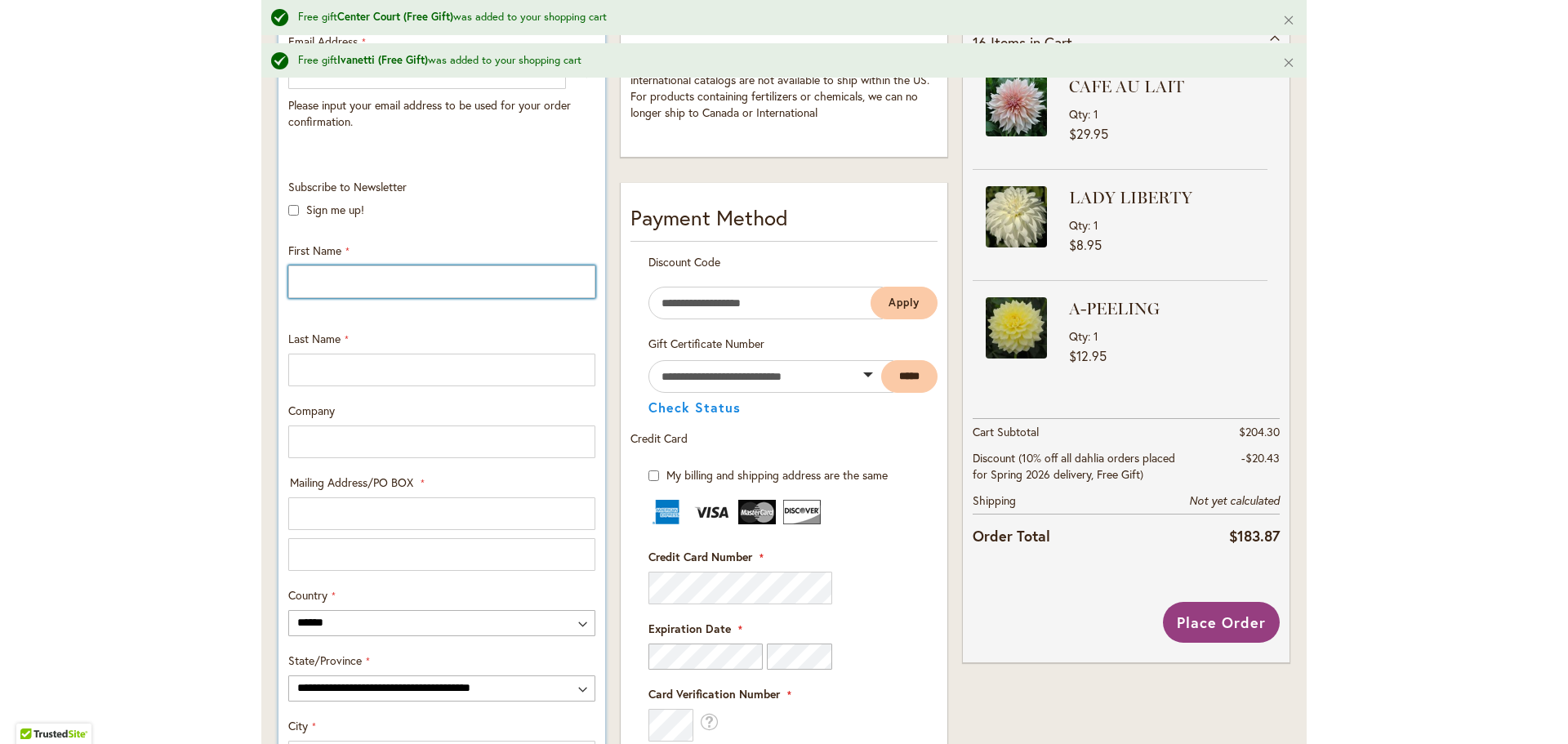 type on "*****" 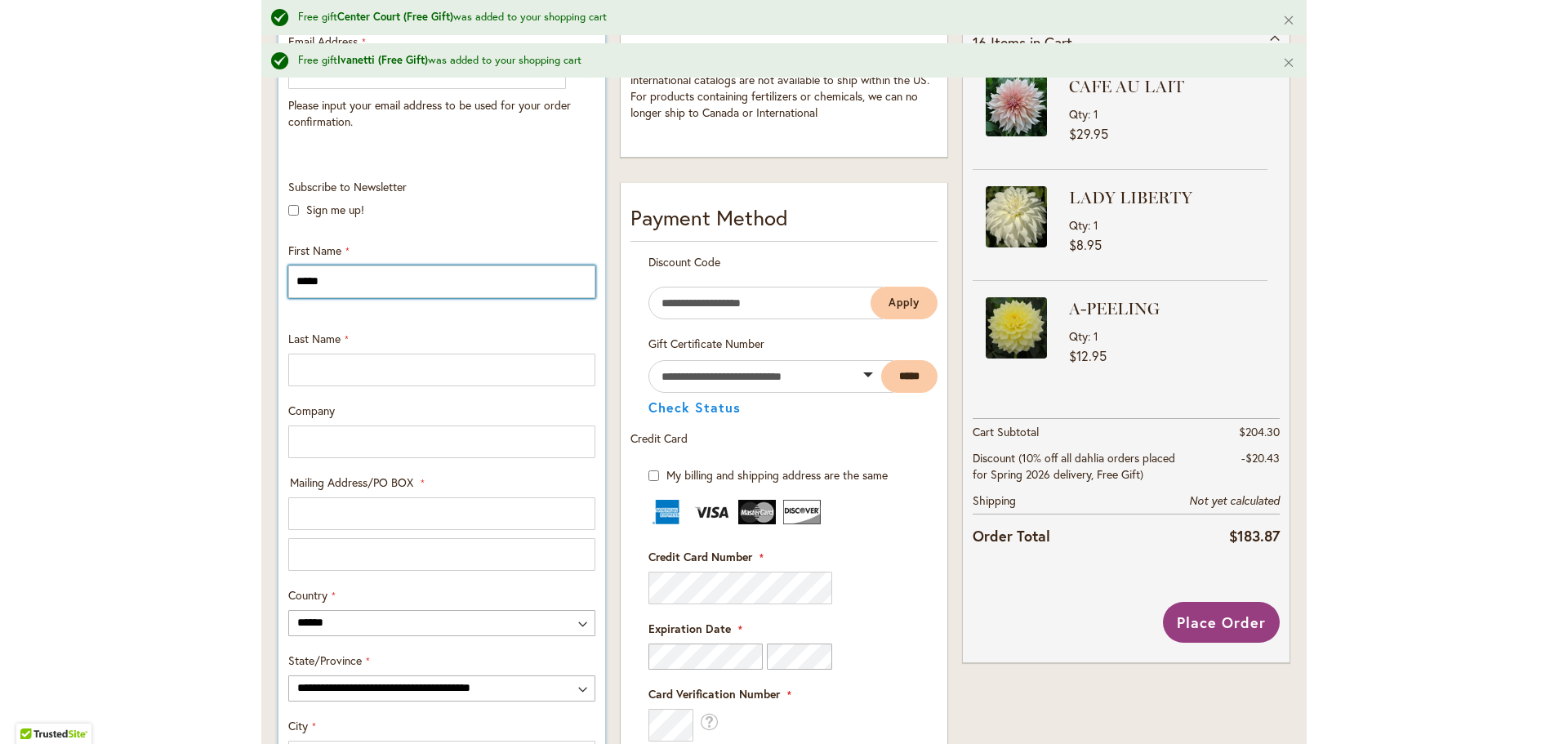 type on "*****" 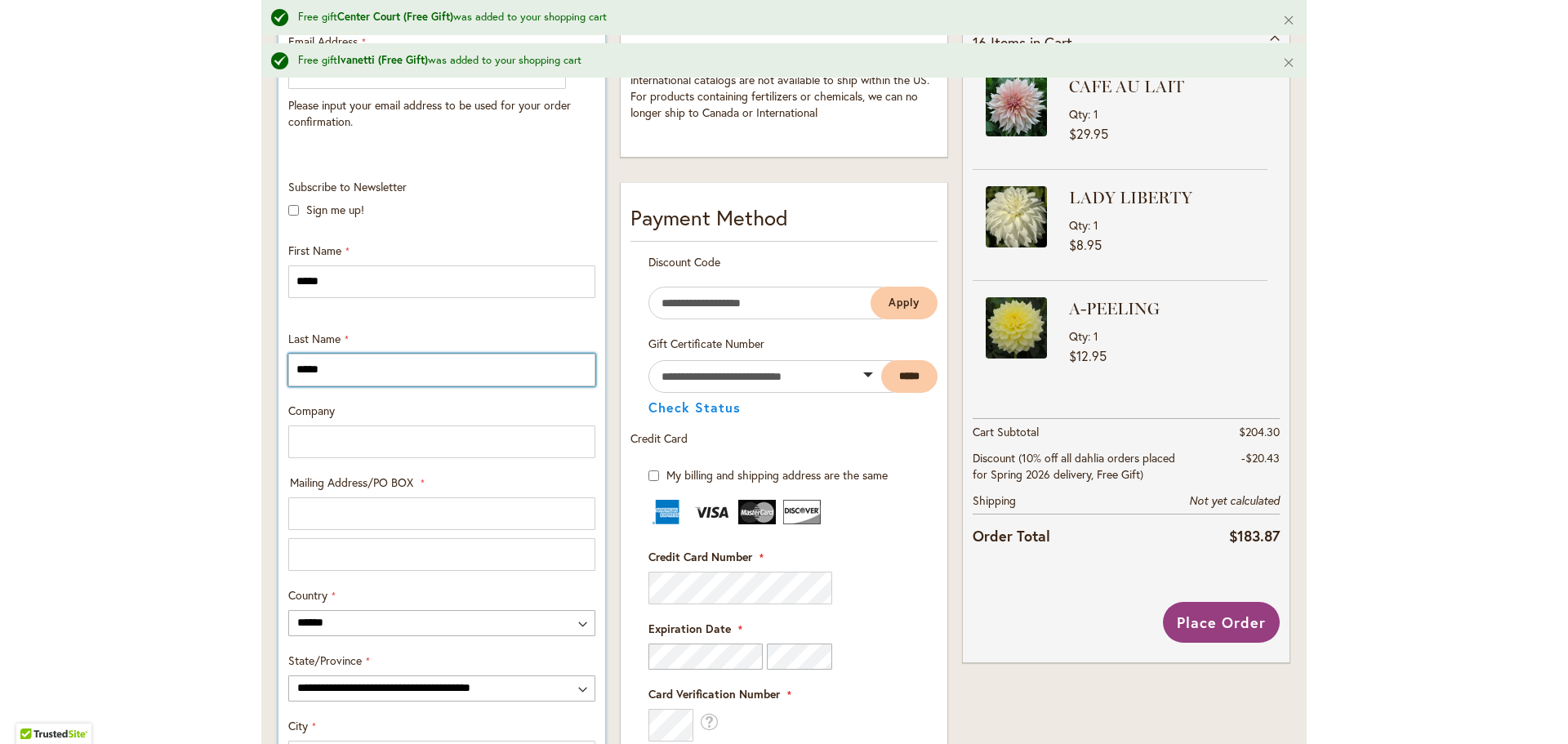 type on "**********" 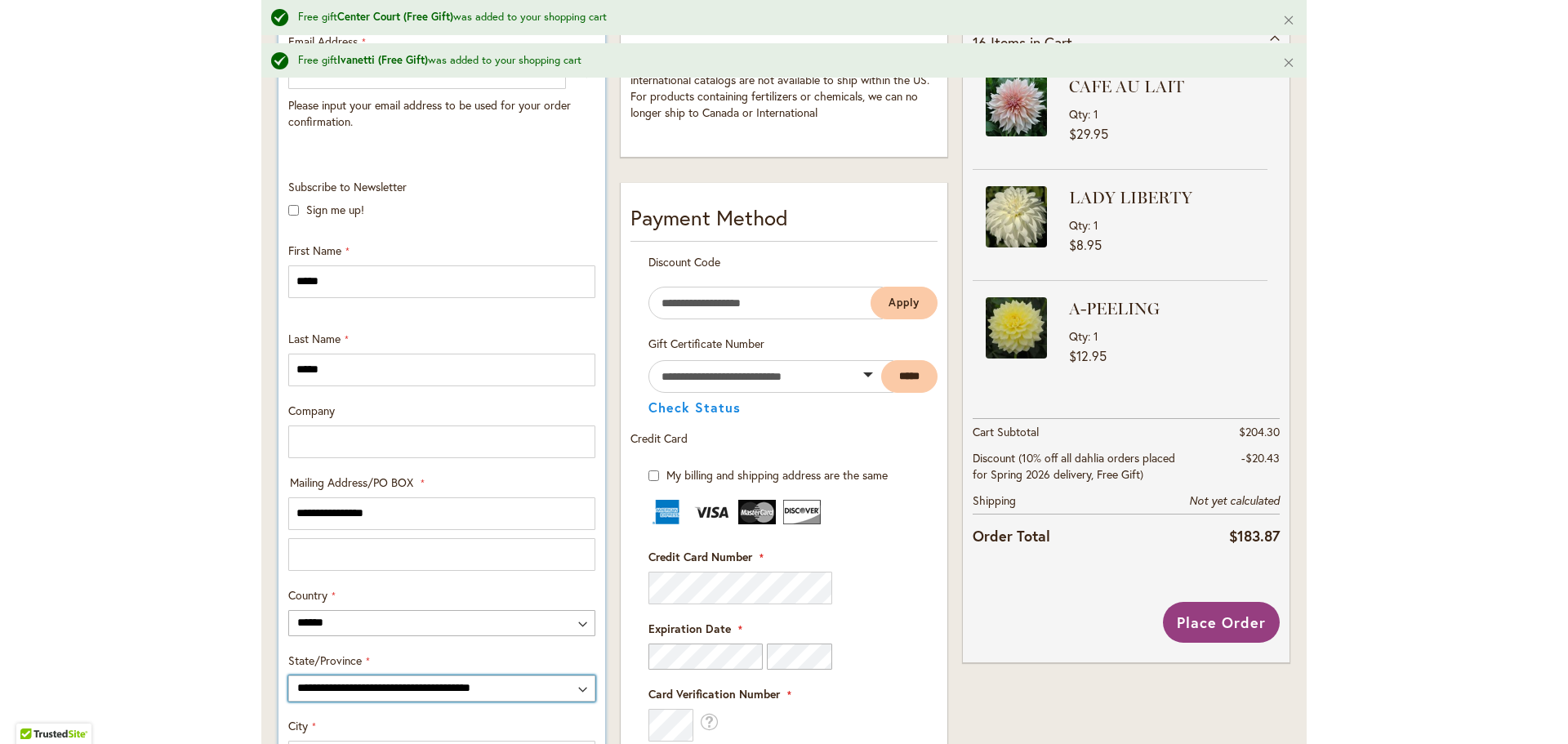 select on "**" 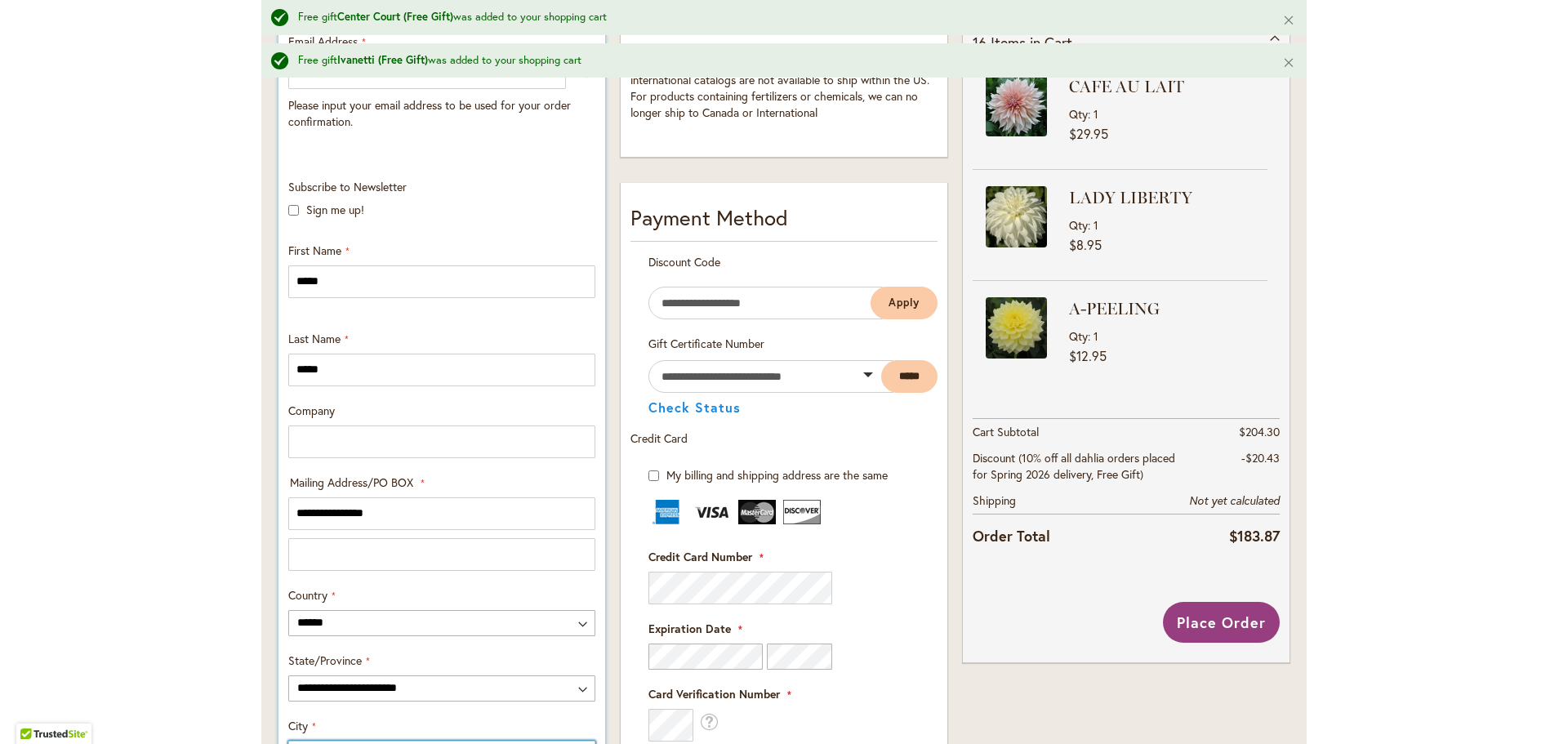 type on "*******" 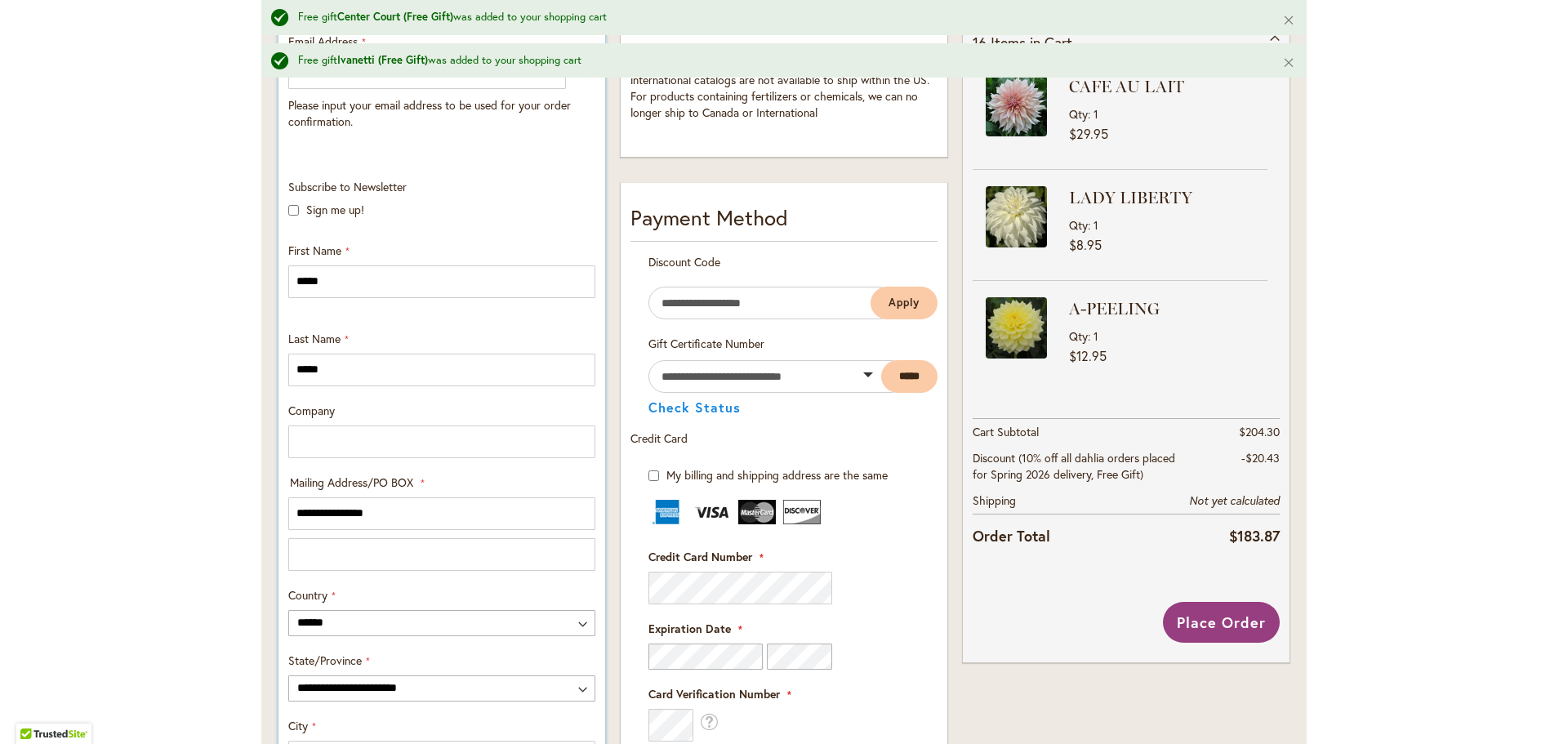 type on "**********" 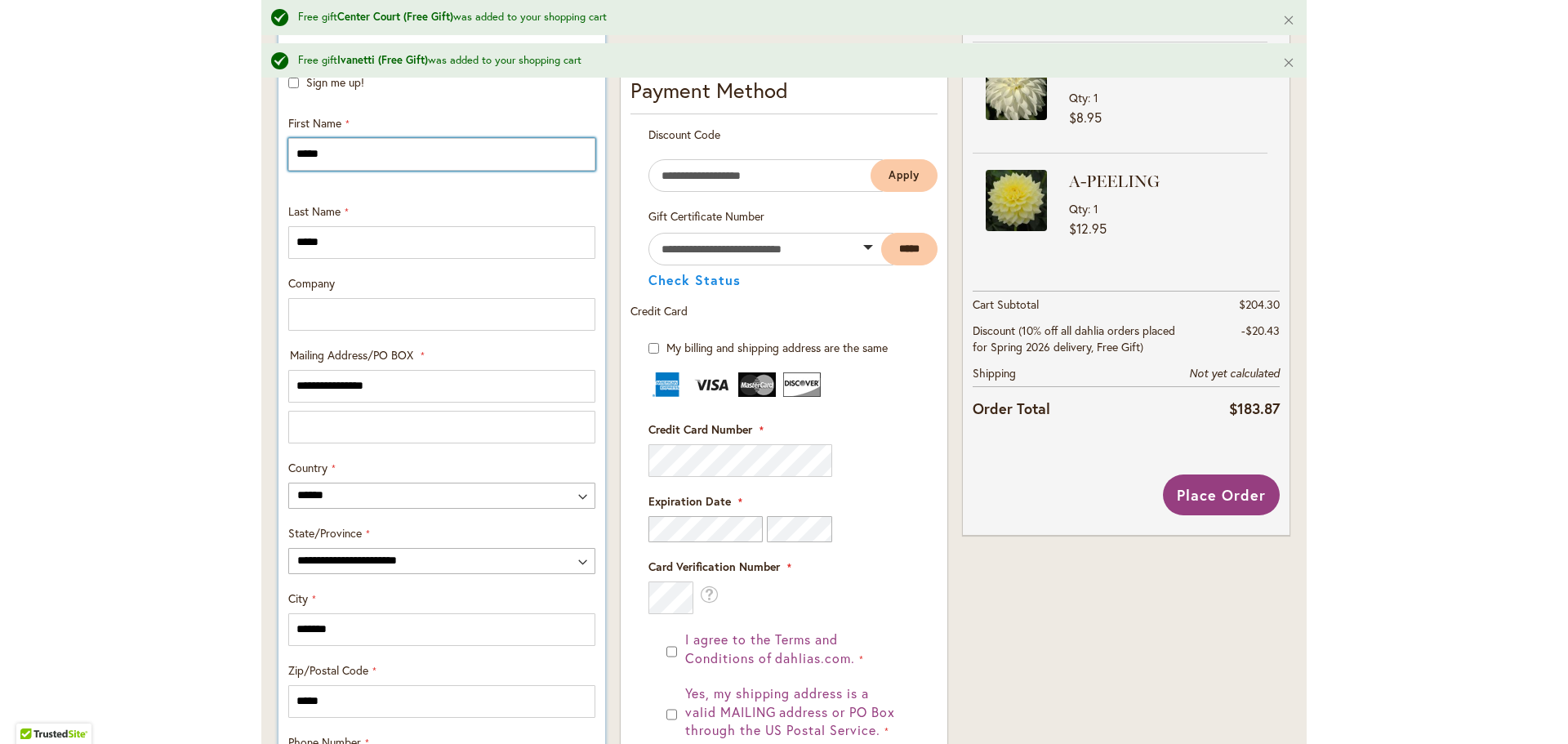 scroll, scrollTop: 604, scrollLeft: 0, axis: vertical 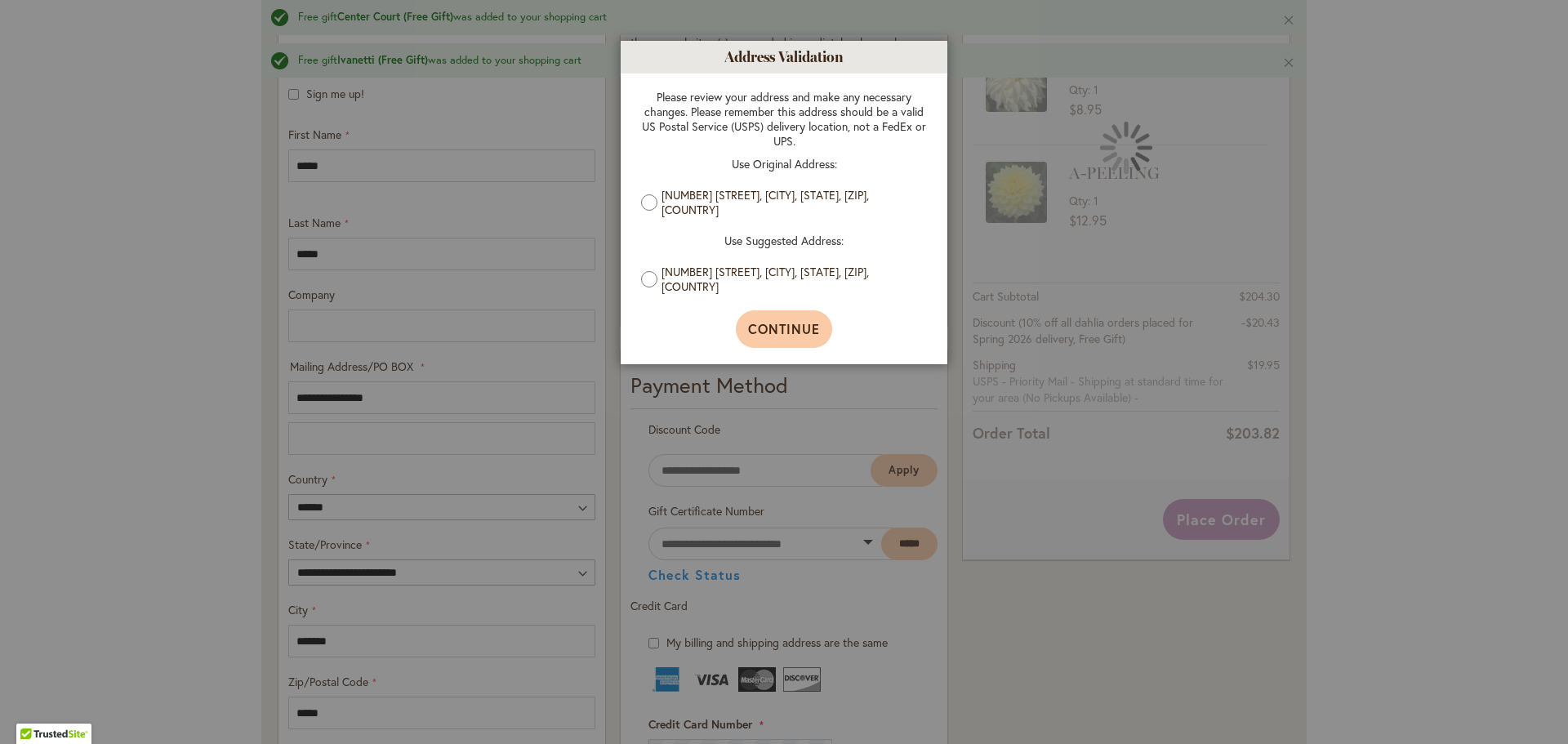 click on "Continue" at bounding box center [784, 328] 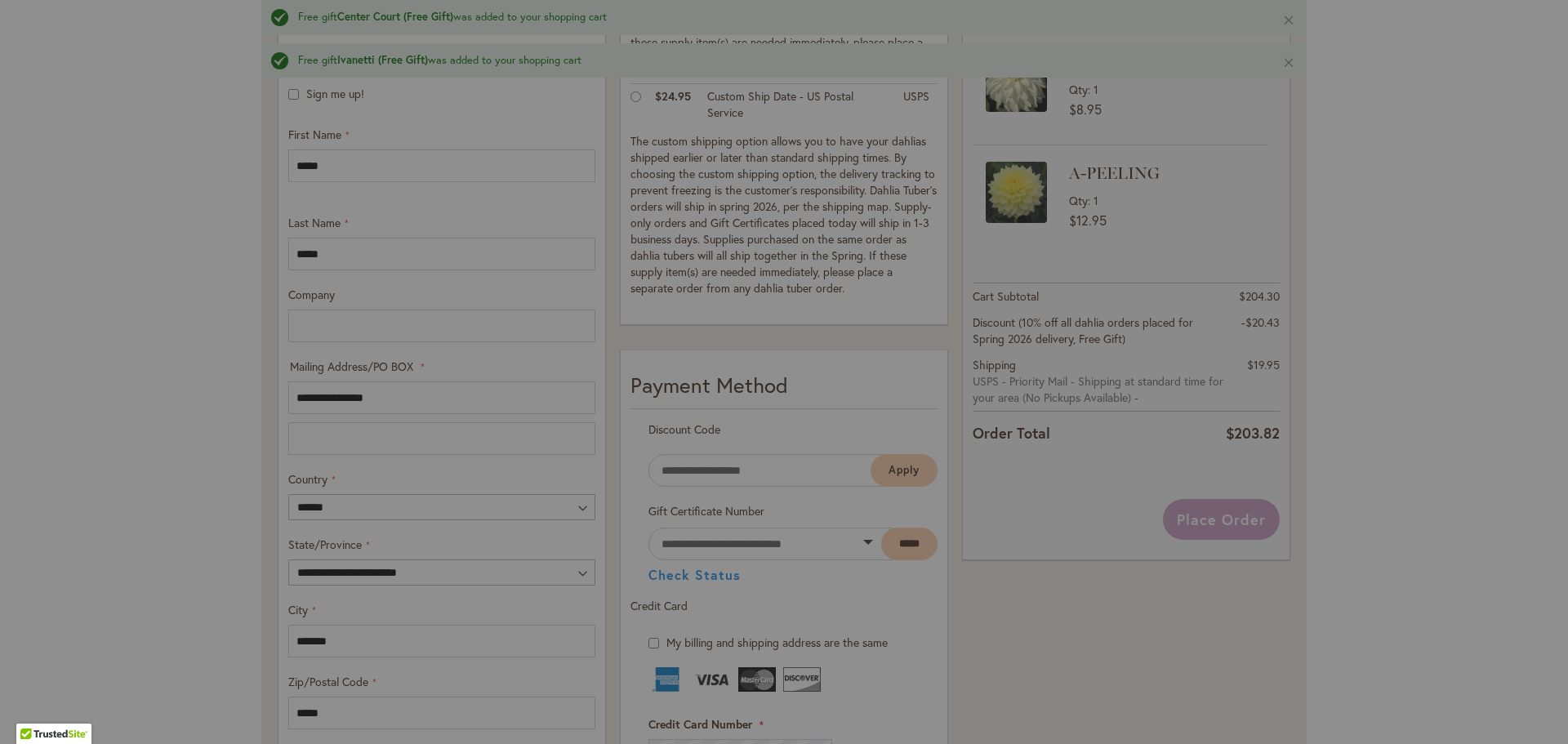 type on "**********" 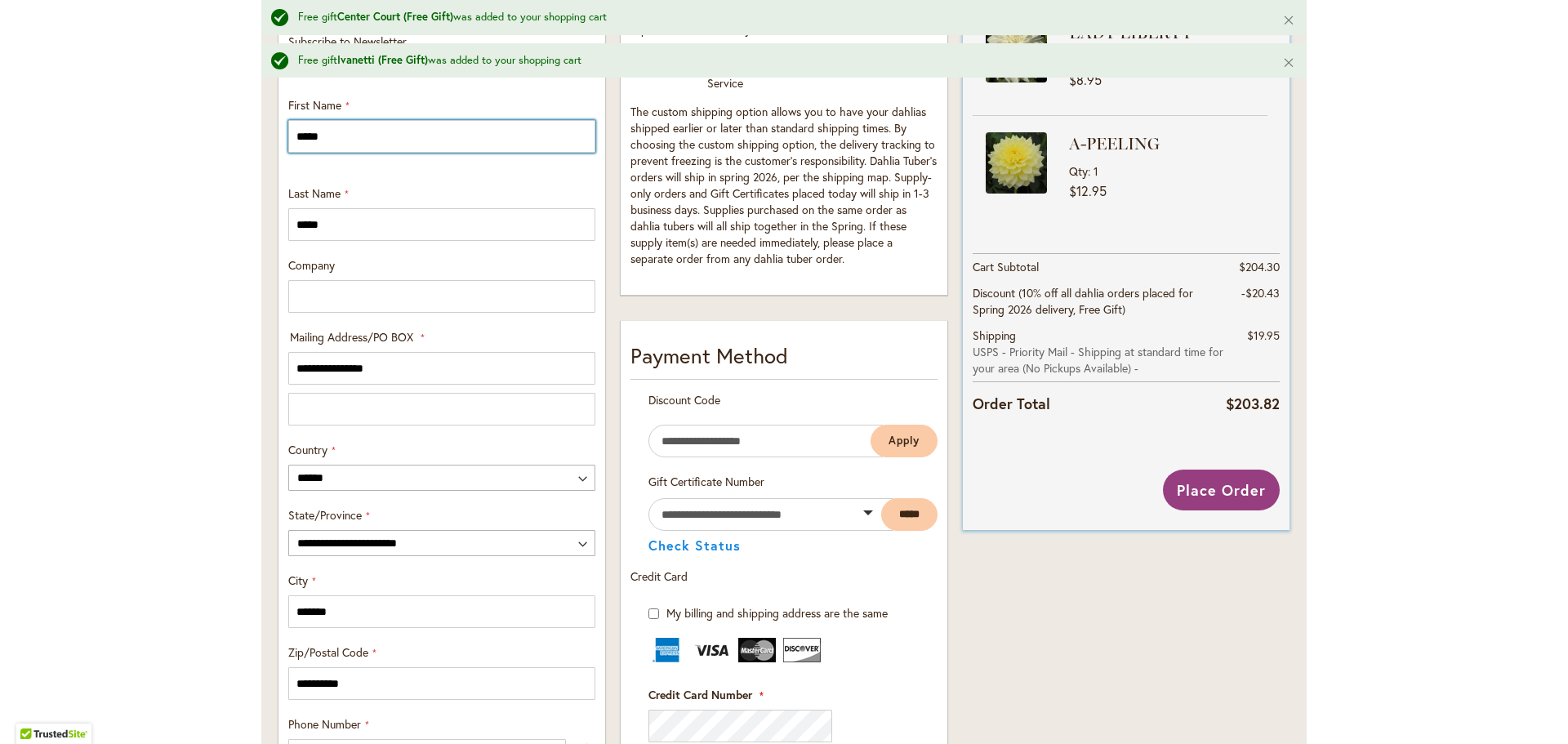 scroll, scrollTop: 631, scrollLeft: 0, axis: vertical 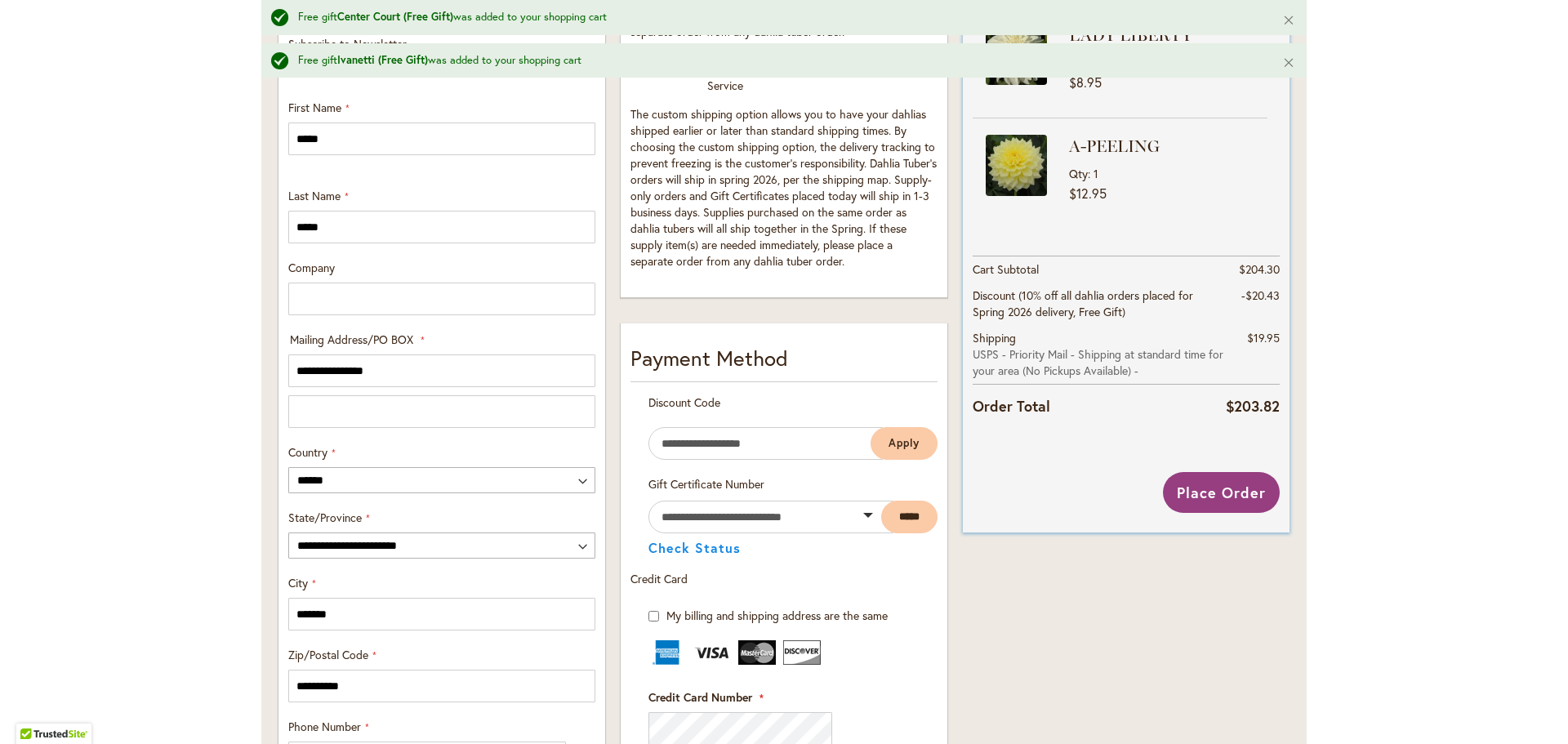 click on "Order Total" at bounding box center [1099, 408] 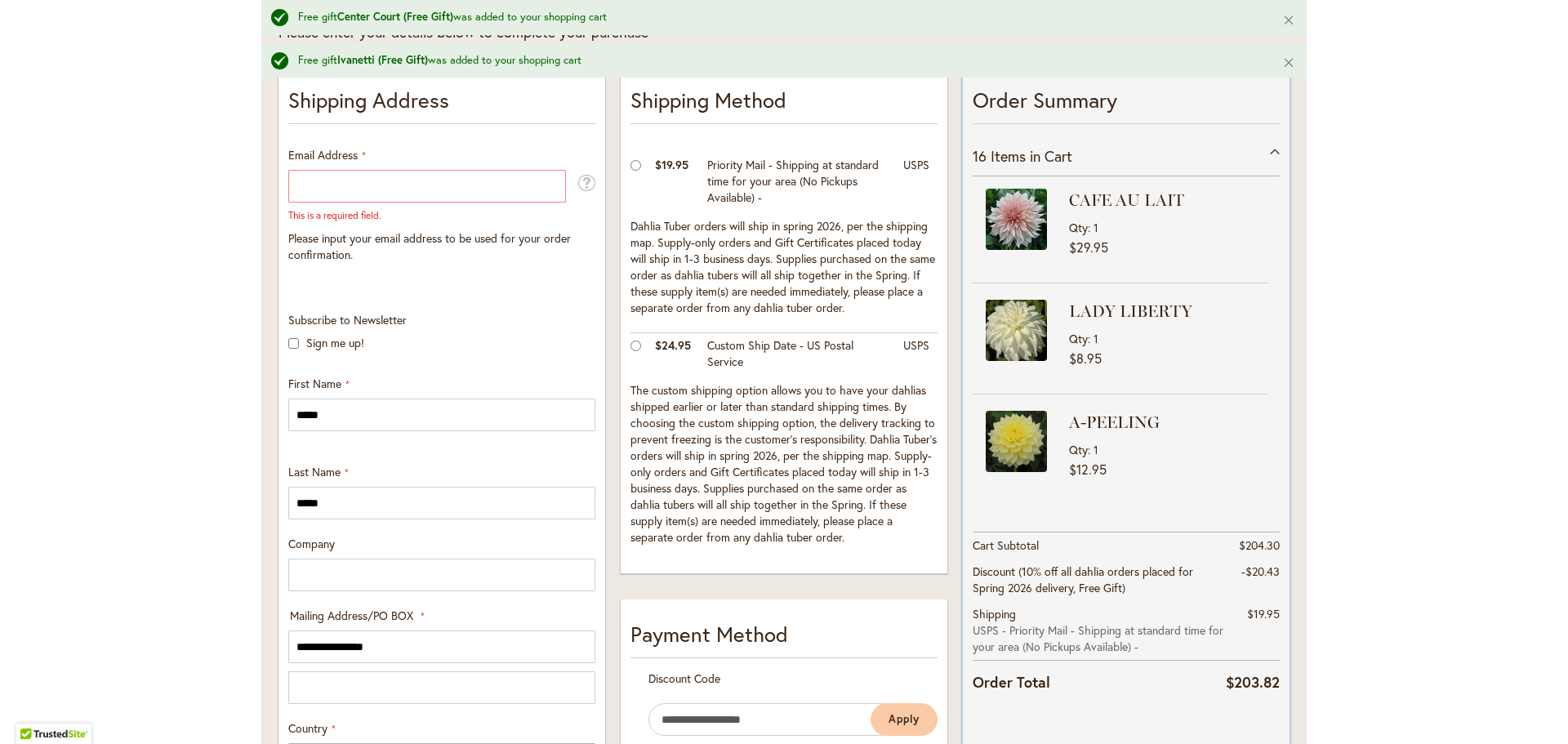 scroll, scrollTop: 354, scrollLeft: 0, axis: vertical 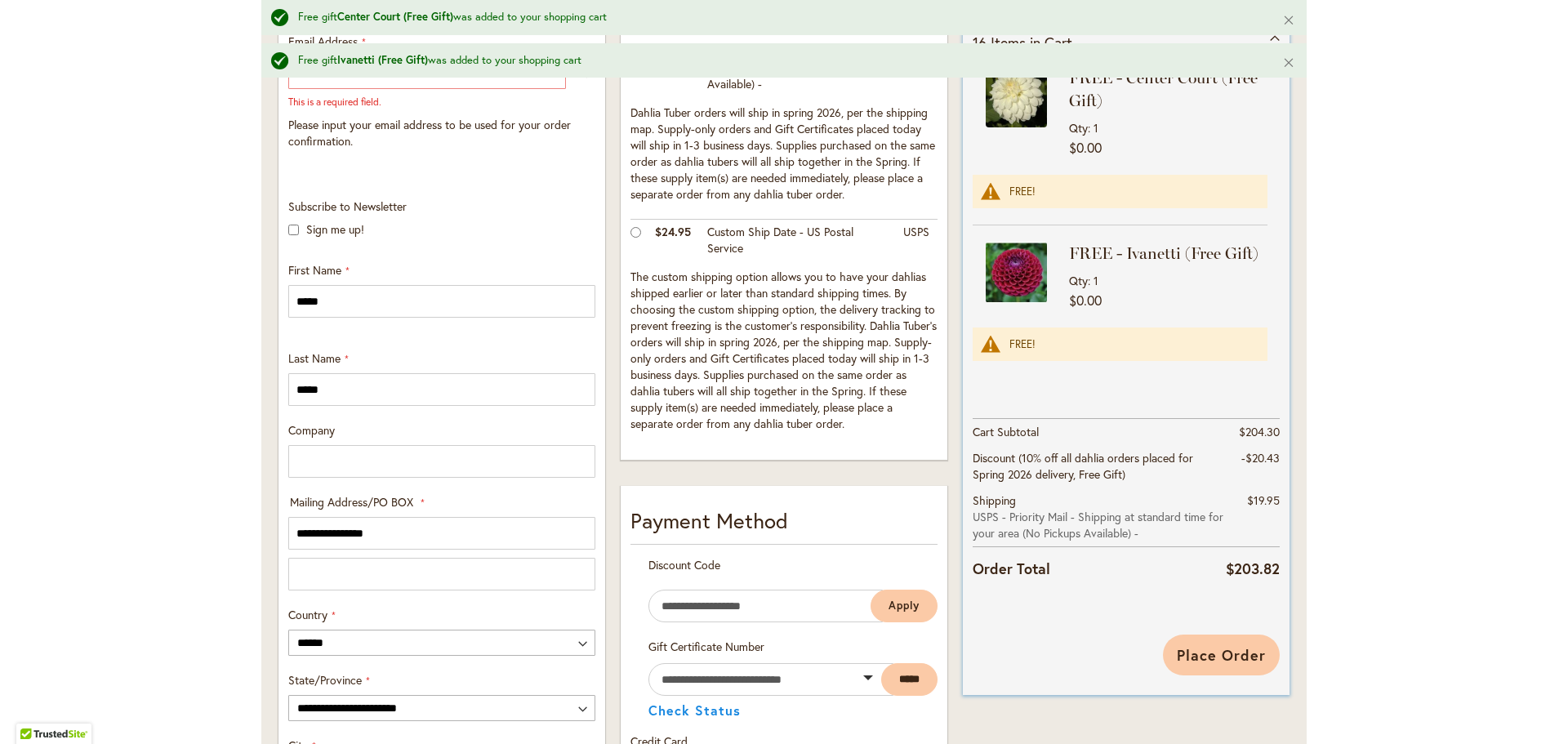 click on "Place Order" at bounding box center [1221, 655] 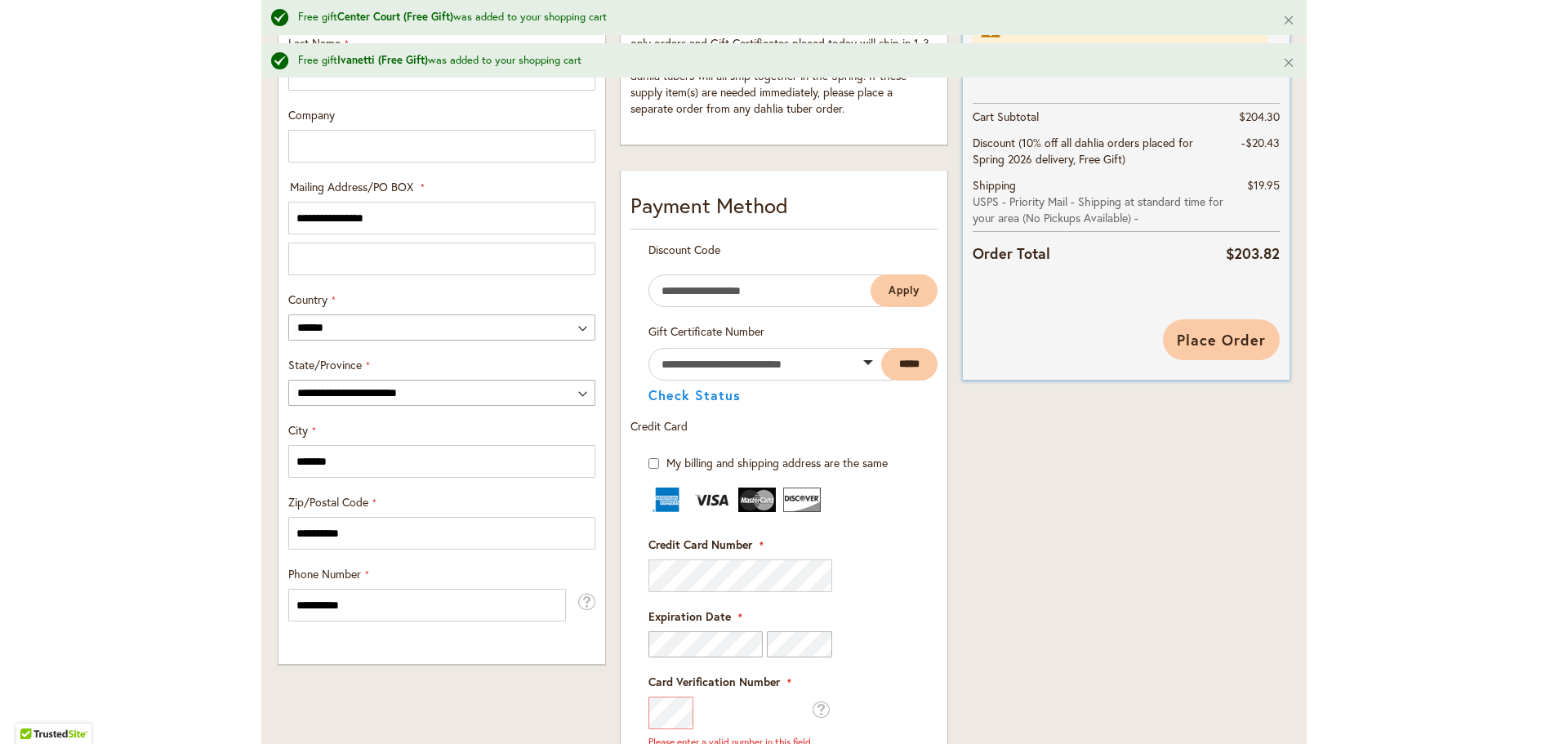 scroll, scrollTop: 785, scrollLeft: 0, axis: vertical 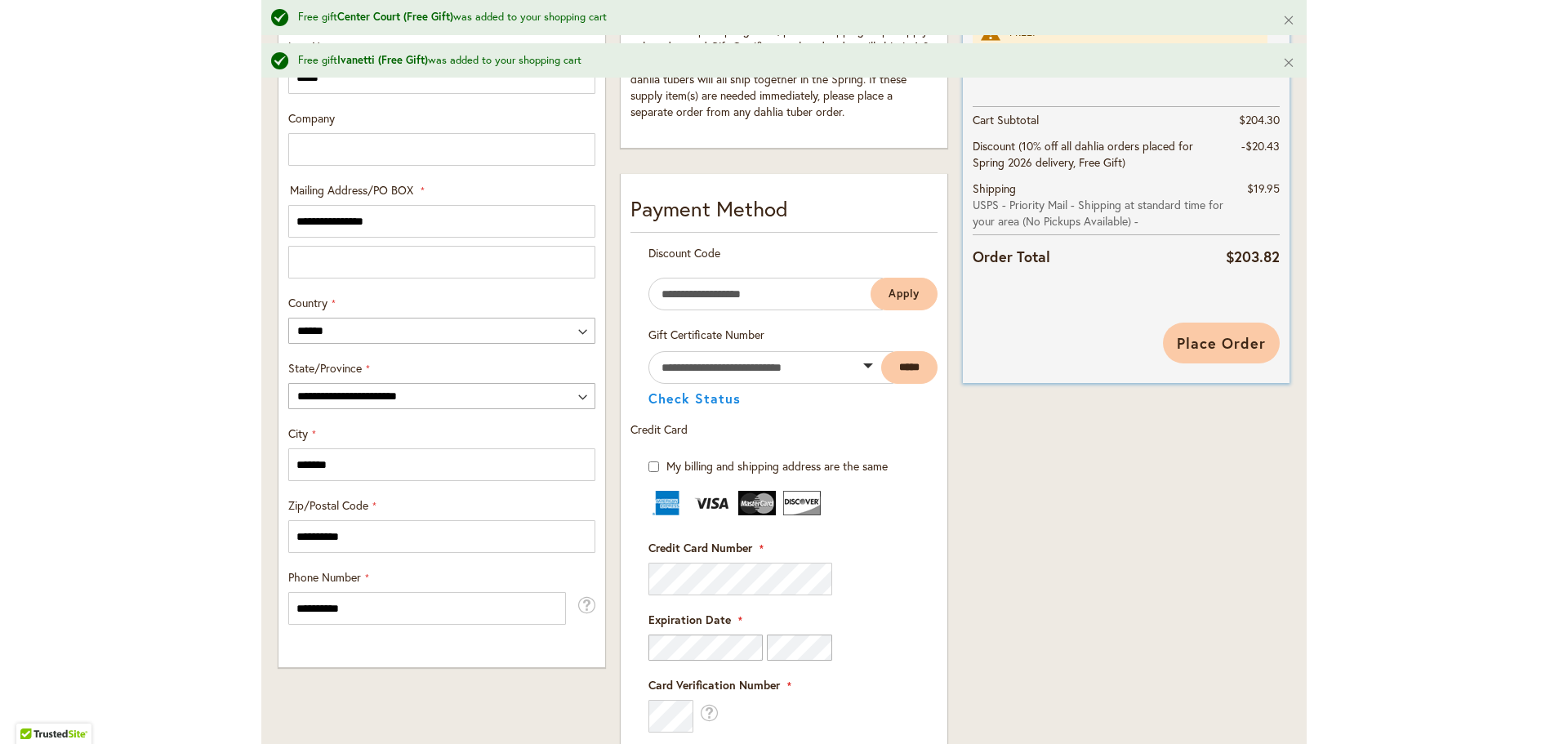 click on "Place Order" at bounding box center [1221, 343] 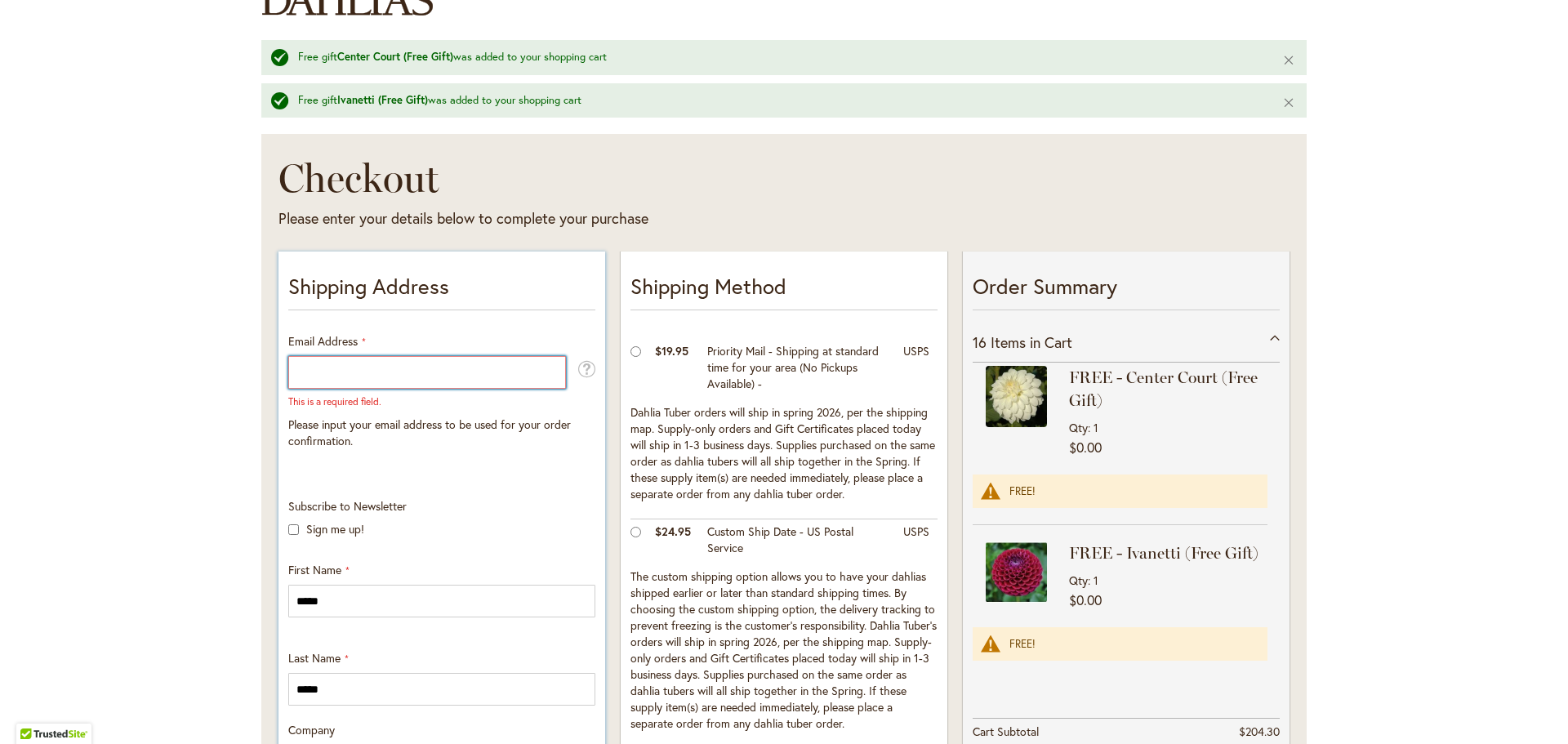 click on "Email Address" at bounding box center [427, 372] 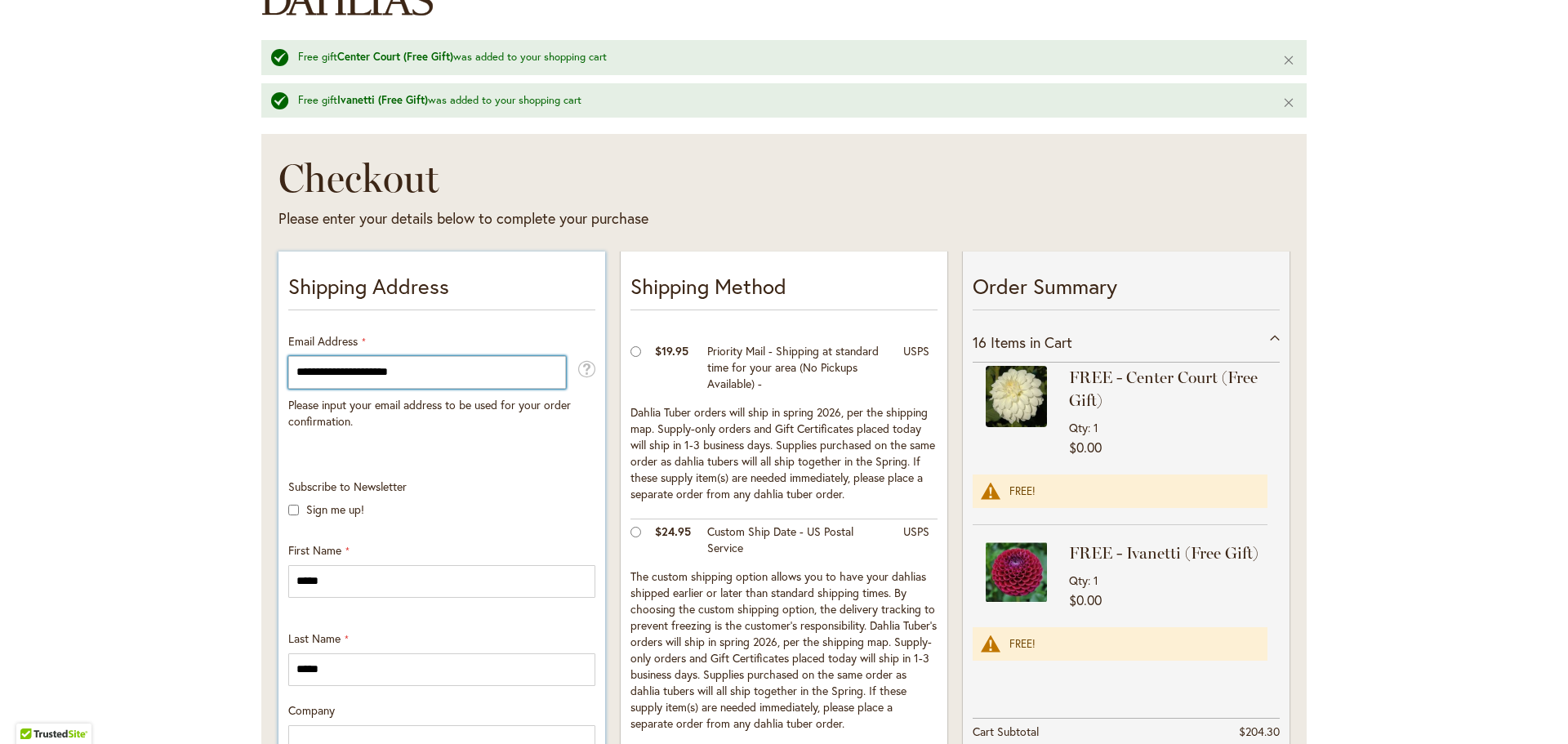click on "**********" at bounding box center (427, 372) 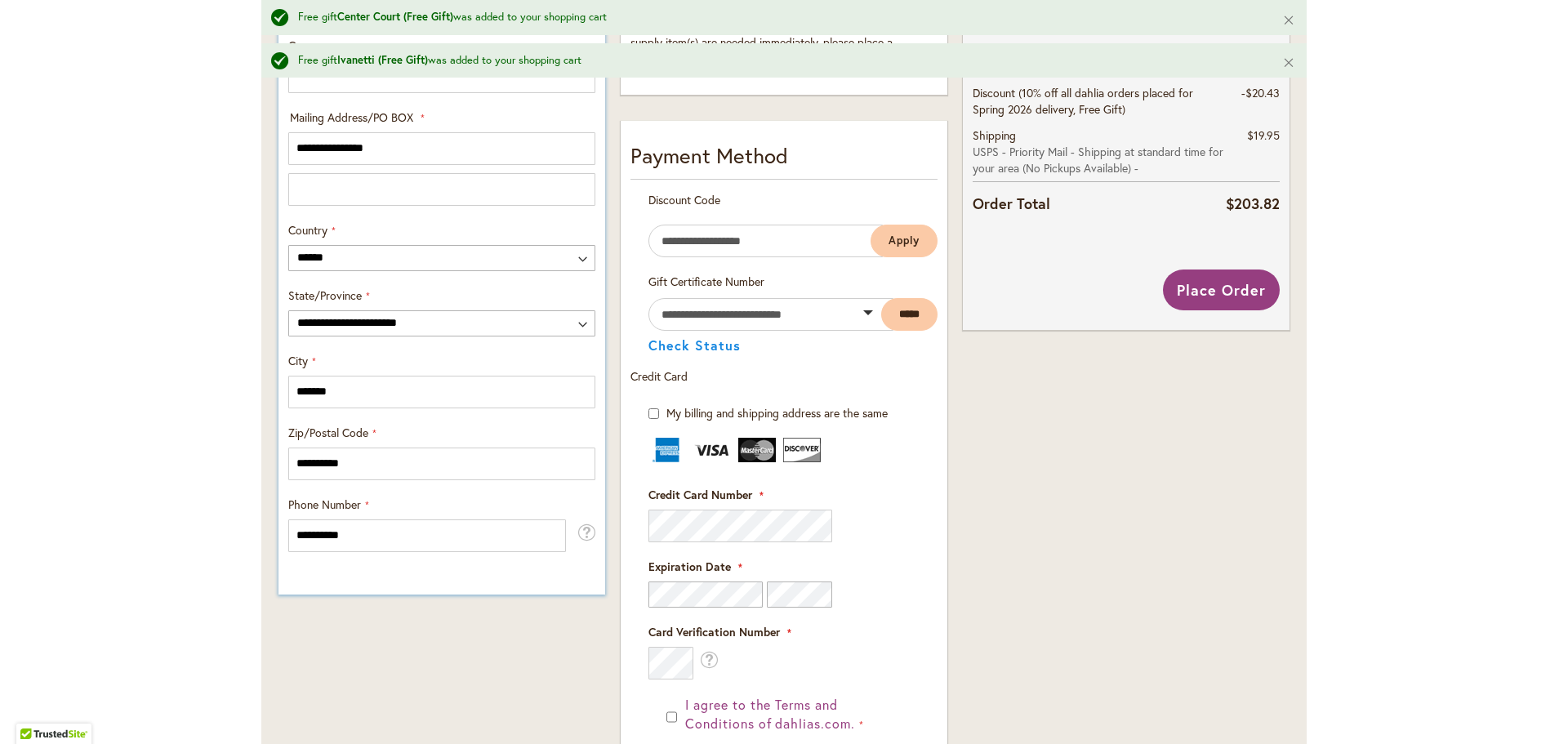 scroll, scrollTop: 835, scrollLeft: 0, axis: vertical 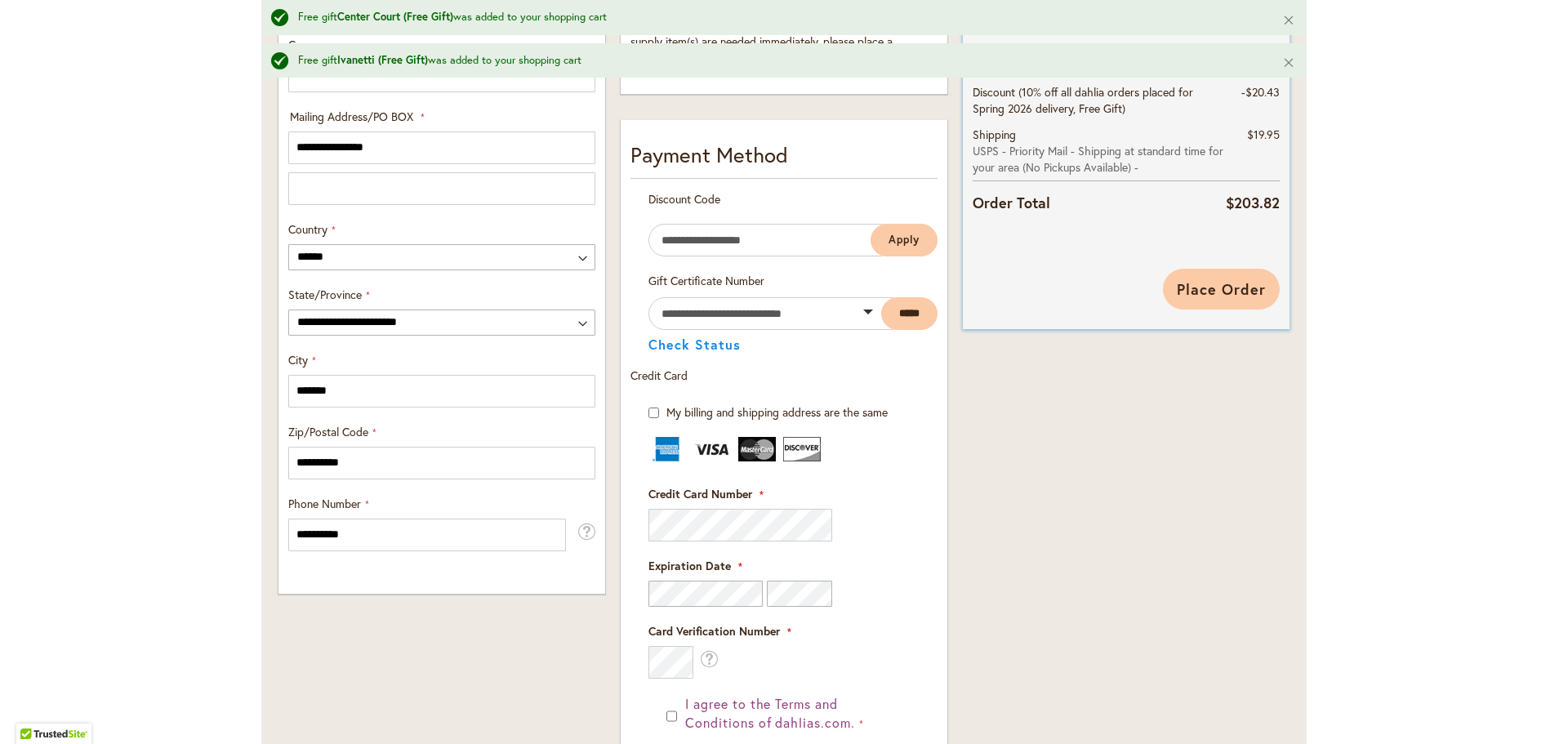 click on "Place Order" at bounding box center (1221, 289) 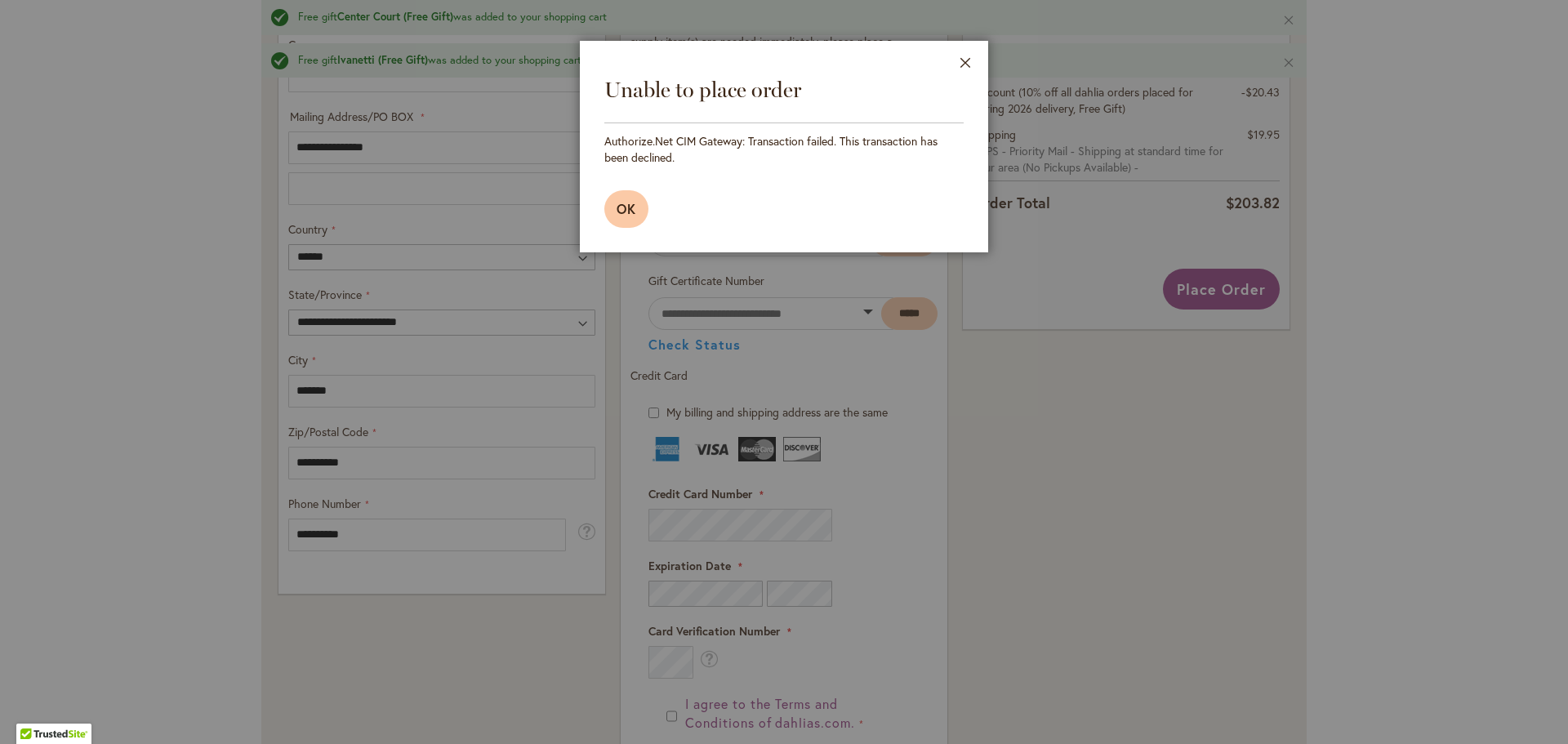 click on "OK" at bounding box center [626, 208] 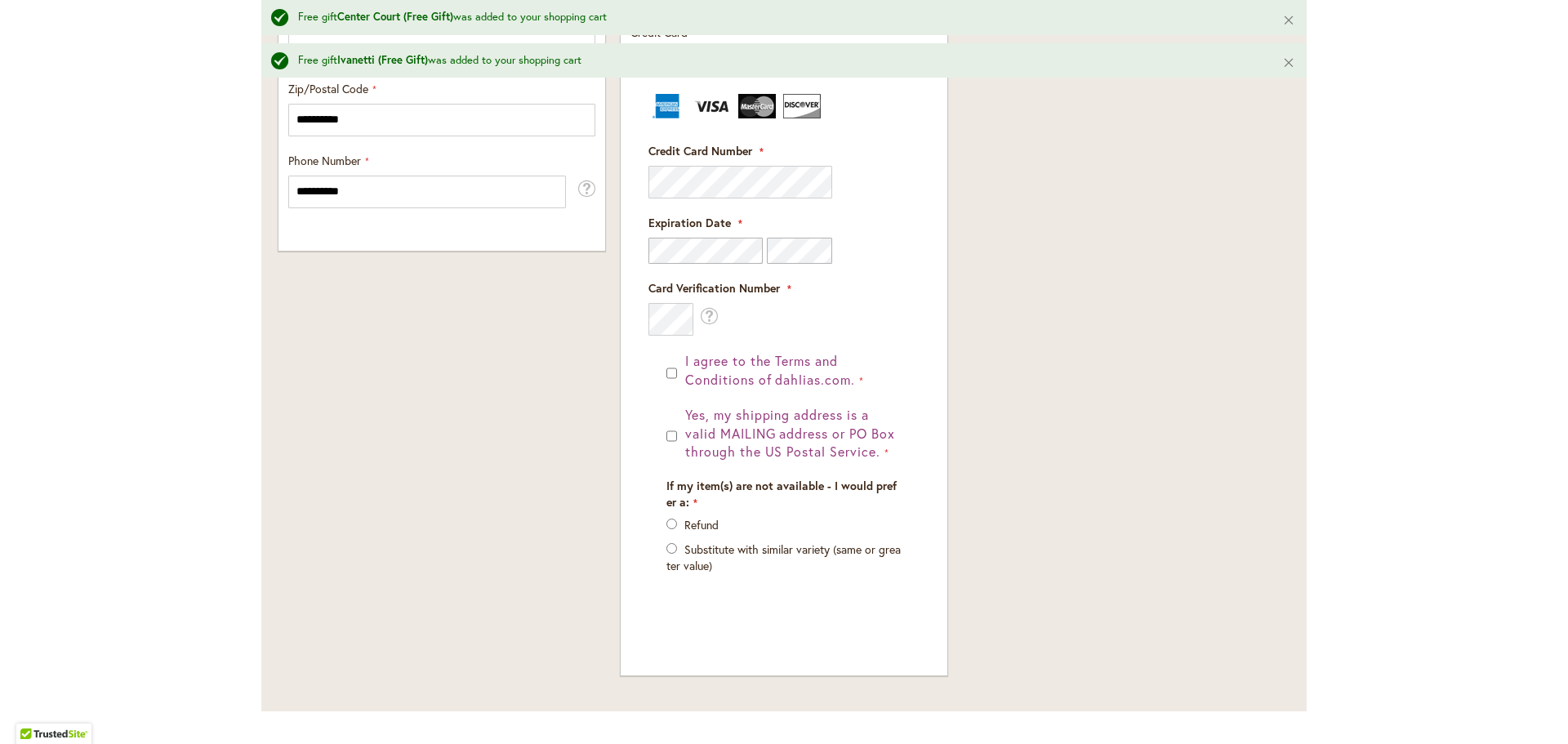 scroll, scrollTop: 1181, scrollLeft: 0, axis: vertical 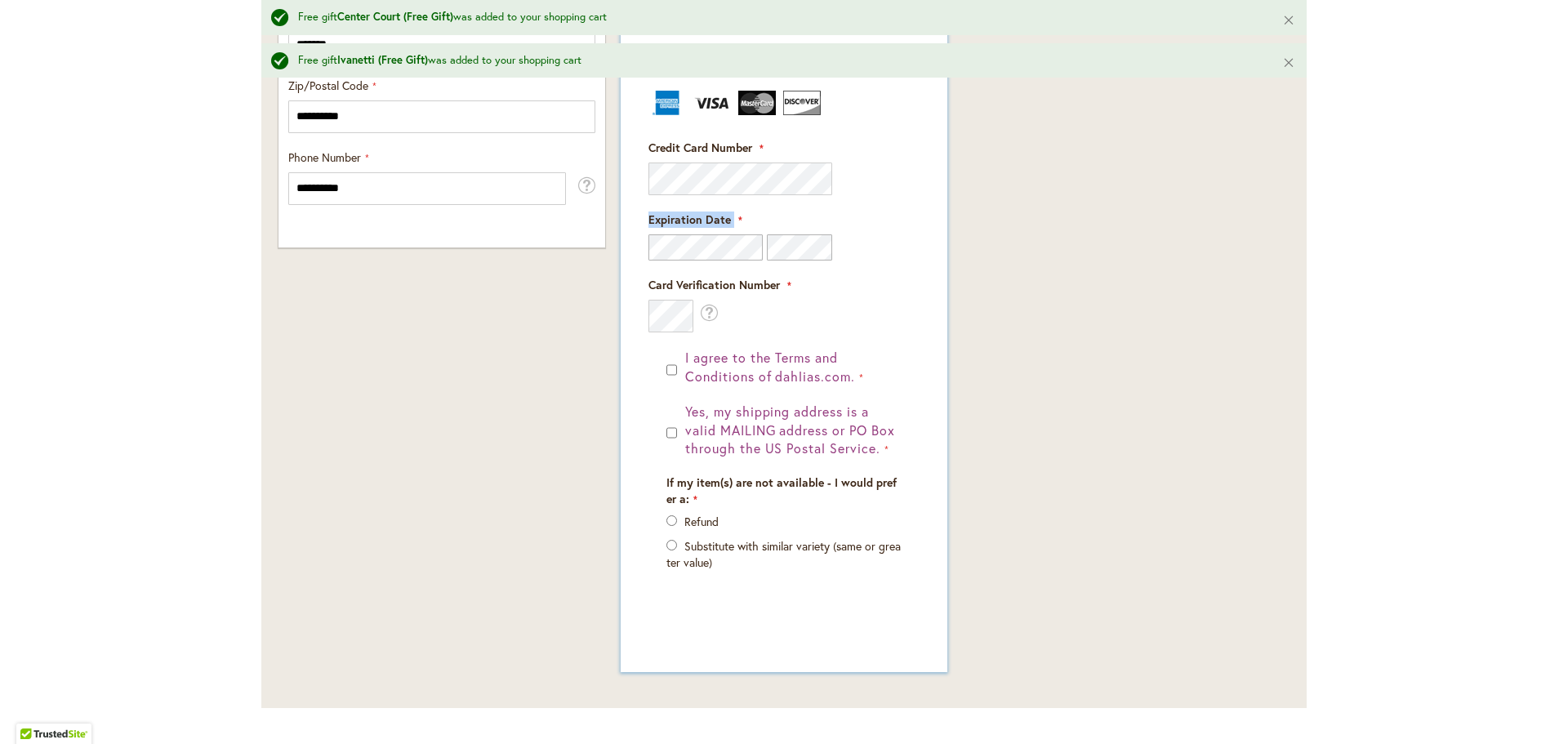 click on "Credit Card Information
Credit Card Number" at bounding box center (784, 212) 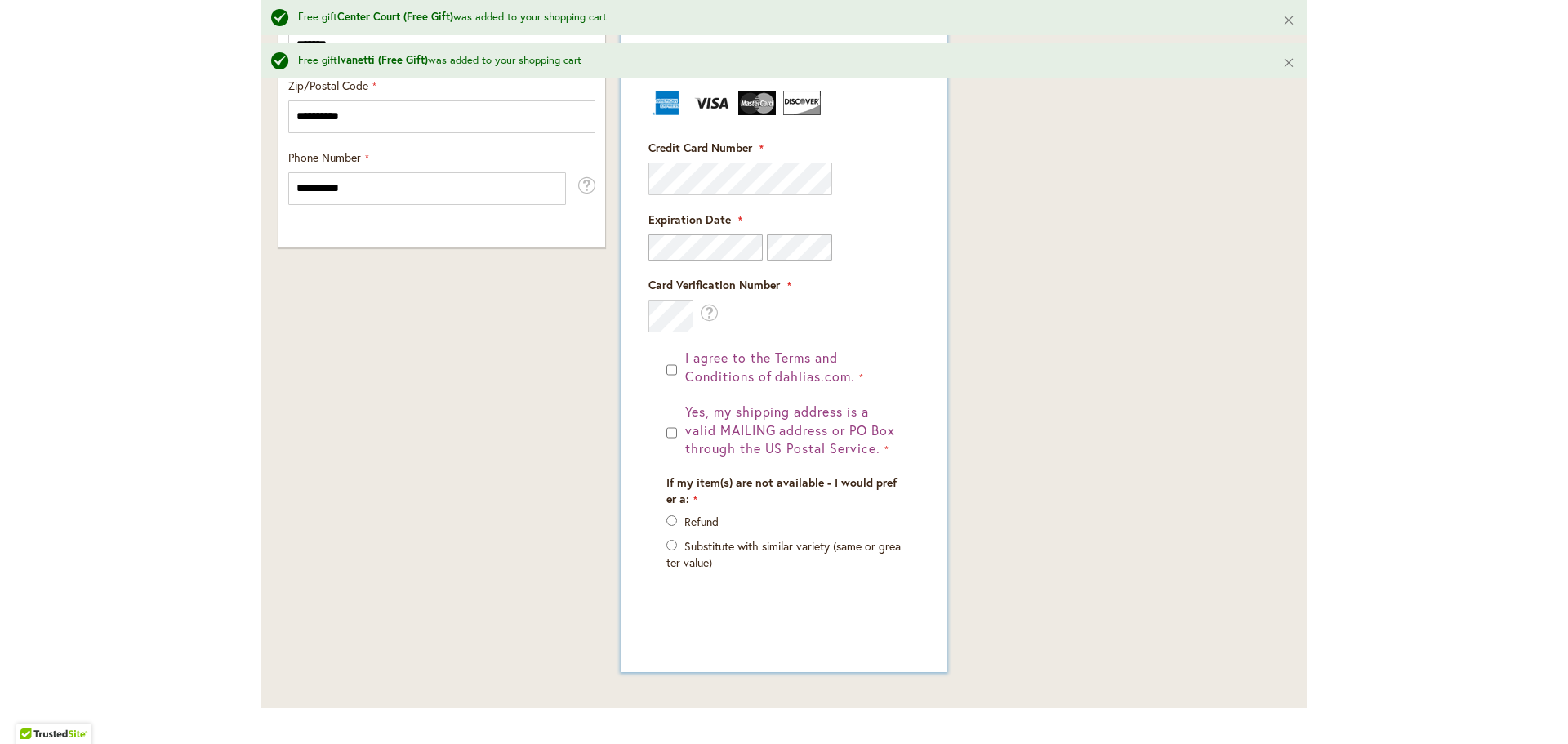 drag, startPoint x: 688, startPoint y: 294, endPoint x: 661, endPoint y: 97, distance: 198.84165 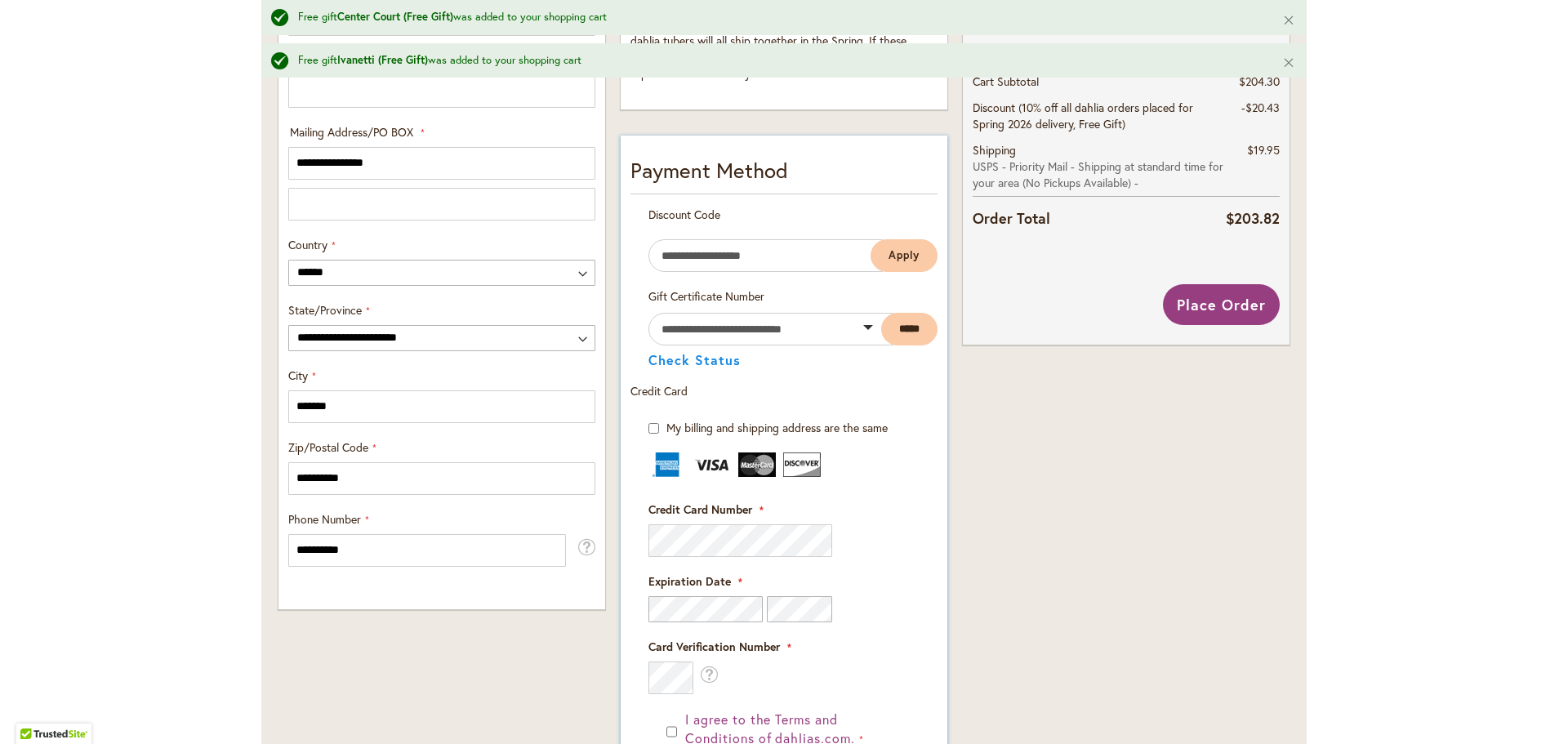 scroll, scrollTop: 818, scrollLeft: 0, axis: vertical 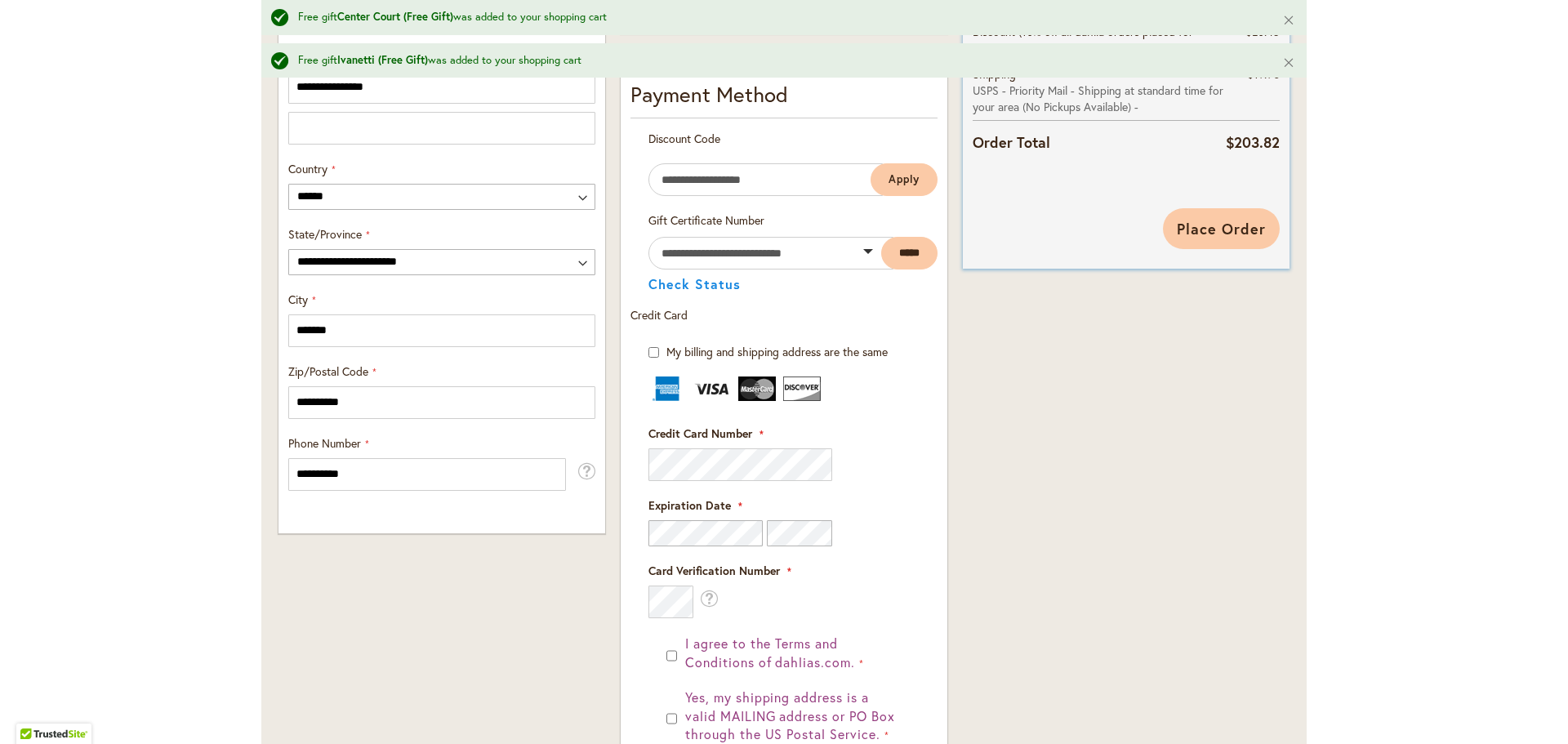 click on "Place Order" at bounding box center [1221, 229] 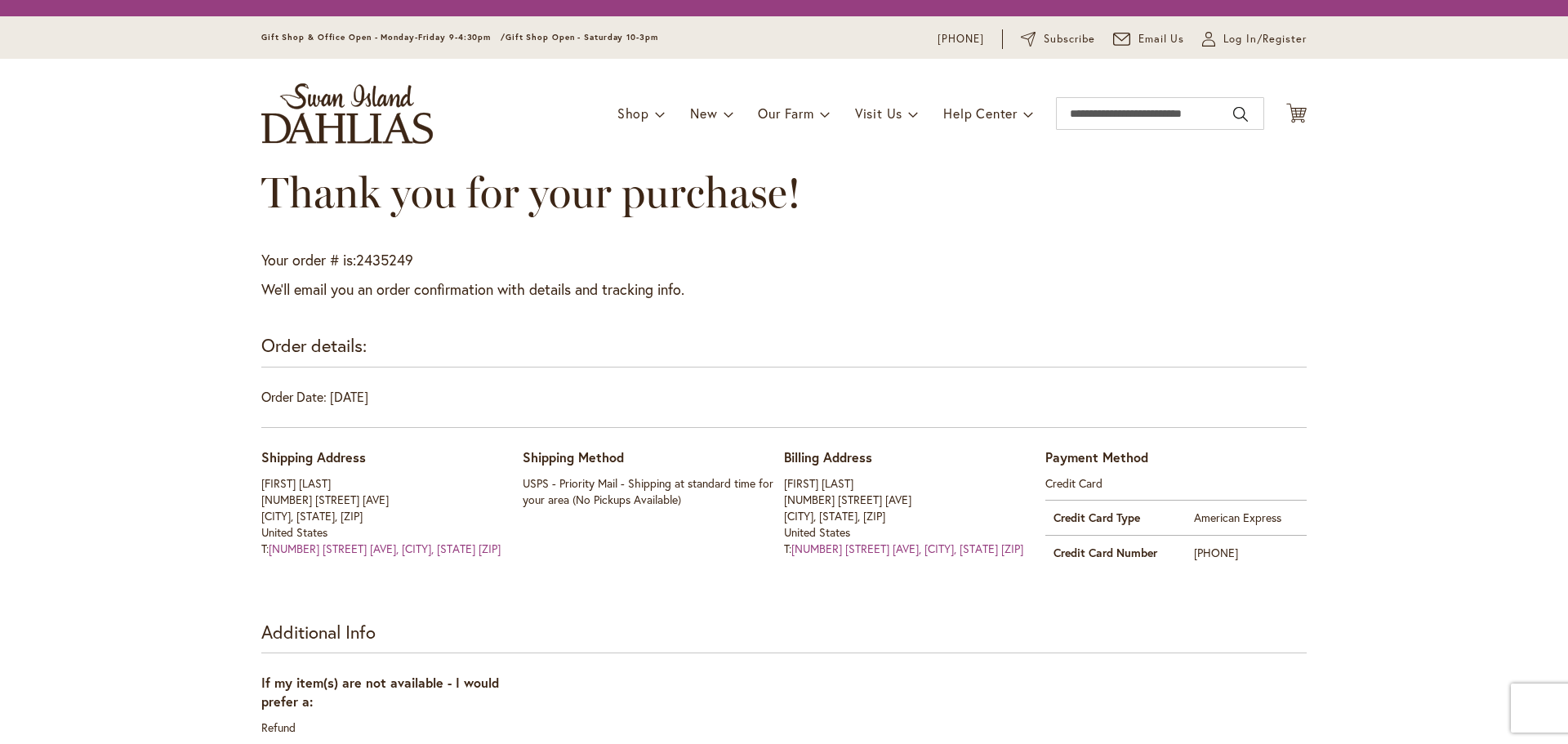 scroll, scrollTop: 0, scrollLeft: 0, axis: both 